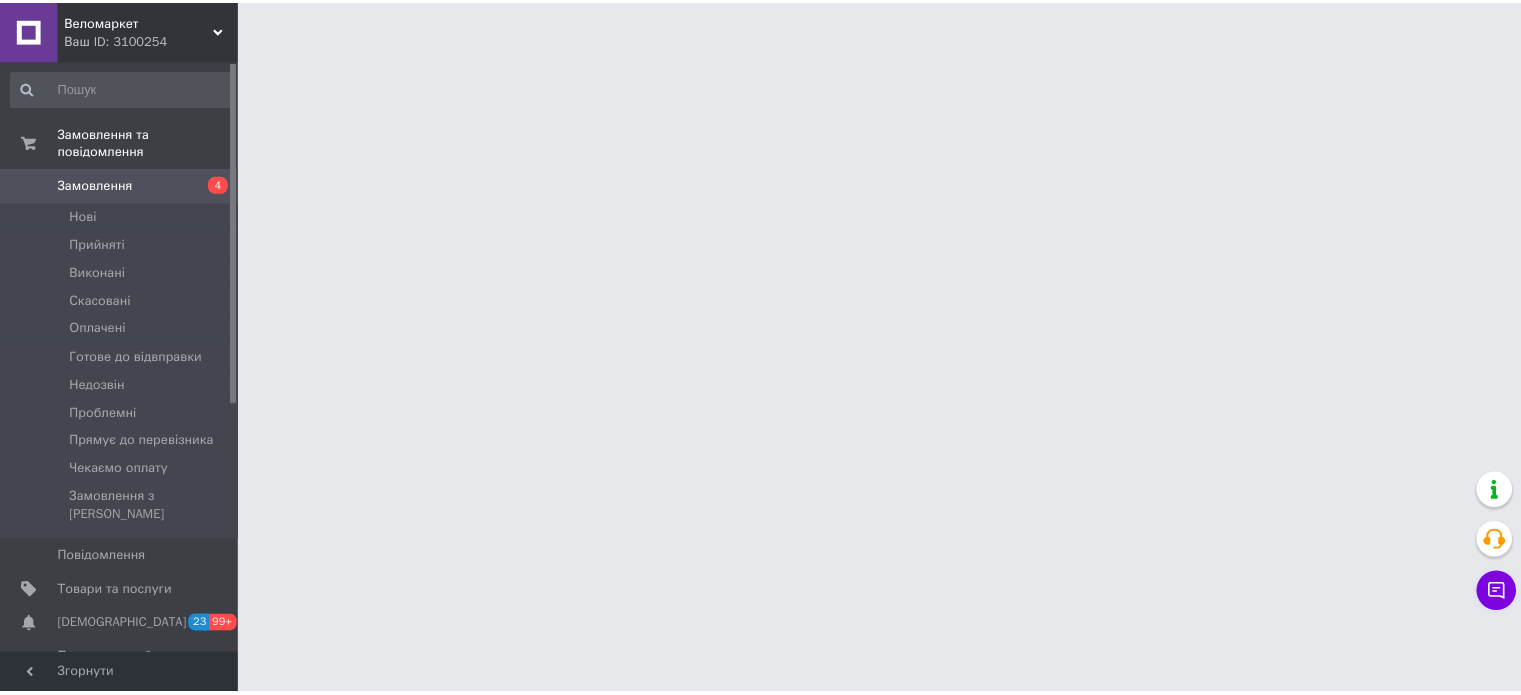 scroll, scrollTop: 0, scrollLeft: 0, axis: both 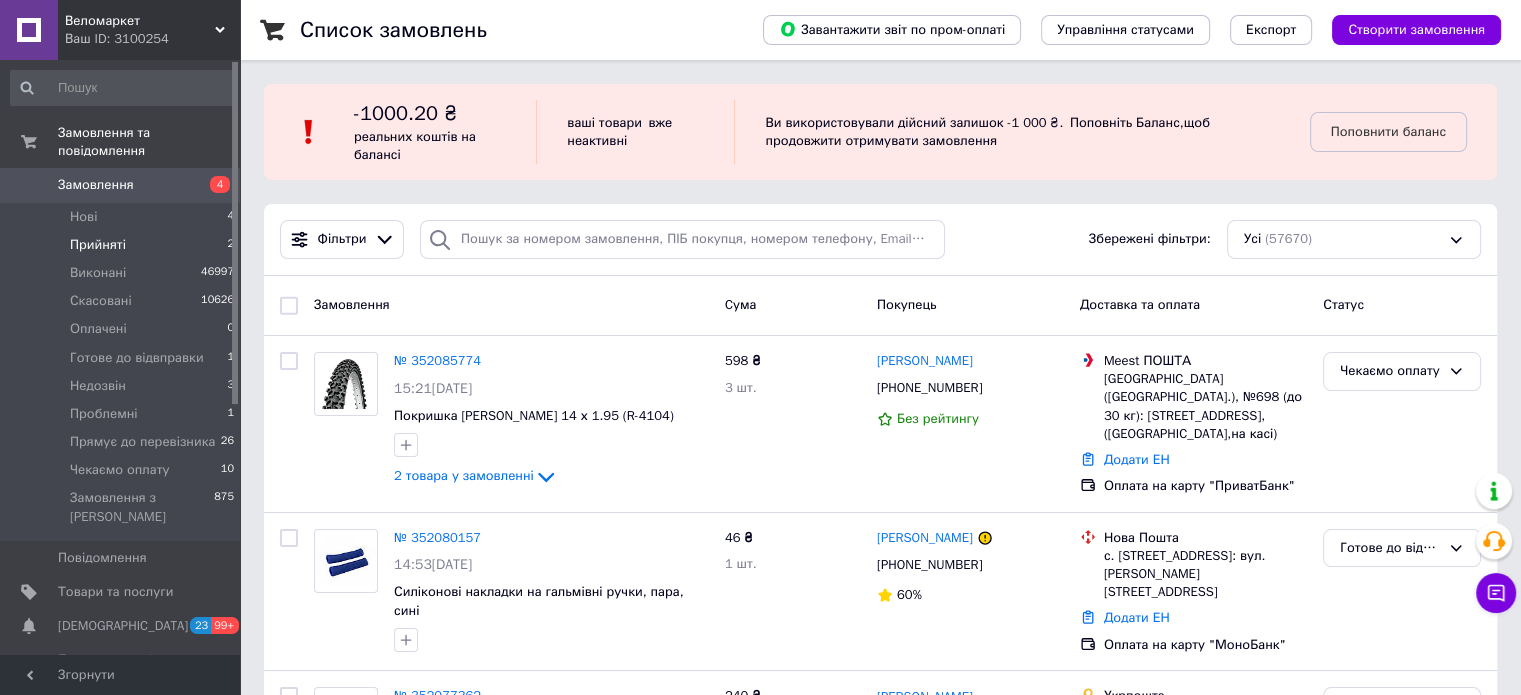 click on "Прийняті 2" at bounding box center (123, 245) 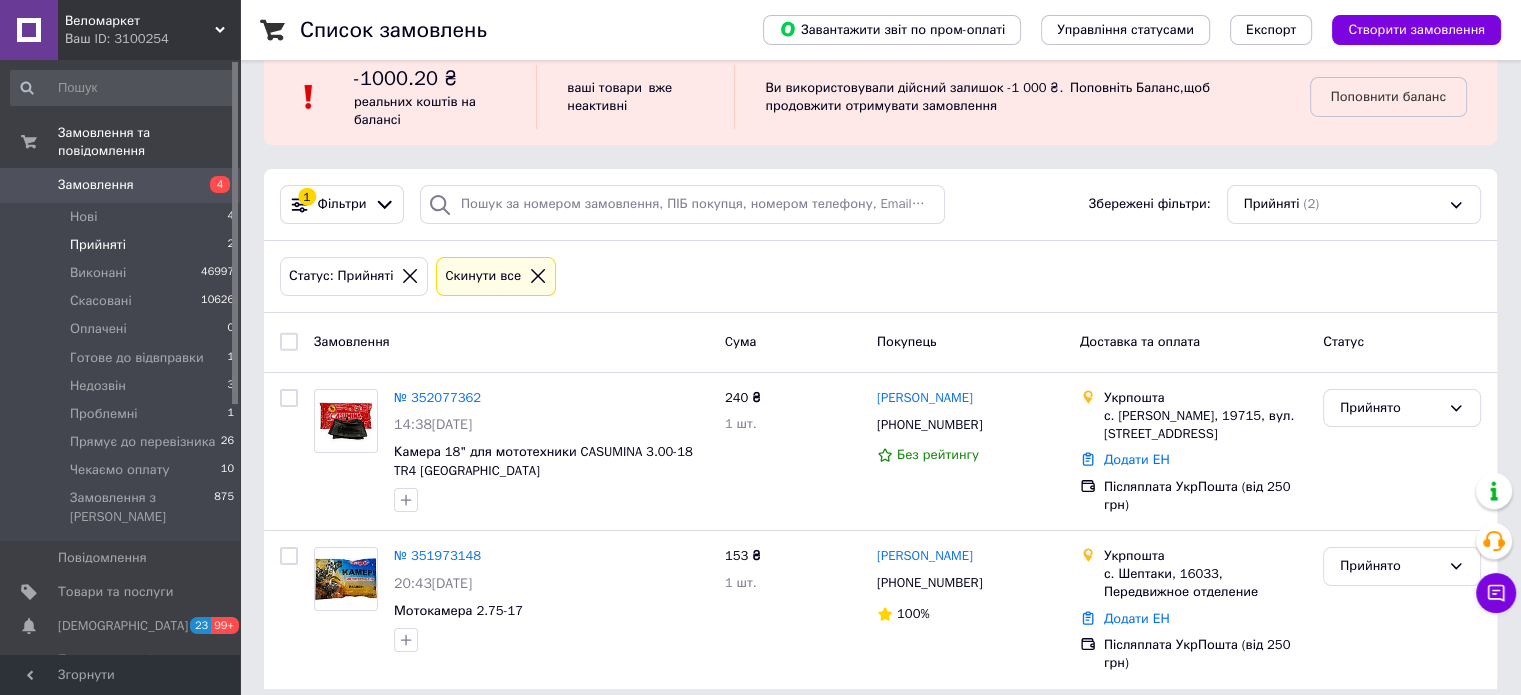 scroll, scrollTop: 51, scrollLeft: 0, axis: vertical 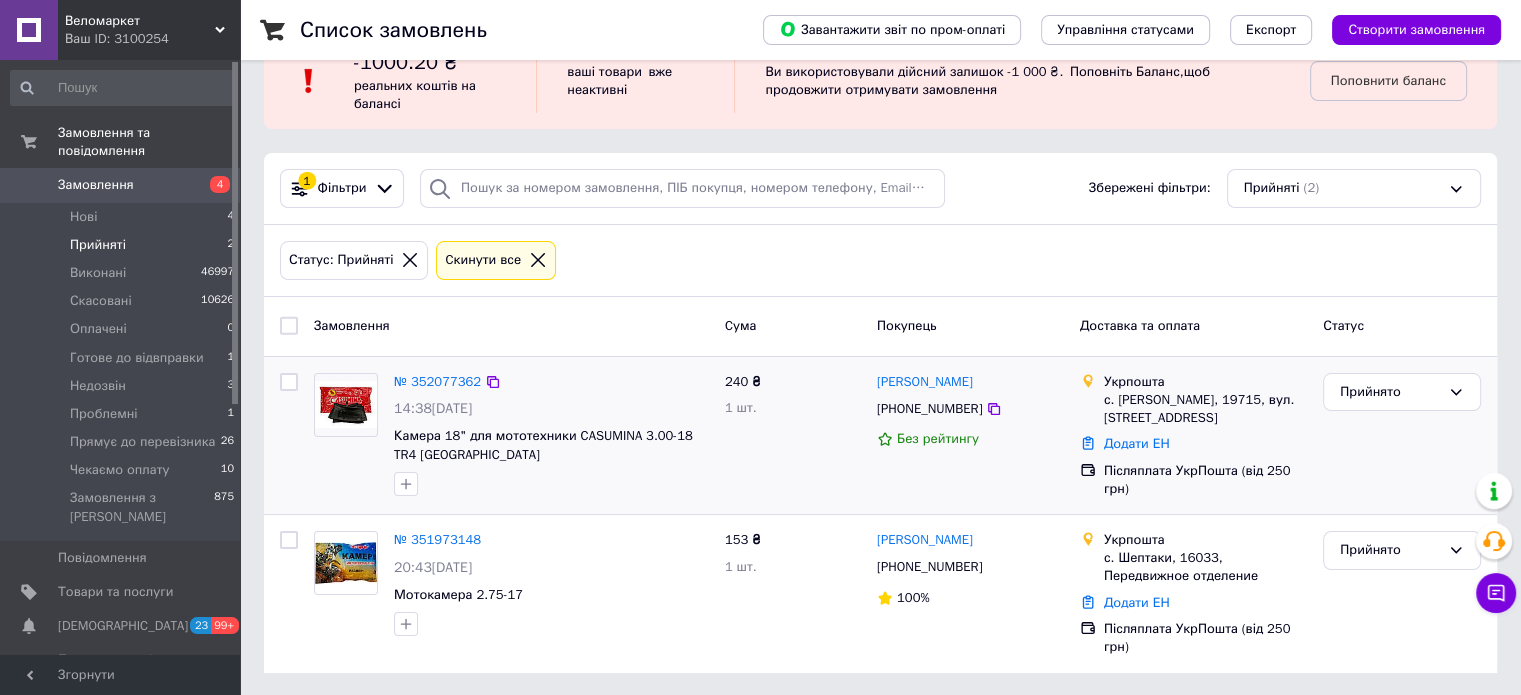 click at bounding box center (346, 404) 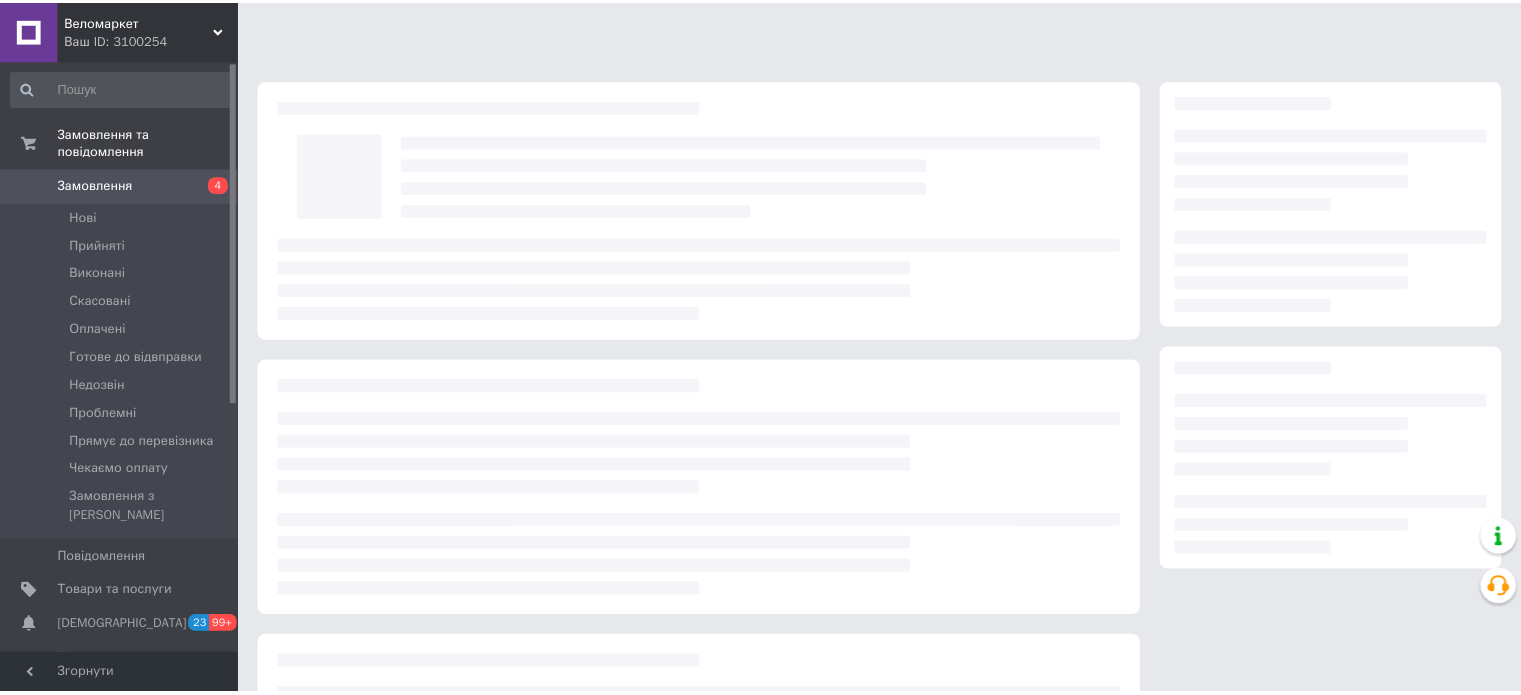 scroll, scrollTop: 0, scrollLeft: 0, axis: both 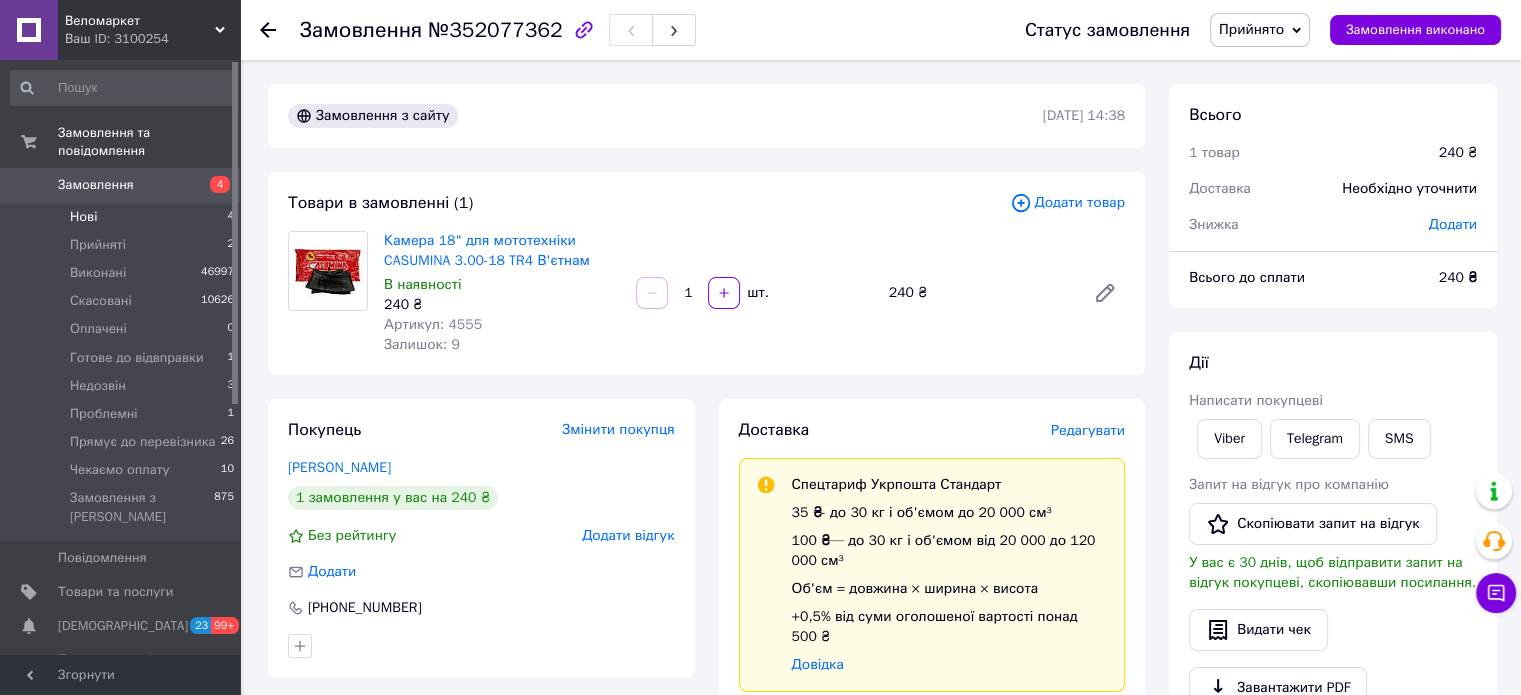click on "Нові 4" at bounding box center [123, 217] 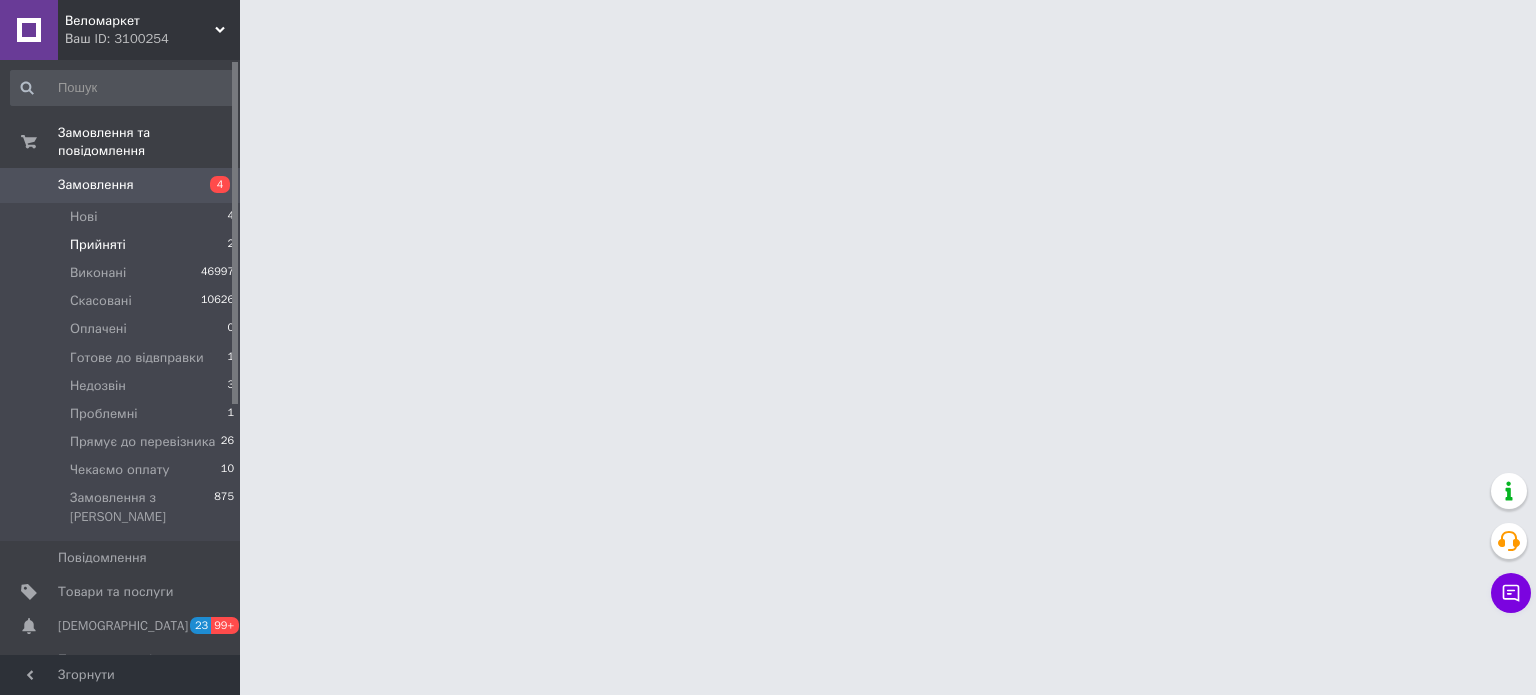 click on "Прийняті 2" at bounding box center [123, 245] 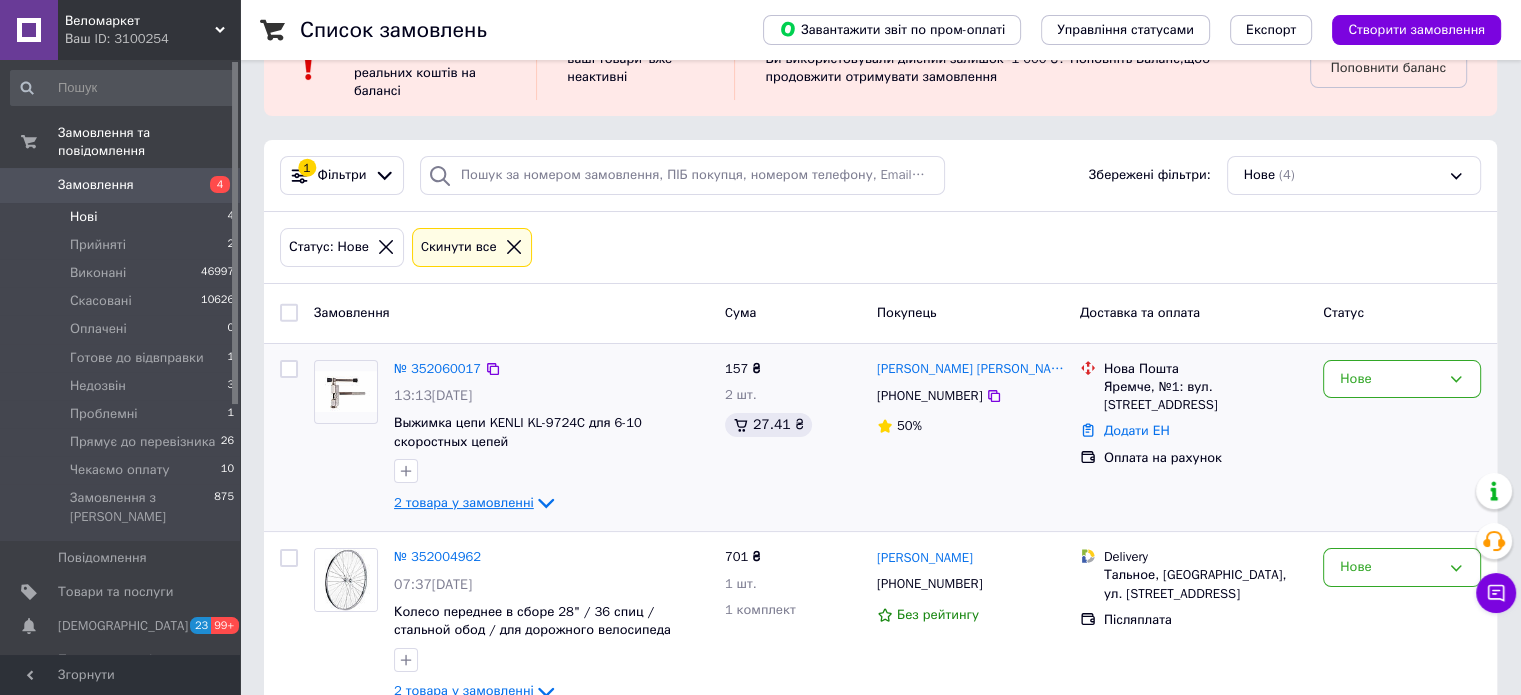 scroll, scrollTop: 100, scrollLeft: 0, axis: vertical 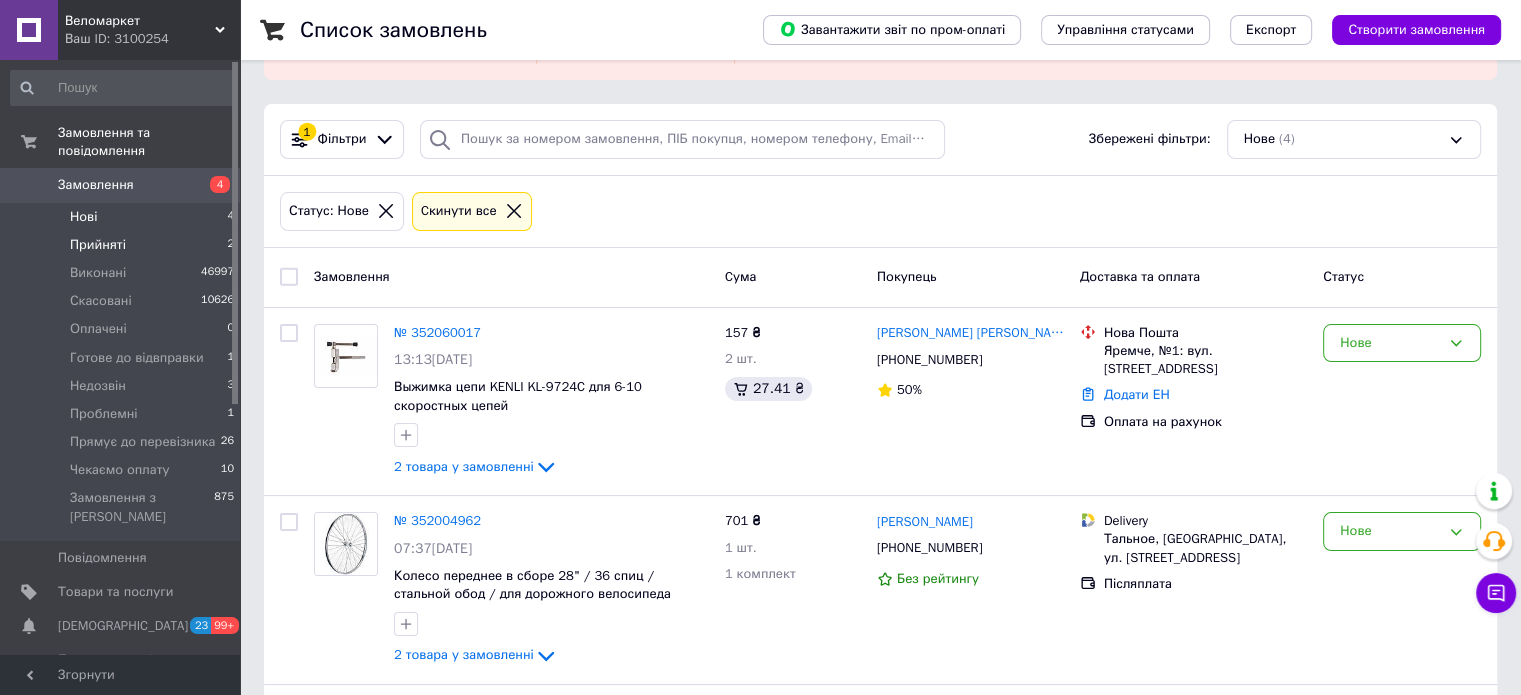 click on "Прийняті 2" at bounding box center [123, 245] 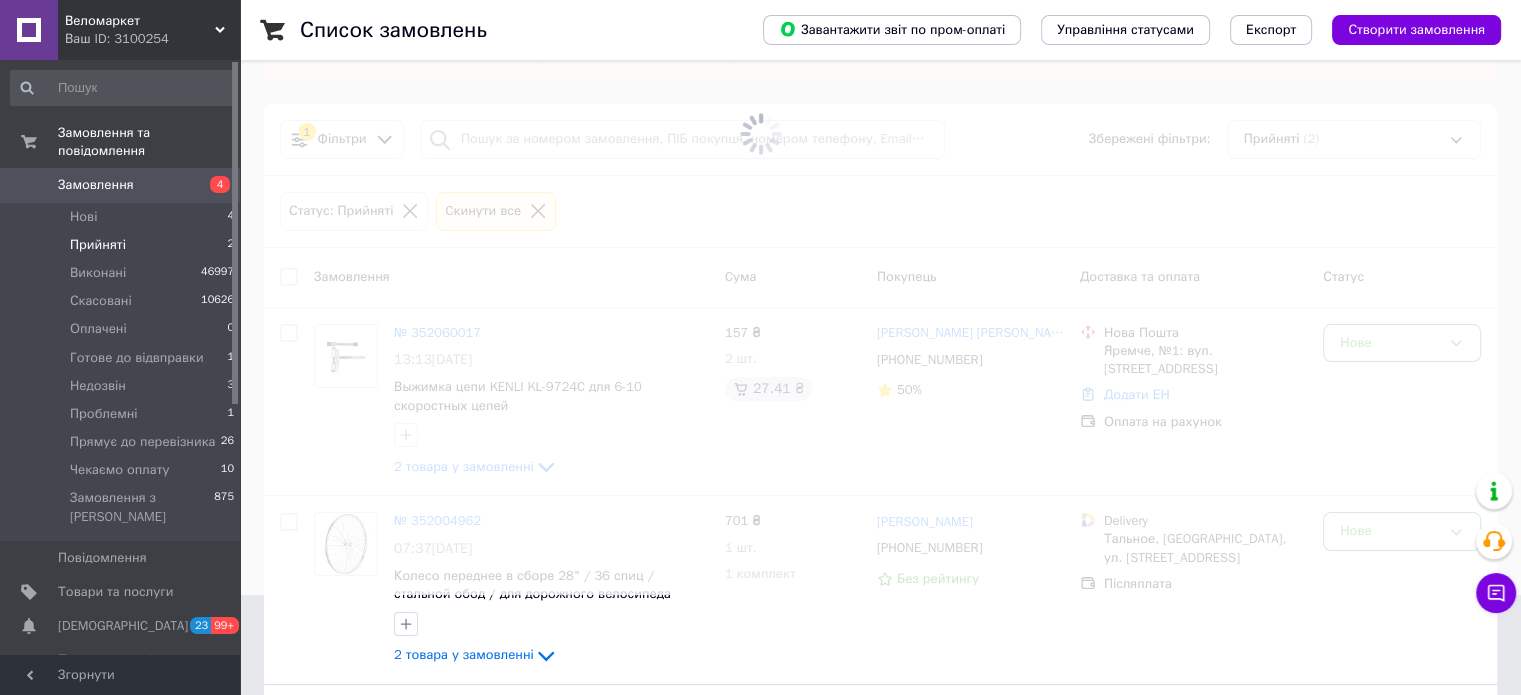 scroll, scrollTop: 0, scrollLeft: 0, axis: both 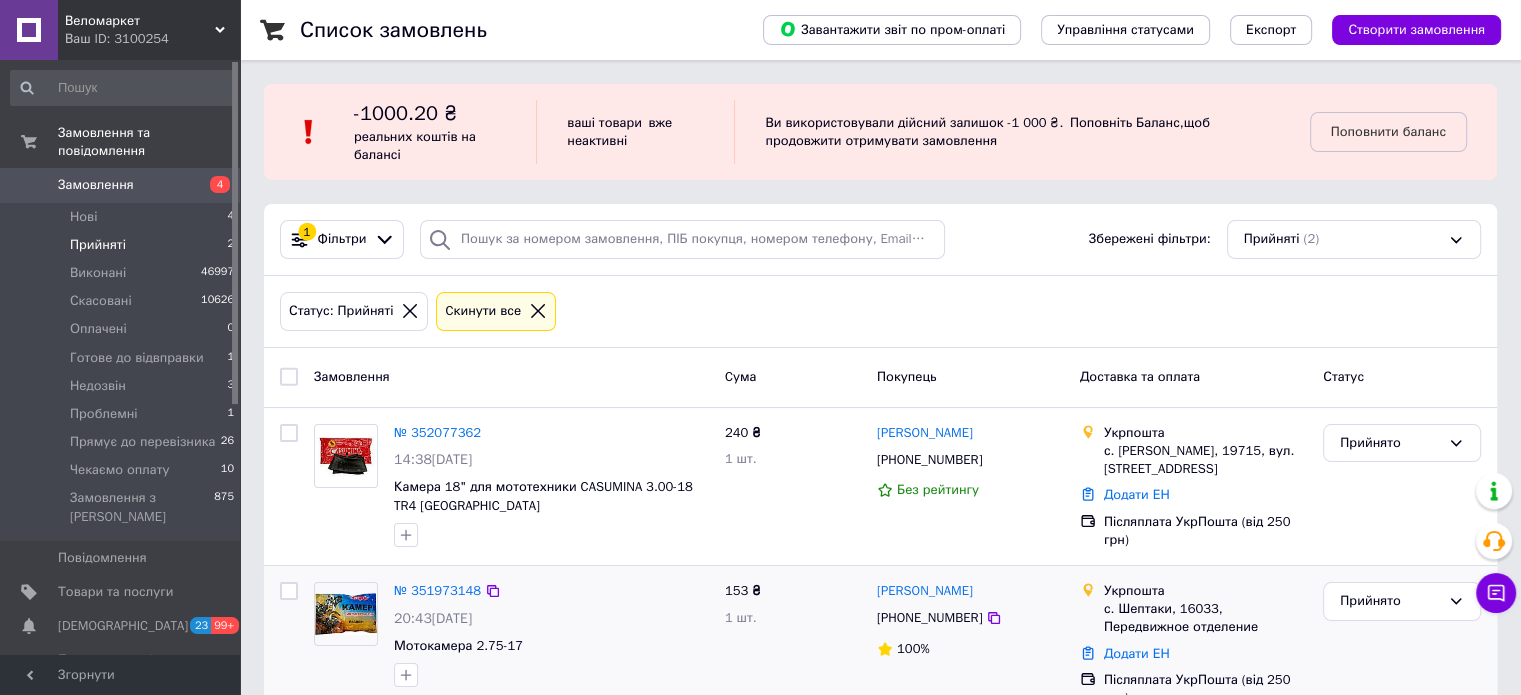click at bounding box center [346, 614] 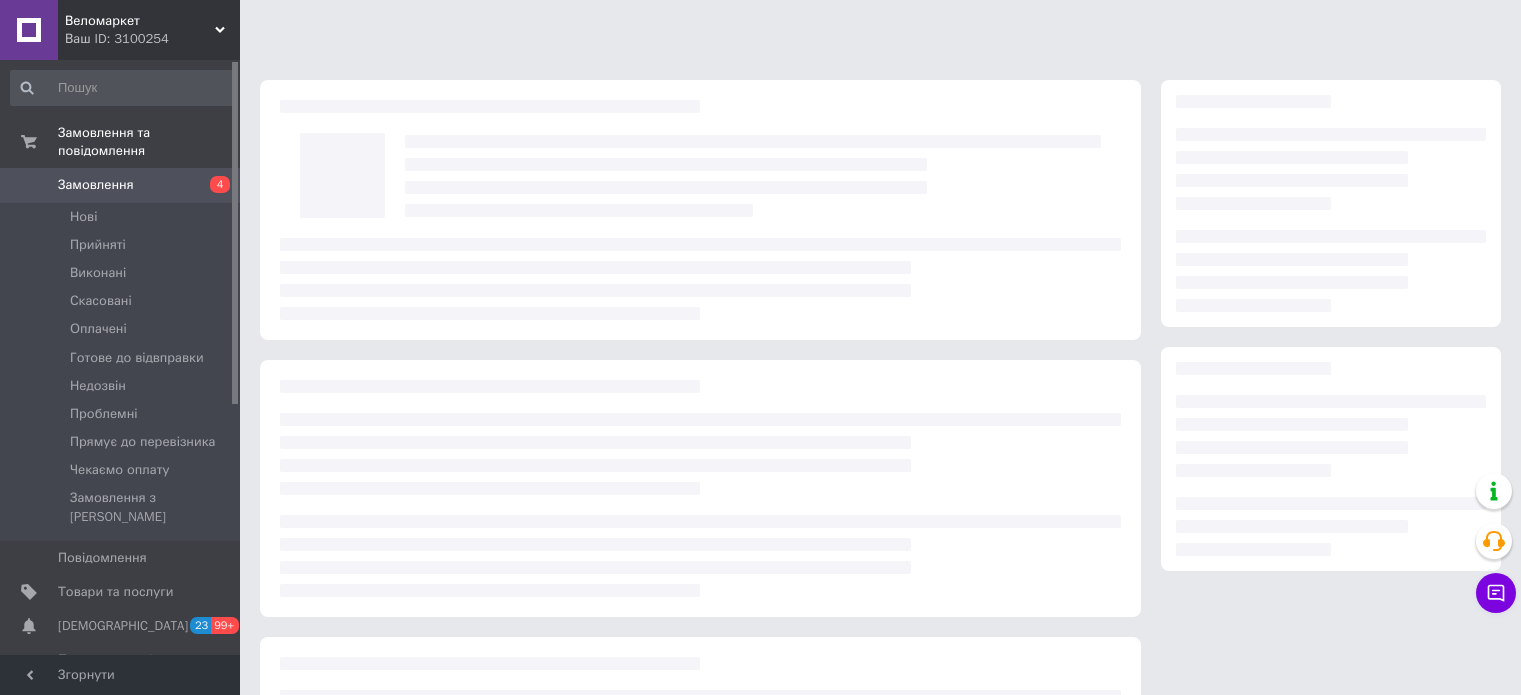 scroll, scrollTop: 0, scrollLeft: 0, axis: both 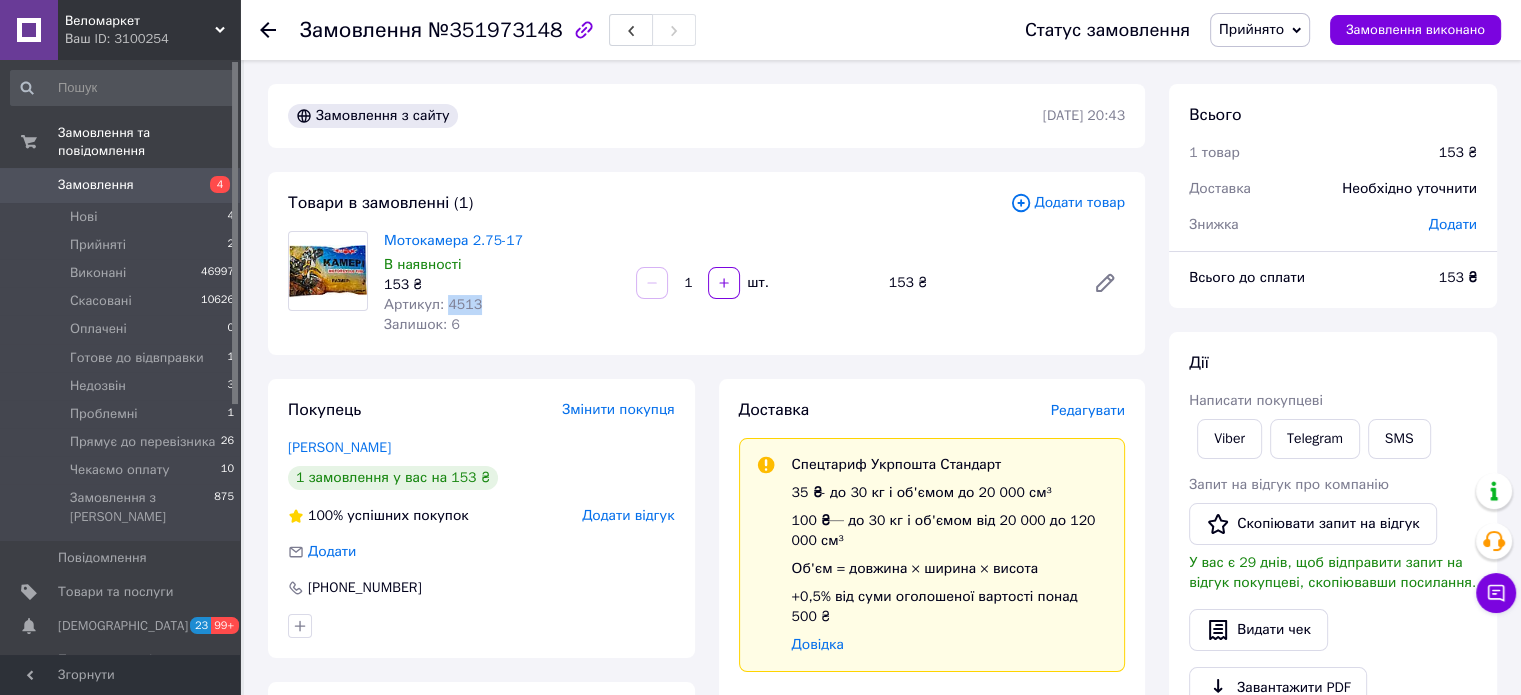 drag, startPoint x: 445, startPoint y: 305, endPoint x: 559, endPoint y: 31, distance: 296.76926 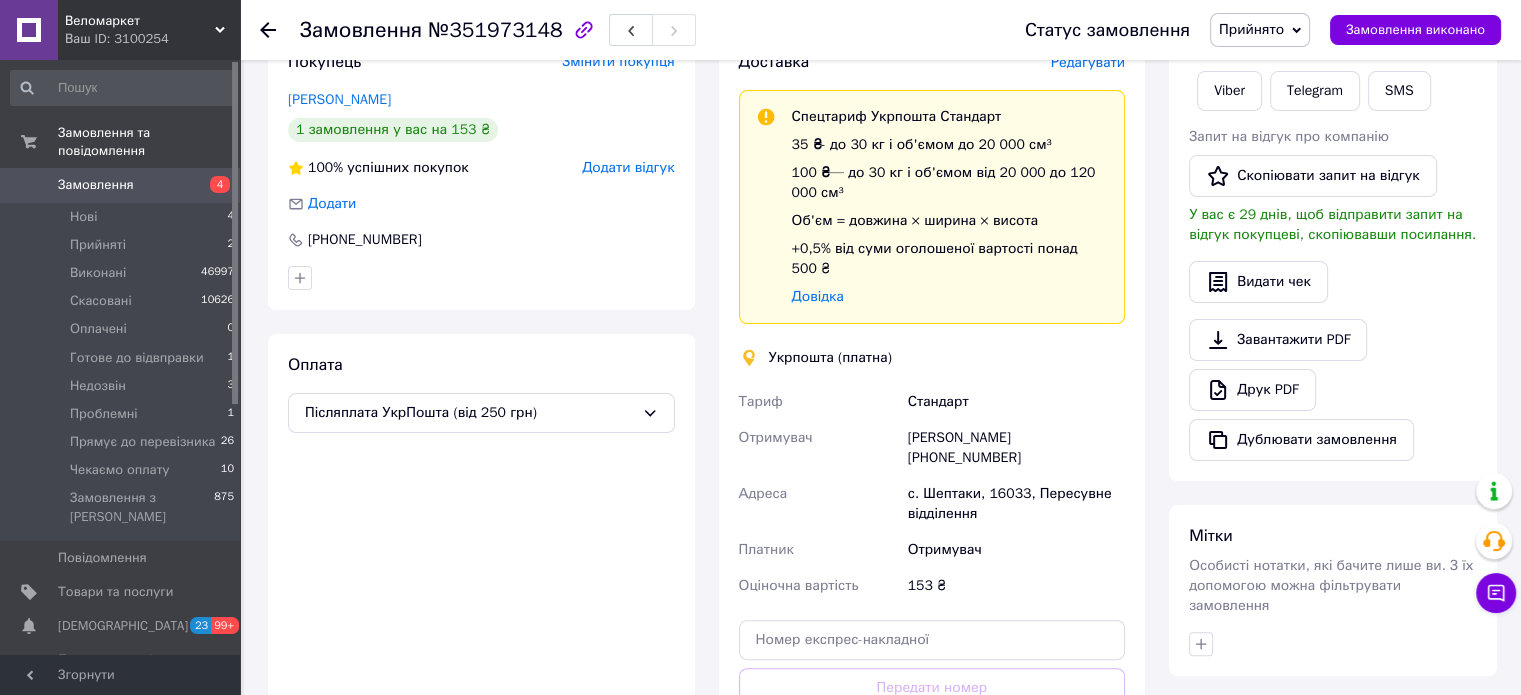 scroll, scrollTop: 600, scrollLeft: 0, axis: vertical 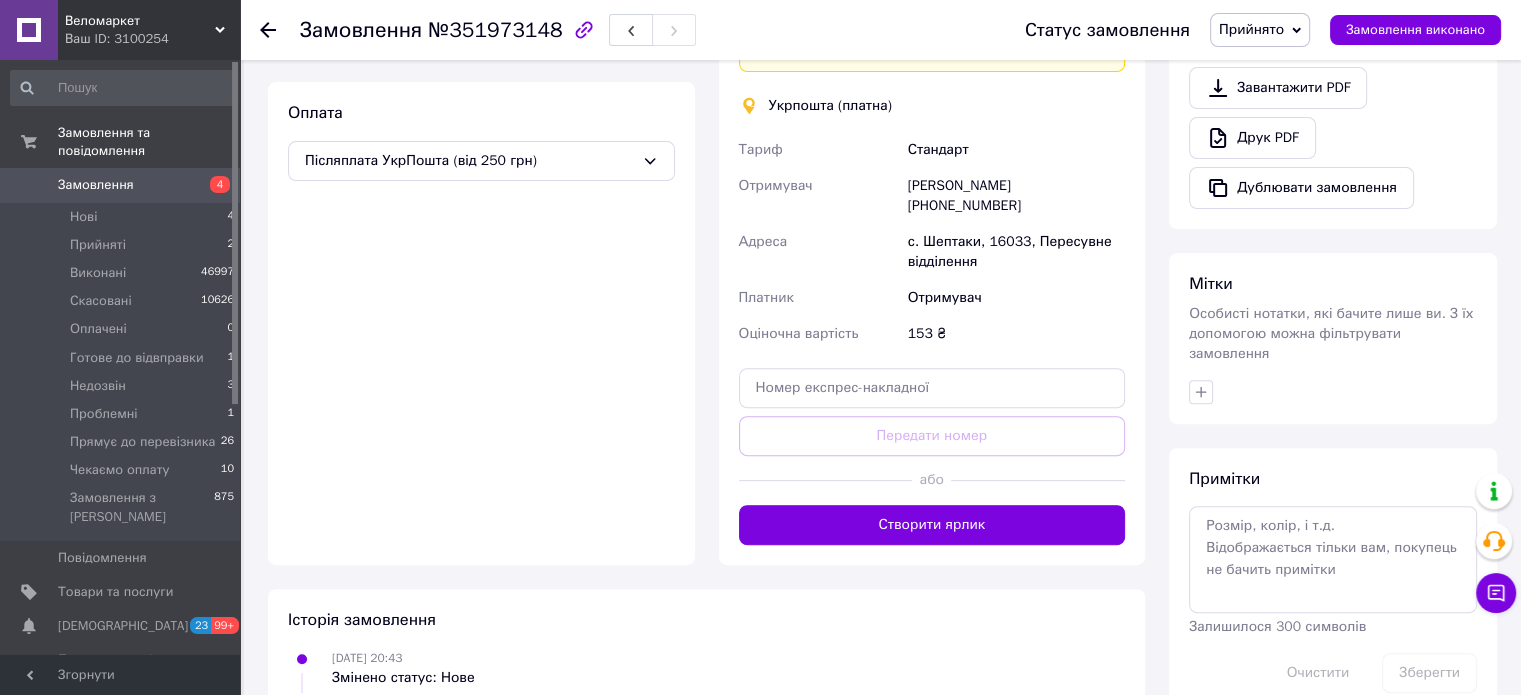 drag, startPoint x: 923, startPoint y: 195, endPoint x: 711, endPoint y: 15, distance: 278.10788 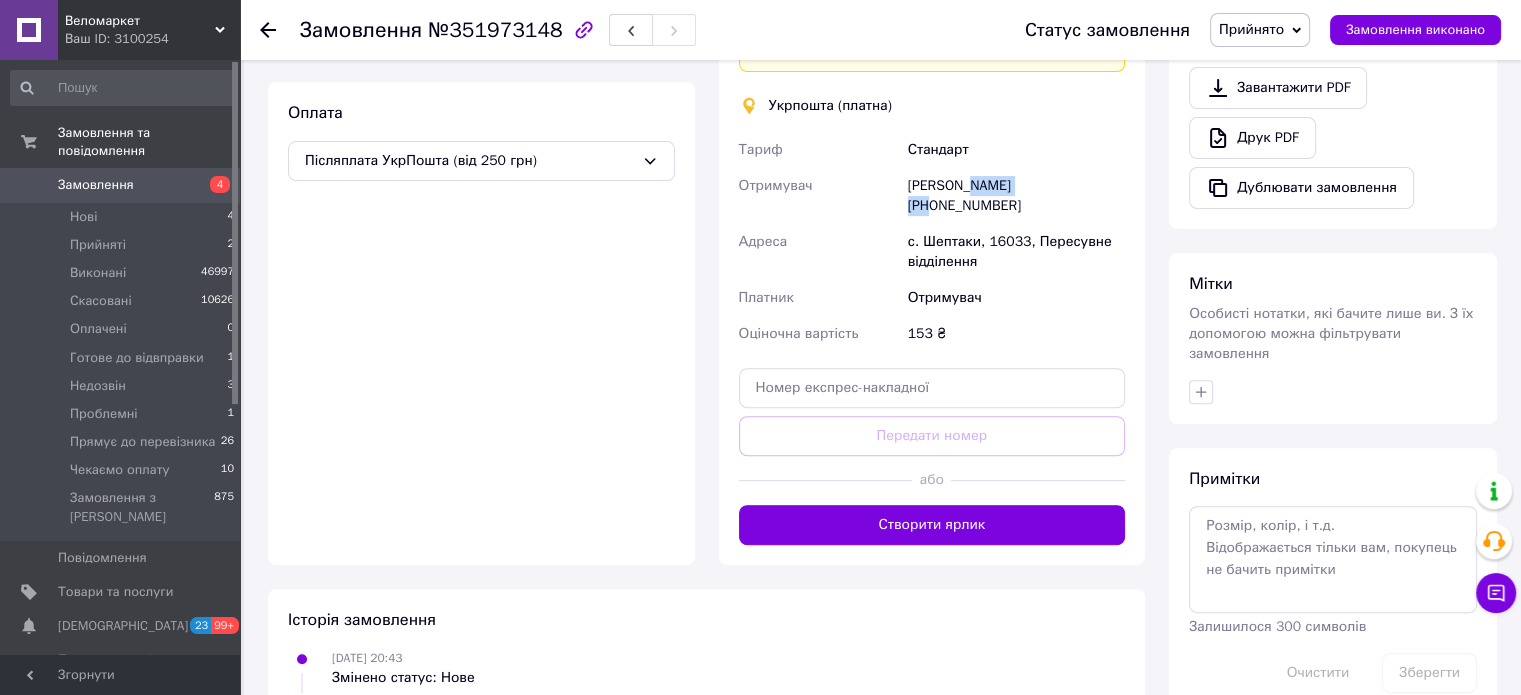 drag, startPoint x: 976, startPoint y: 168, endPoint x: 1076, endPoint y: 255, distance: 132.54811 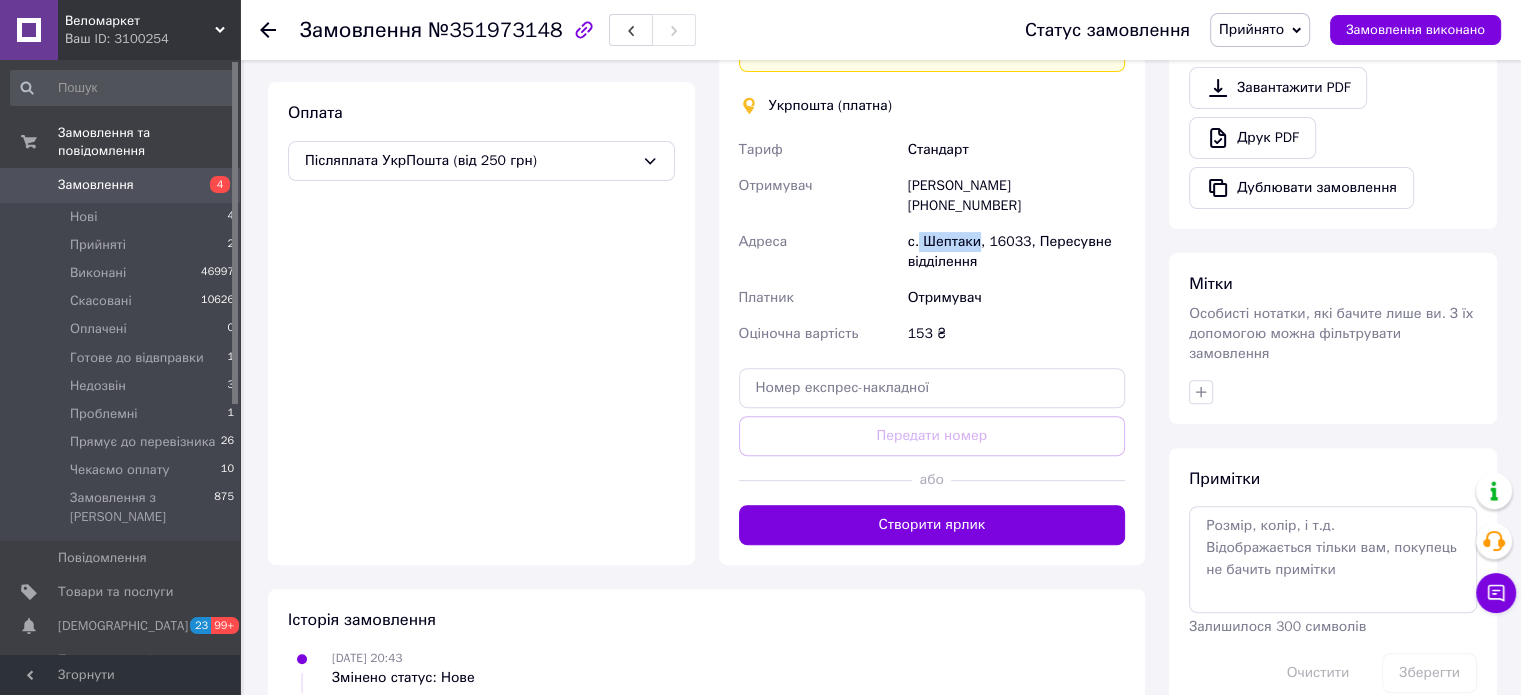 drag, startPoint x: 916, startPoint y: 220, endPoint x: 975, endPoint y: 219, distance: 59.008472 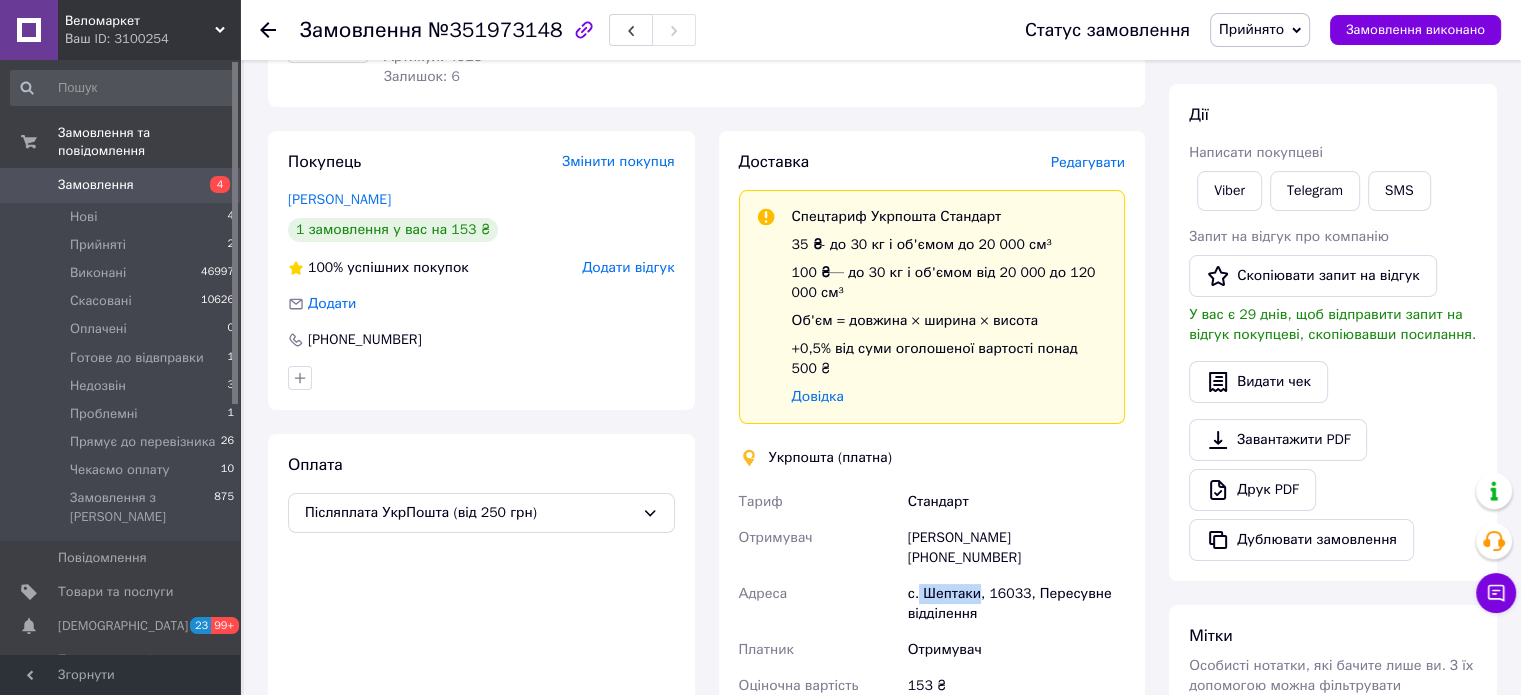 scroll, scrollTop: 100, scrollLeft: 0, axis: vertical 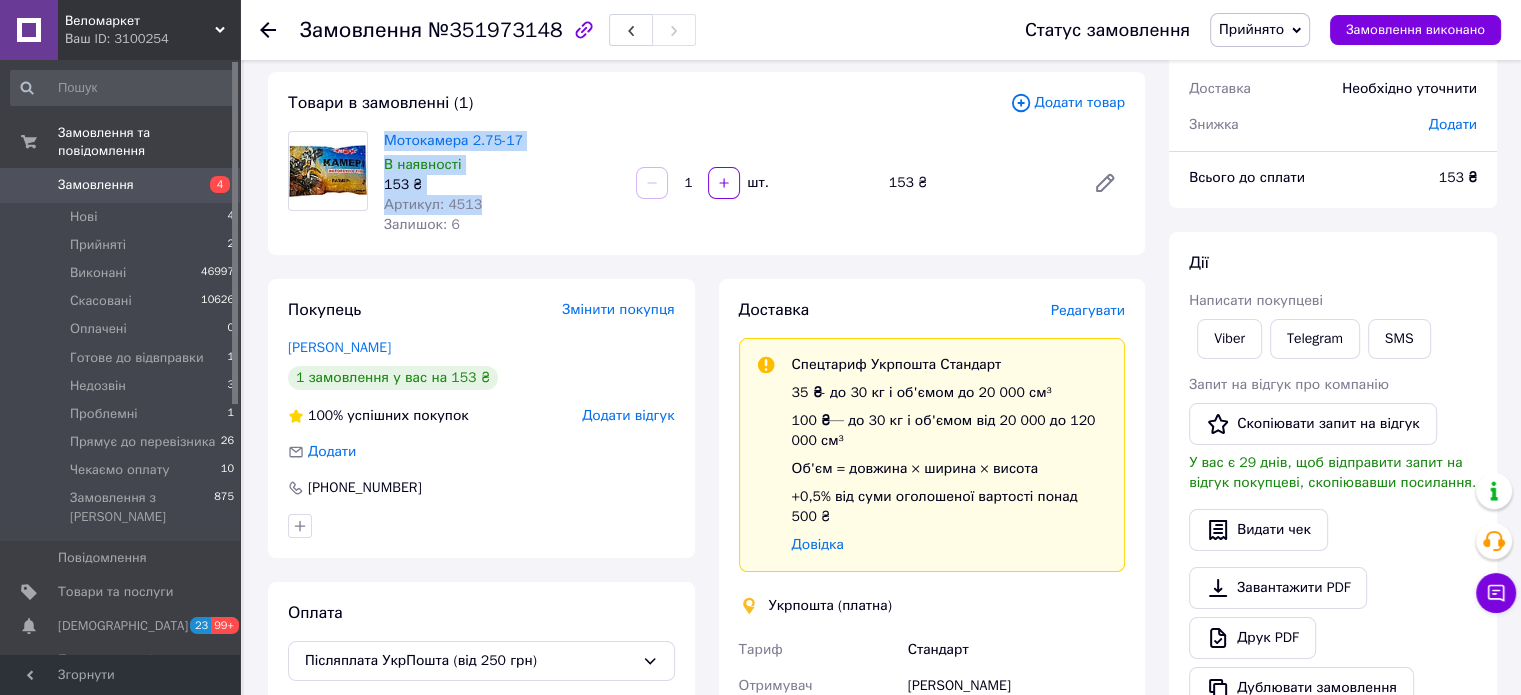drag, startPoint x: 491, startPoint y: 198, endPoint x: 376, endPoint y: 131, distance: 133.09395 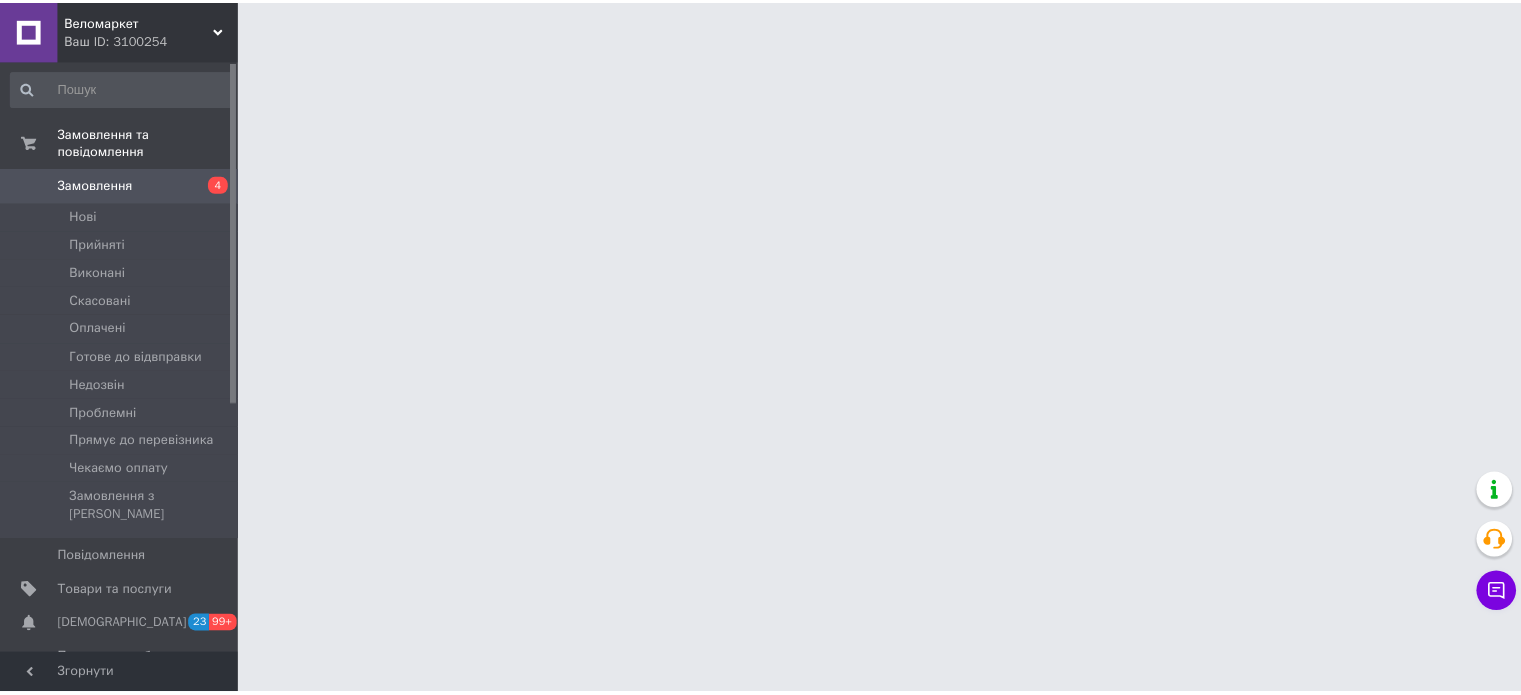 scroll, scrollTop: 0, scrollLeft: 0, axis: both 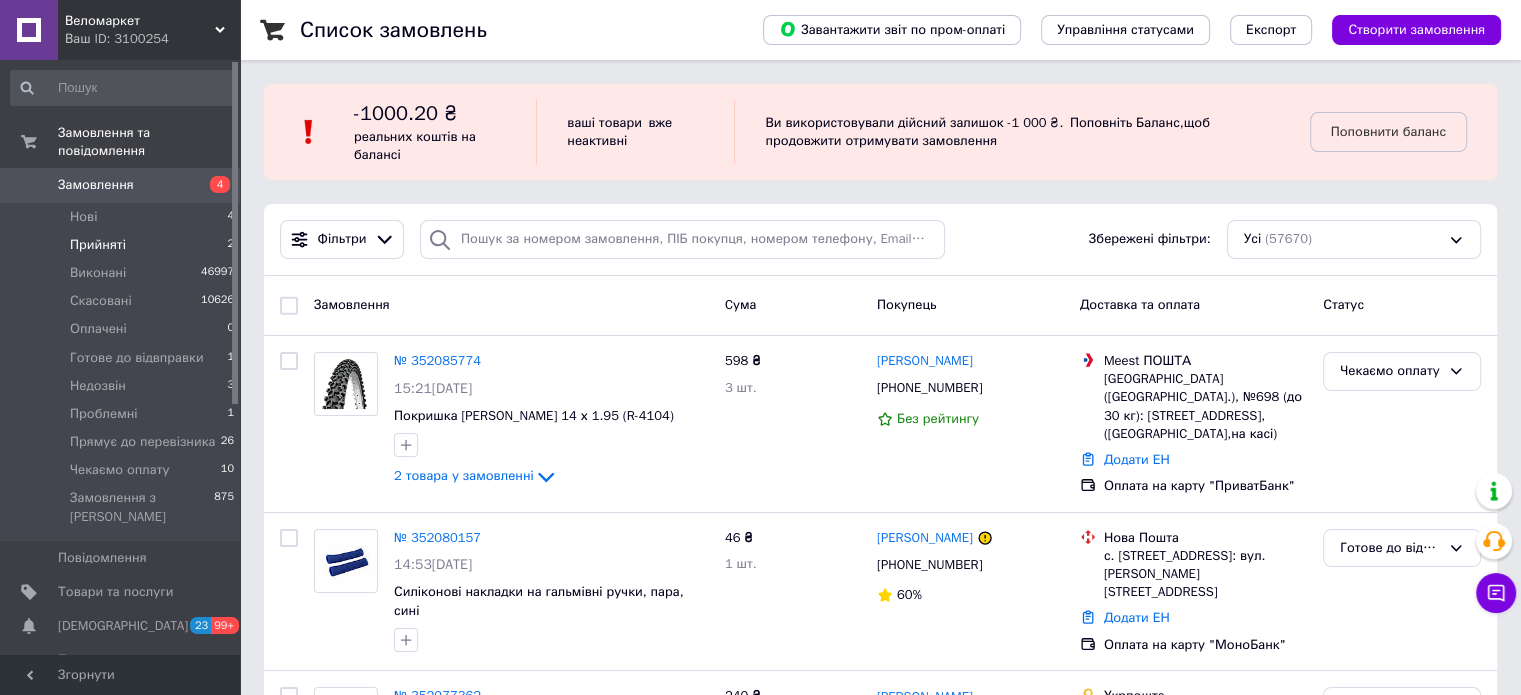 click on "Прийняті 2" at bounding box center (123, 245) 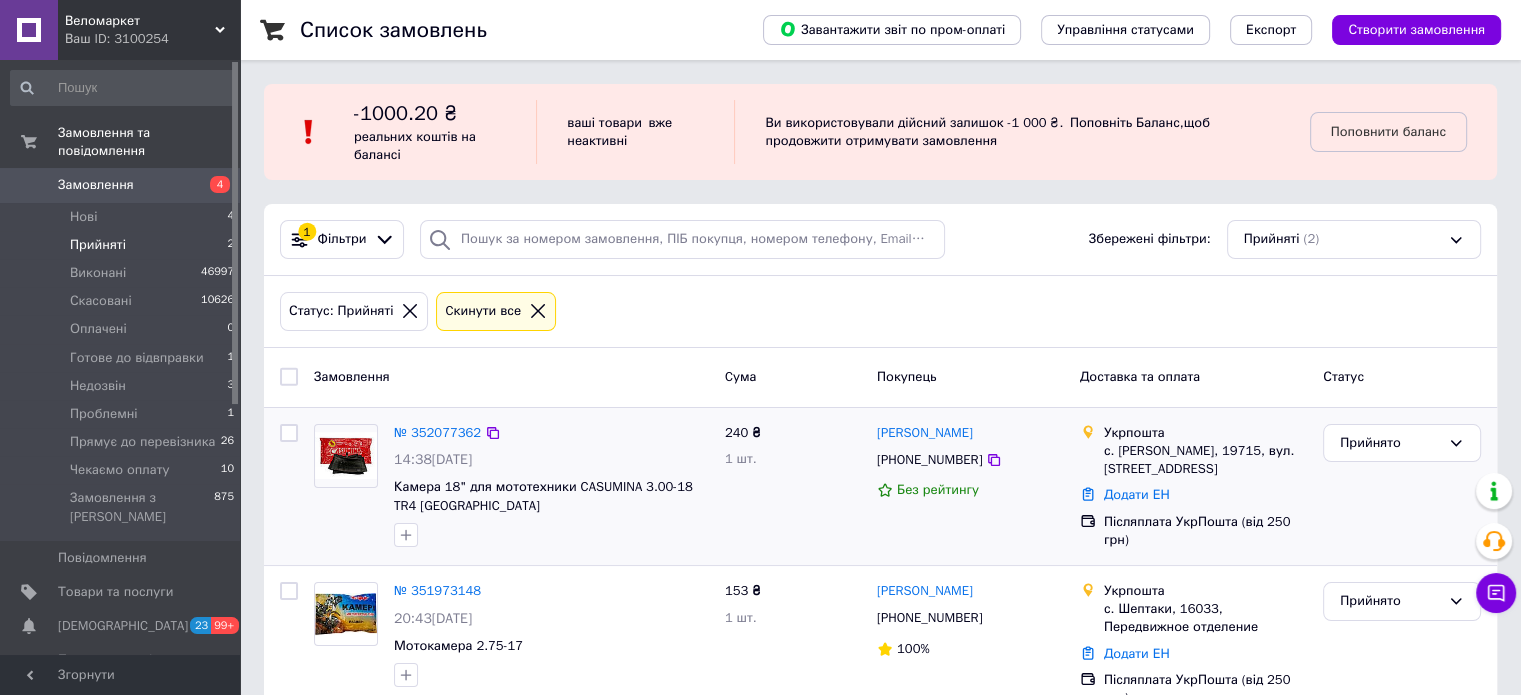 click at bounding box center [346, 455] 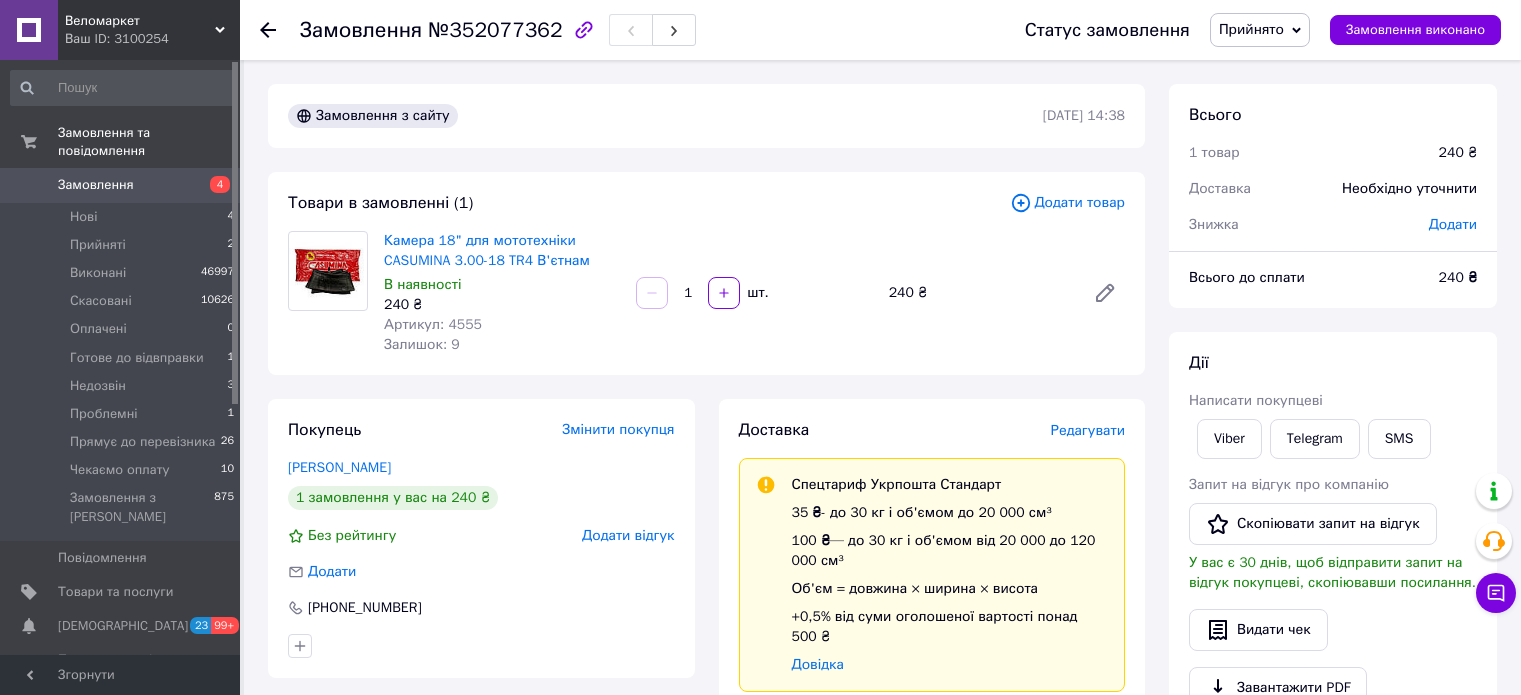 scroll, scrollTop: 0, scrollLeft: 0, axis: both 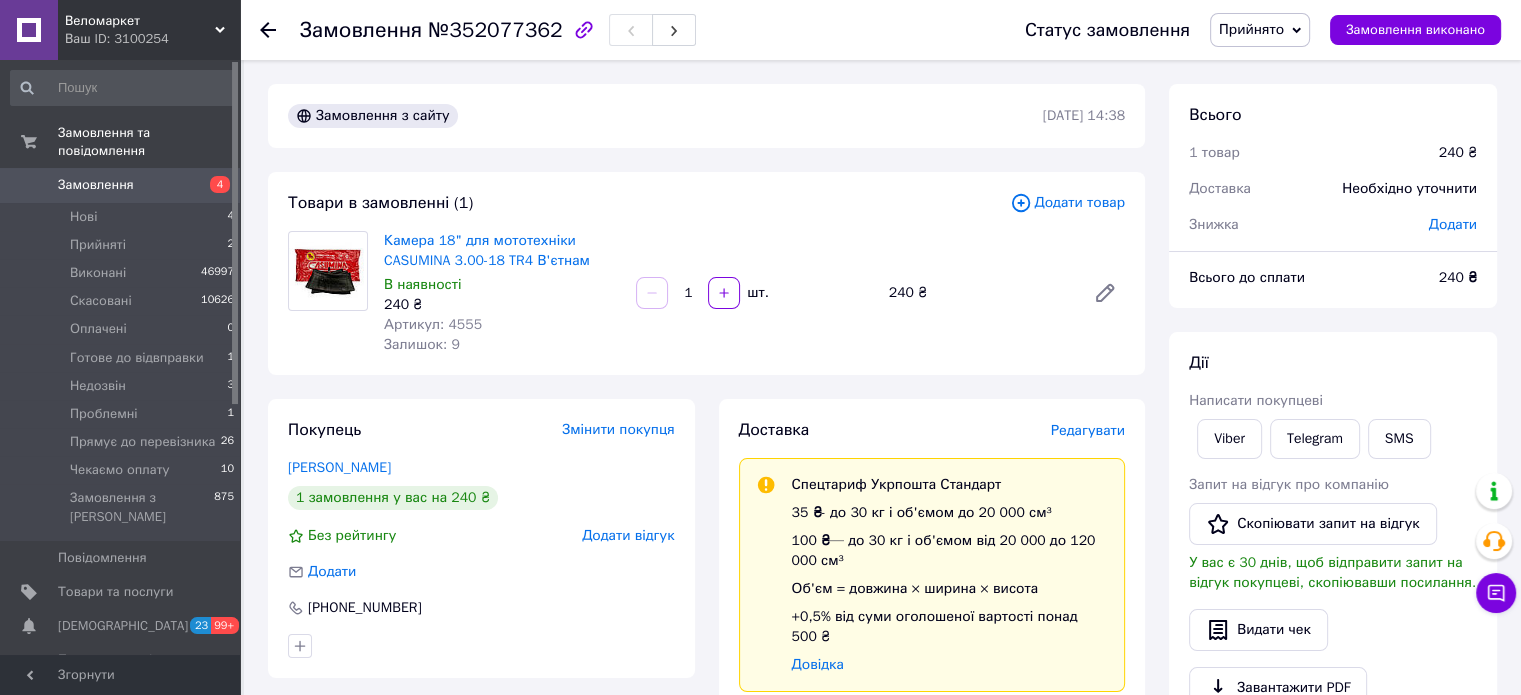 click on "Ваш ID: 3100254" at bounding box center [152, 39] 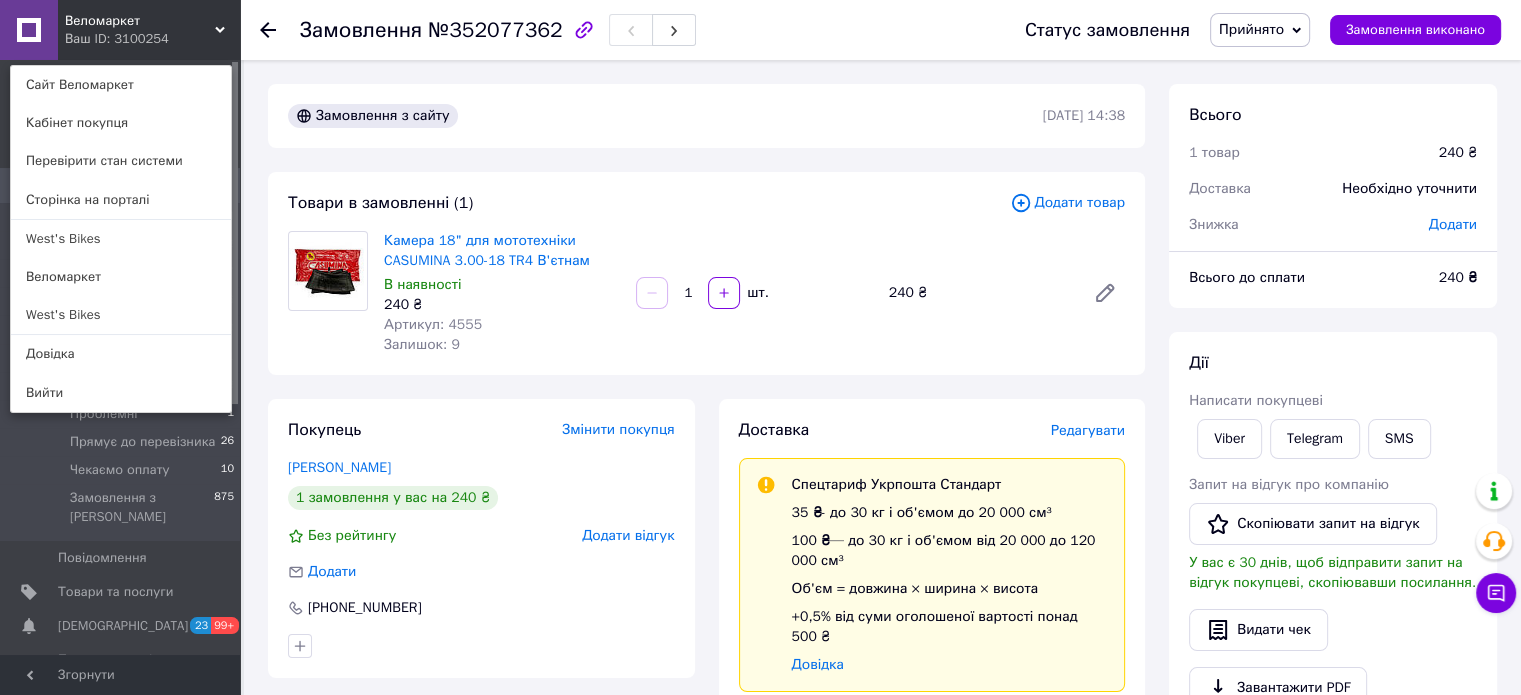 drag, startPoint x: 441, startPoint y: 315, endPoint x: 473, endPoint y: 323, distance: 32.984844 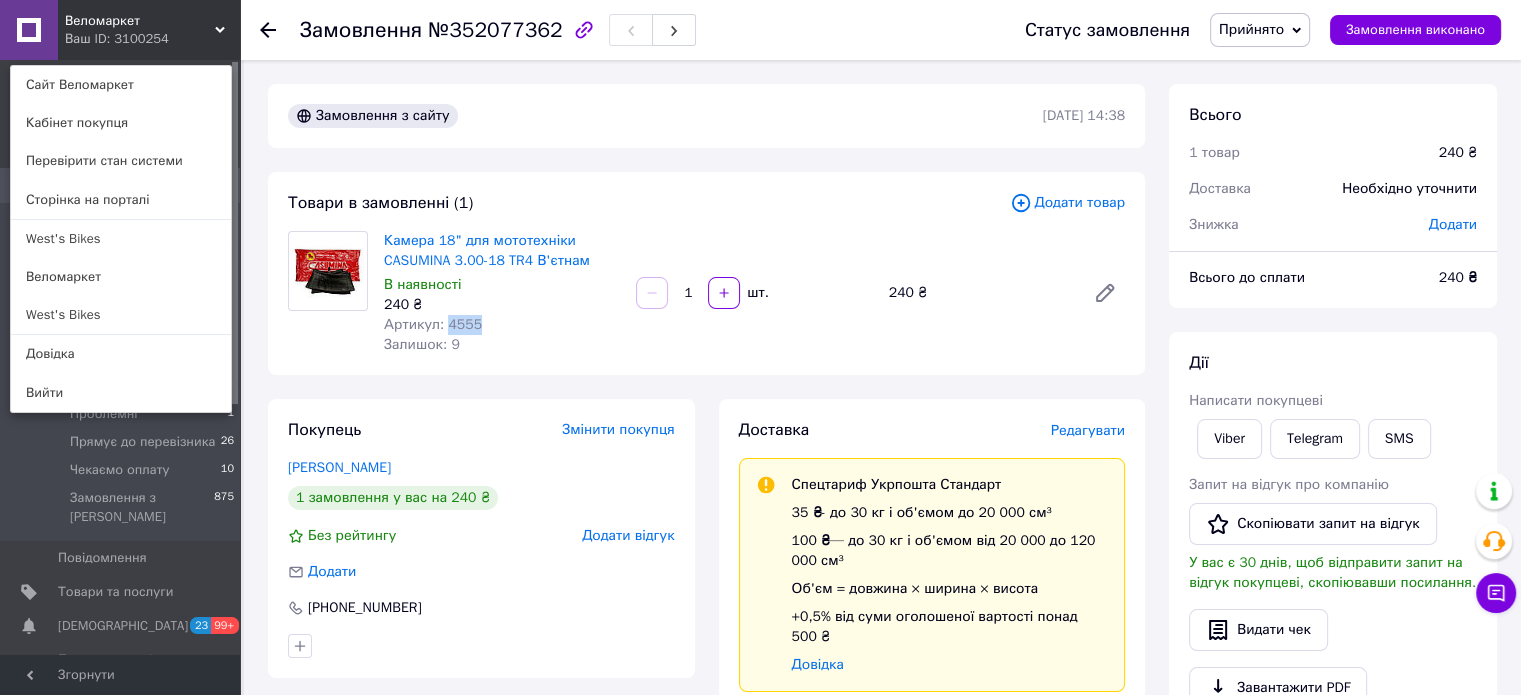 drag, startPoint x: 443, startPoint y: 323, endPoint x: 500, endPoint y: 323, distance: 57 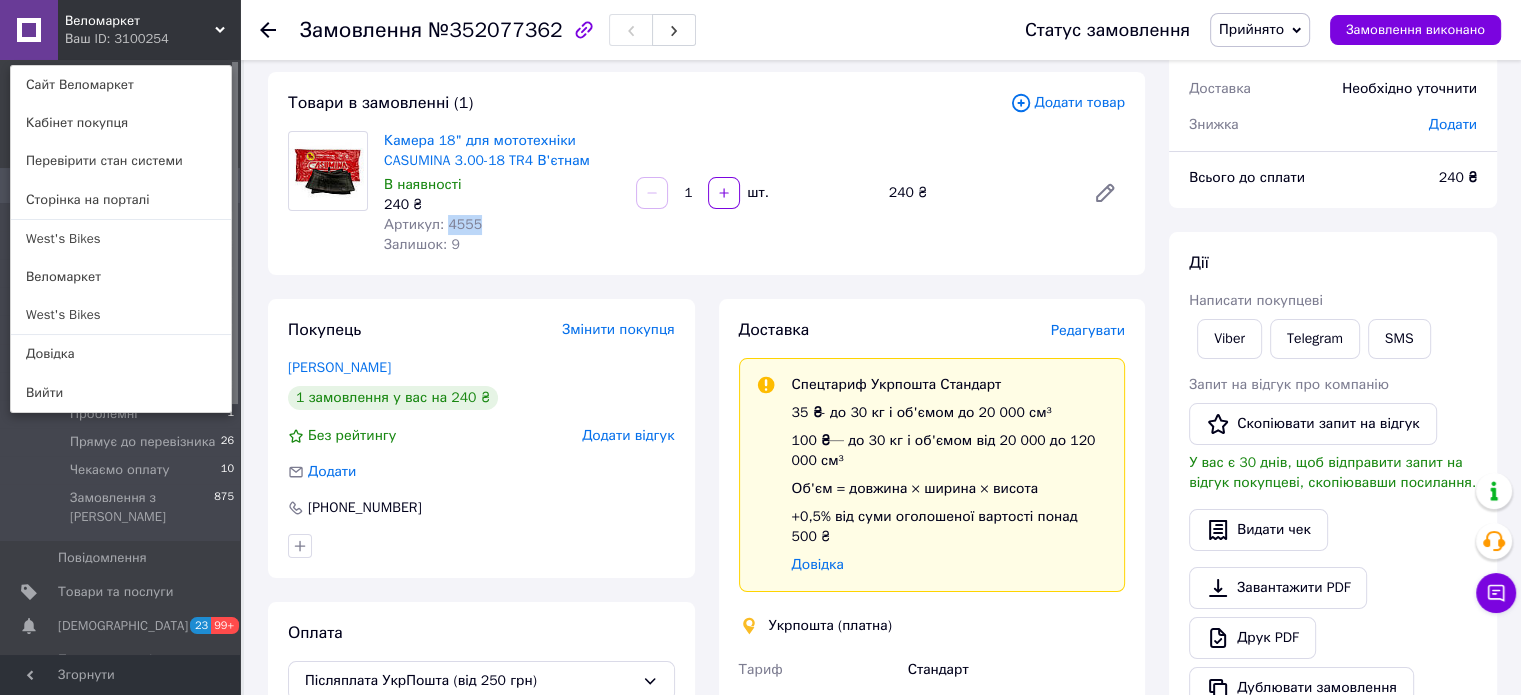 scroll, scrollTop: 300, scrollLeft: 0, axis: vertical 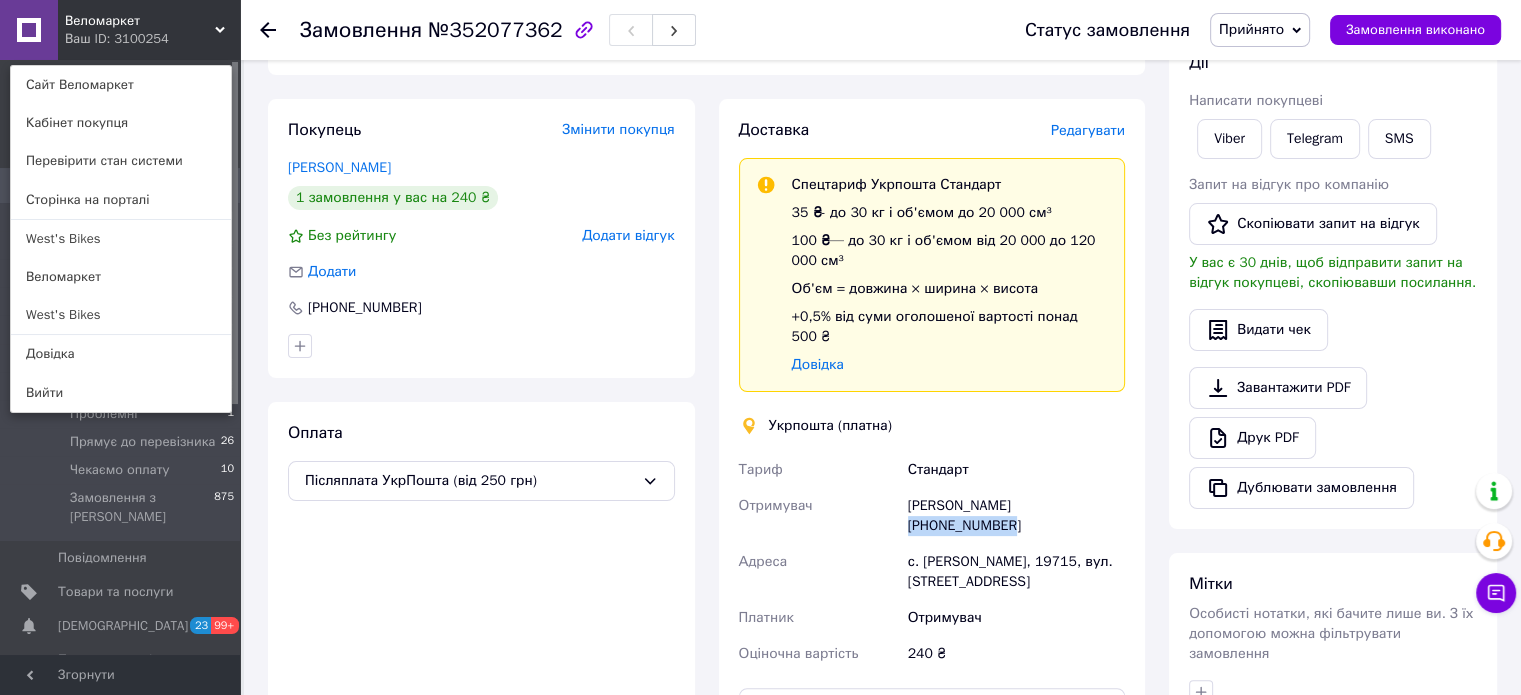 drag, startPoint x: 1011, startPoint y: 483, endPoint x: 1122, endPoint y: 478, distance: 111.11256 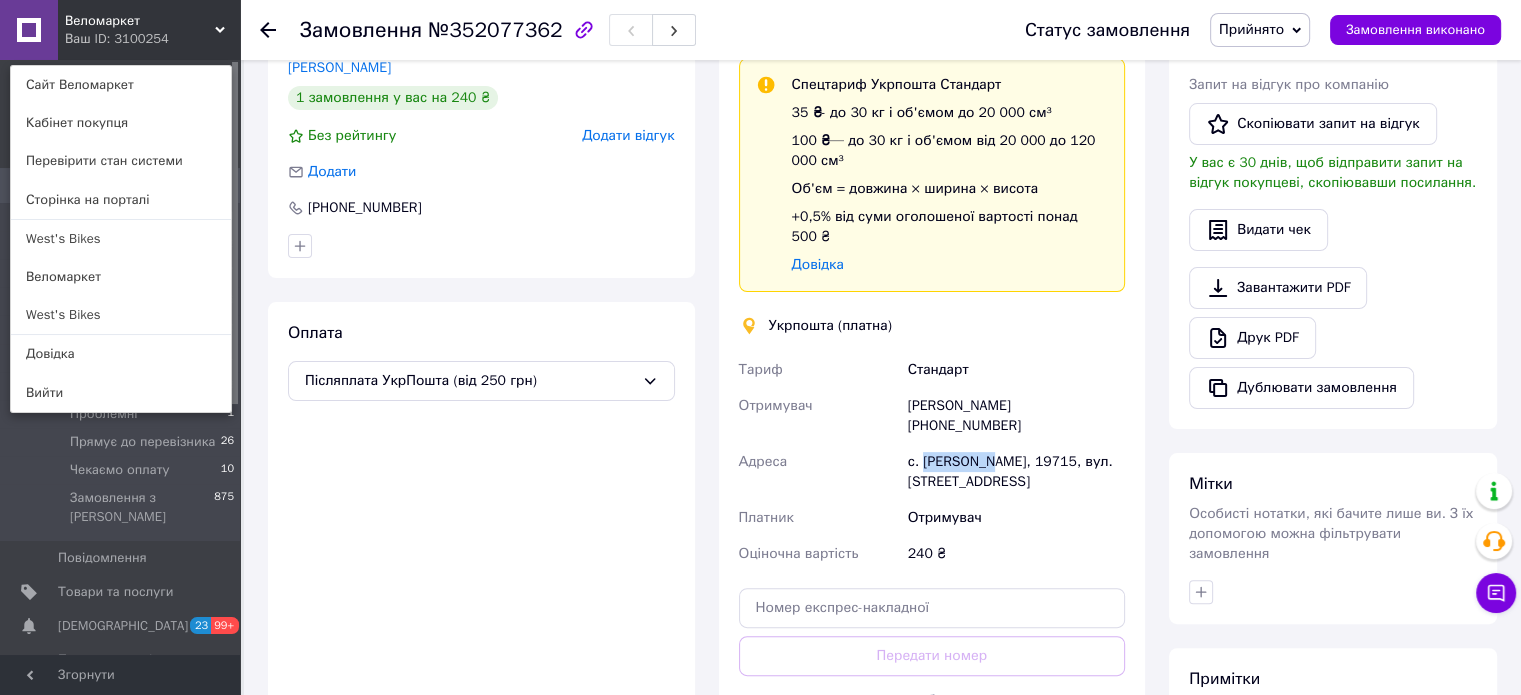 drag, startPoint x: 920, startPoint y: 415, endPoint x: 980, endPoint y: 417, distance: 60.033325 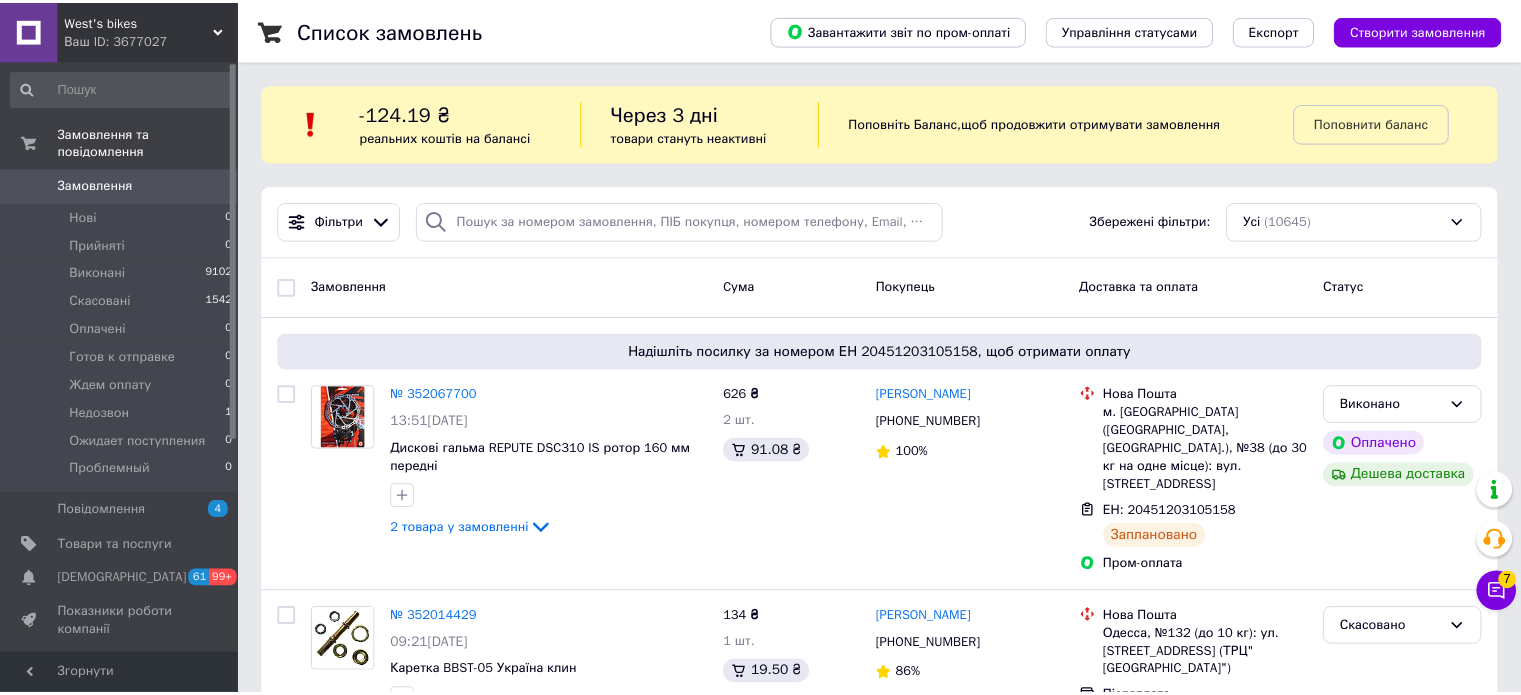 scroll, scrollTop: 0, scrollLeft: 0, axis: both 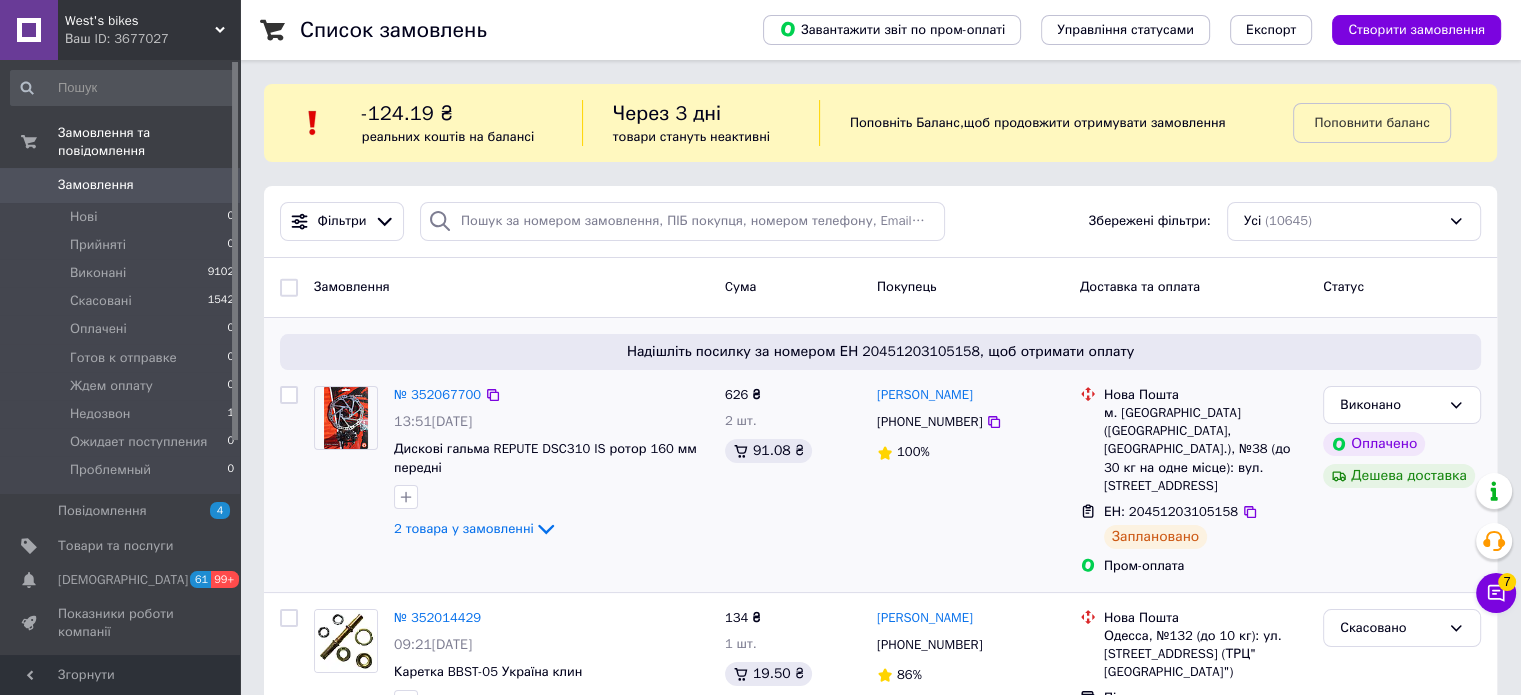 click at bounding box center [345, 418] 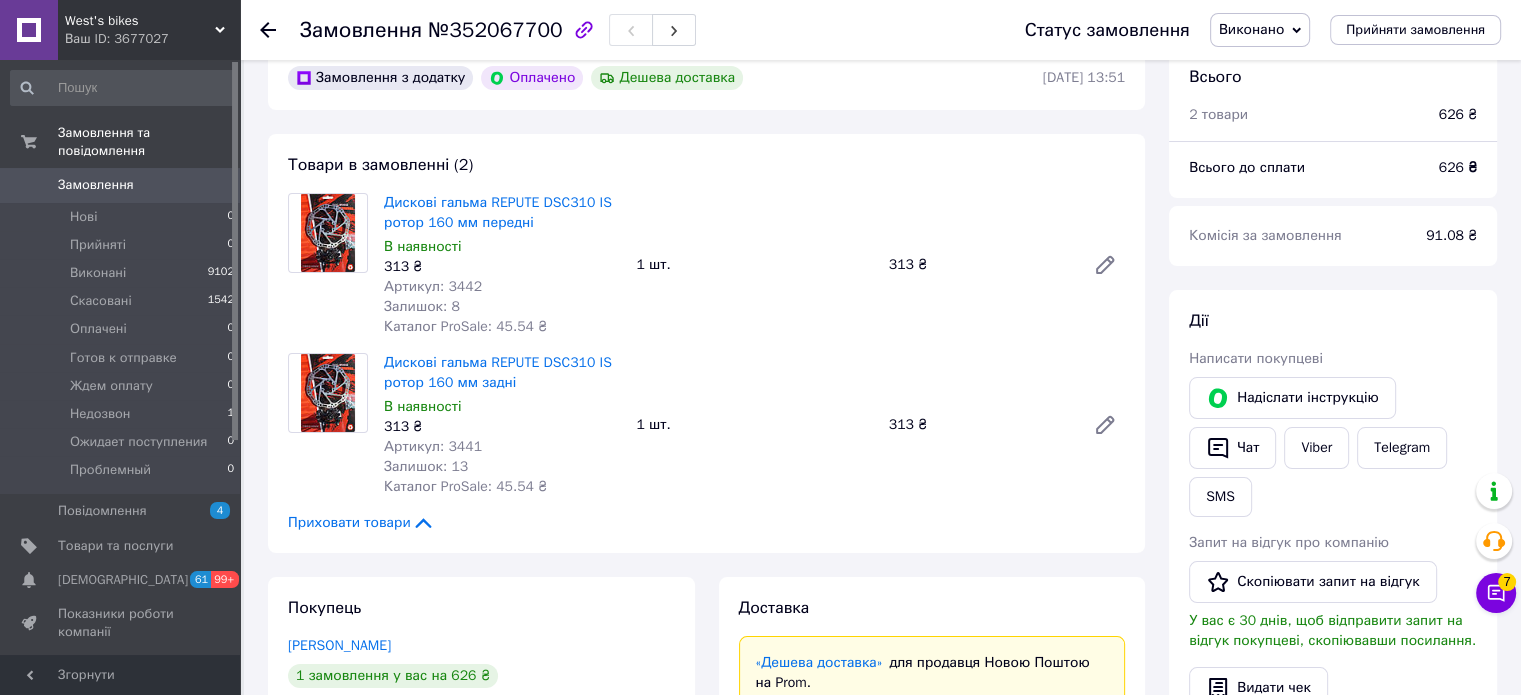 scroll, scrollTop: 0, scrollLeft: 0, axis: both 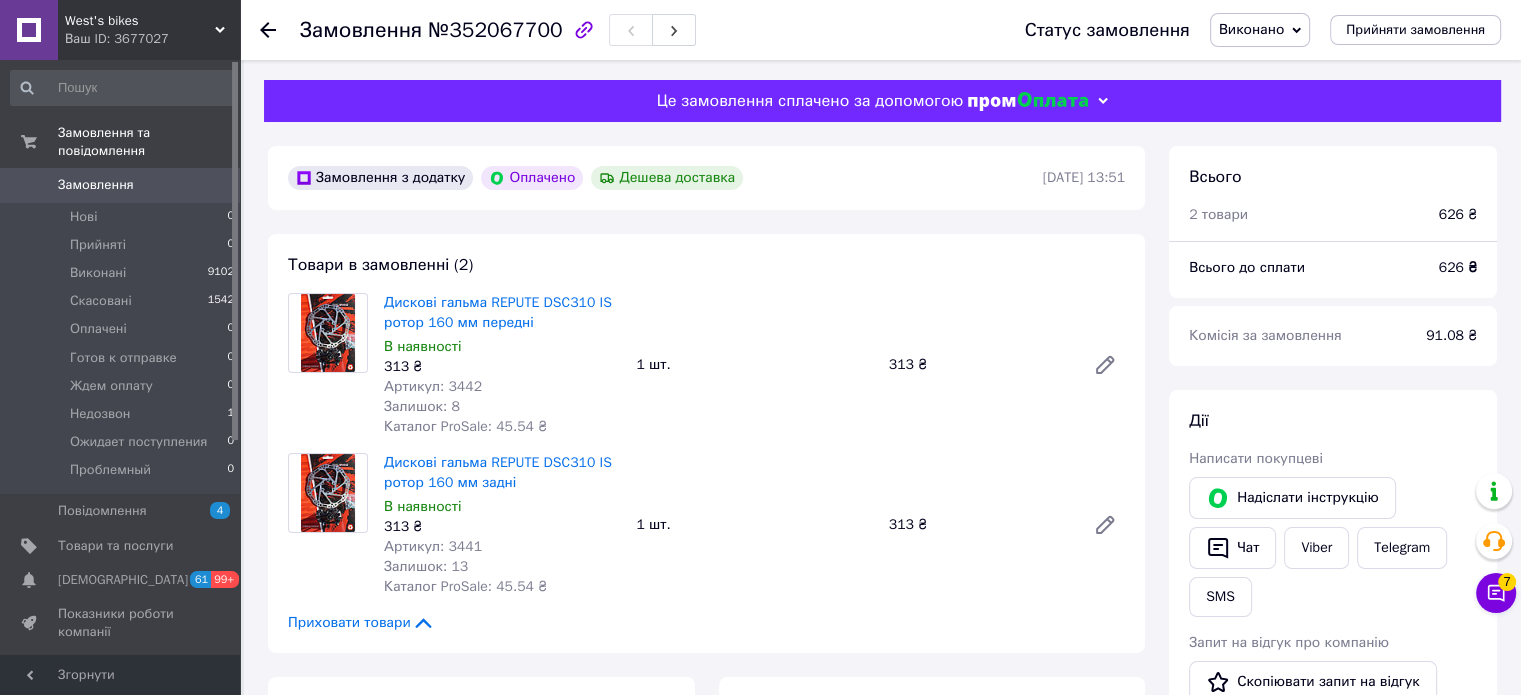 click on "Замовлення" at bounding box center [121, 185] 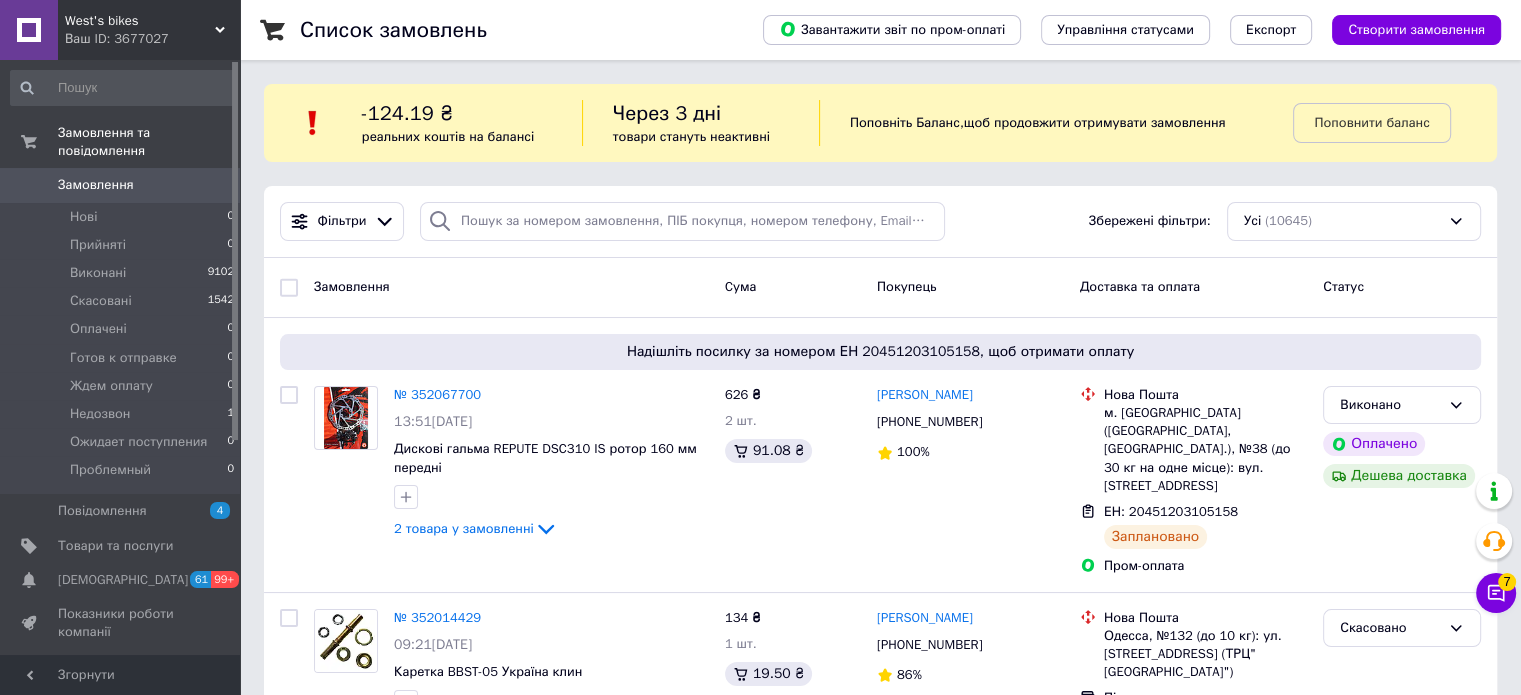 scroll, scrollTop: 5287, scrollLeft: 0, axis: vertical 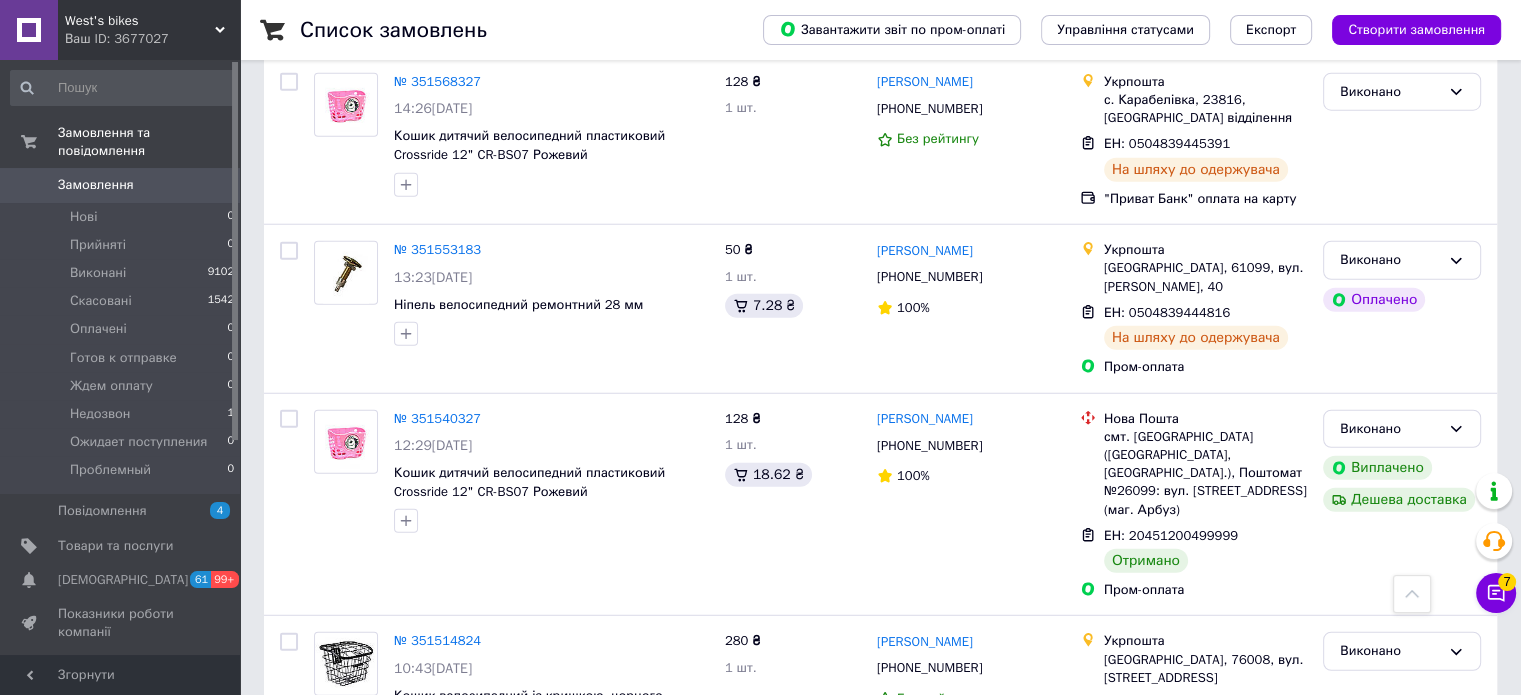 click on "0" at bounding box center [212, 185] 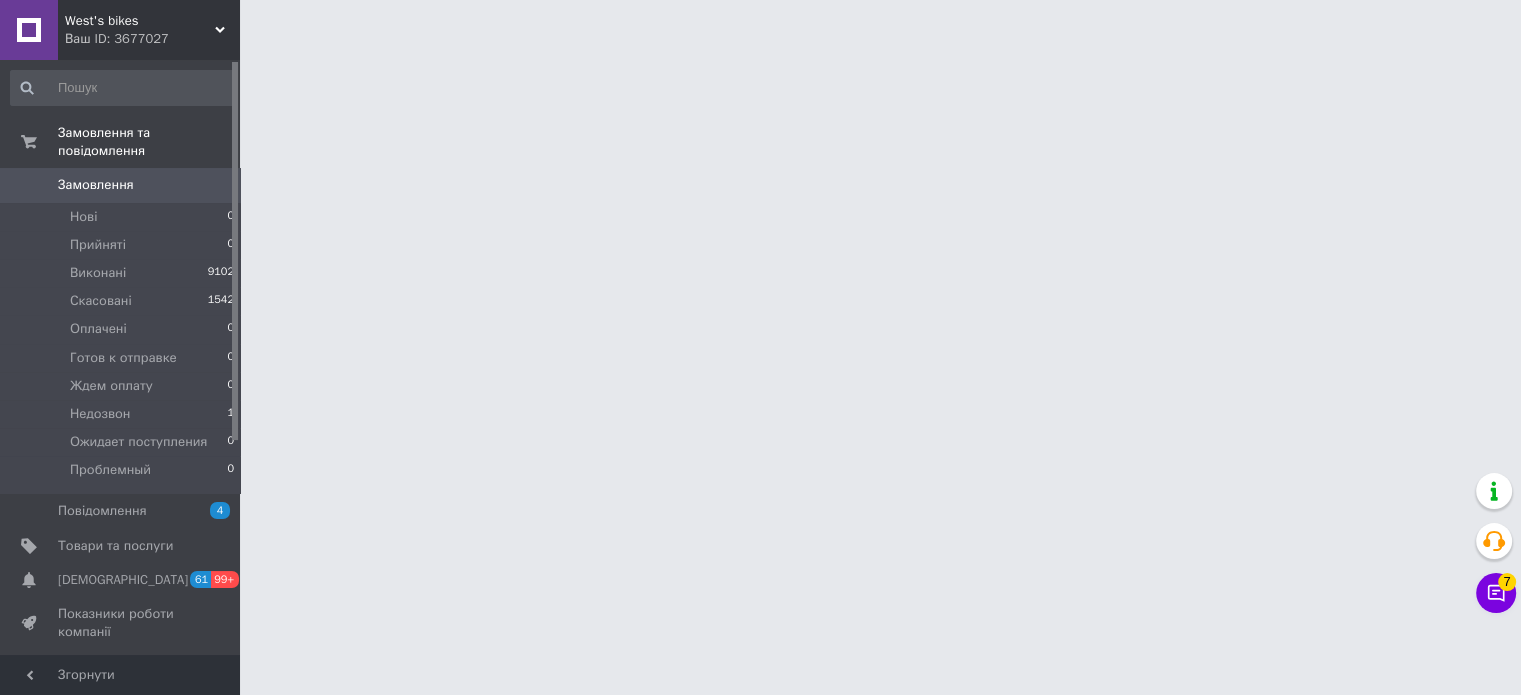 scroll, scrollTop: 0, scrollLeft: 0, axis: both 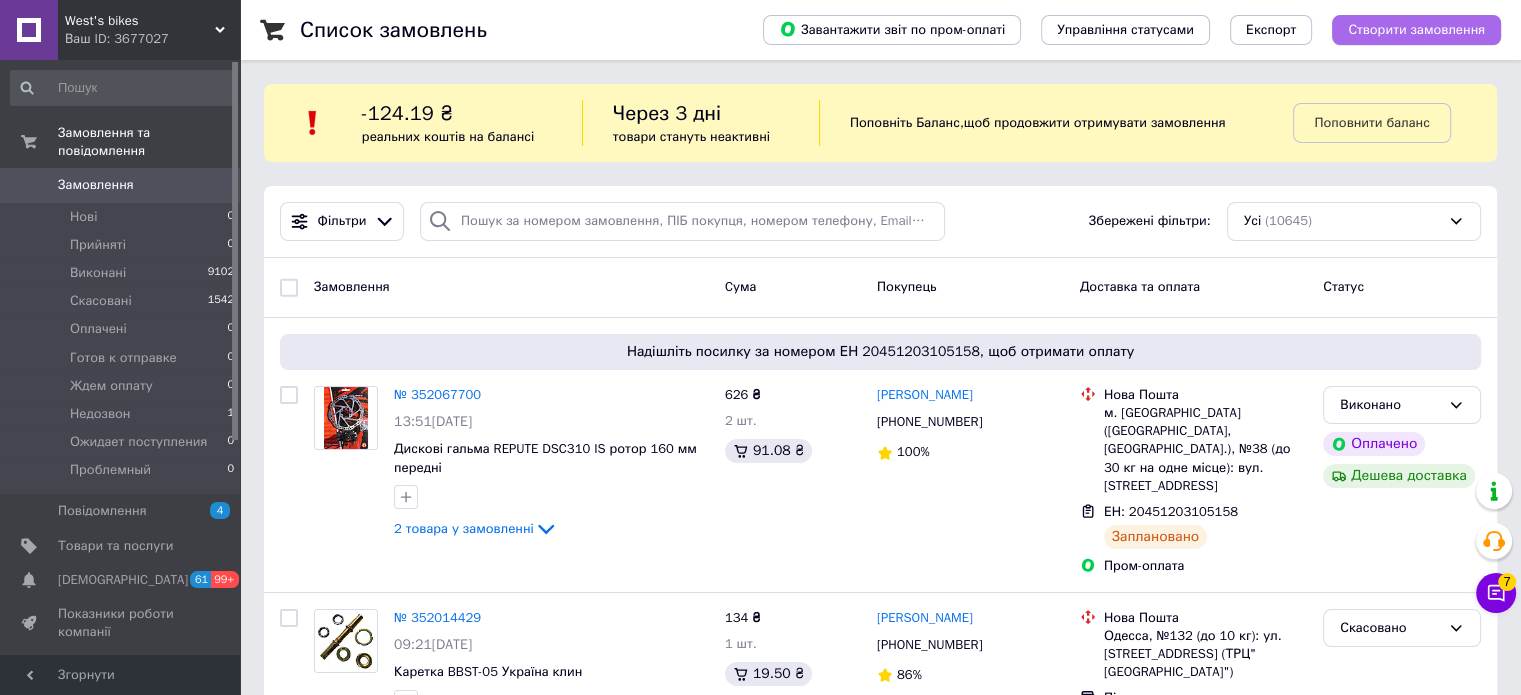 click on "Створити замовлення" at bounding box center (1416, 30) 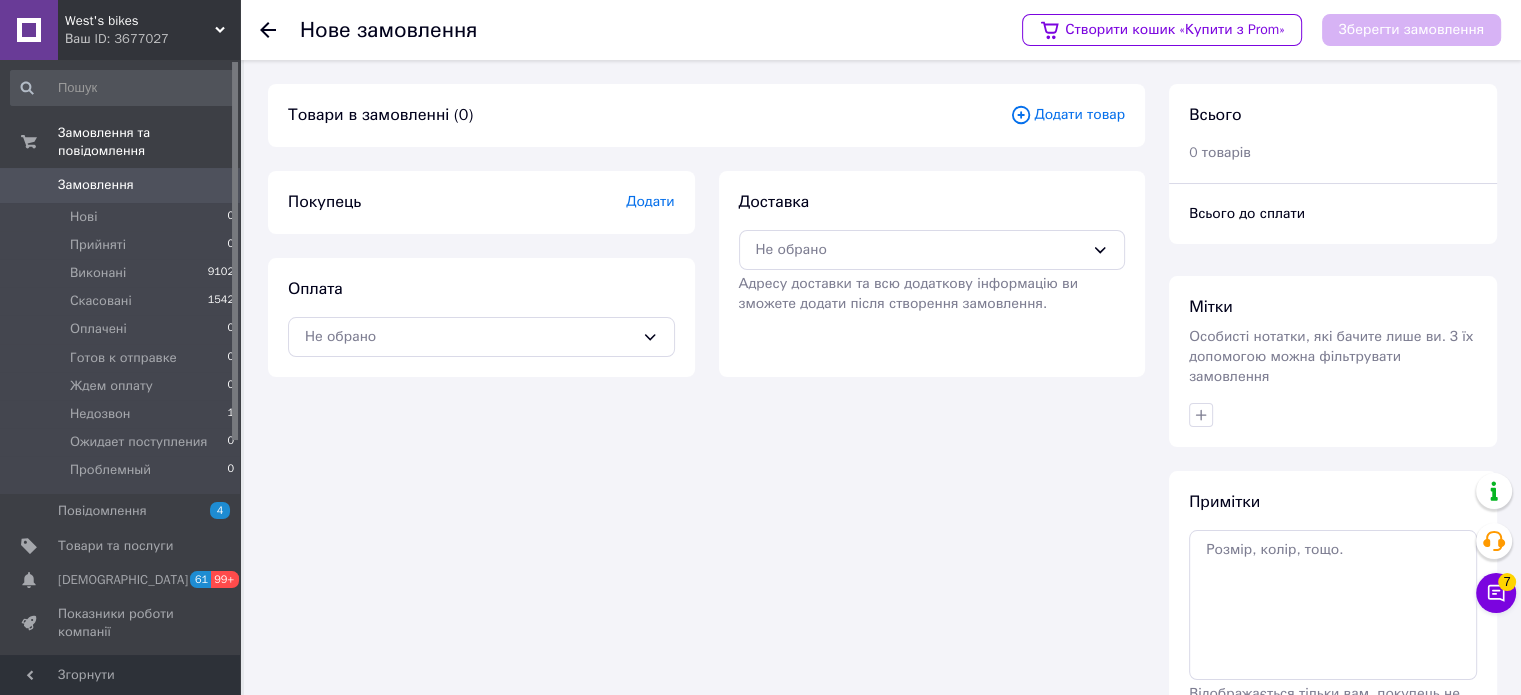 click on "Додати товар" at bounding box center (1067, 115) 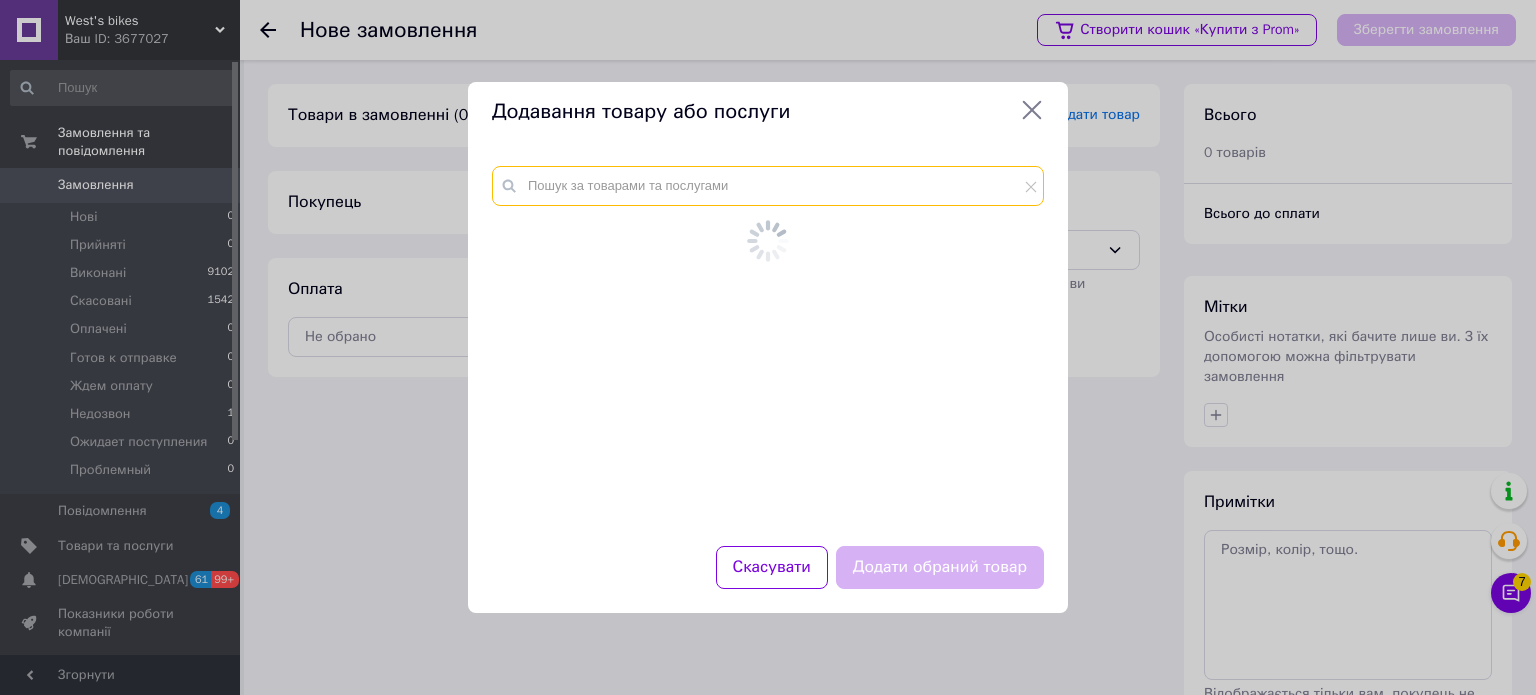 click at bounding box center (768, 186) 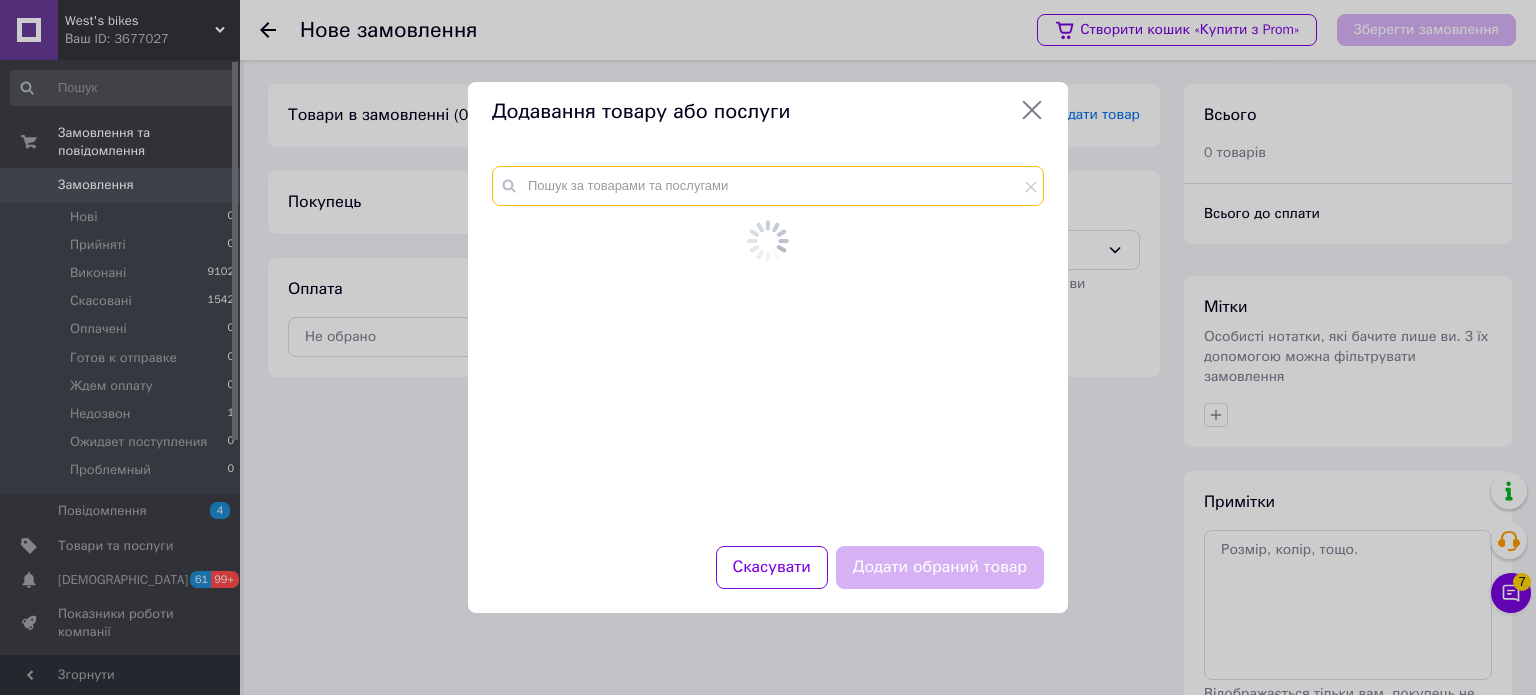 paste on "4555" 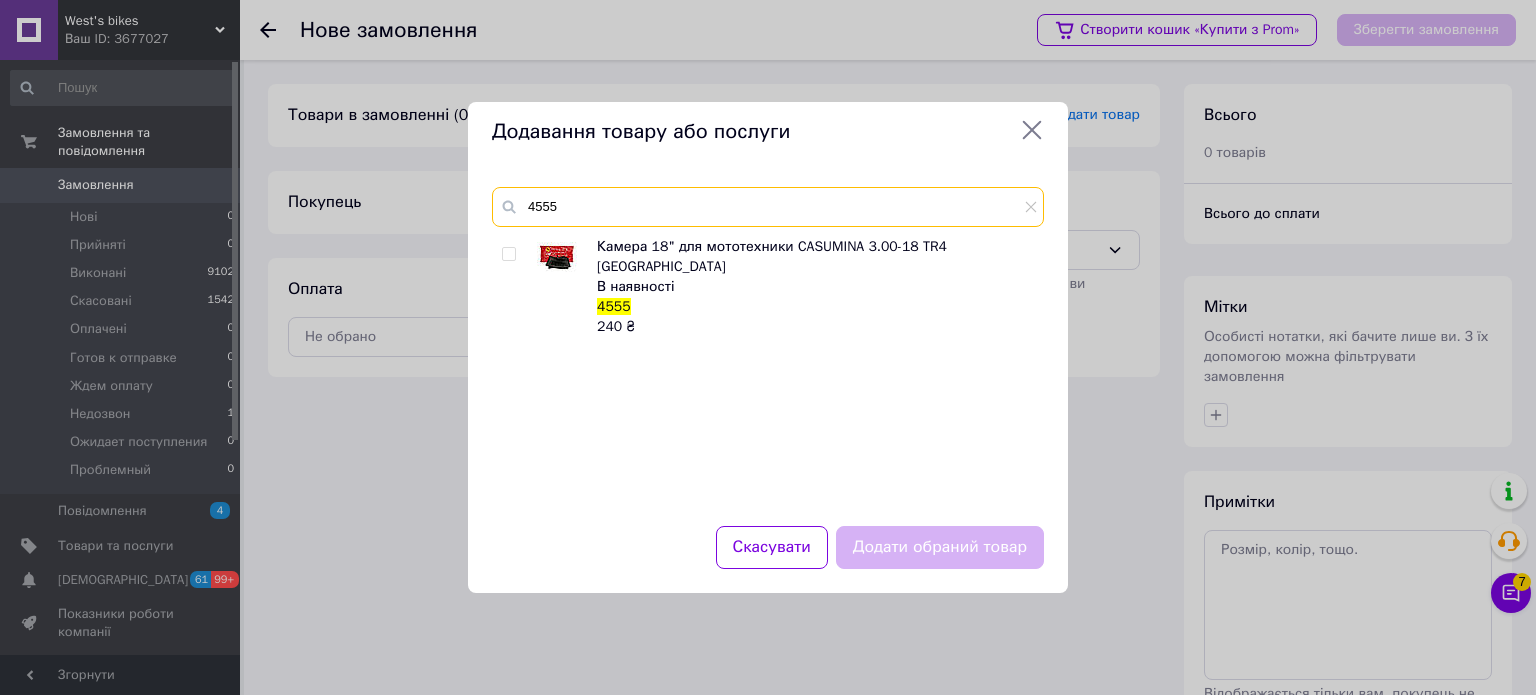 type on "4555" 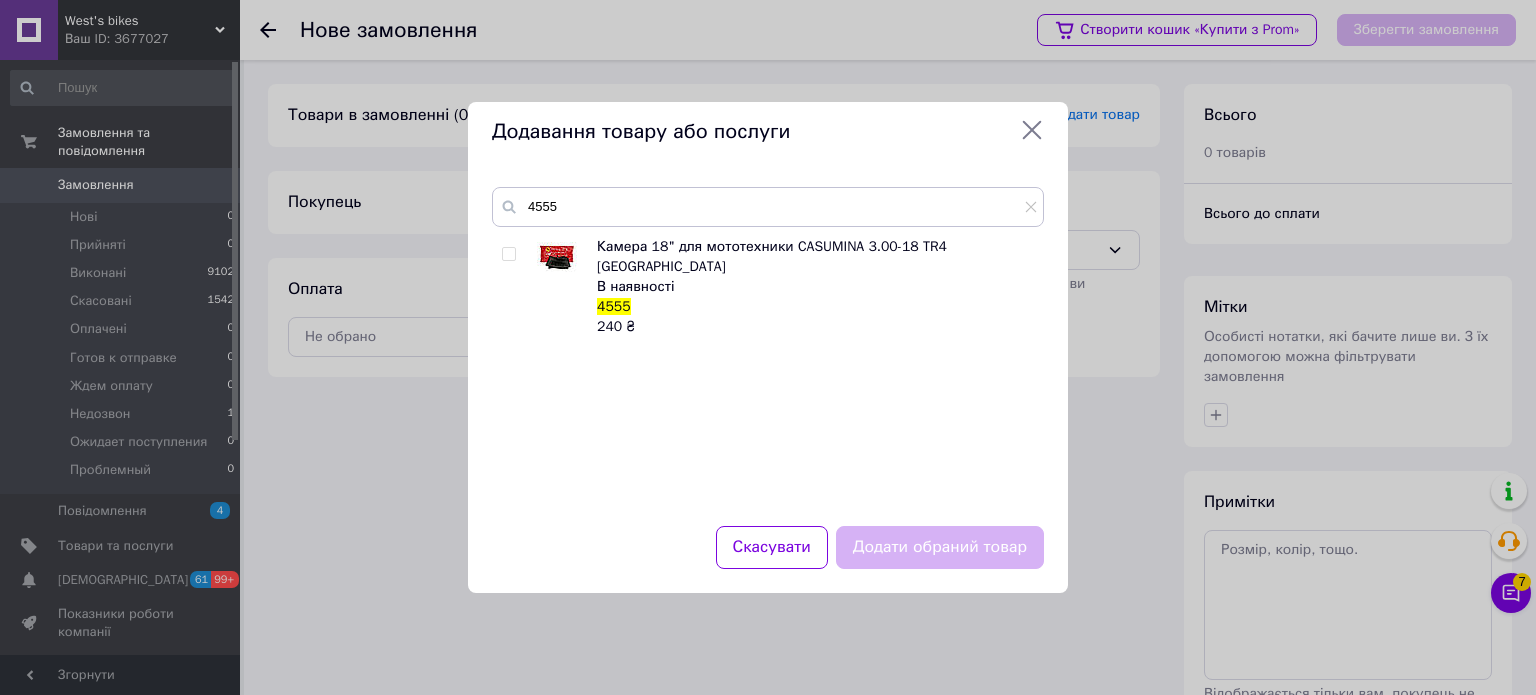 click at bounding box center [508, 254] 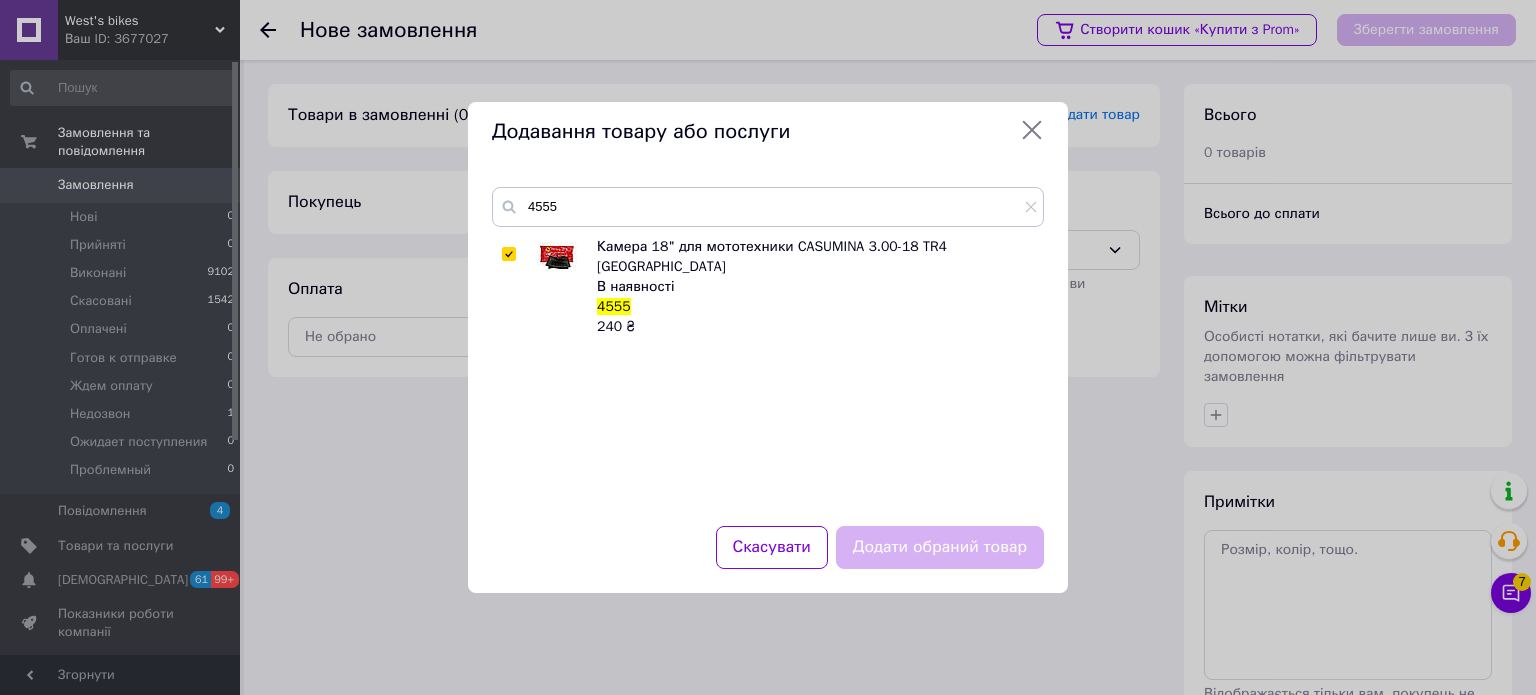 checkbox on "true" 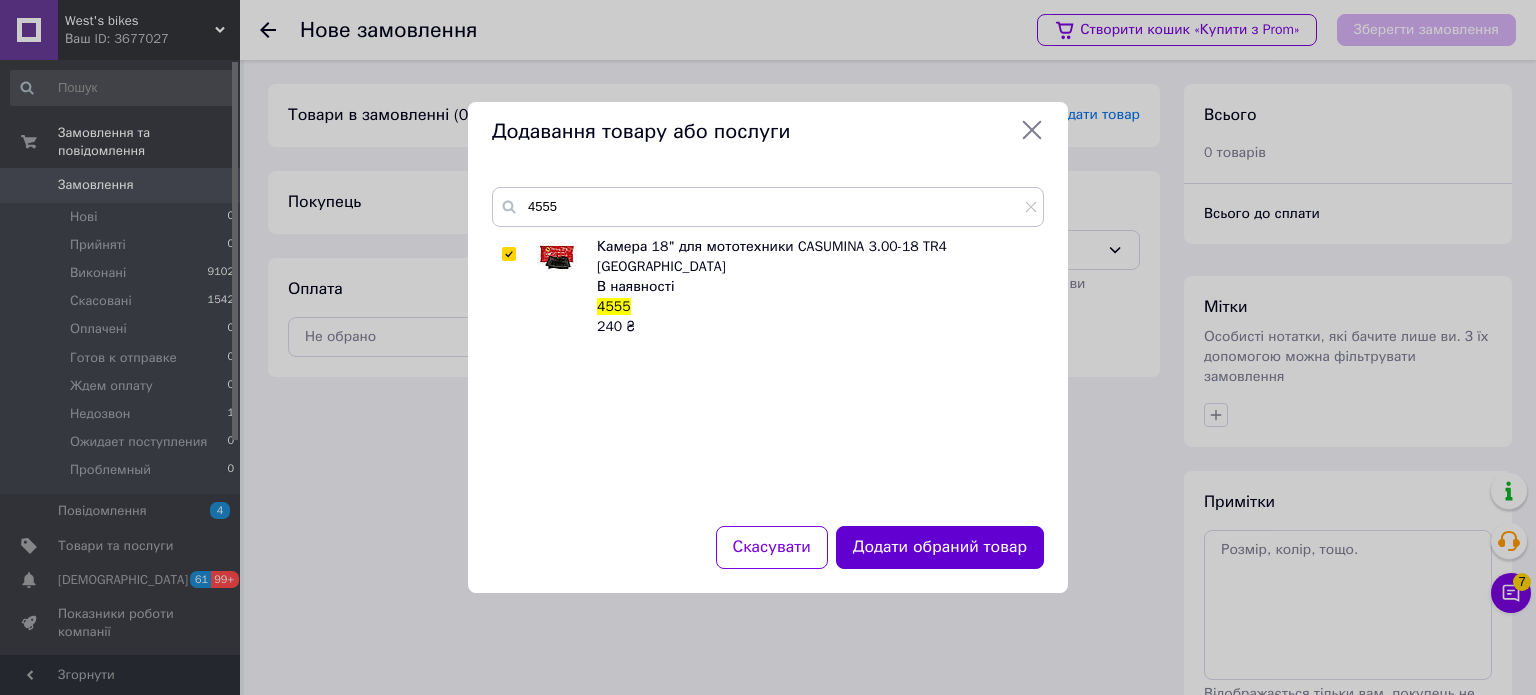 drag, startPoint x: 927, startPoint y: 532, endPoint x: 791, endPoint y: 7, distance: 542.3292 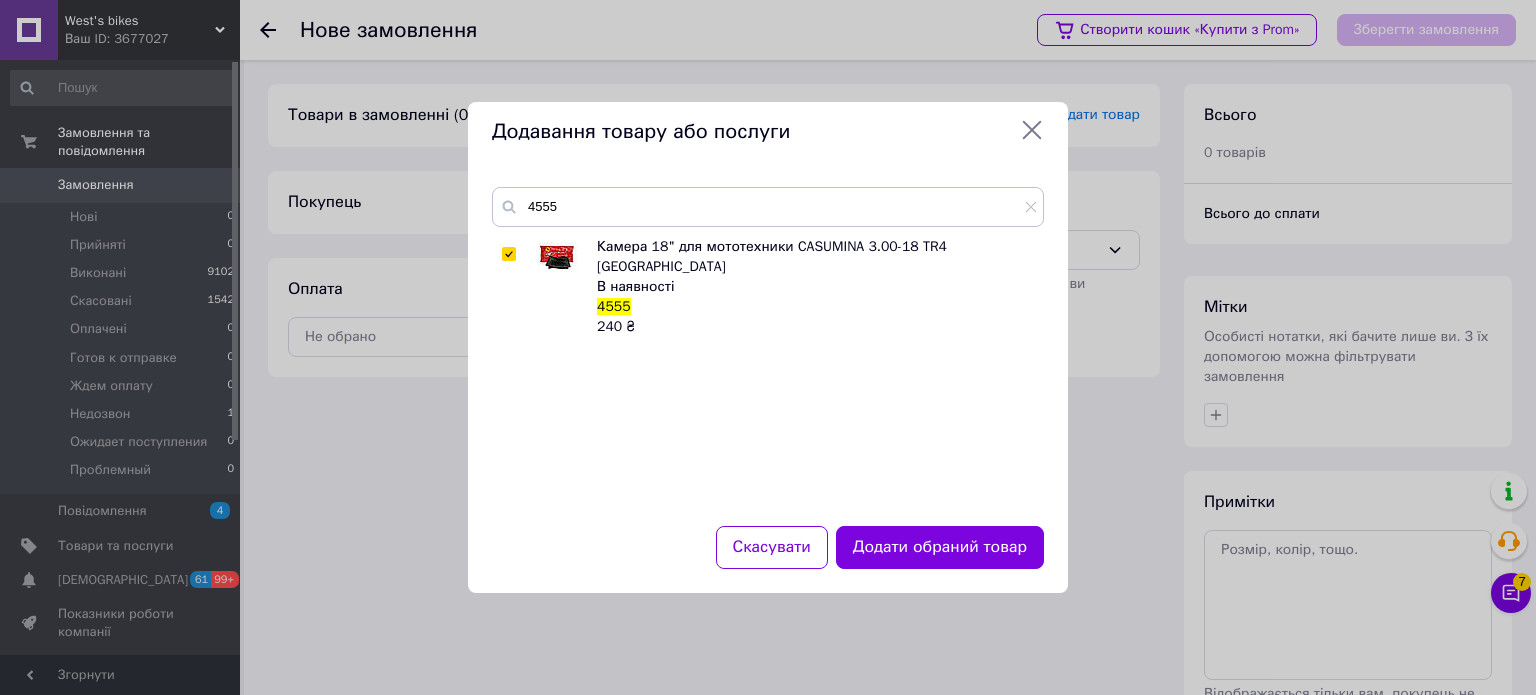 click on "Додати обраний товар" at bounding box center (940, 547) 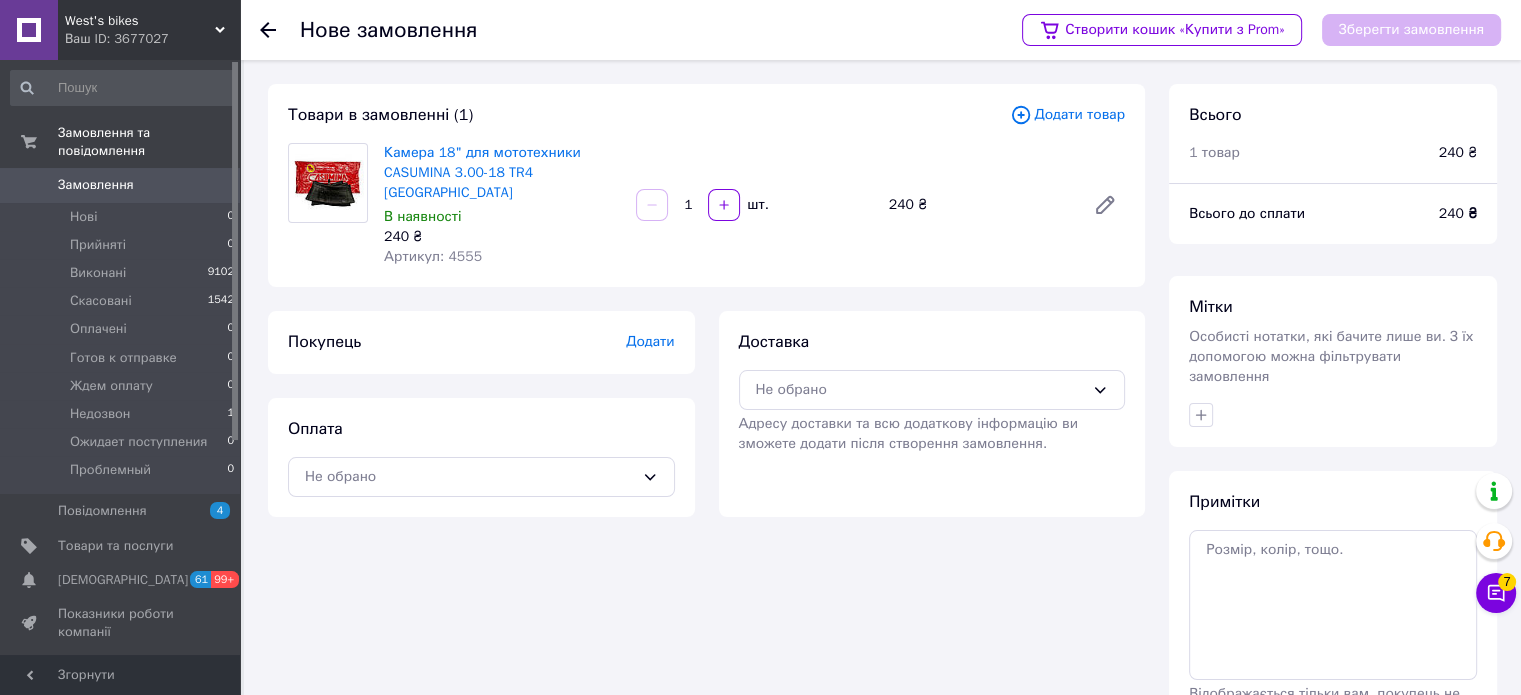 click on "Додати" at bounding box center [650, 341] 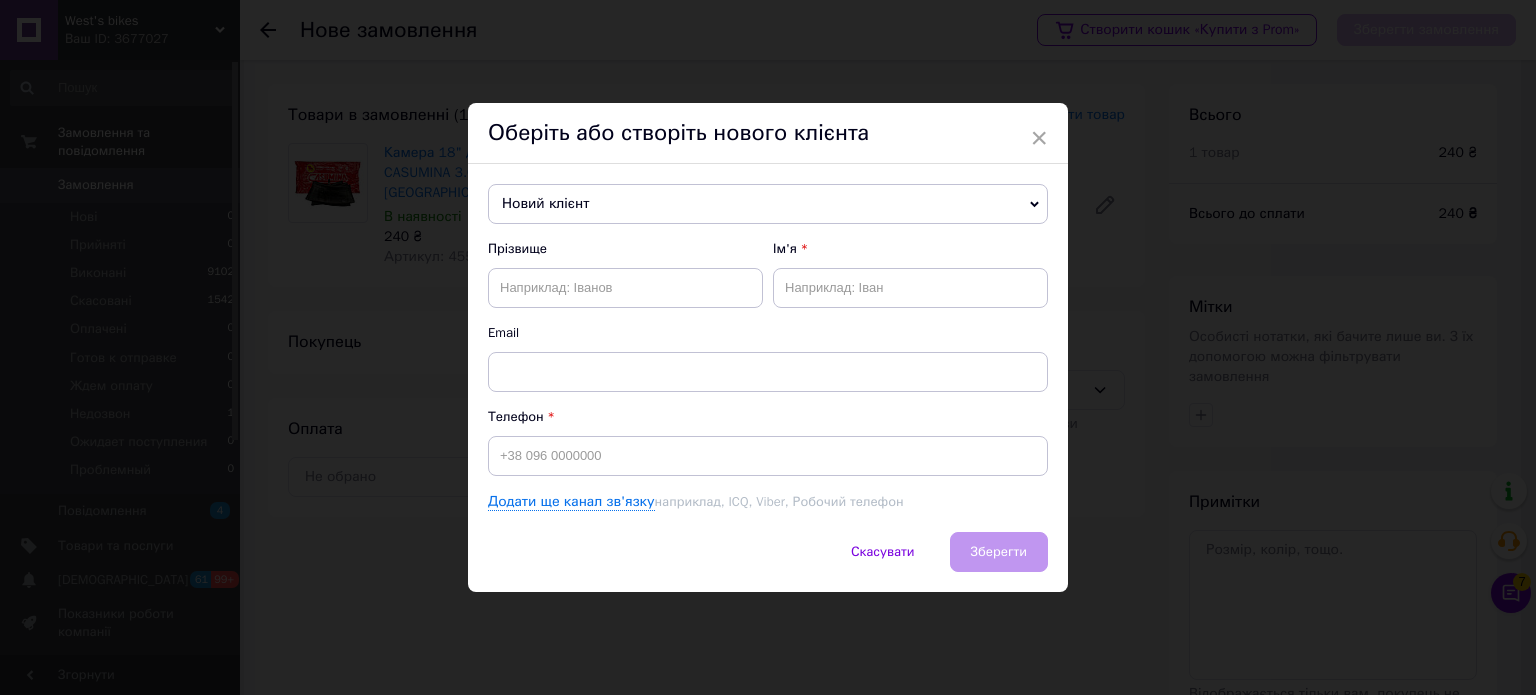click on "Новий клієнт" at bounding box center (768, 204) 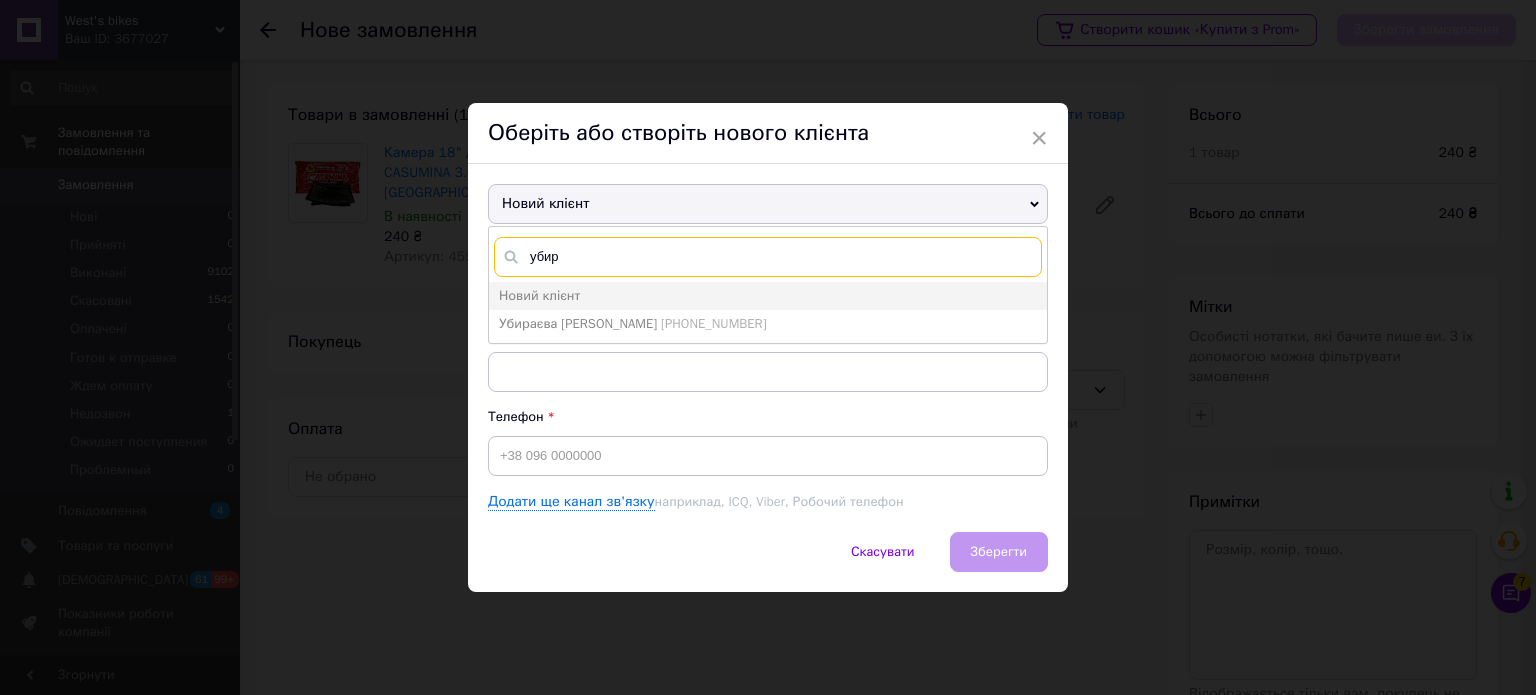 type on "убир" 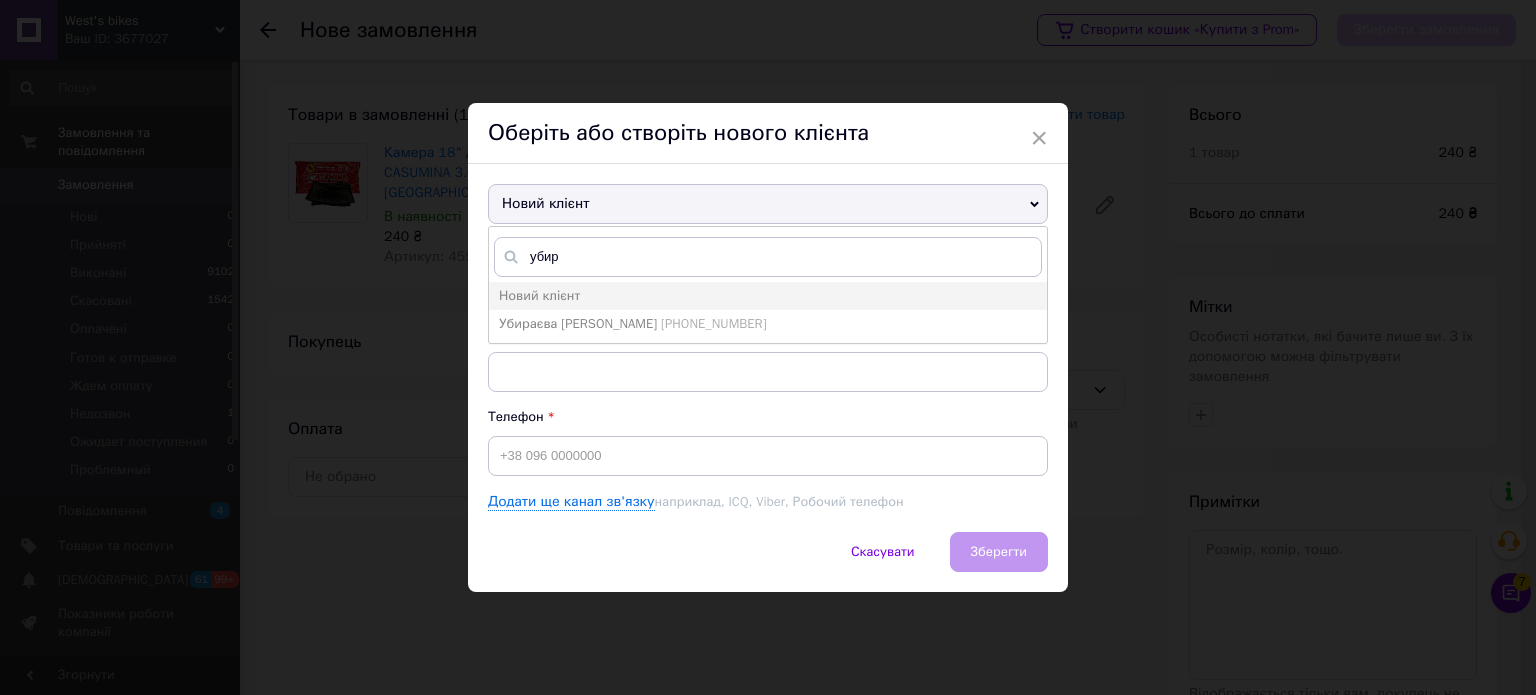 click on "Убираєва [PERSON_NAME]" at bounding box center [578, 323] 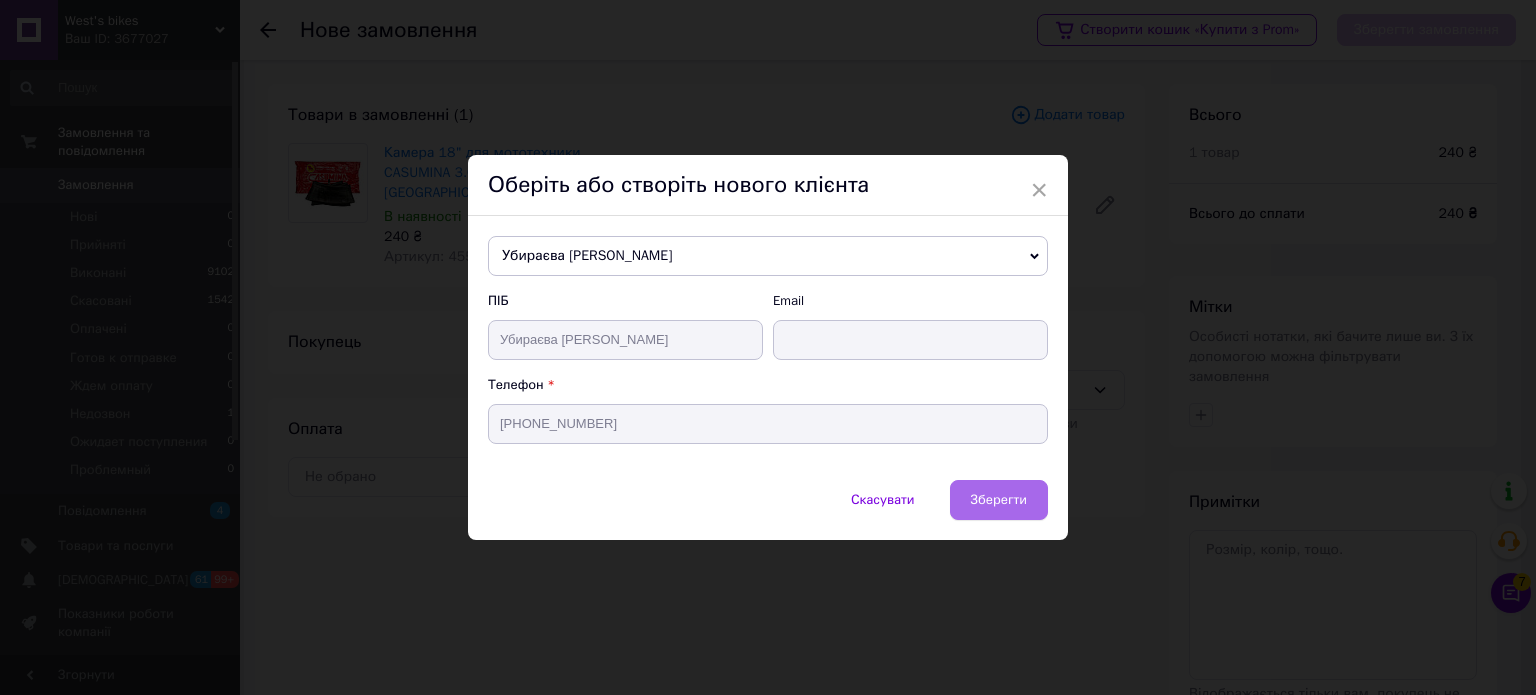click on "Зберегти" at bounding box center (999, 499) 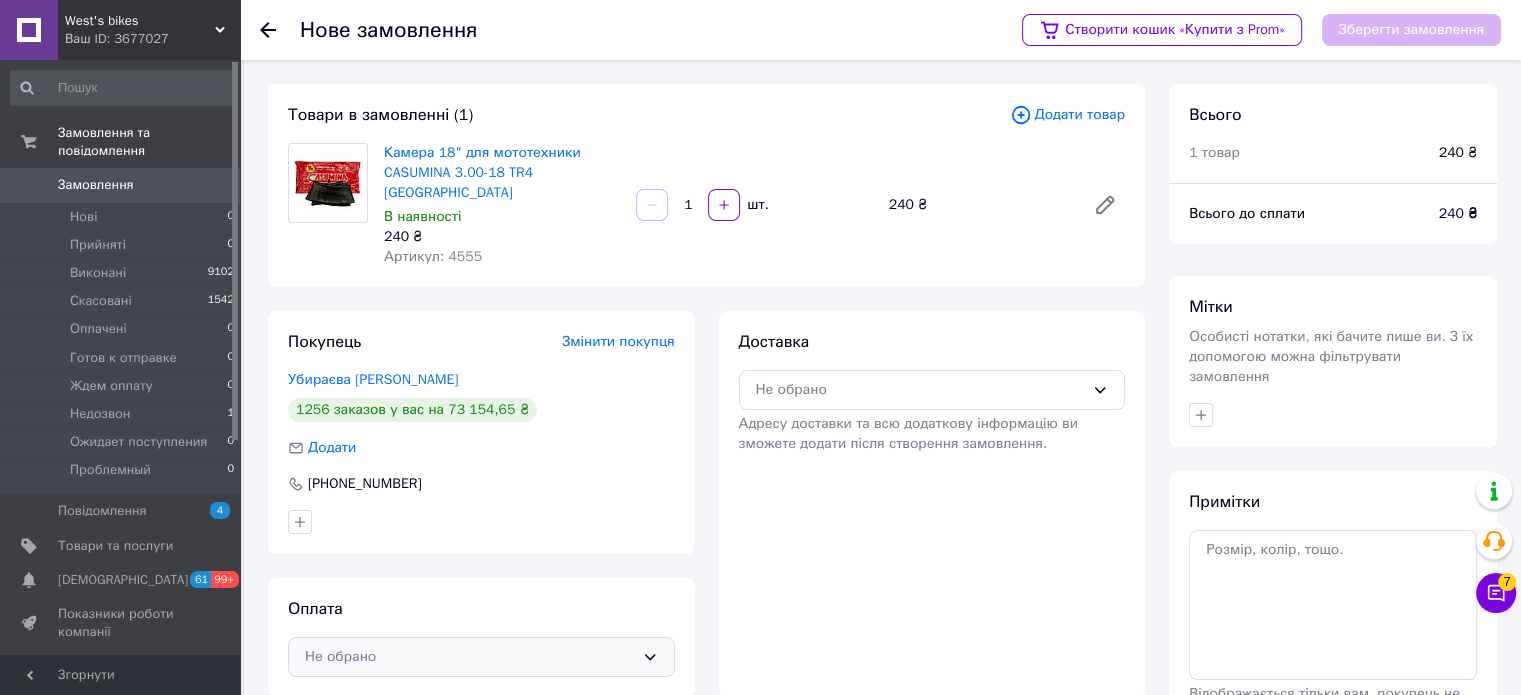 click on "Не обрано" at bounding box center (469, 657) 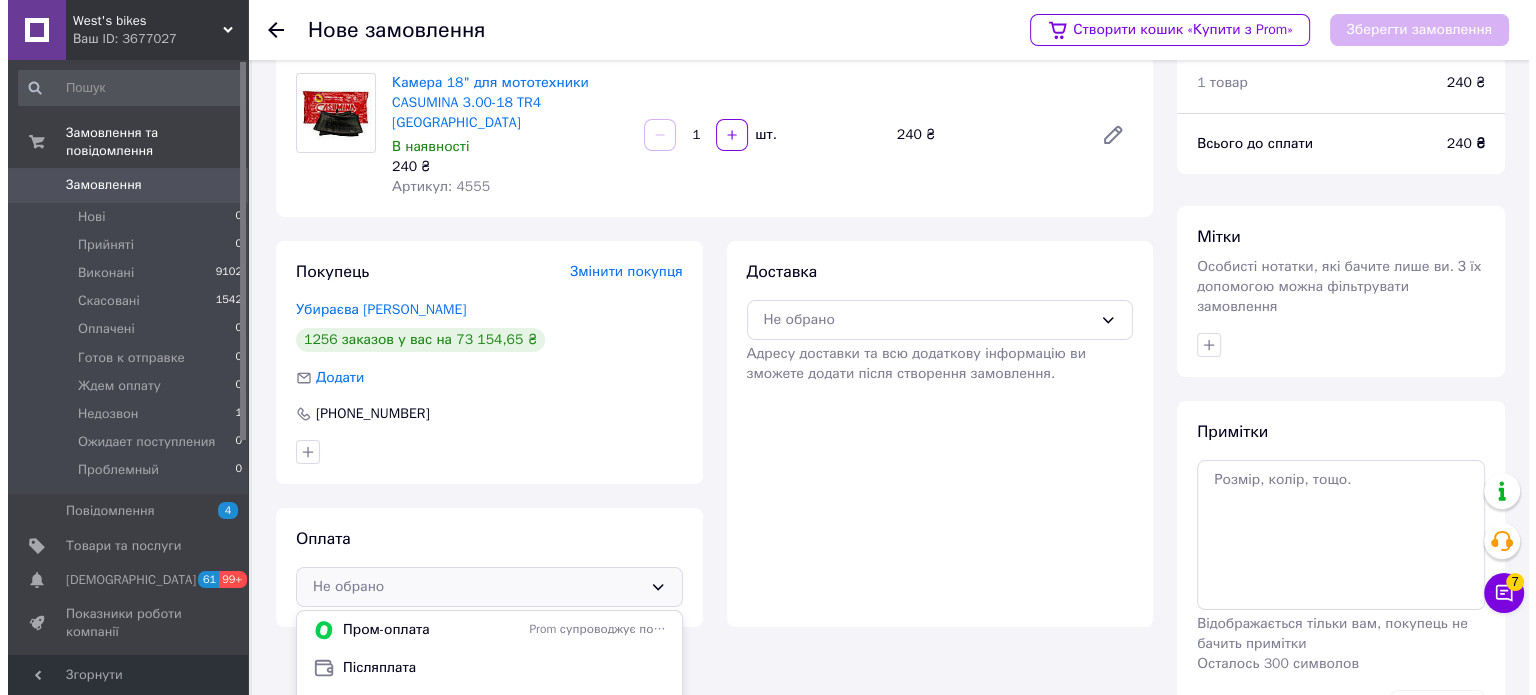 scroll, scrollTop: 128, scrollLeft: 0, axis: vertical 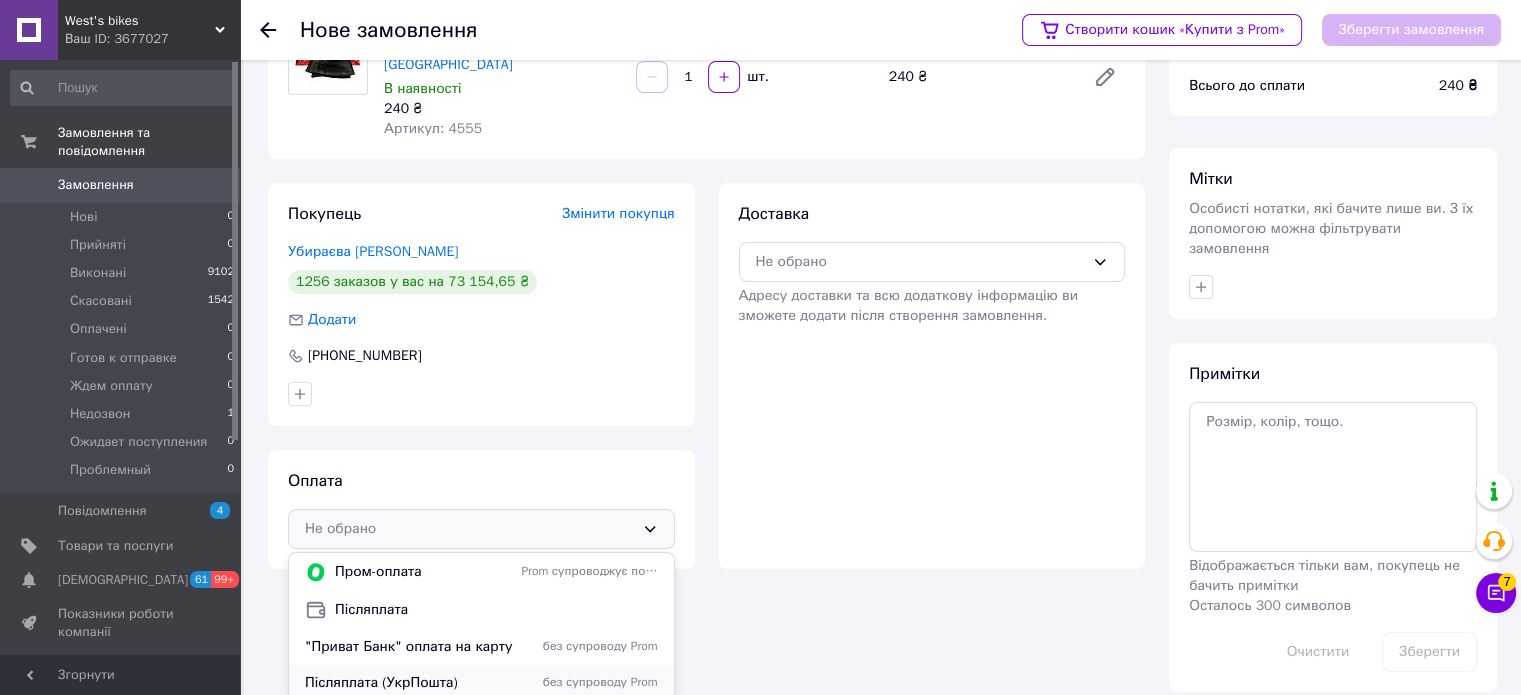 click on "Післяплата (УкрПошта) без супроводу Prom" at bounding box center [481, 683] 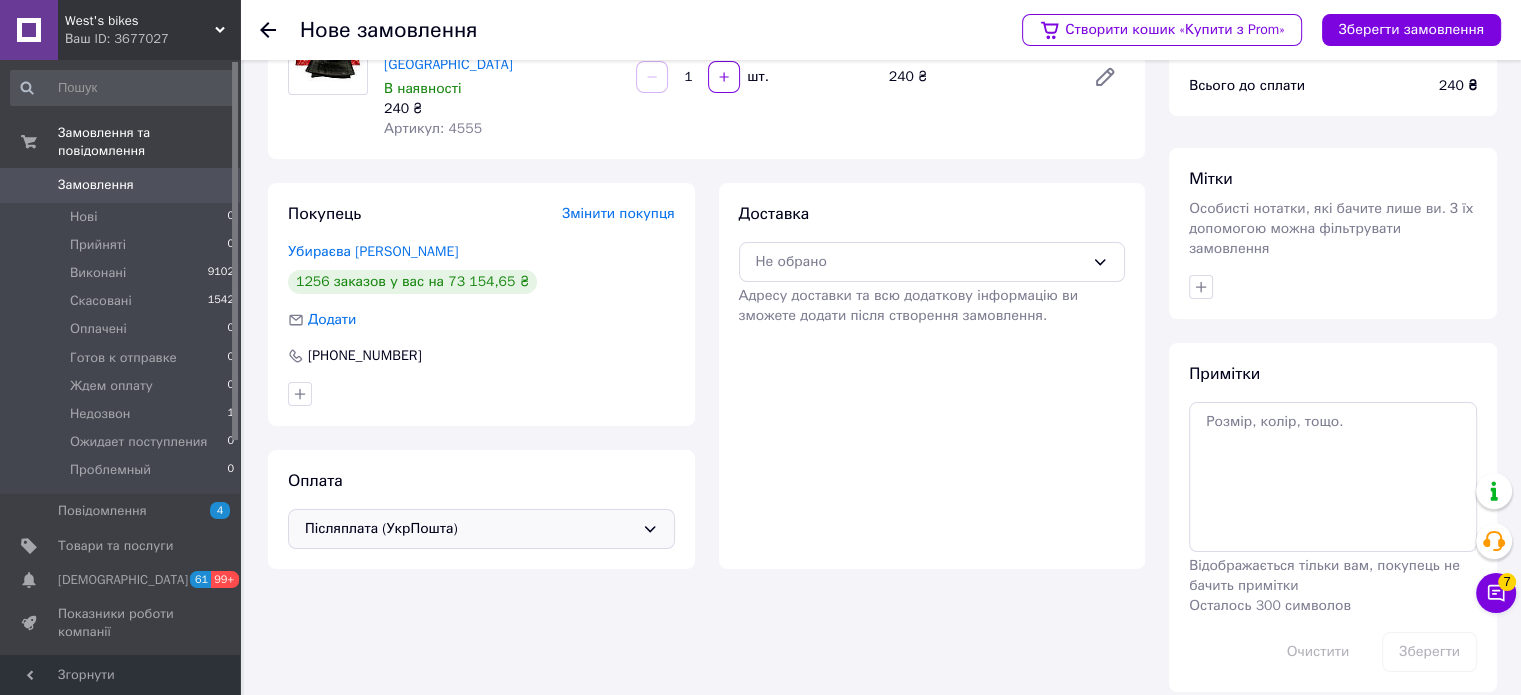click on "Доставка Не обрано Адресу доставки та всю додаткову інформацію
ви зможете додати після створення замовлення." at bounding box center [932, 264] 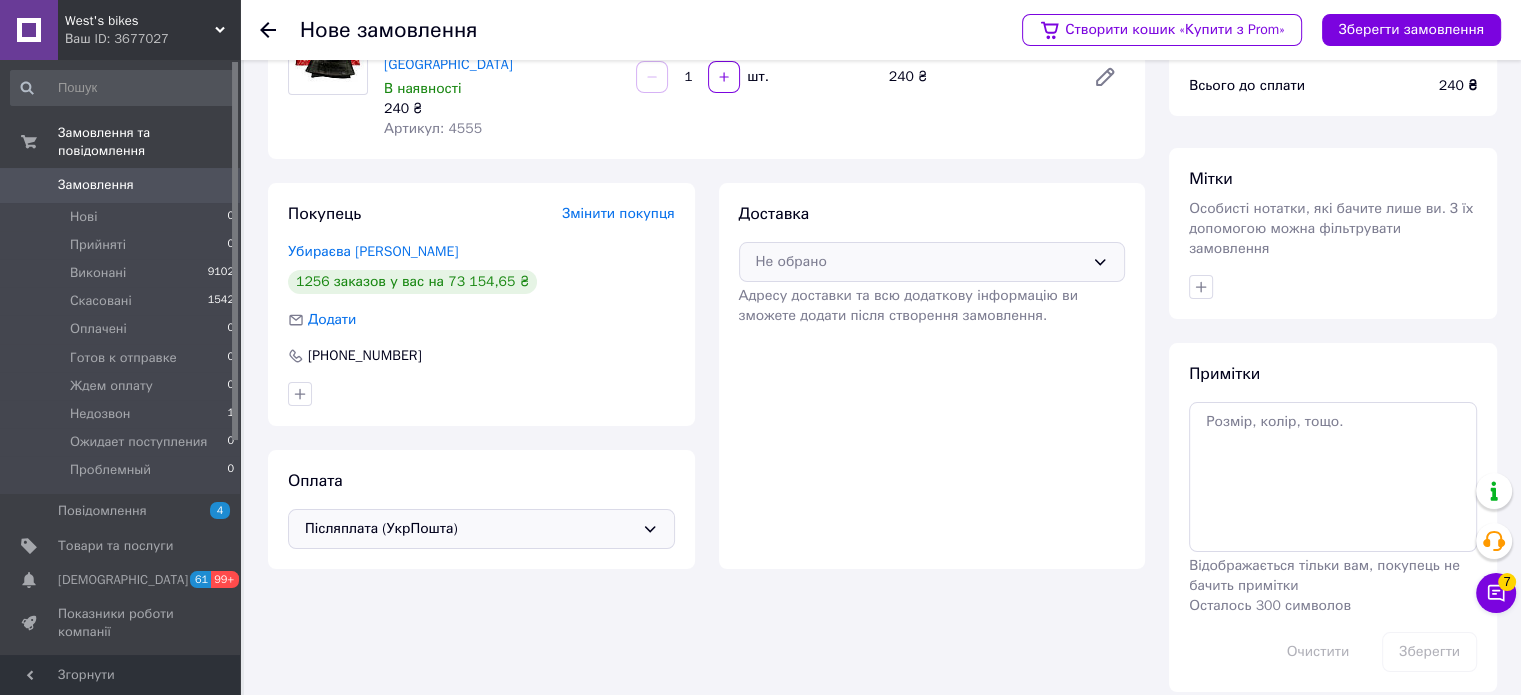 click on "Не обрано" at bounding box center [920, 262] 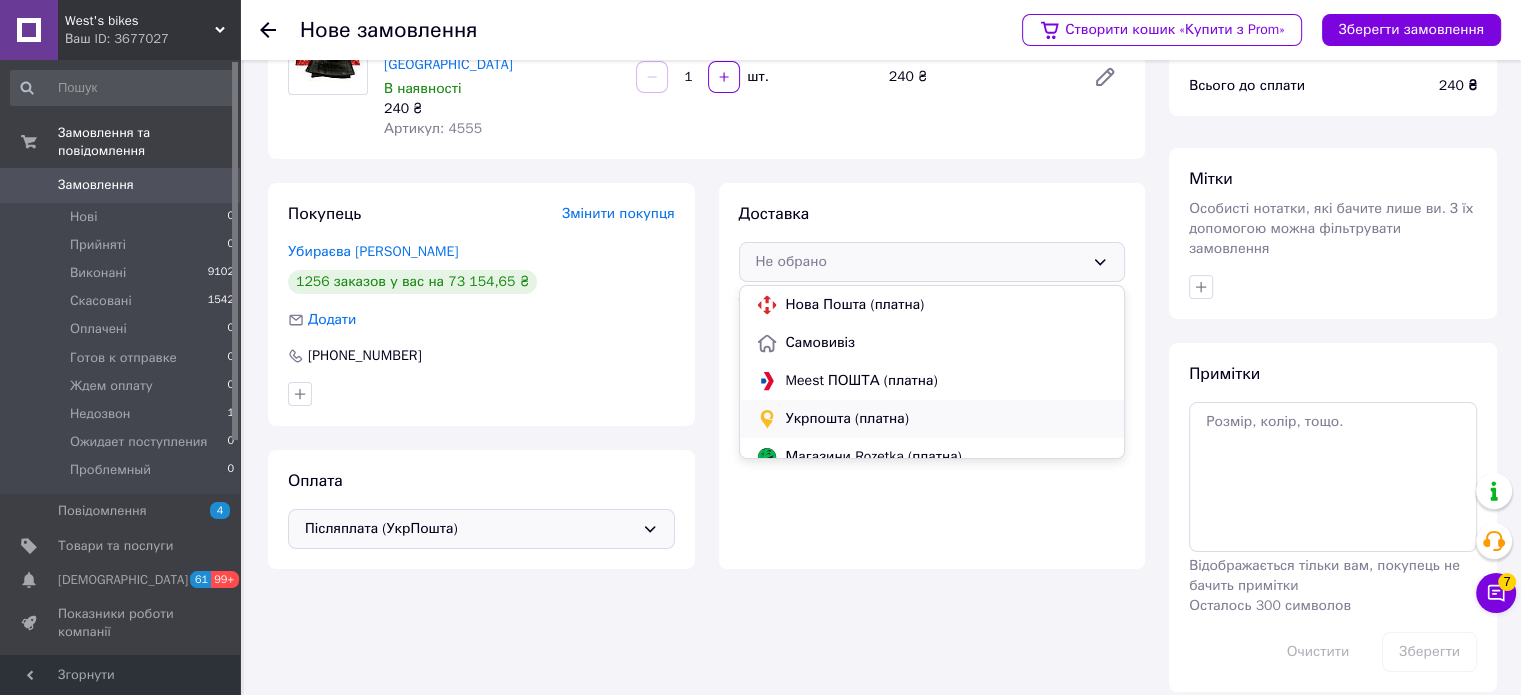 drag, startPoint x: 888, startPoint y: 406, endPoint x: 1063, endPoint y: 229, distance: 248.90561 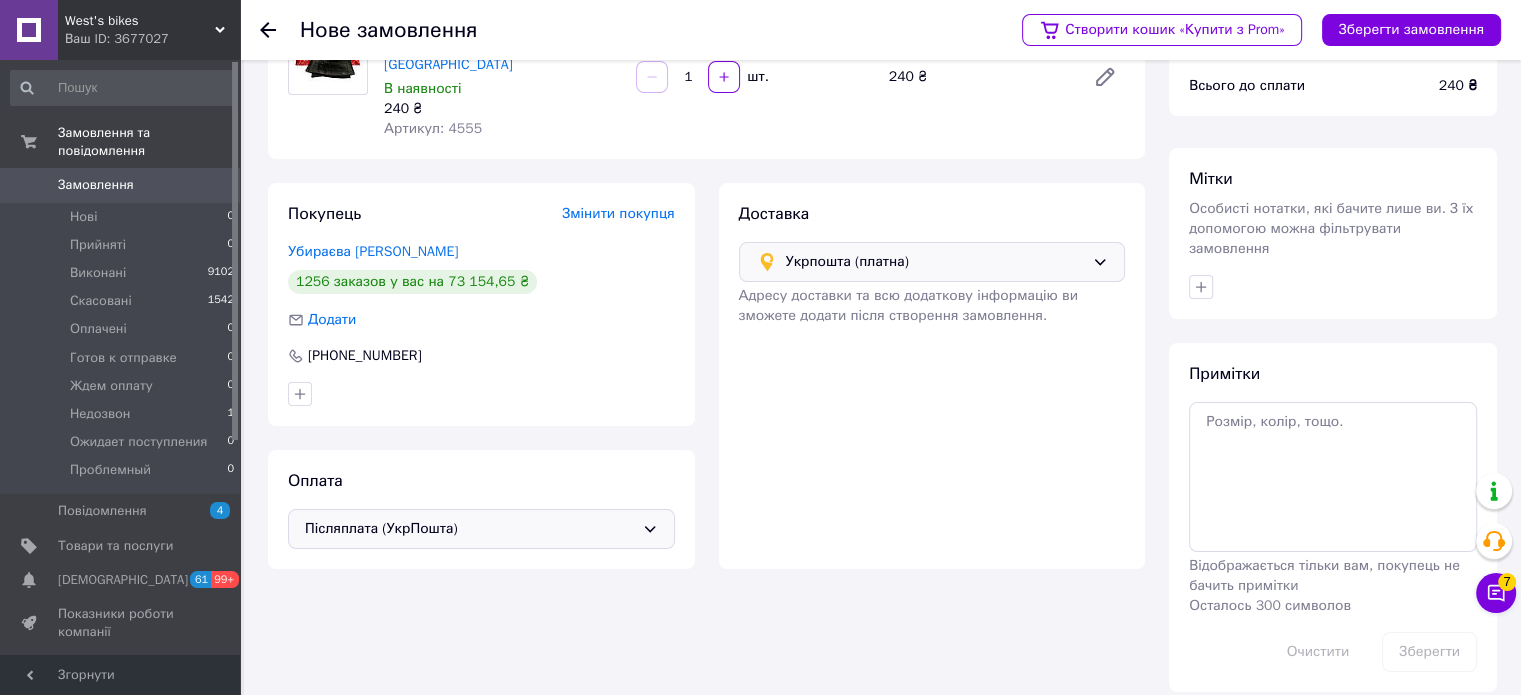 click on "Створити кошик «Купити з Prom» Зберегти замовлення" at bounding box center (1251, 30) 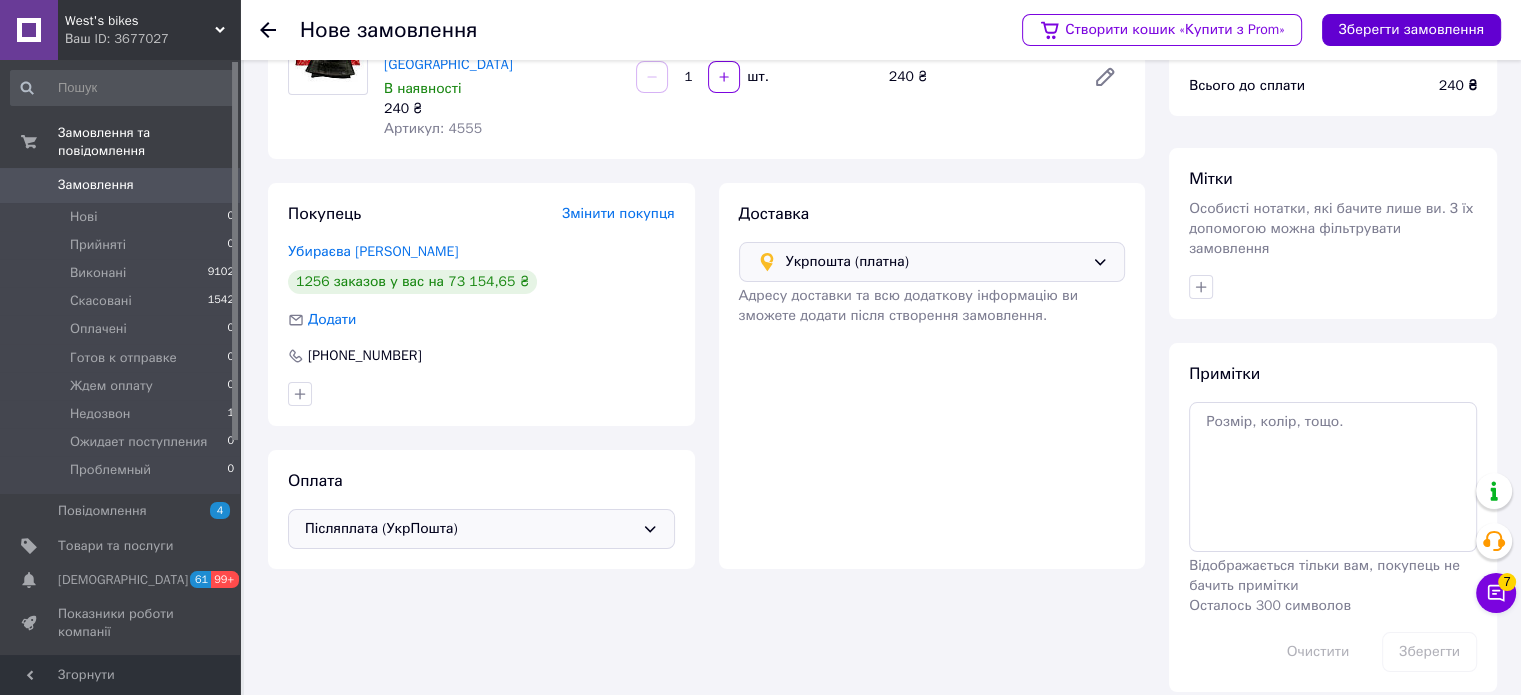 click on "Зберегти замовлення" at bounding box center [1411, 30] 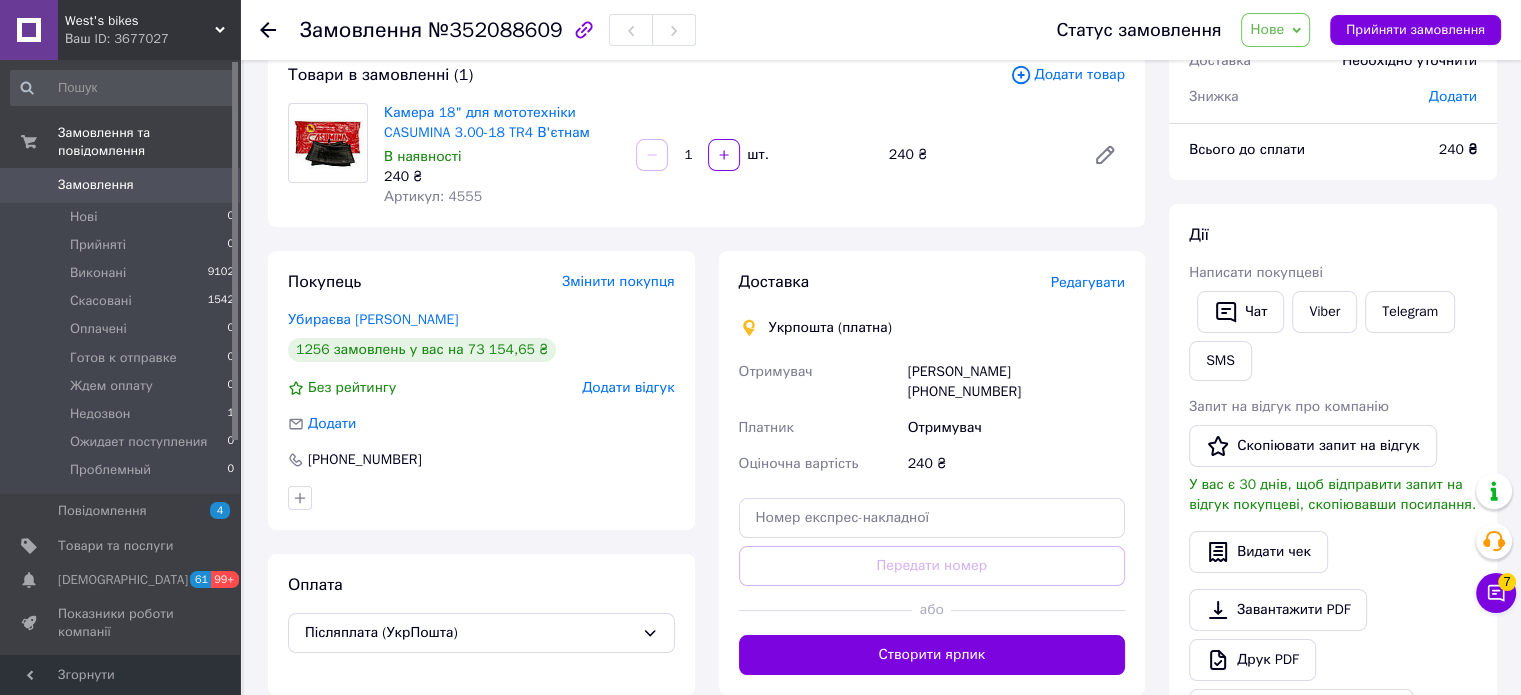 click on "Редагувати" at bounding box center (1088, 282) 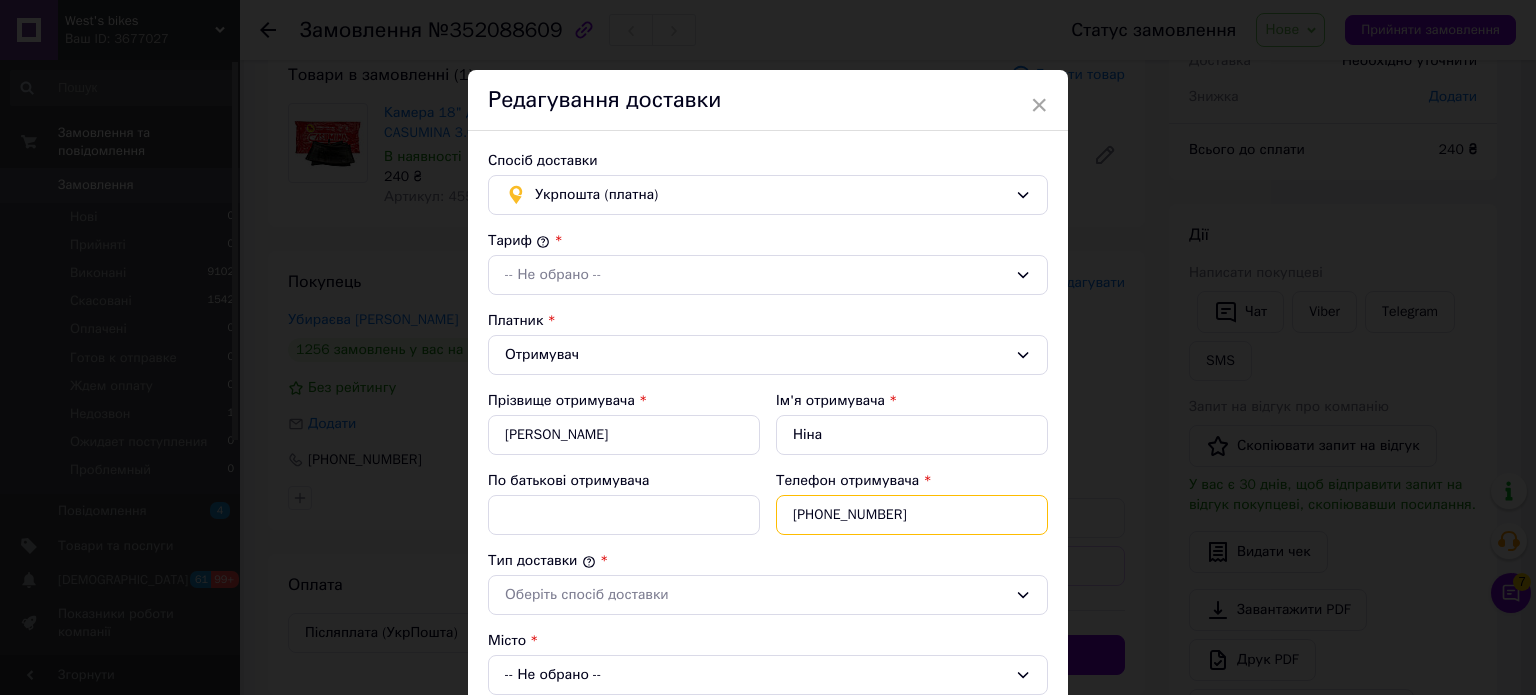 click on "[PHONE_NUMBER]" at bounding box center [912, 515] 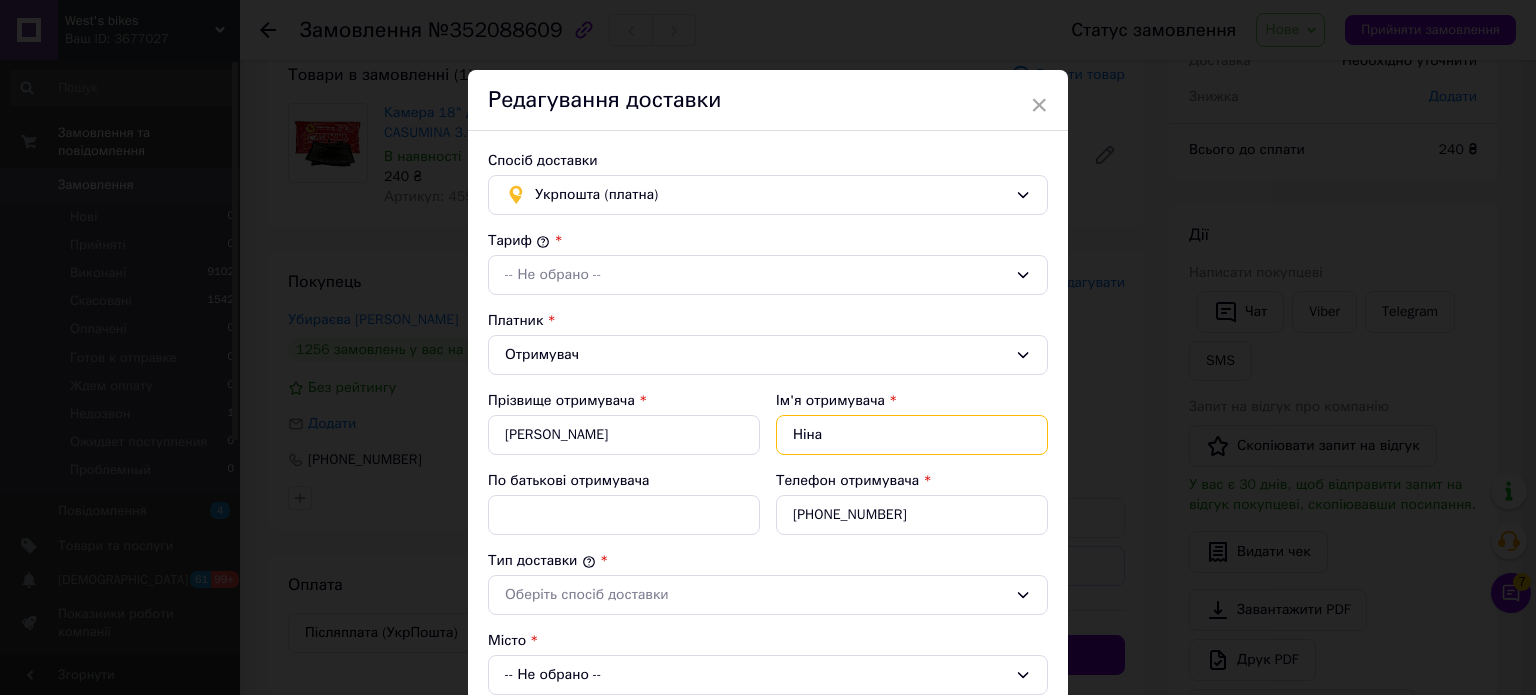 click on "Ніна" at bounding box center [912, 435] 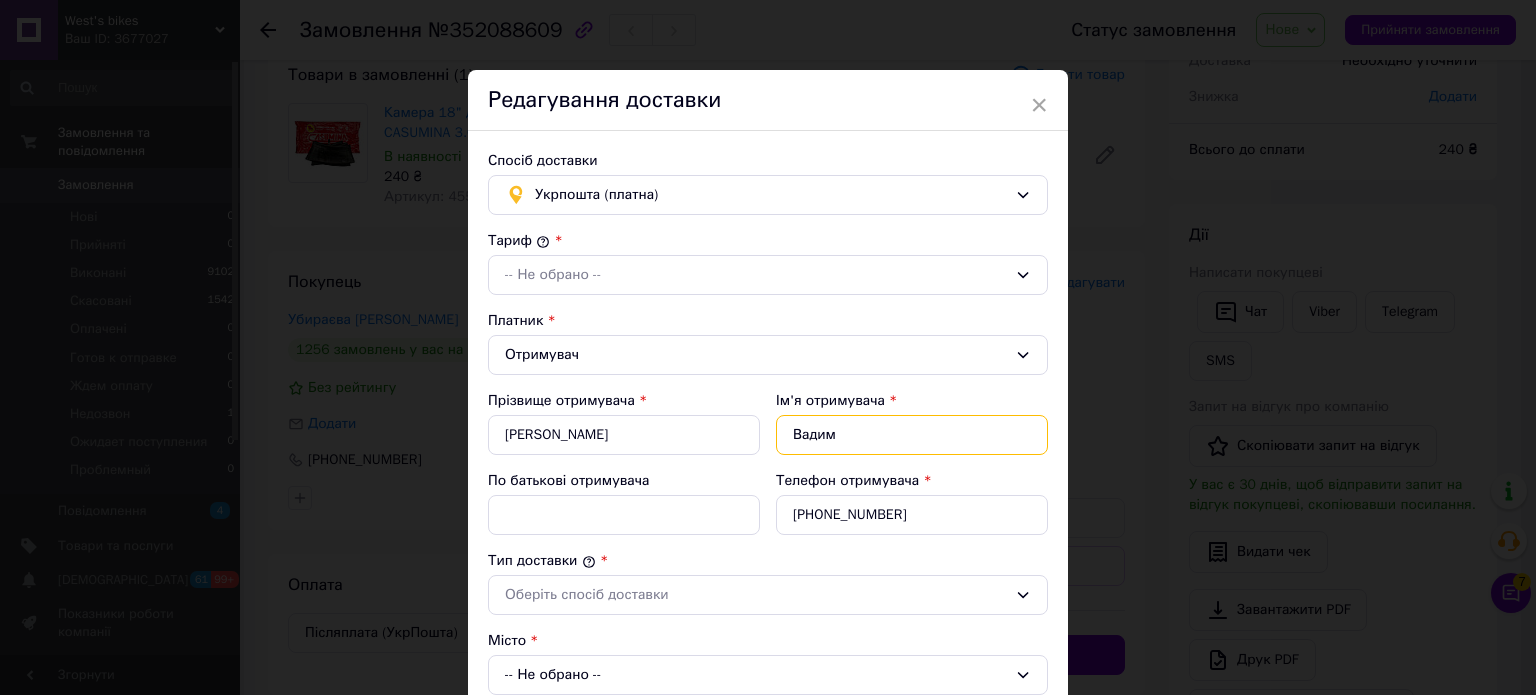 type on "Вадим" 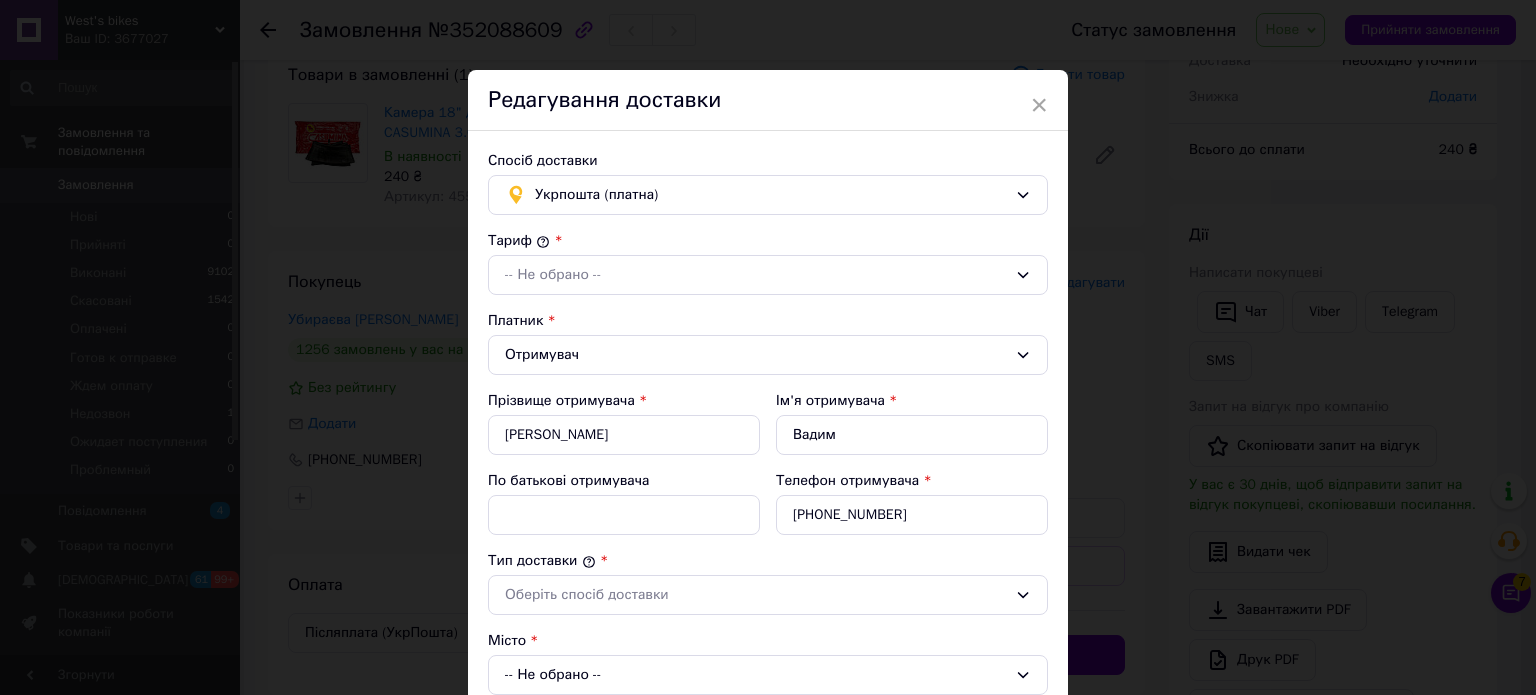 click on "Прізвище отримувача   * Убираєва" at bounding box center (624, 423) 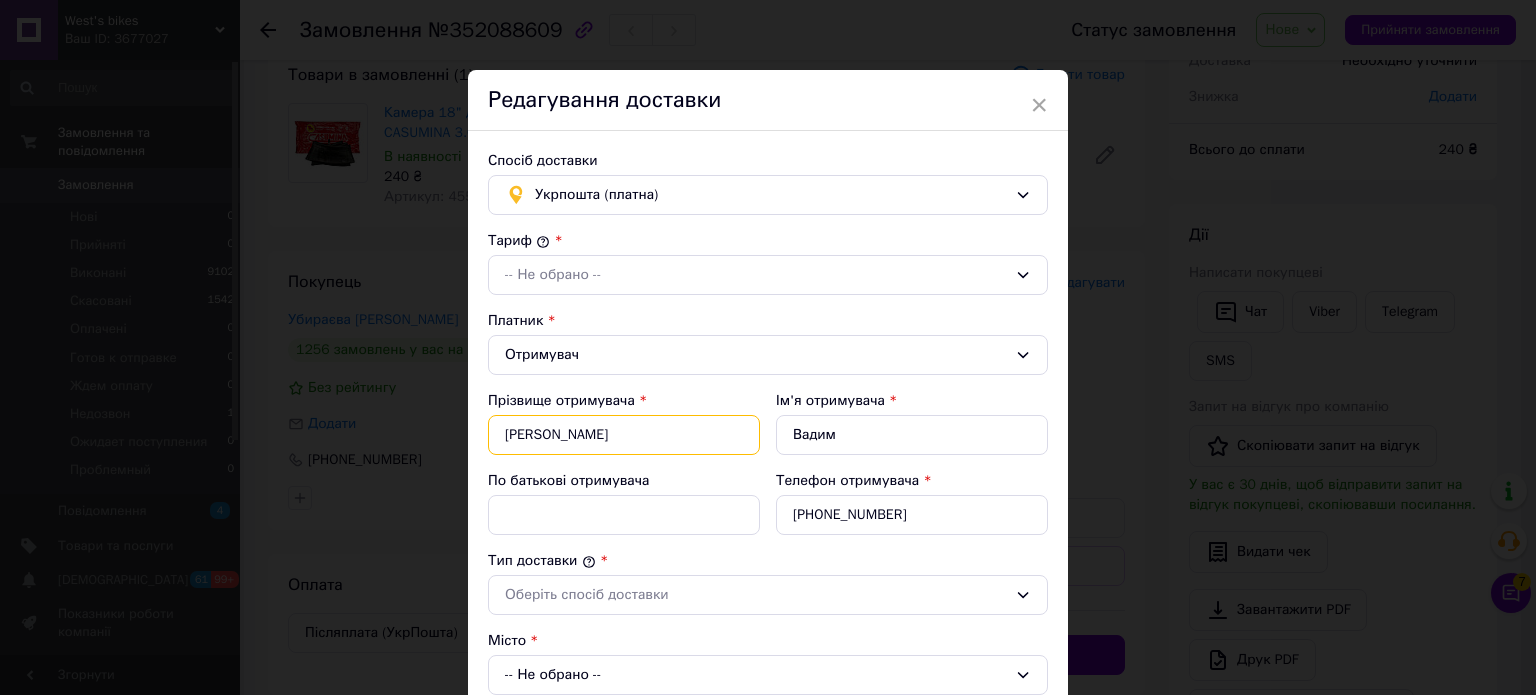 click on "Убираєва" at bounding box center (624, 435) 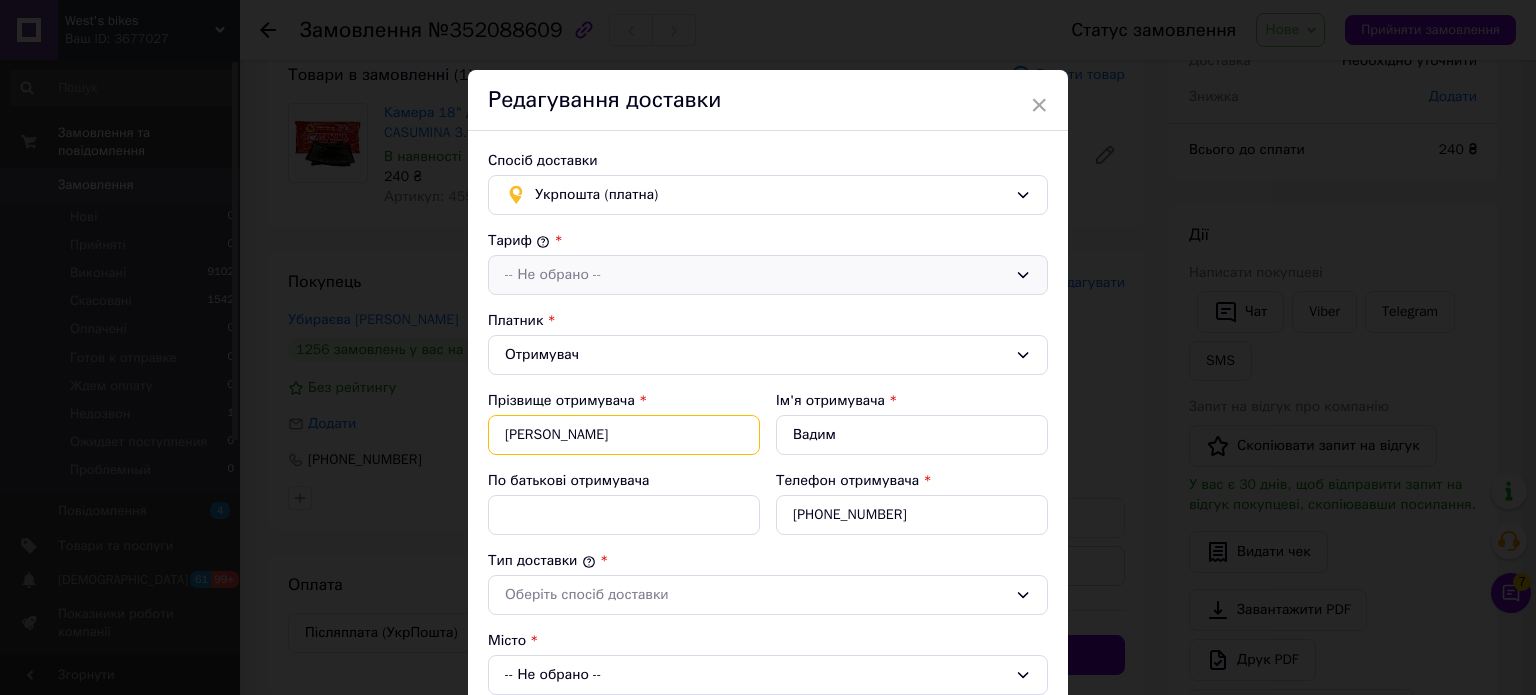 type on "Бабенко" 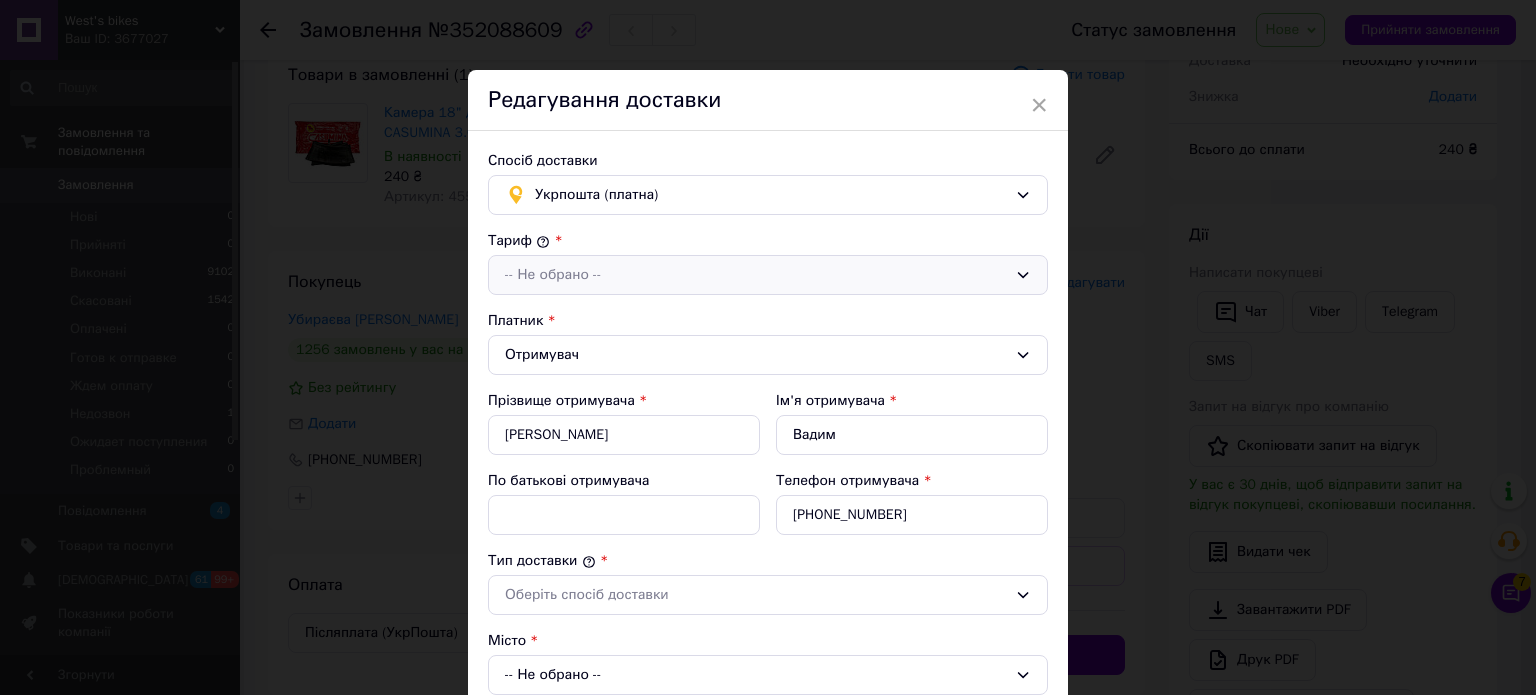 click on "-- Не обрано --" at bounding box center [756, 275] 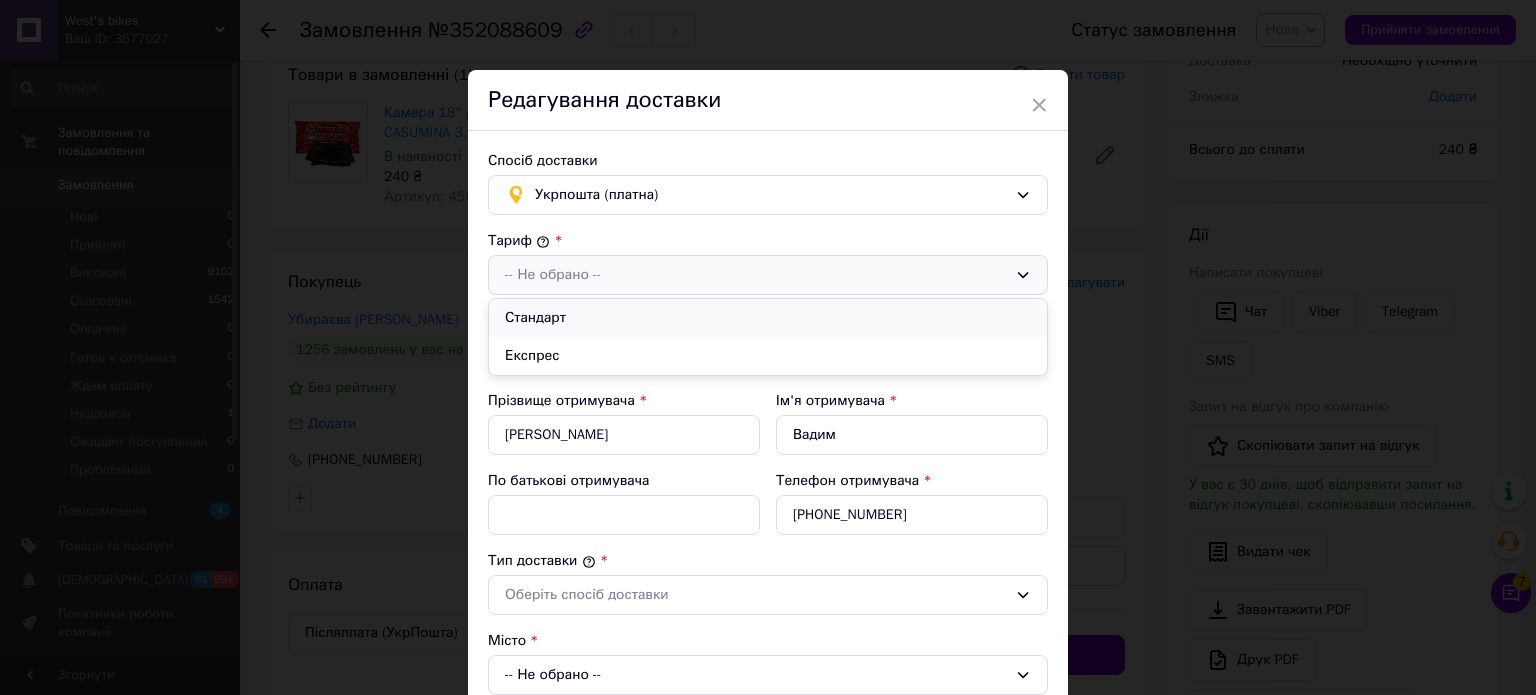 click on "Стандарт" at bounding box center [768, 318] 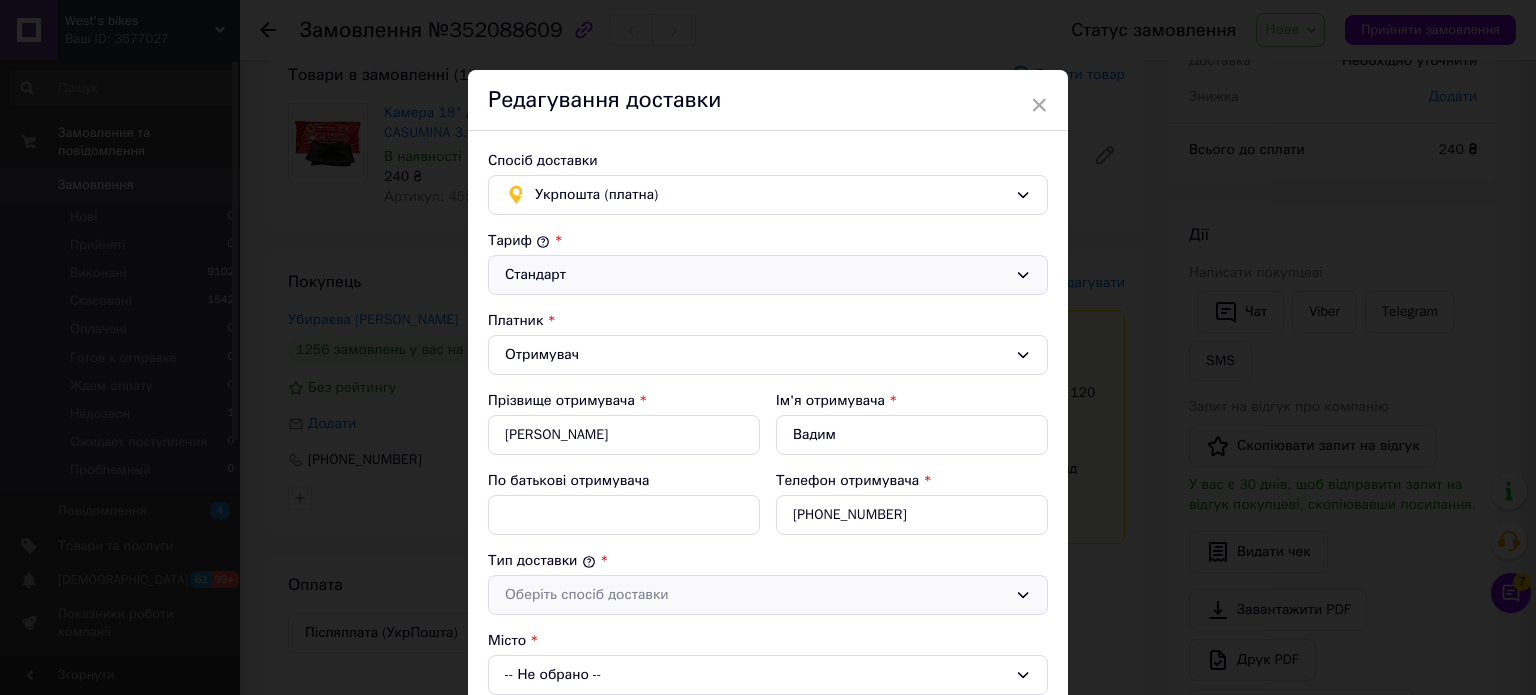 click on "Оберіть спосіб доставки" at bounding box center (756, 595) 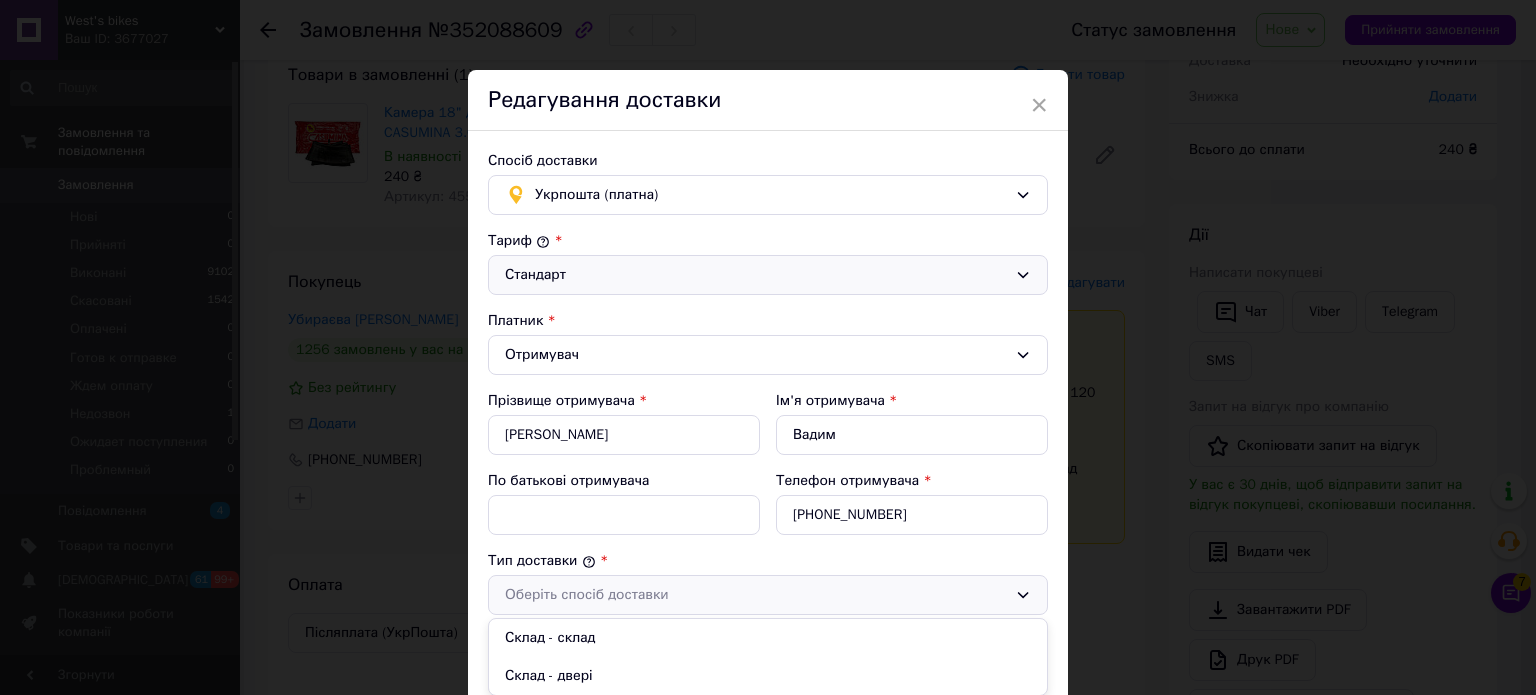 click on "Склад - склад" at bounding box center (768, 638) 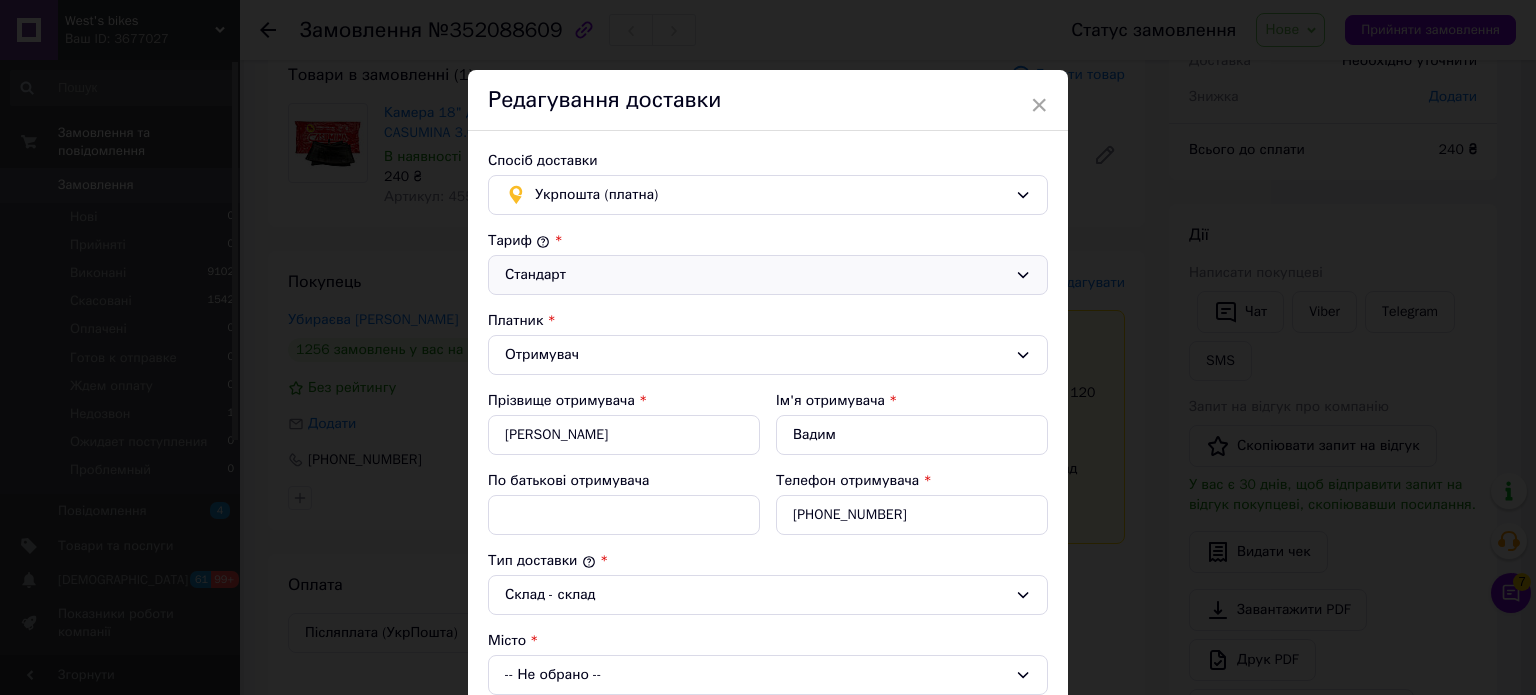 click on "-- Не обрано --" at bounding box center [768, 675] 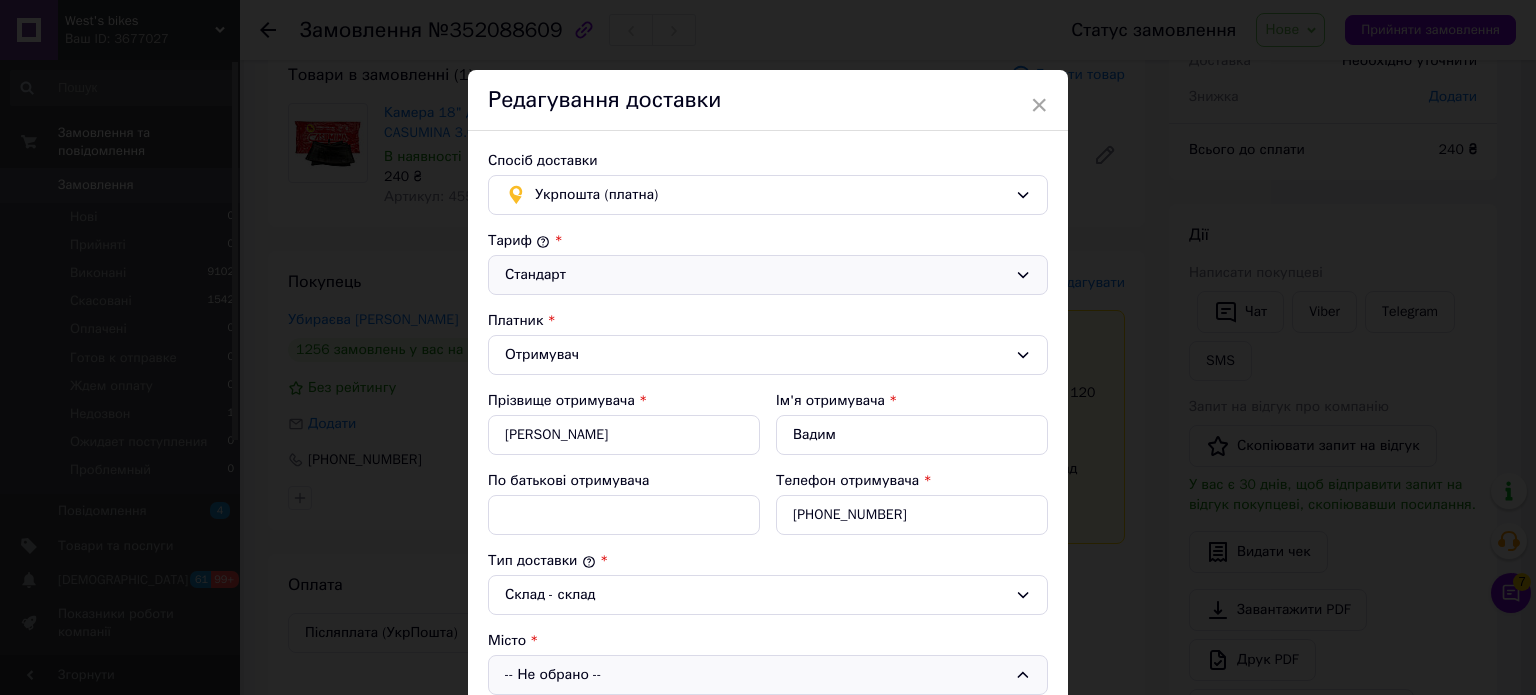 type on "Гельмязів" 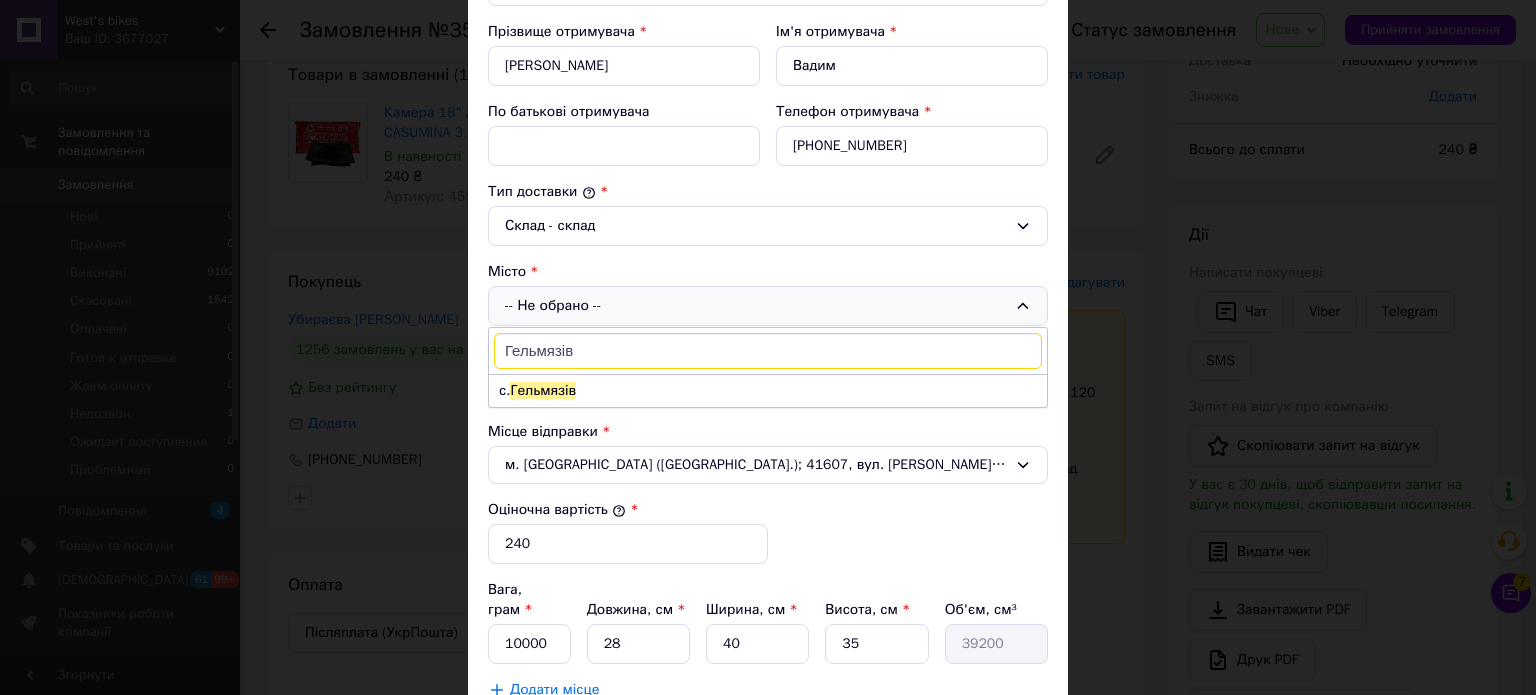 click on "Гельмязів" at bounding box center [543, 390] 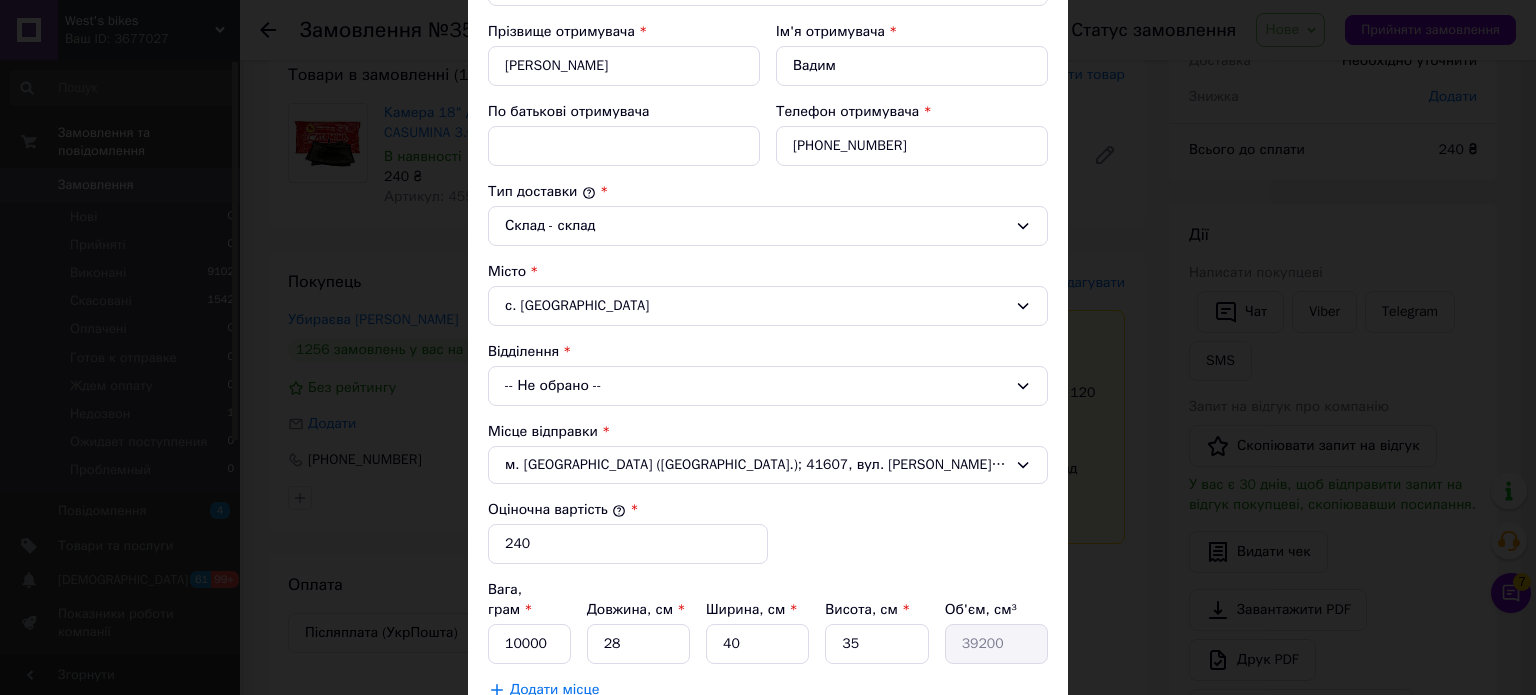 drag, startPoint x: 557, startPoint y: 385, endPoint x: 554, endPoint y: 395, distance: 10.440307 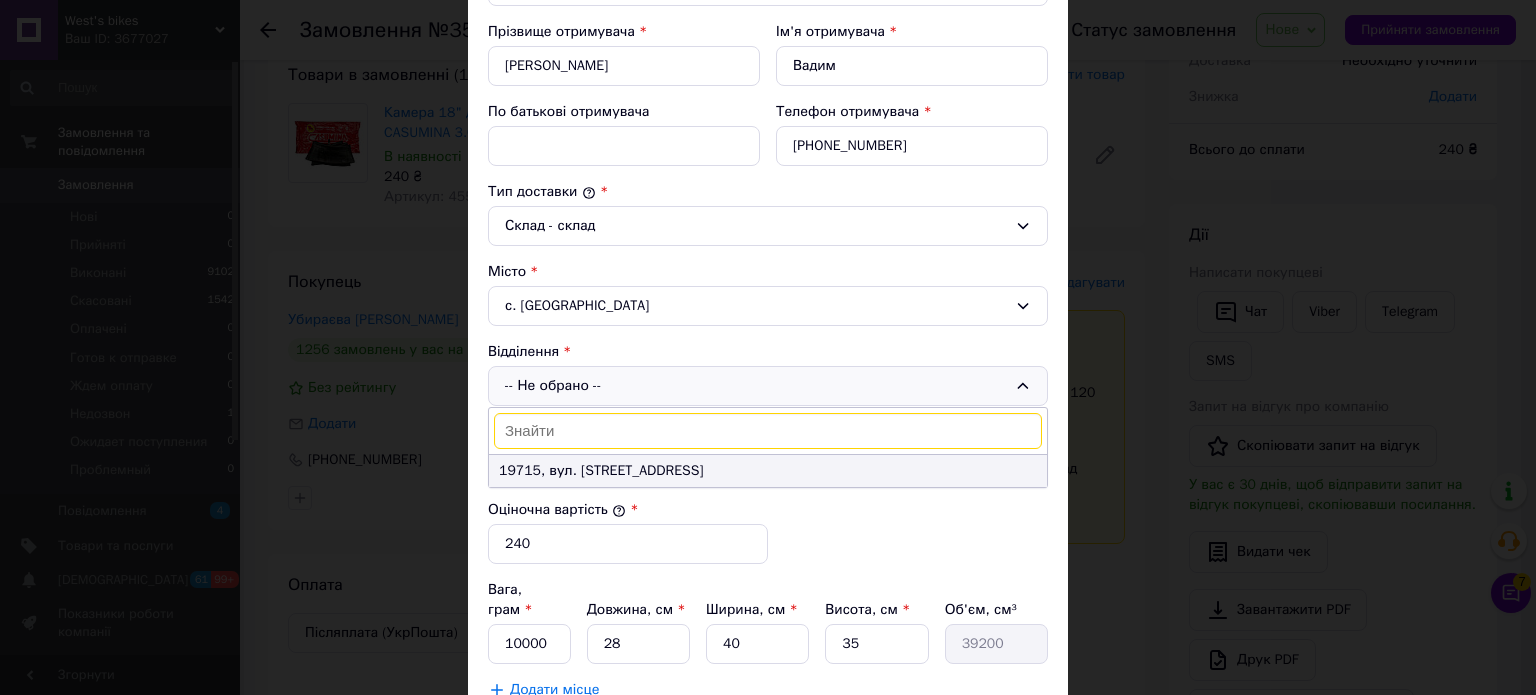 click on "19715, вул. Центральна, 1" at bounding box center [768, 471] 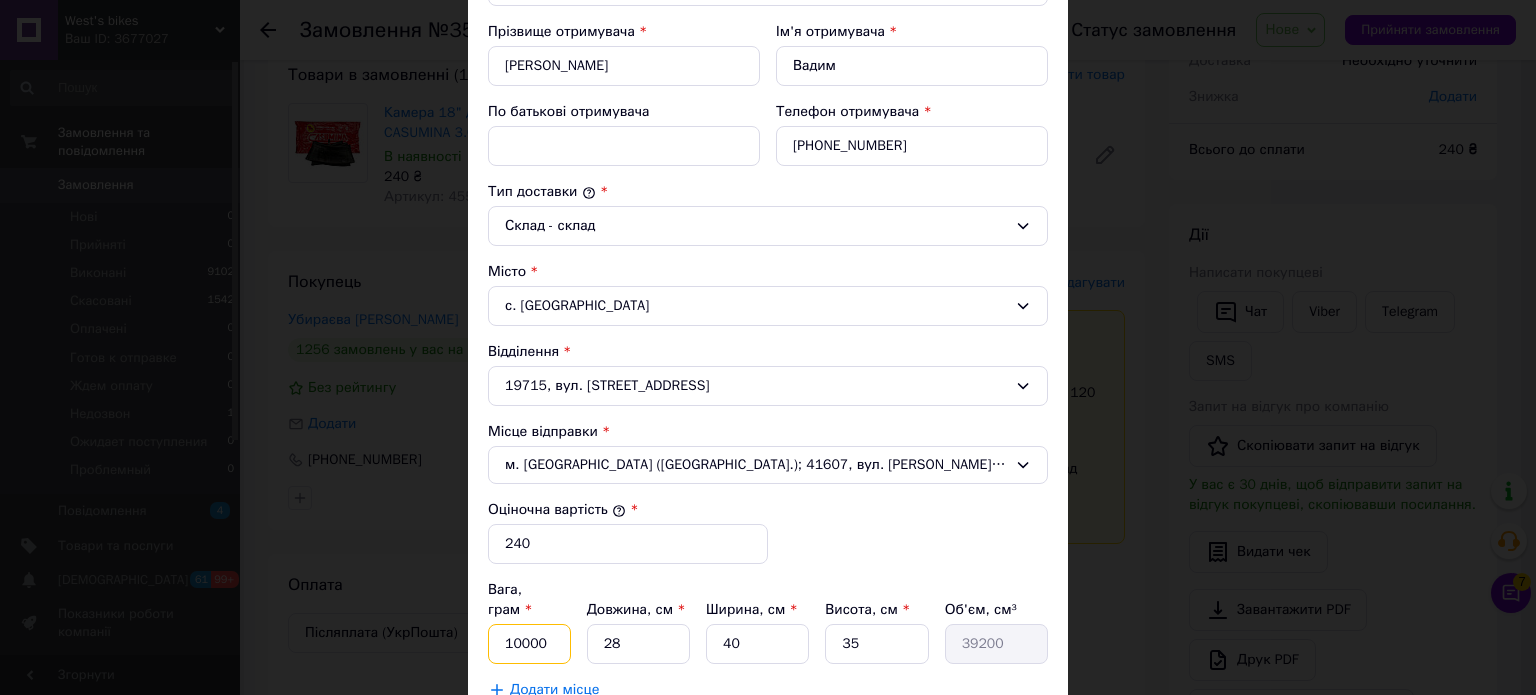 click on "10000" at bounding box center (529, 644) 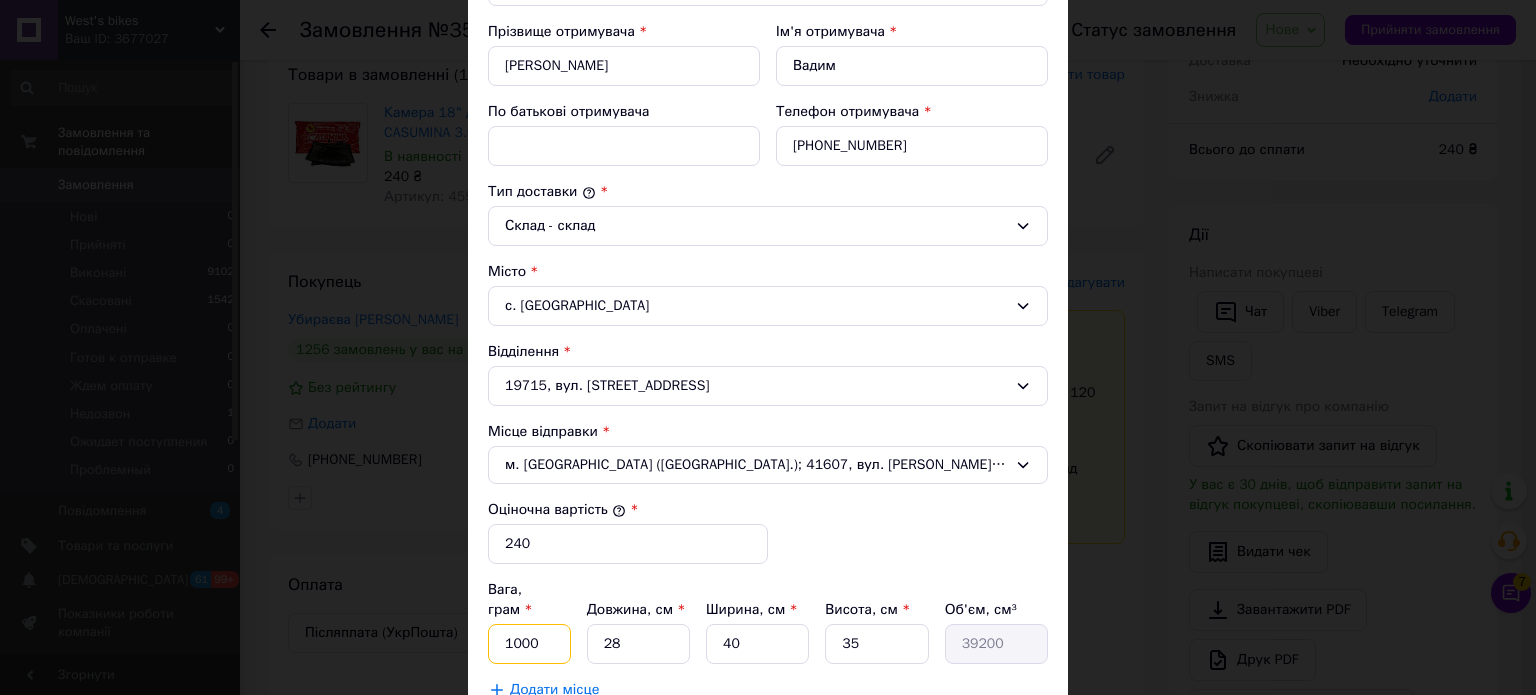 type on "1000" 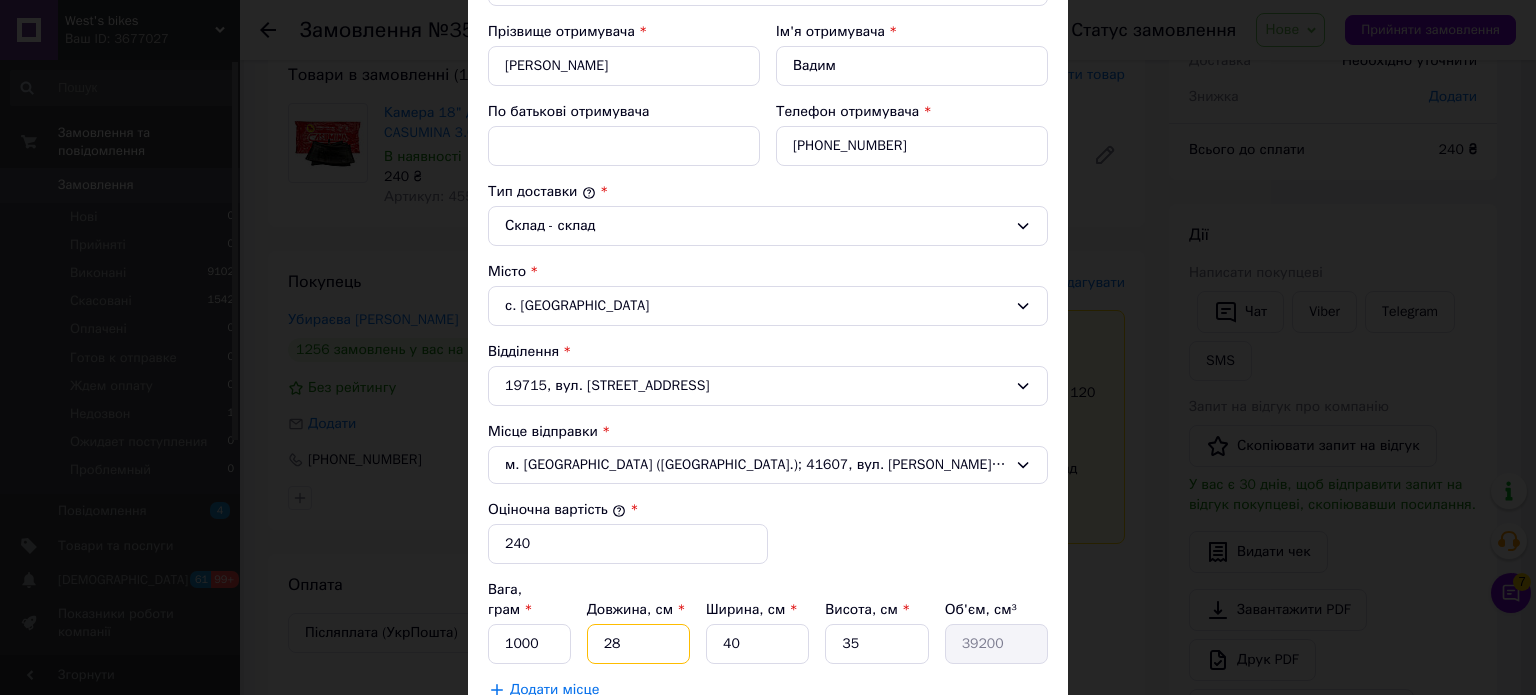 click on "28" at bounding box center (638, 644) 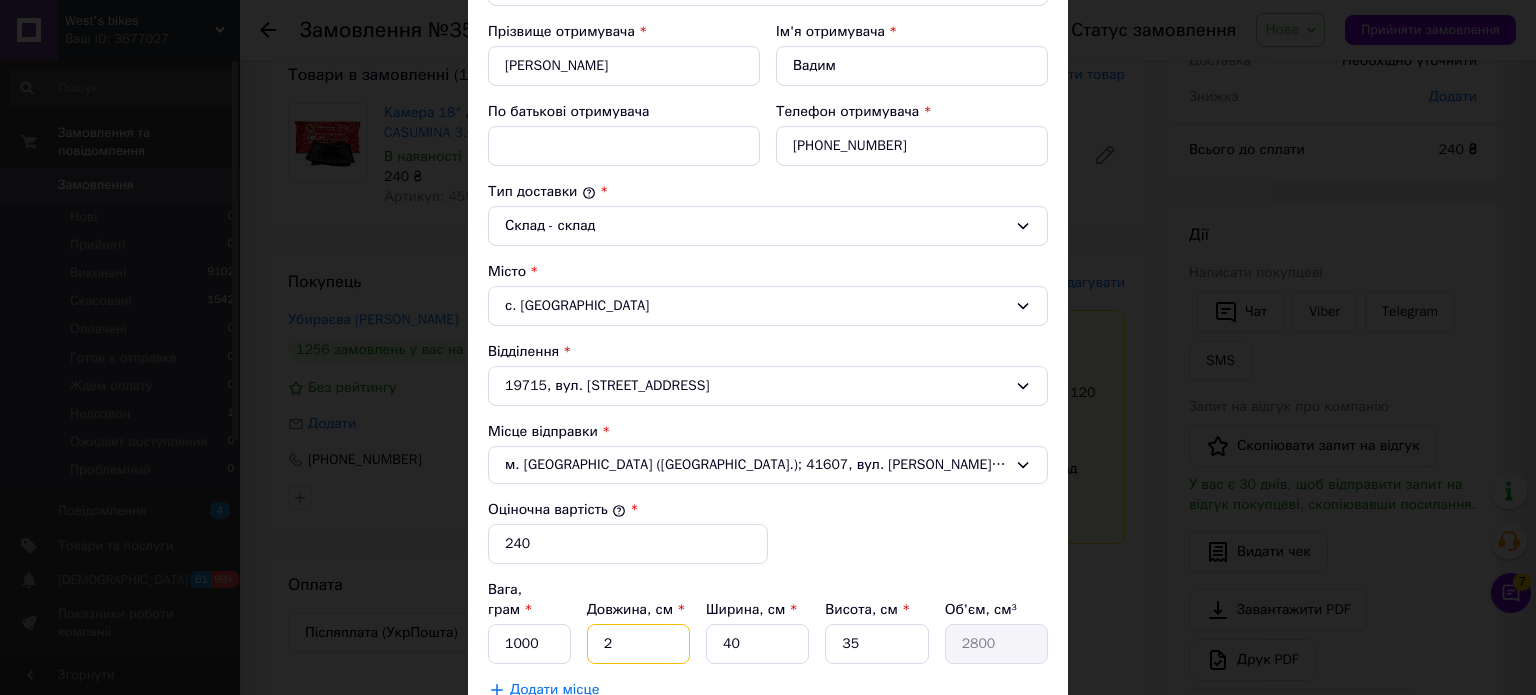 type on "25" 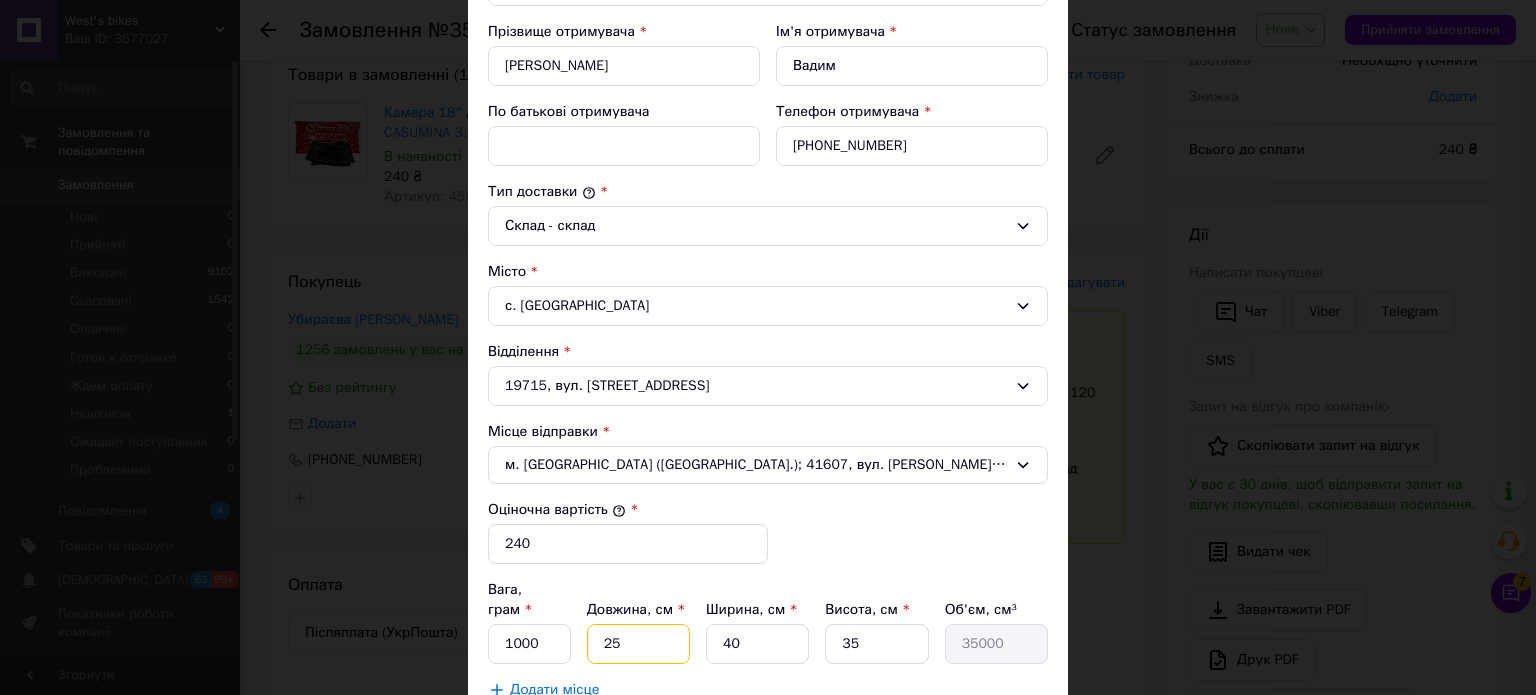 type on "25" 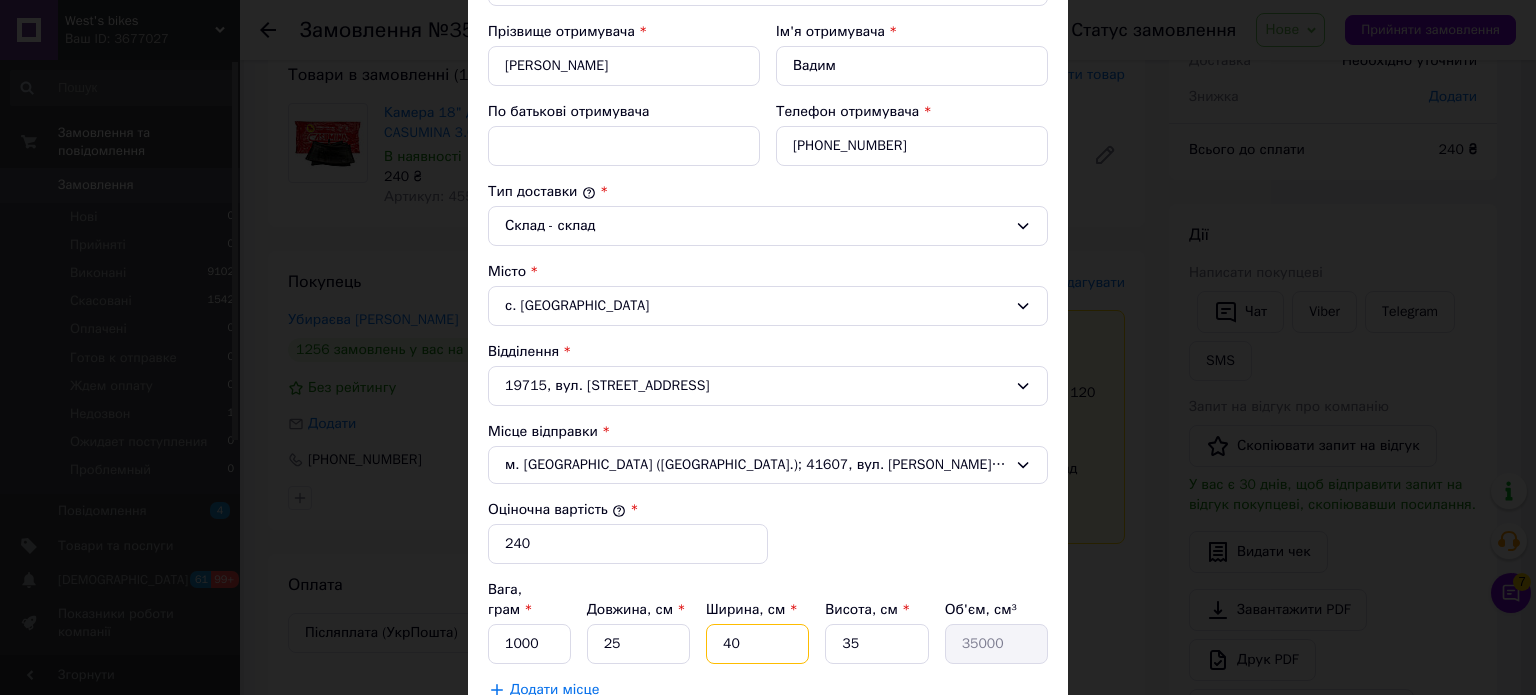 click on "40" at bounding box center [757, 644] 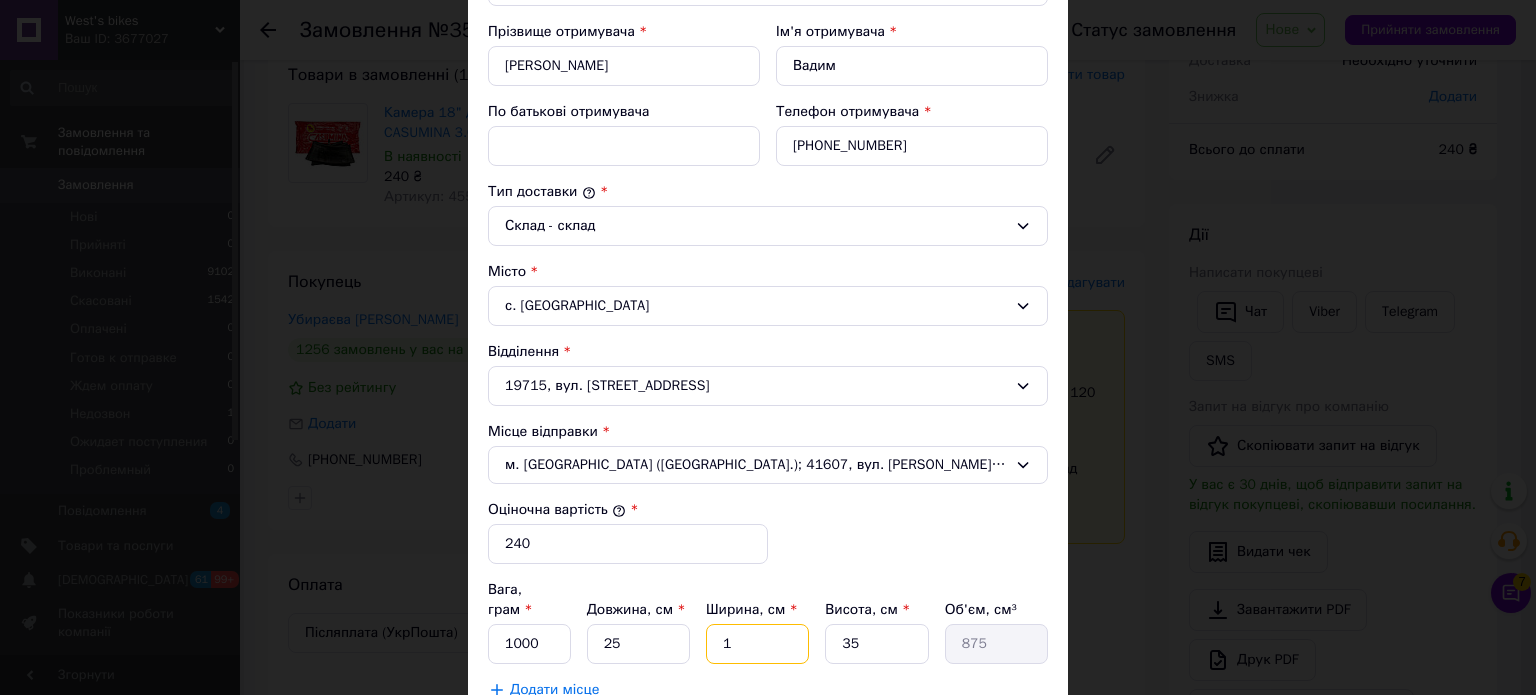 type on "15" 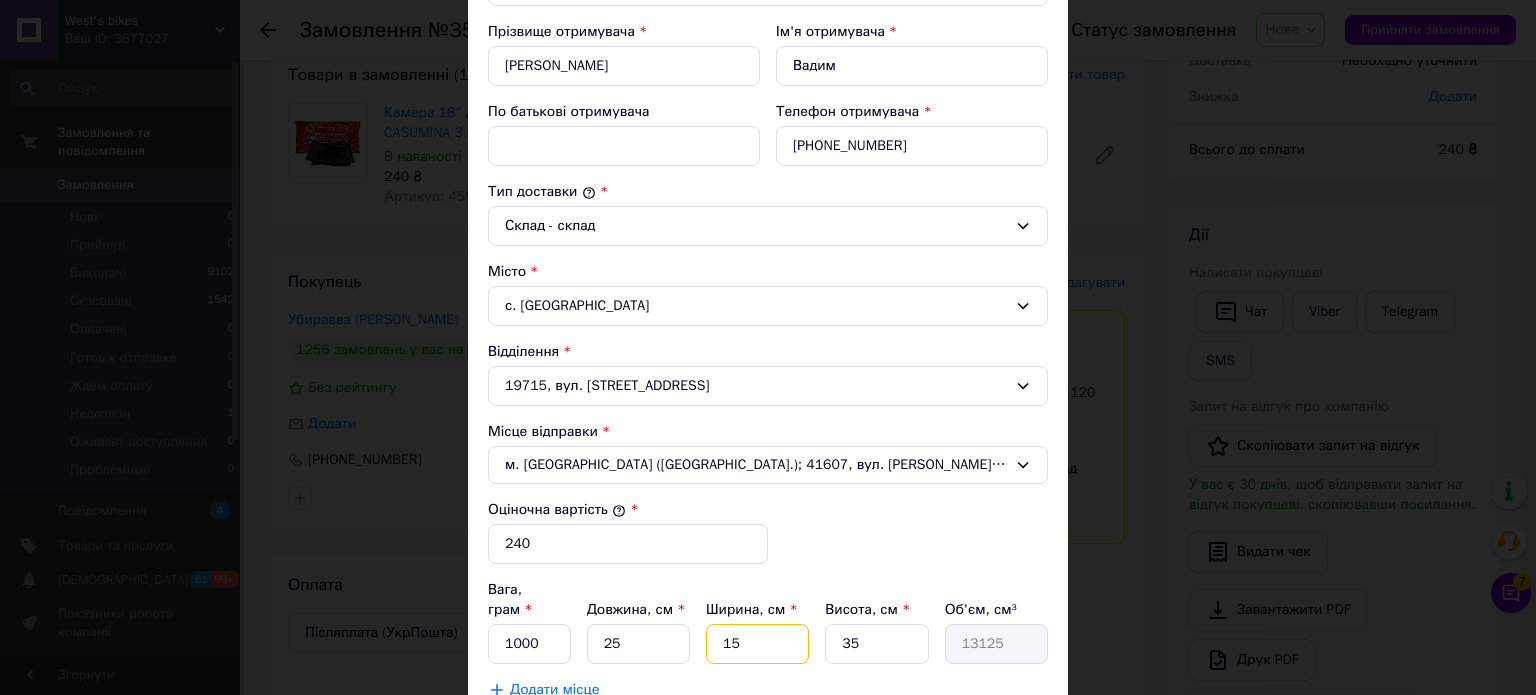 type on "15" 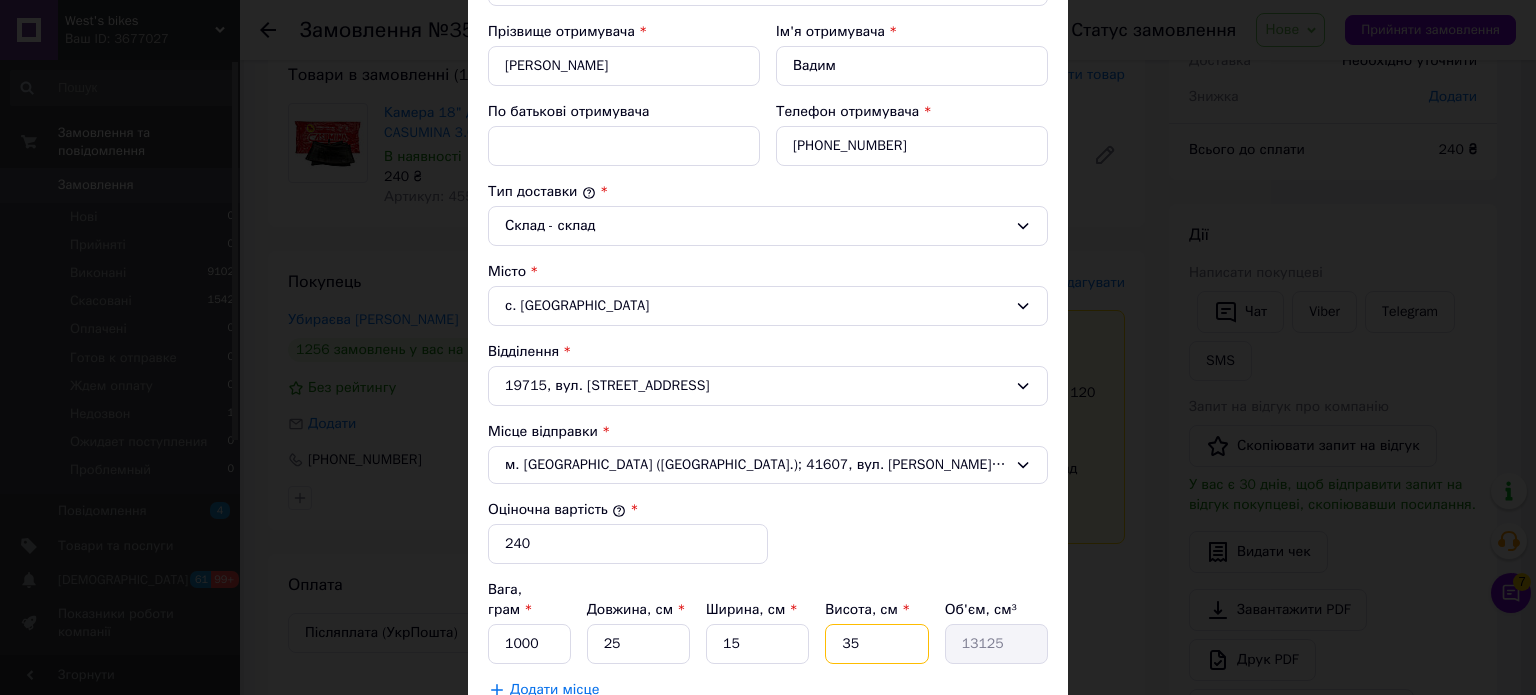 click on "35" at bounding box center [876, 644] 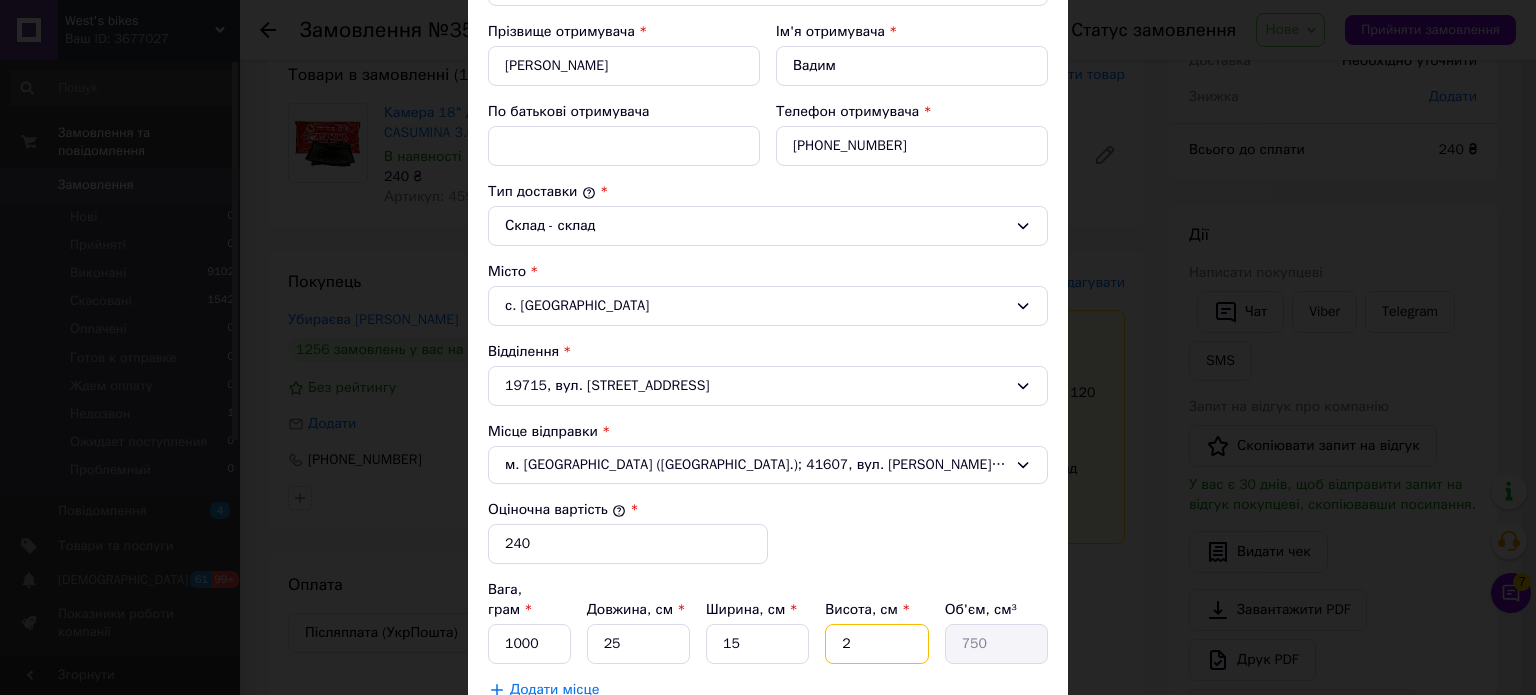 click on "2" at bounding box center (876, 644) 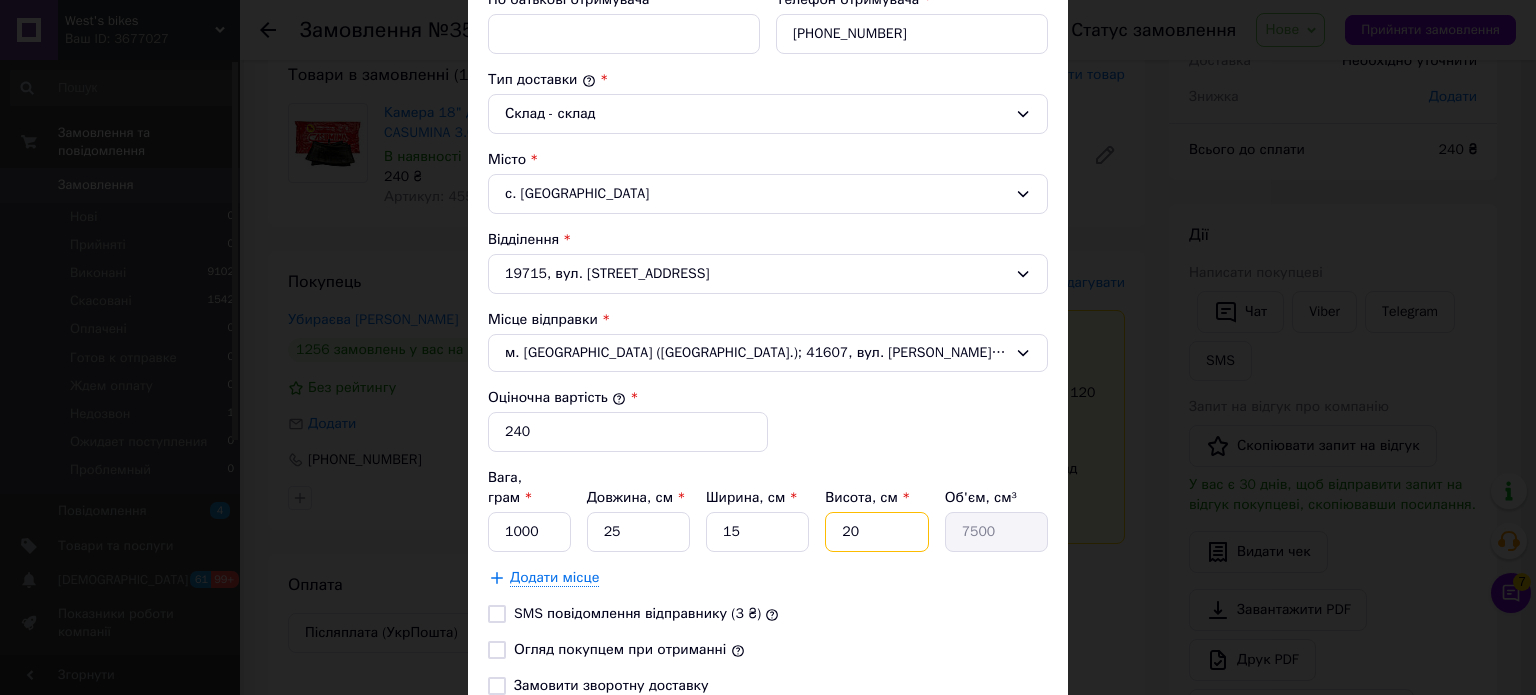 scroll, scrollTop: 623, scrollLeft: 0, axis: vertical 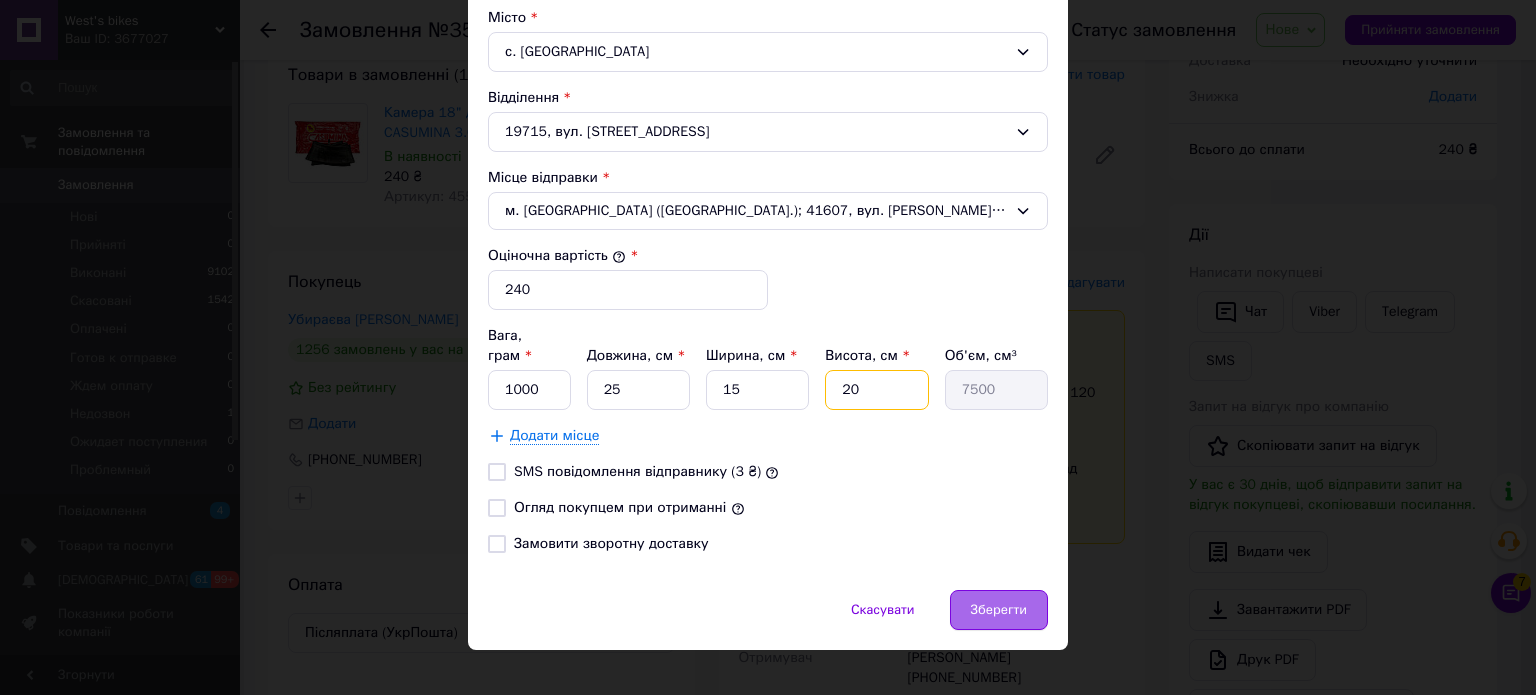 type on "20" 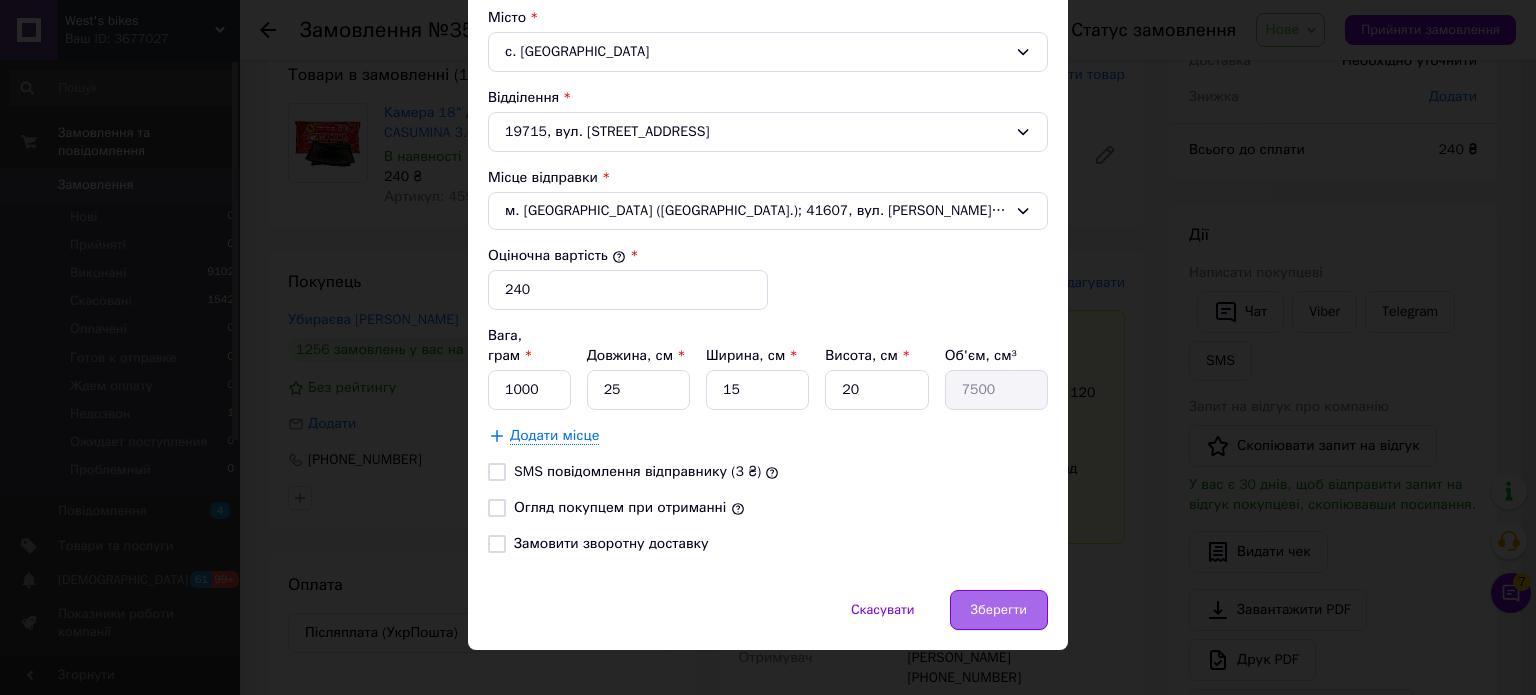 click on "Зберегти" at bounding box center [999, 610] 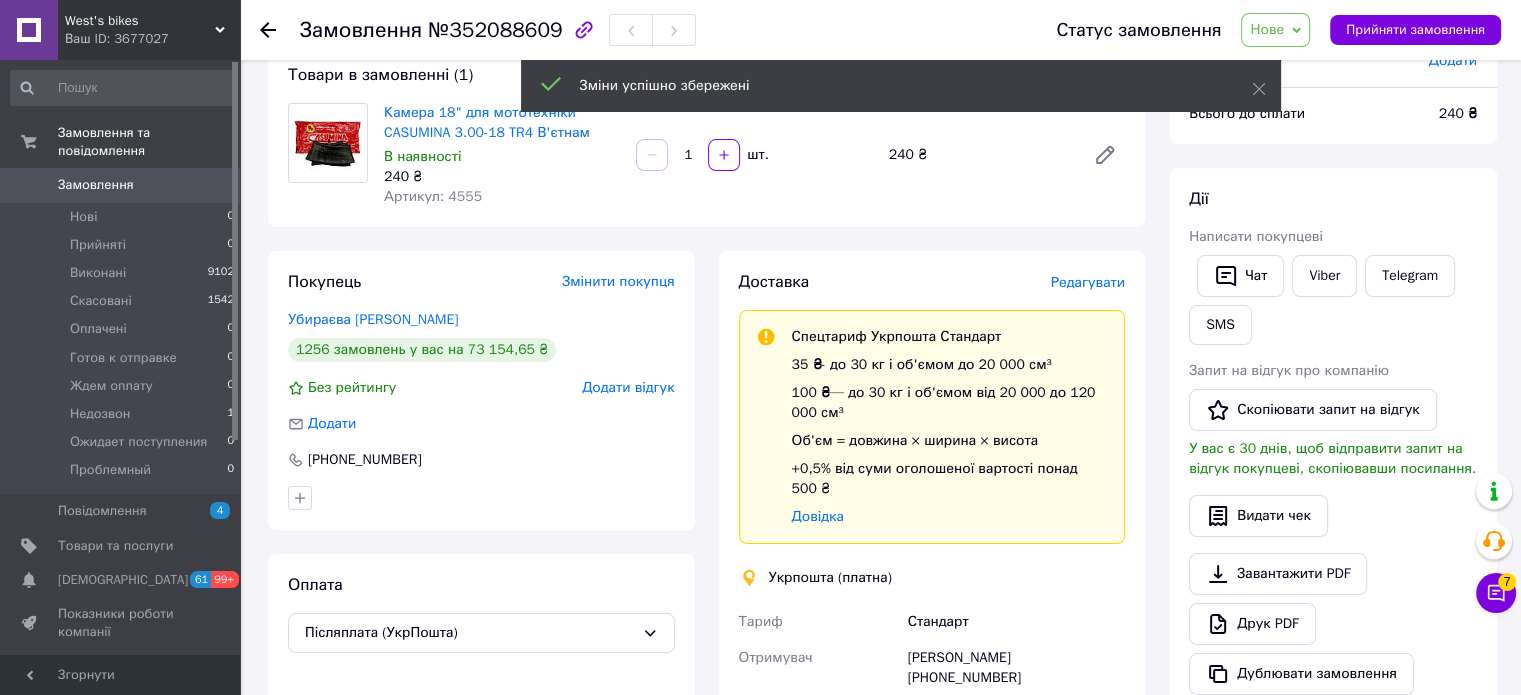 click on "Редагувати" at bounding box center (1088, 282) 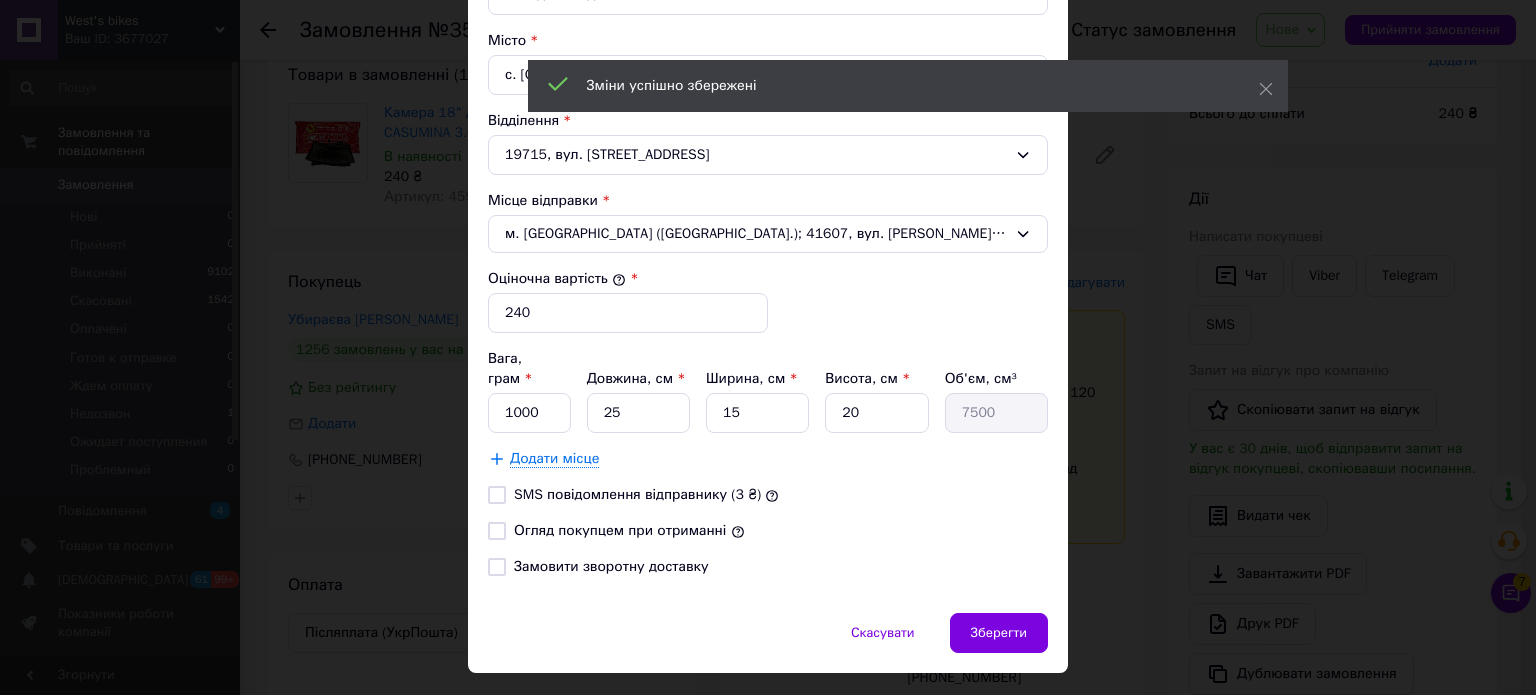 scroll, scrollTop: 623, scrollLeft: 0, axis: vertical 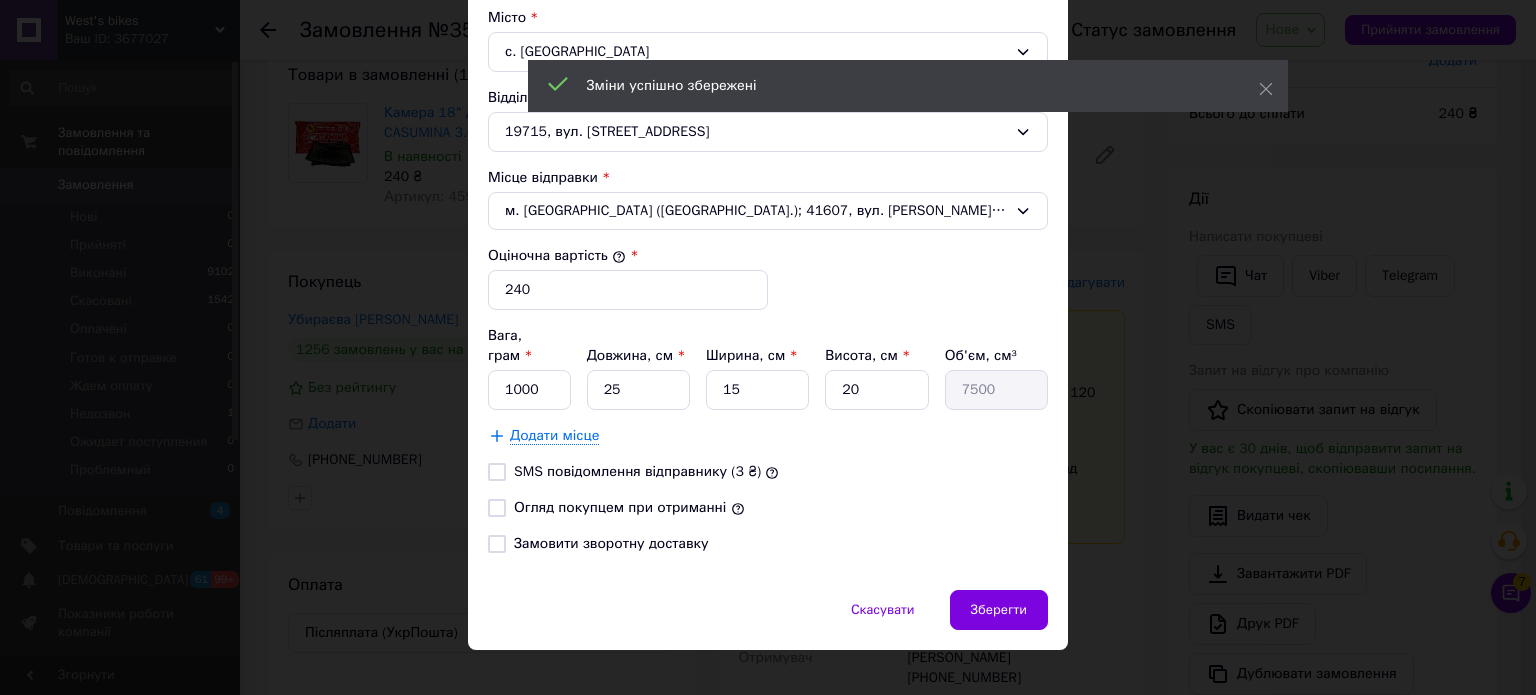 click on "Огляд покупцем при отриманні" at bounding box center (620, 507) 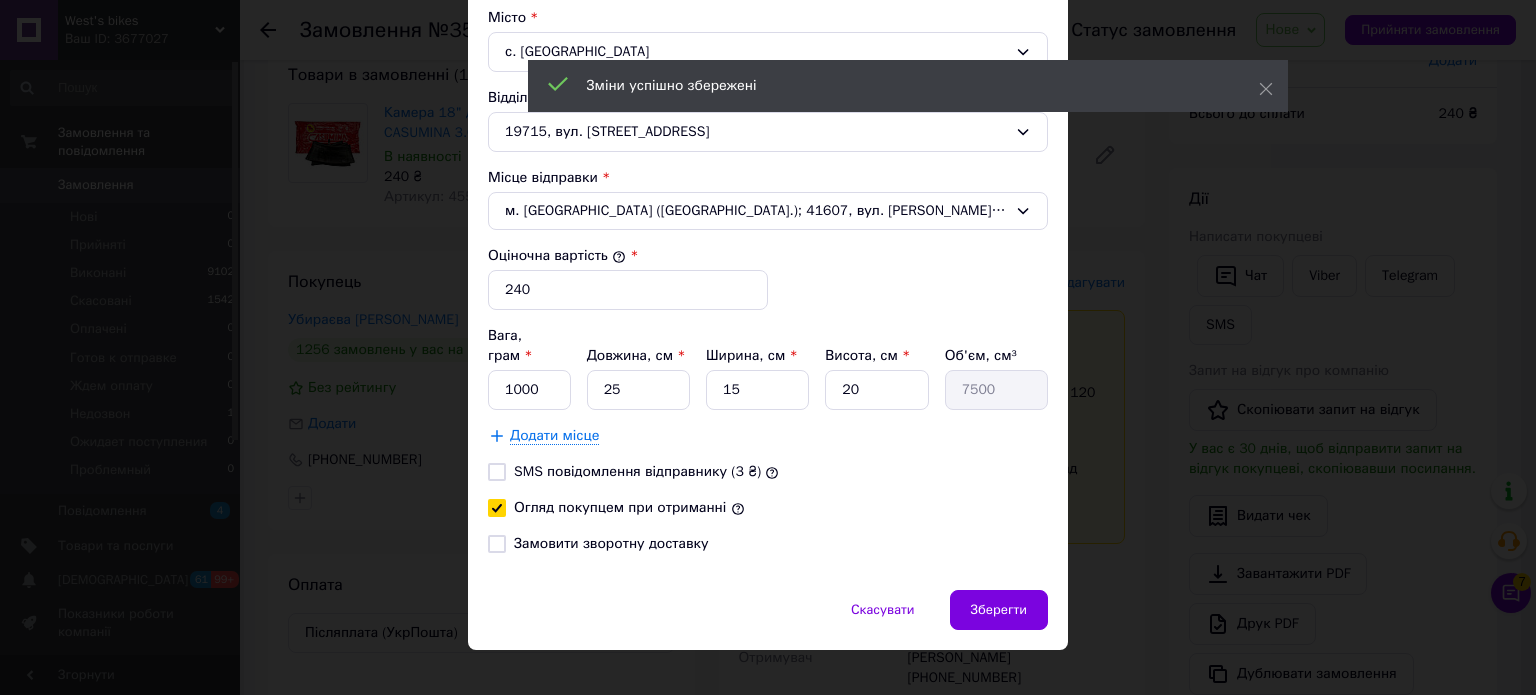 click on "Замовити зворотну доставку" at bounding box center [611, 543] 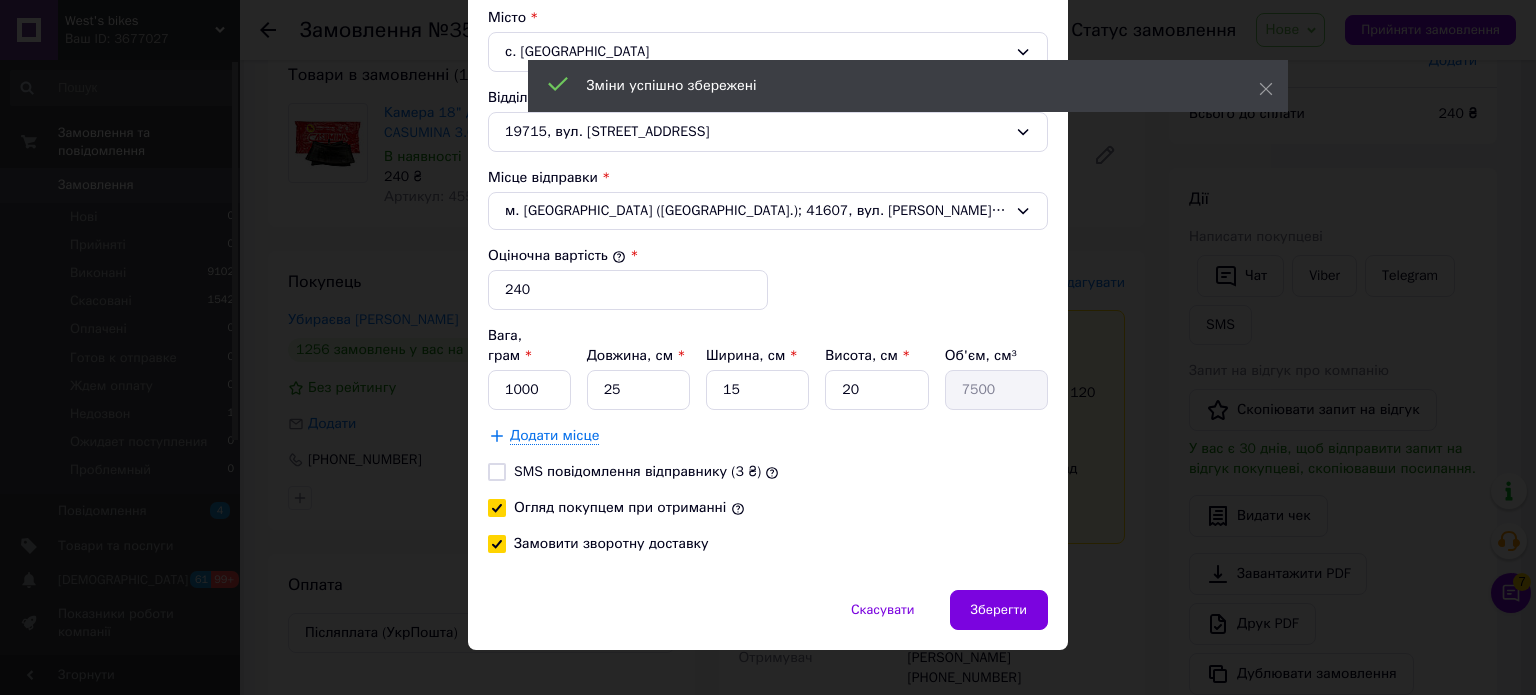 checkbox on "true" 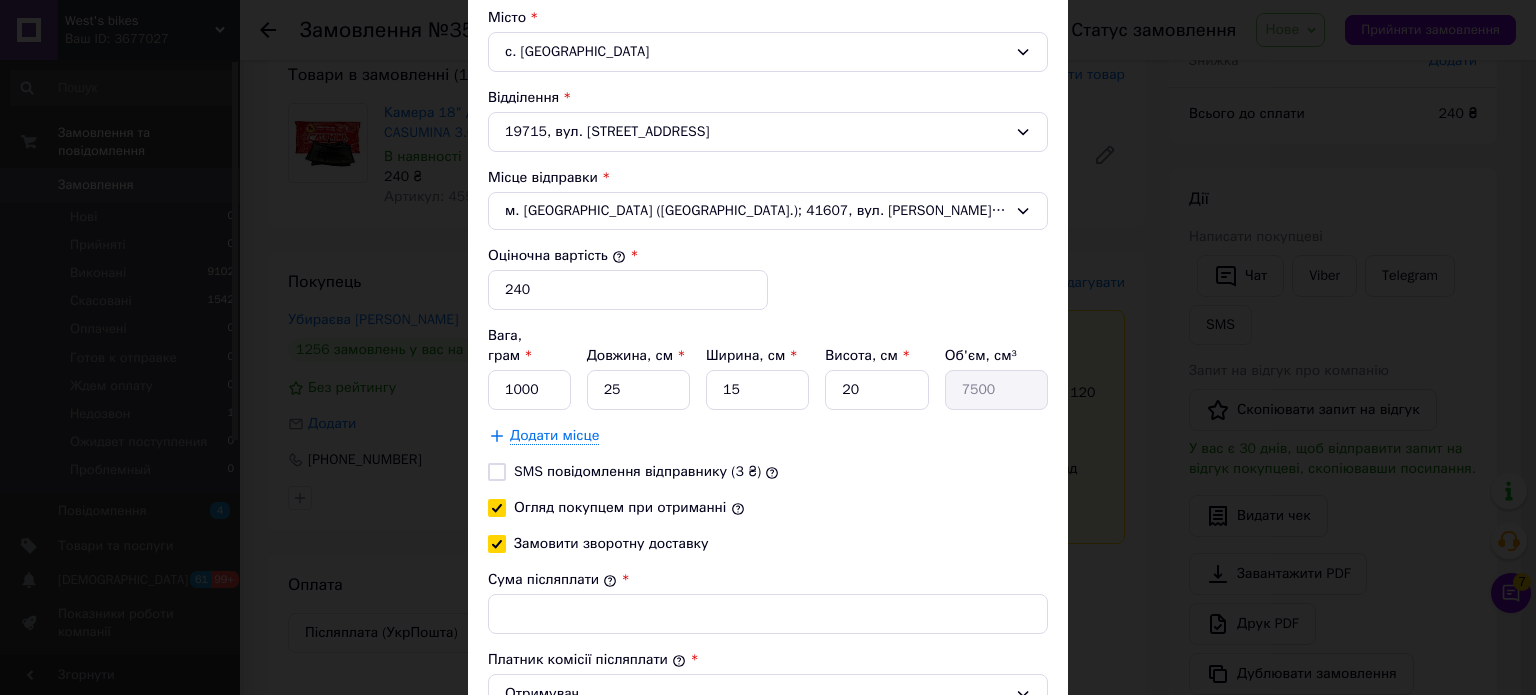 click on "Сума післяплати" at bounding box center (552, 579) 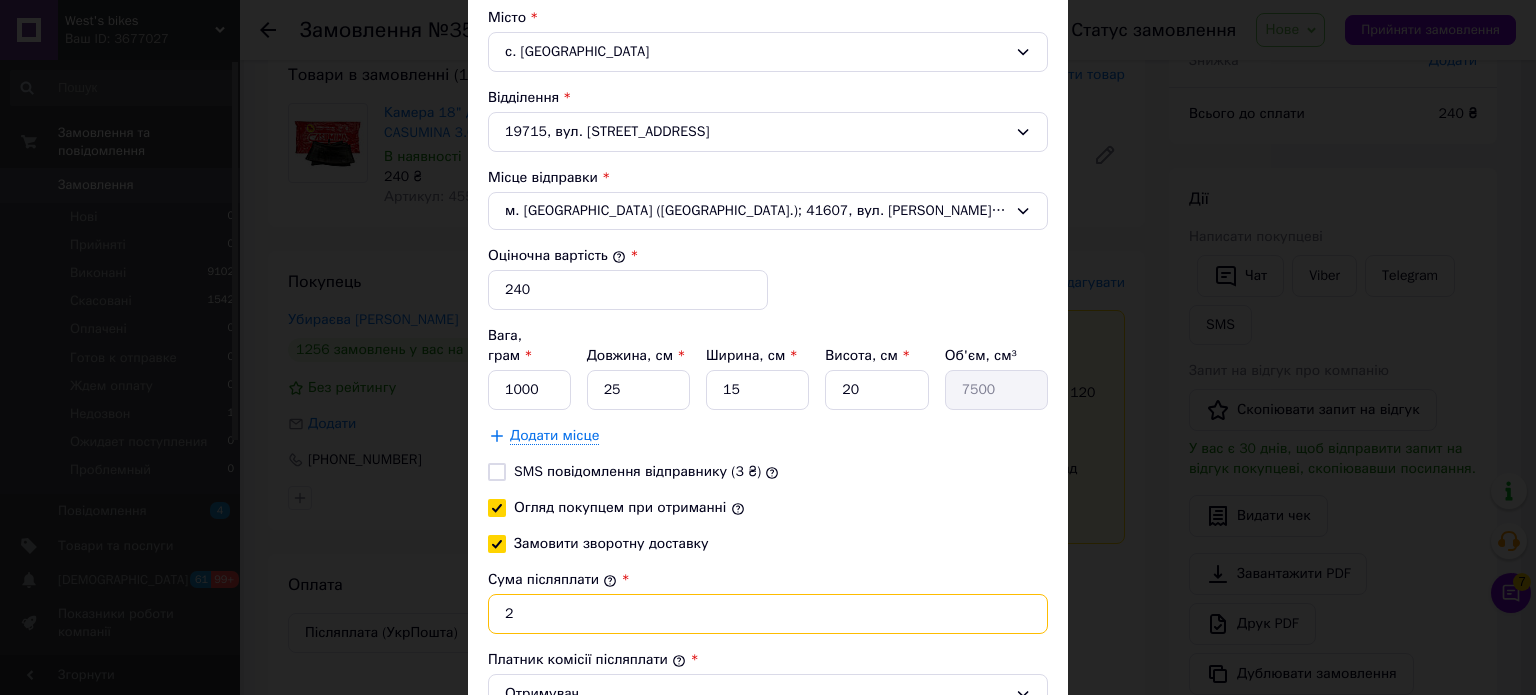 click on "2" at bounding box center [768, 614] 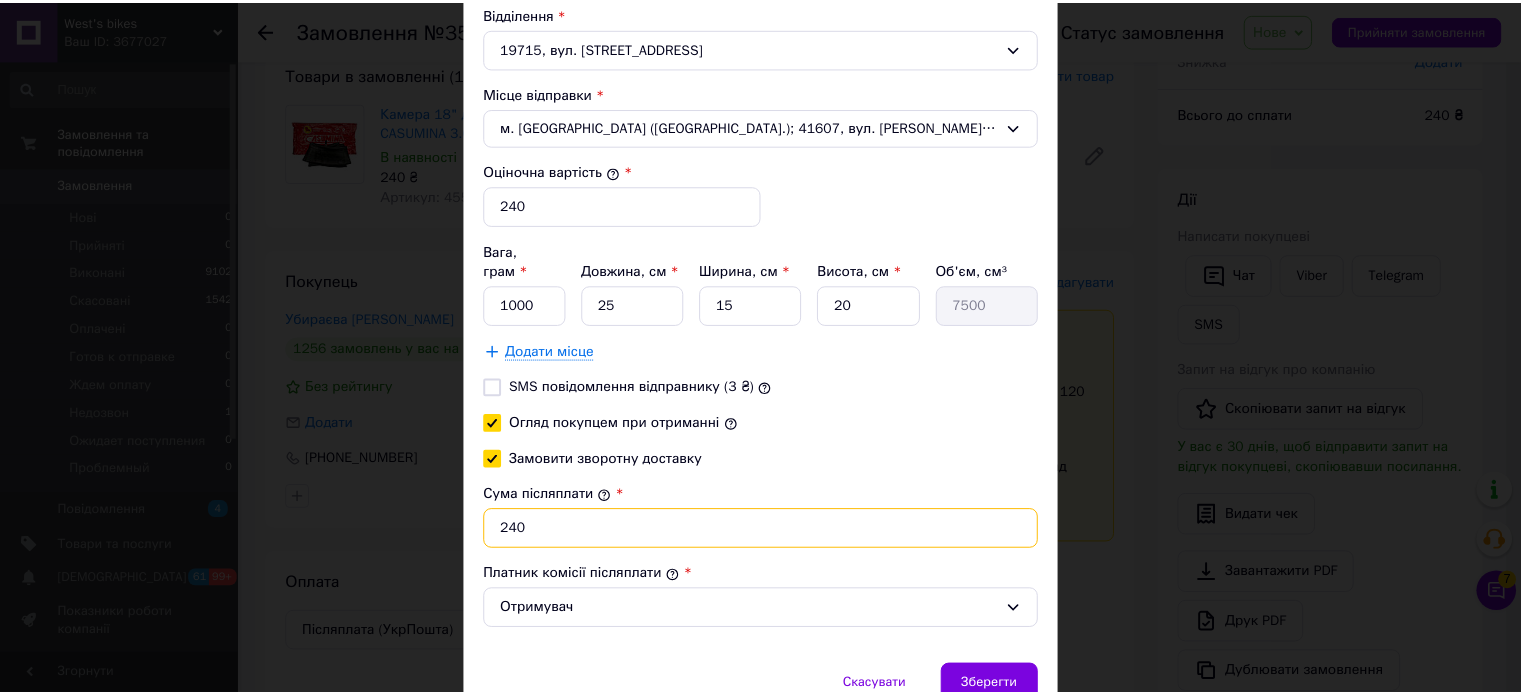 scroll, scrollTop: 782, scrollLeft: 0, axis: vertical 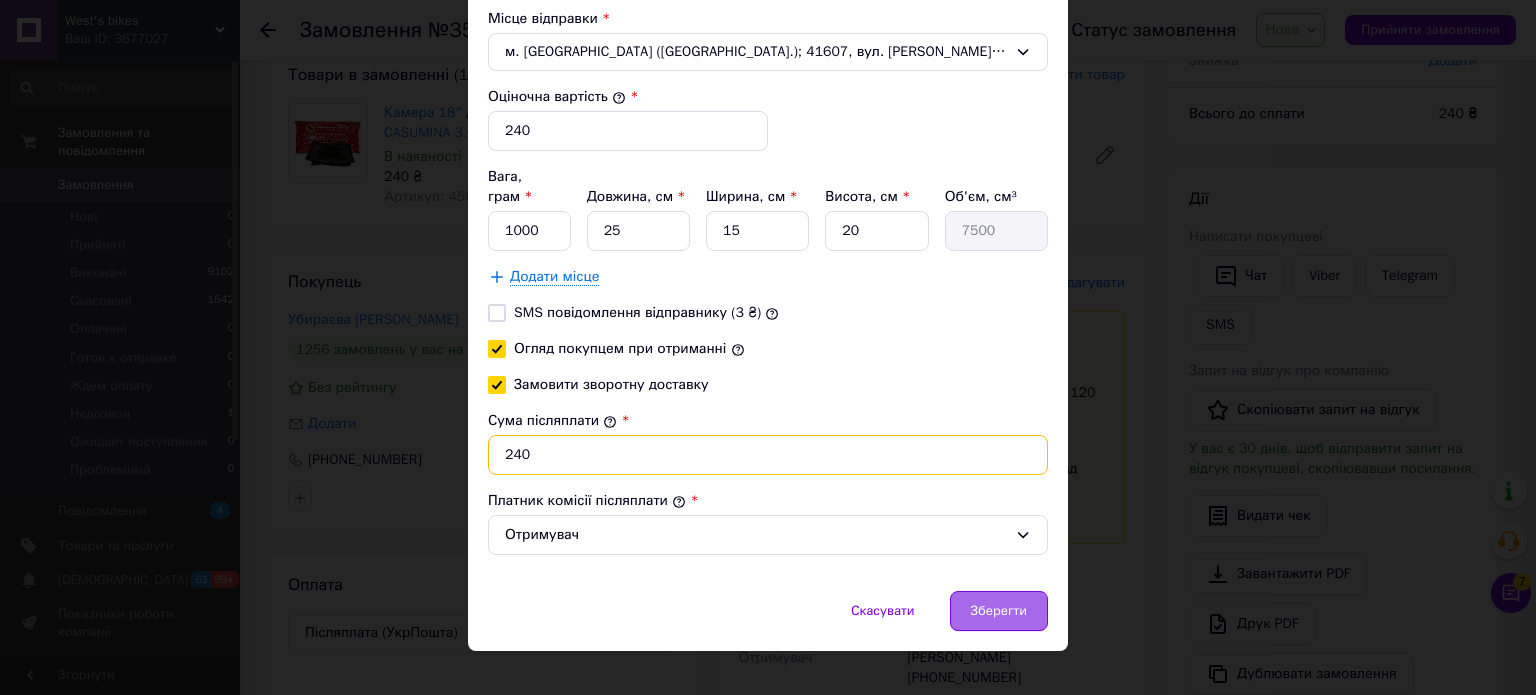 type on "240" 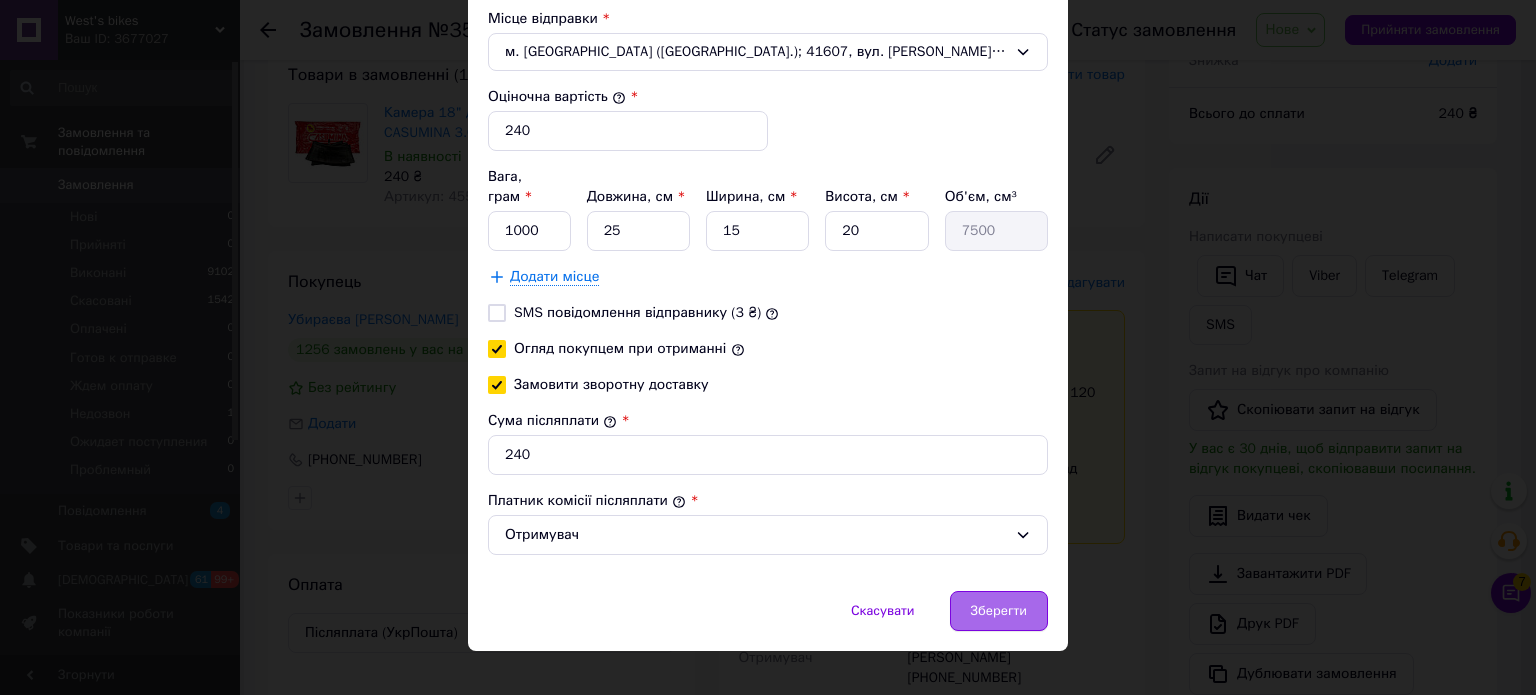 click on "Зберегти" at bounding box center (999, 611) 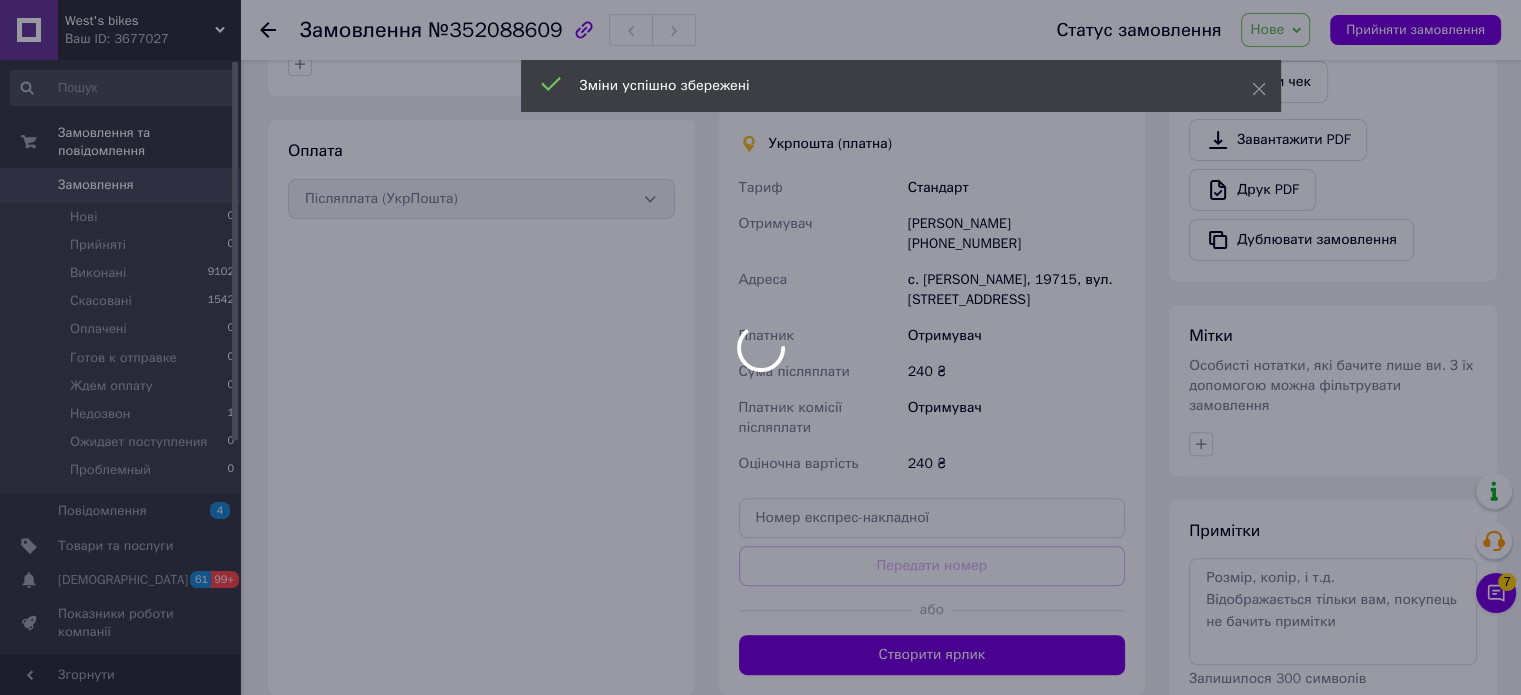 scroll, scrollTop: 628, scrollLeft: 0, axis: vertical 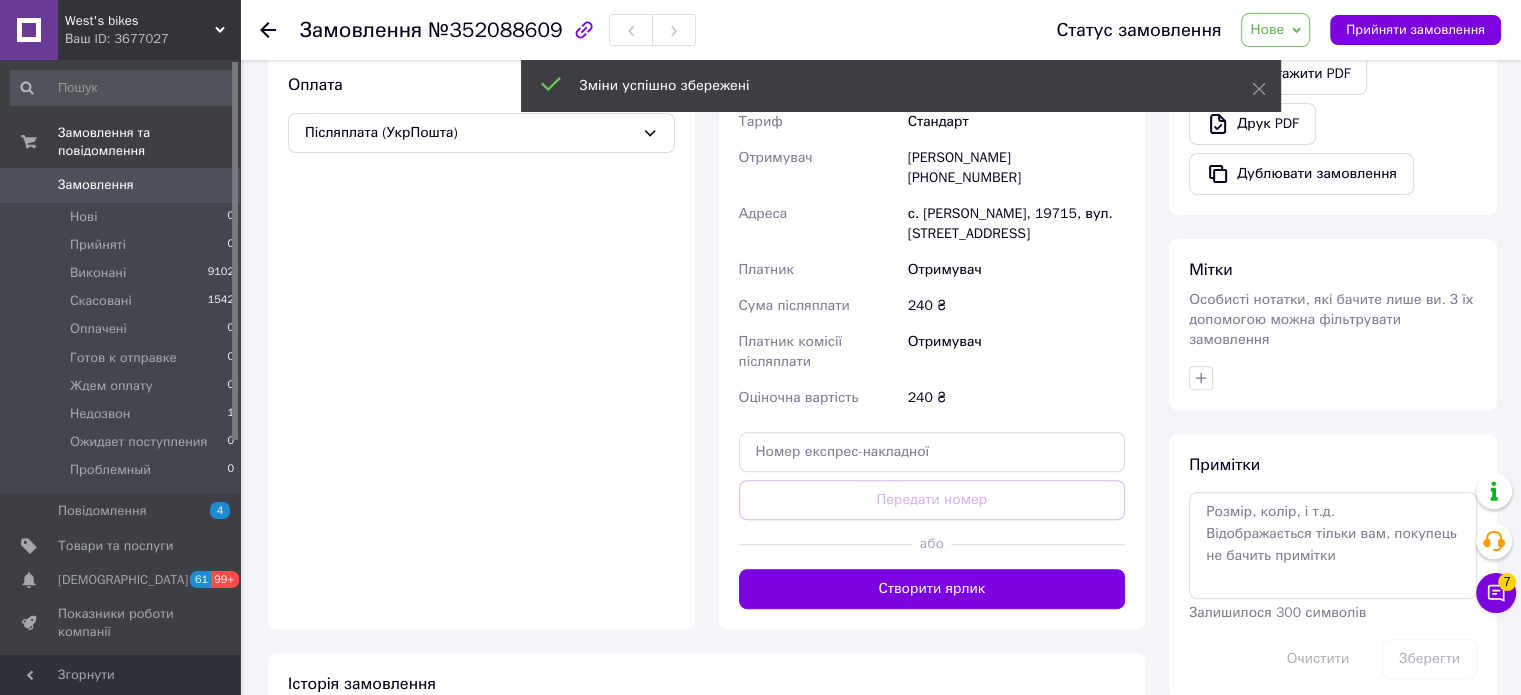 click on "Доставка Редагувати Спецтариф Укрпошта Стандарт 35 ₴  - до 30 кг і об'ємом до 20 000 см³ 100 ₴  — до 30 кг і об'ємом від 20 000 до 120 000 см³ Об'єм = довжина × ширина × висота +0,5% від суми оголошеної вартості понад 500 ₴ Довідка Укрпошта (платна) Тариф Стандарт Отримувач Вадим Бабенко +380937298793 Адреса с. Гельмязів, 19715, вул. Центральна, 1 Платник Отримувач Сума післяплати 240 ₴ Платник комісії післяплати Отримувач Оціночна вартість 240 ₴ Передати номер або Створити ярлик Тариф     * Стандарт Платник   * Отримувач Прізвище отримувача   * Бабенко Ім'я отримувача   * Вадим   * +380937298793" at bounding box center [932, 190] 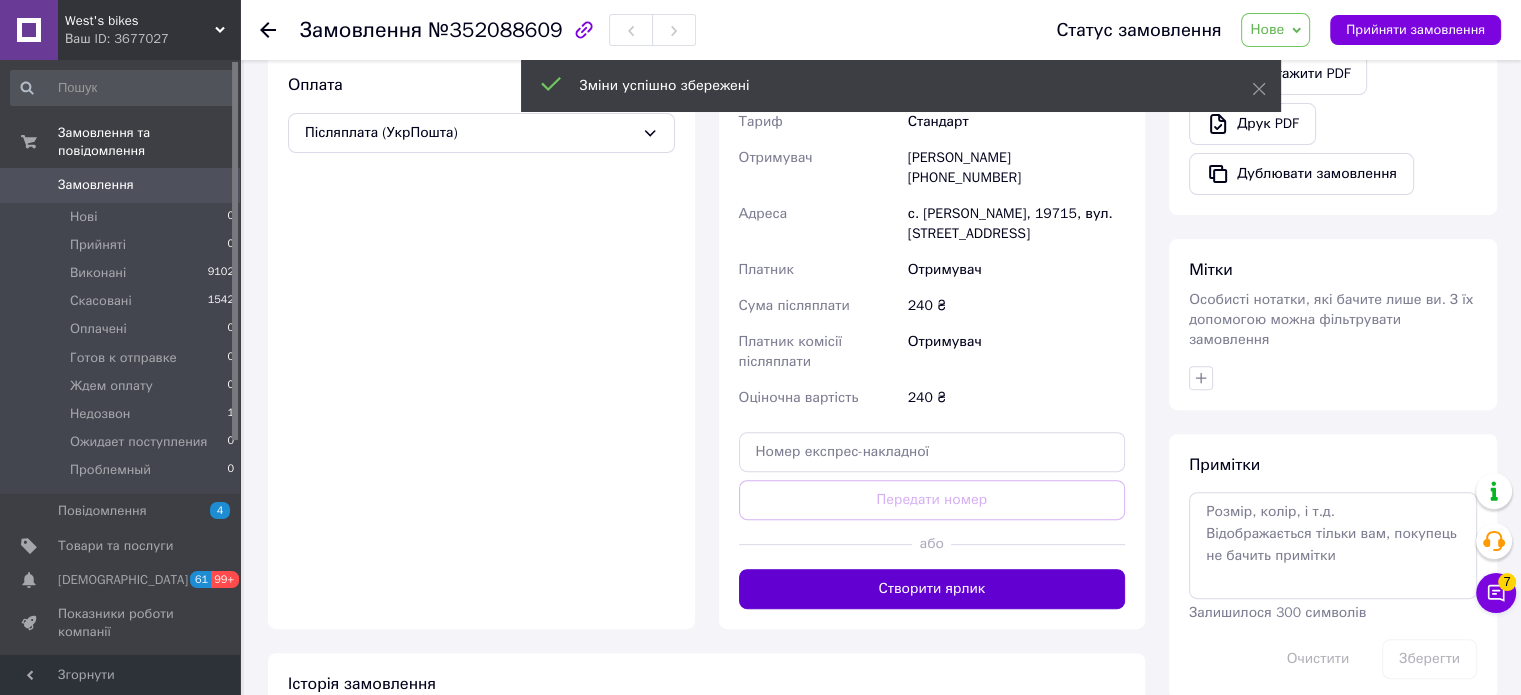 drag, startPoint x: 997, startPoint y: 559, endPoint x: 834, endPoint y: 36, distance: 547.812 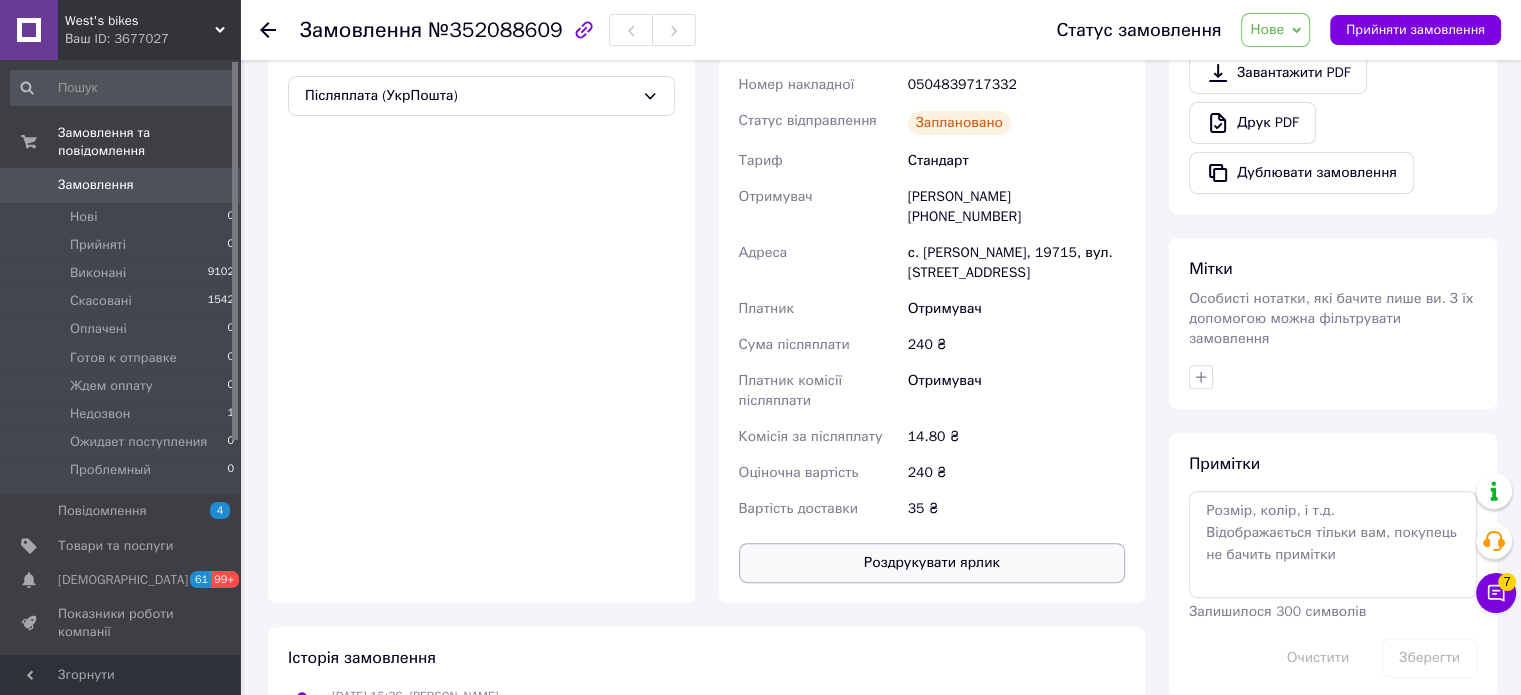 scroll, scrollTop: 728, scrollLeft: 0, axis: vertical 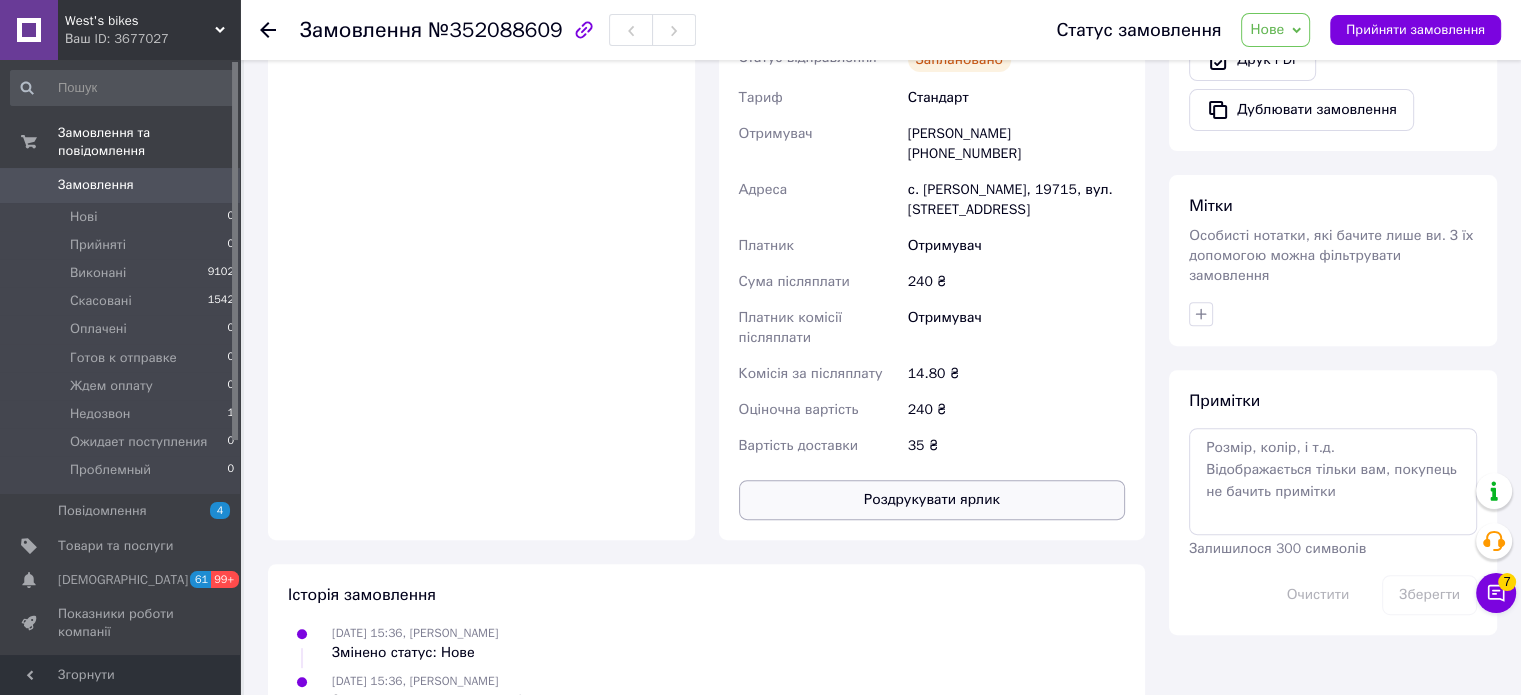 click on "Роздрукувати ярлик" at bounding box center (932, 500) 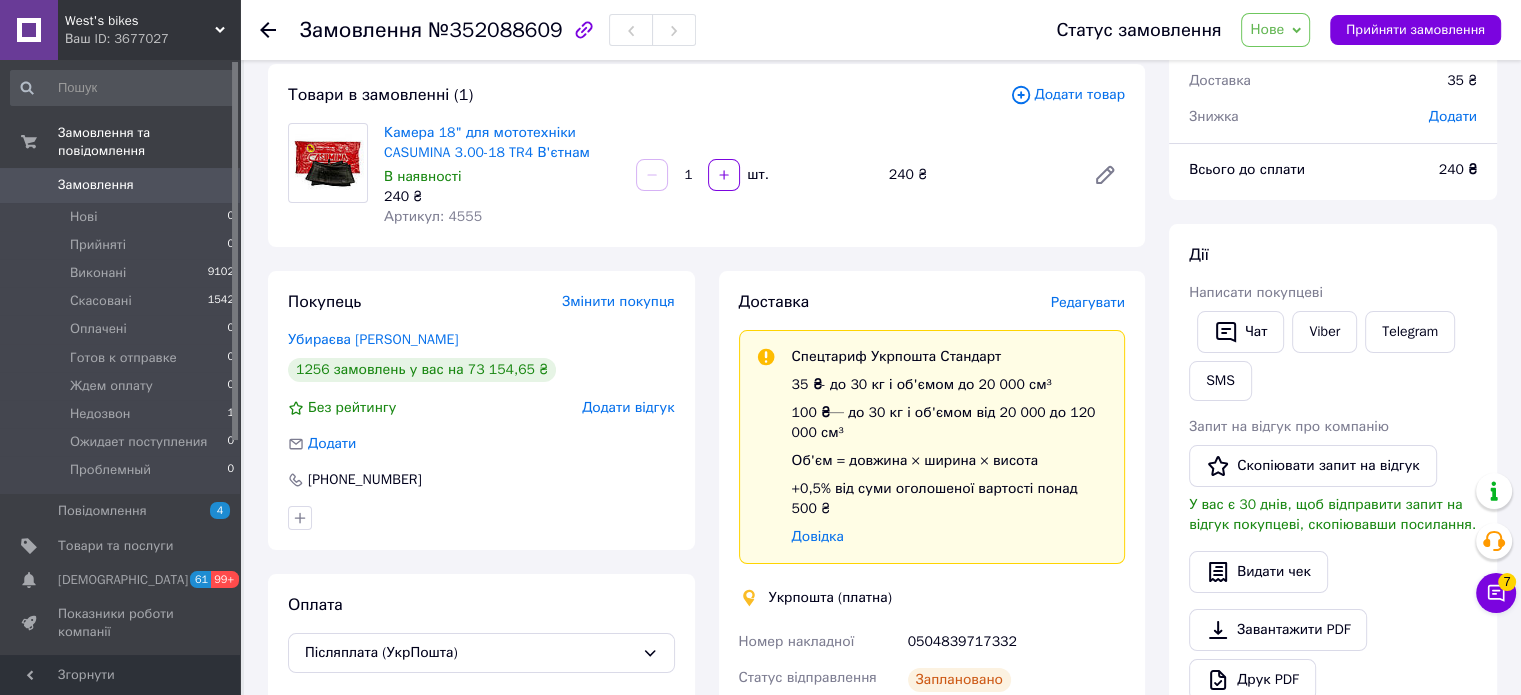 scroll, scrollTop: 0, scrollLeft: 0, axis: both 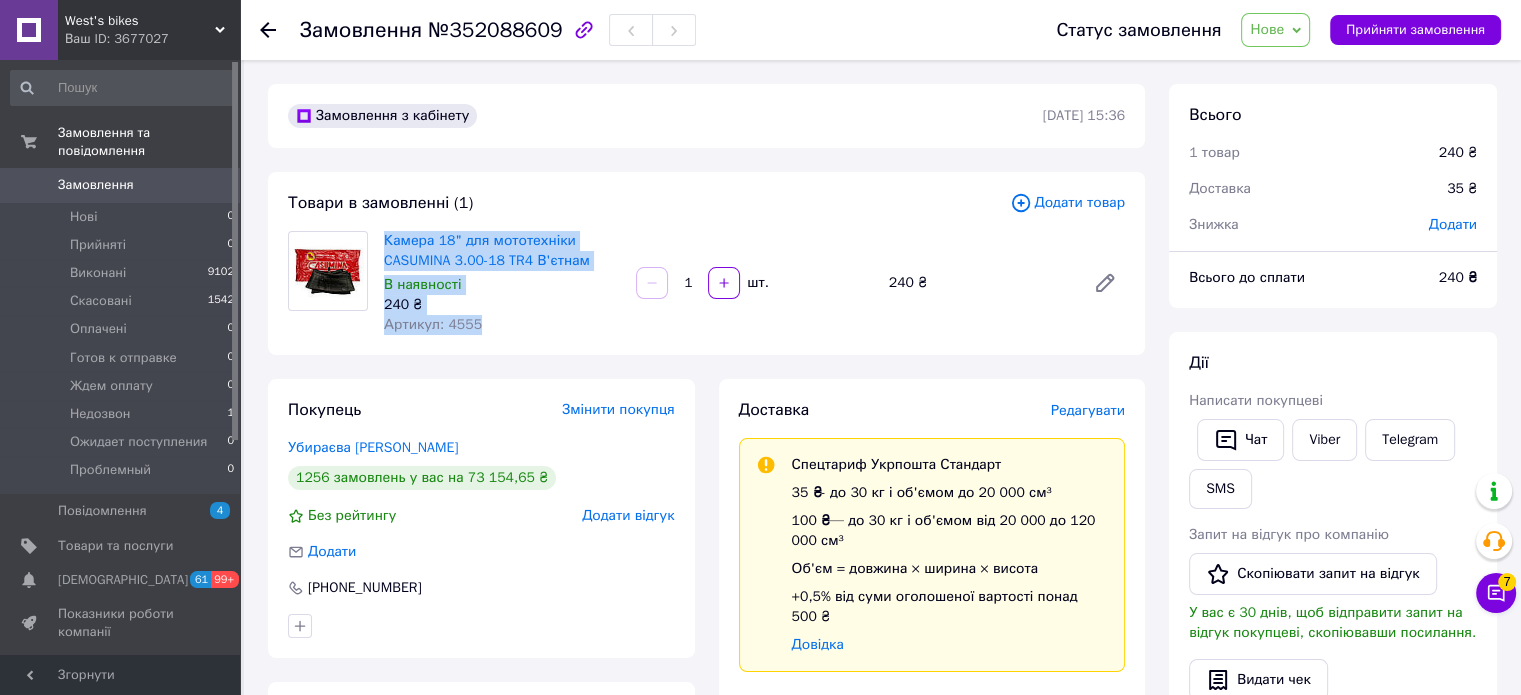 drag, startPoint x: 484, startPoint y: 321, endPoint x: 380, endPoint y: 228, distance: 139.51703 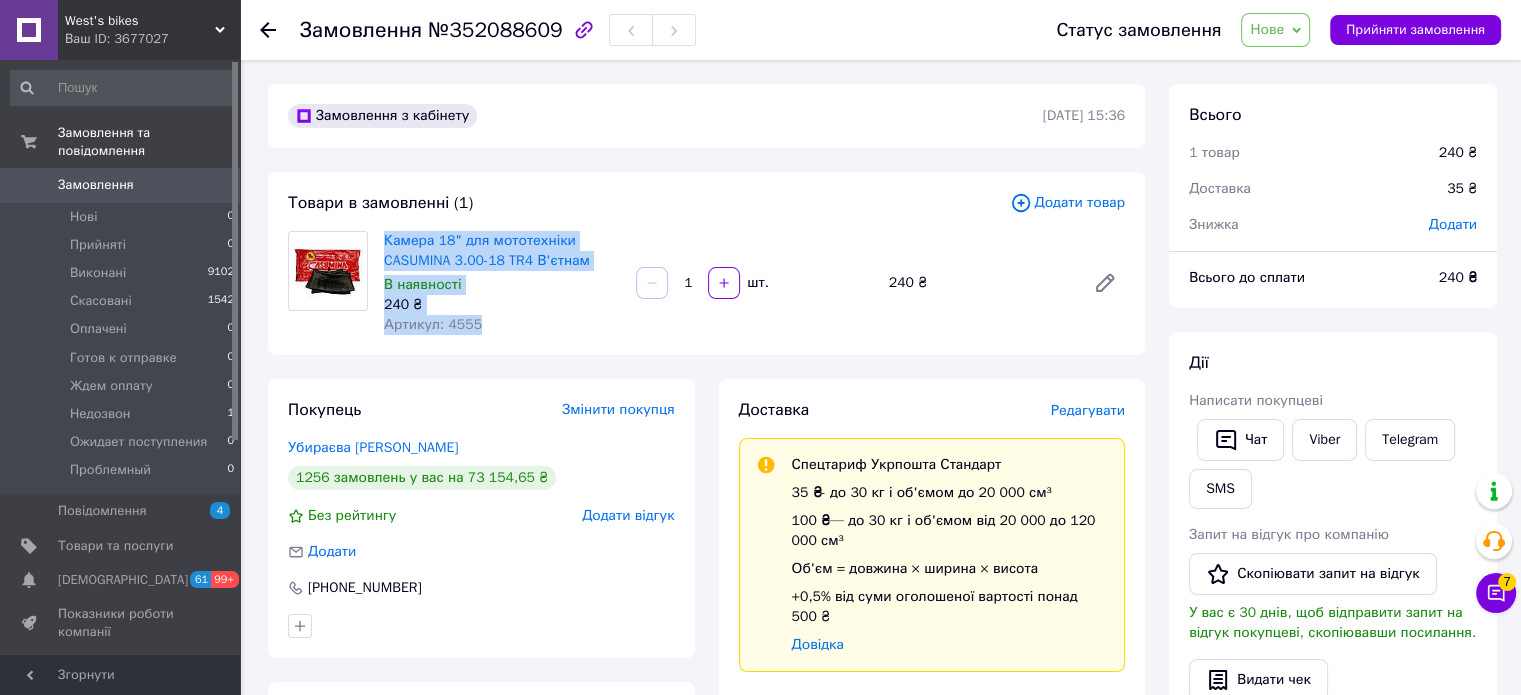 click on "Камера 18" для мототехніки CASUMINA 3.00-18  TR4 В'єтнам В наявності 240 ₴ Артикул: 4555" at bounding box center (502, 283) 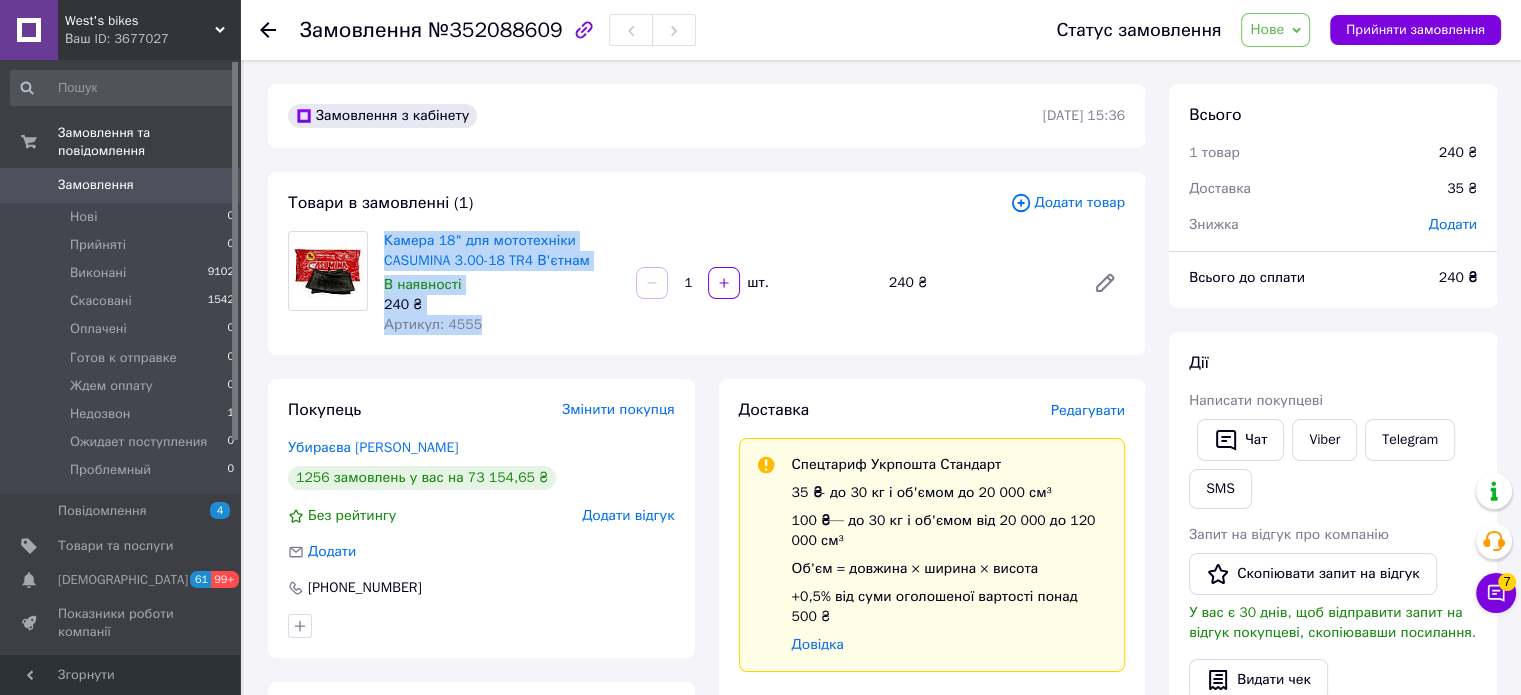 click on "Нове" at bounding box center [1275, 30] 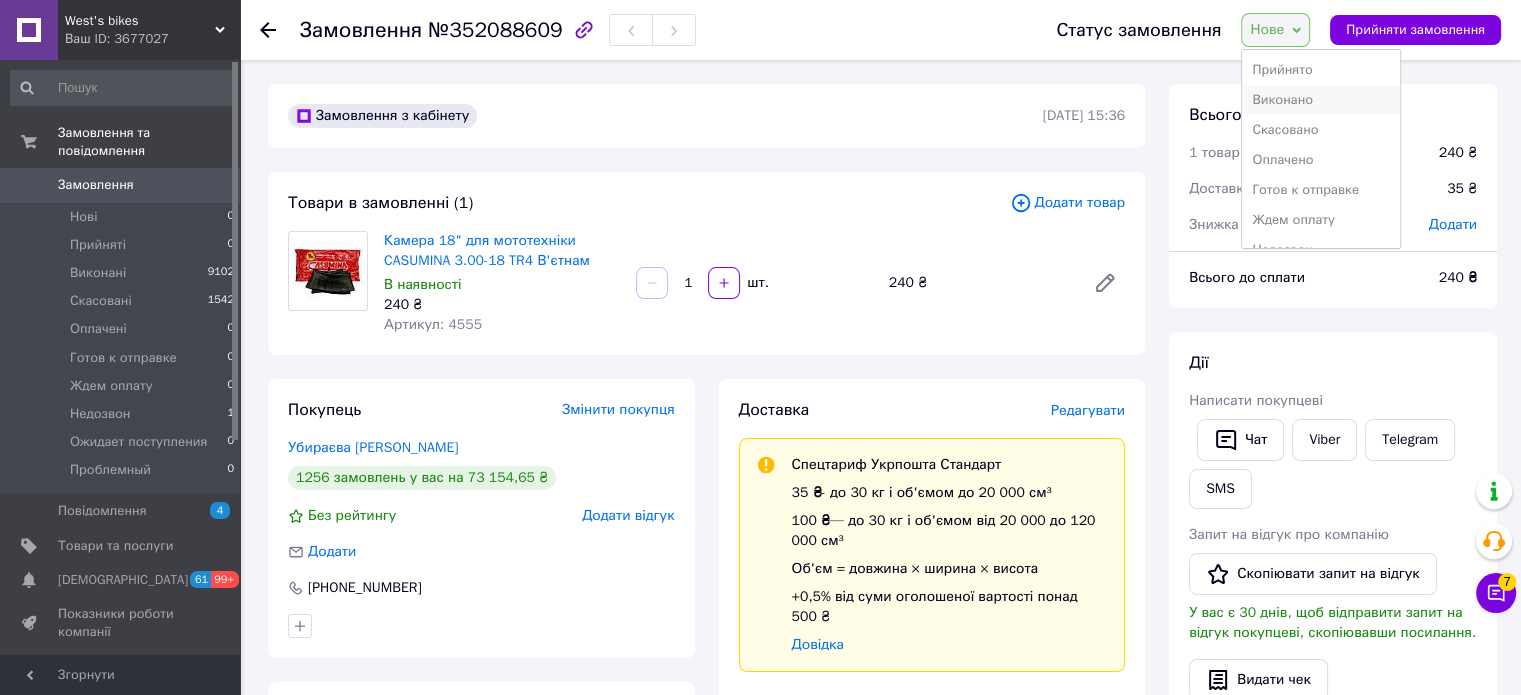 click on "Виконано" at bounding box center (1320, 100) 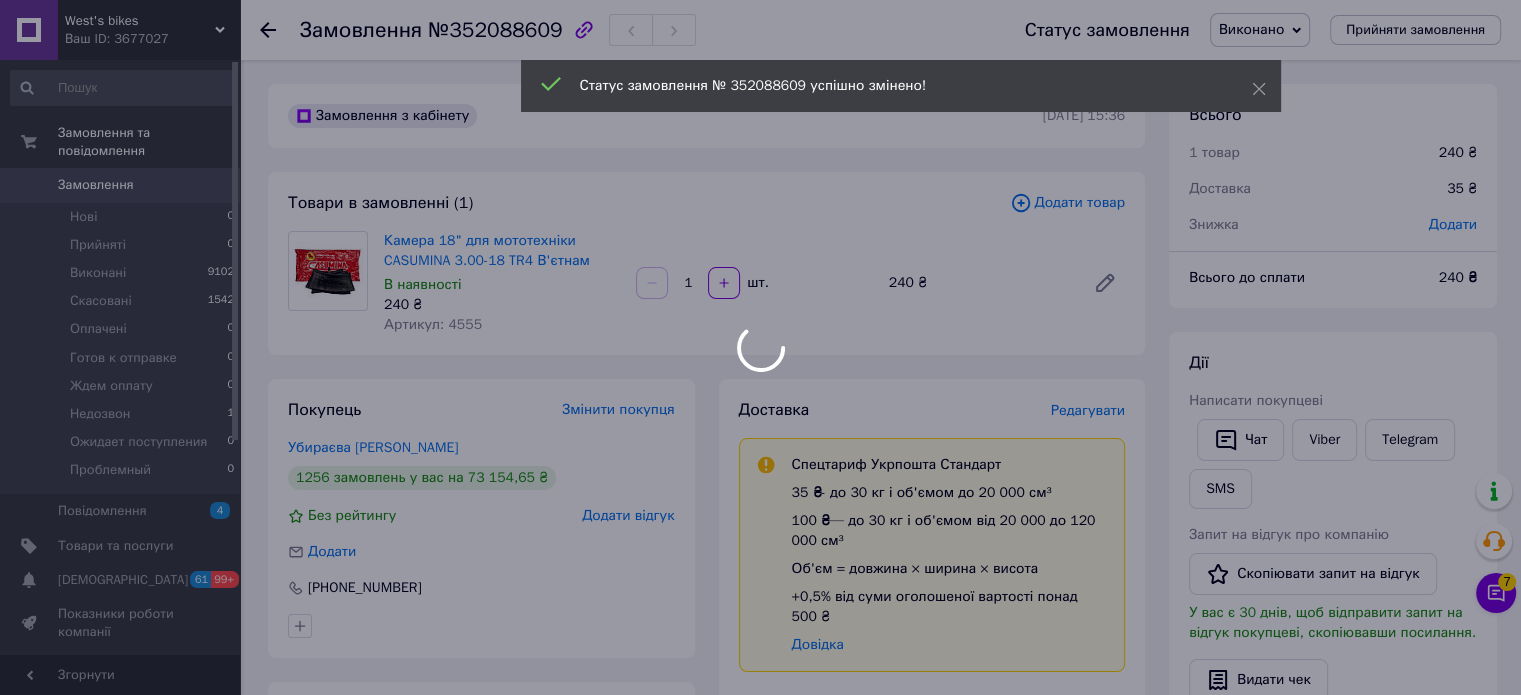 click on "Замовлення" at bounding box center (121, 185) 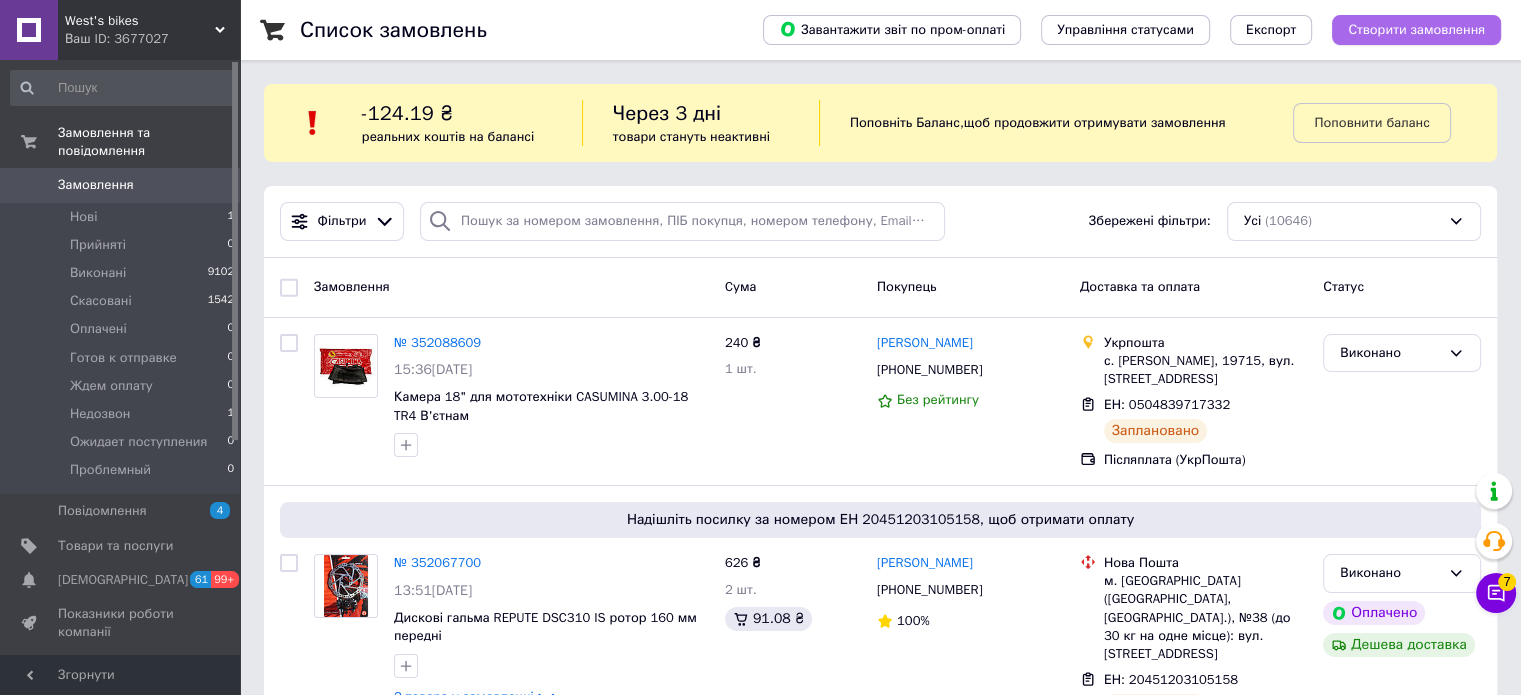 click on "Створити замовлення" at bounding box center (1416, 30) 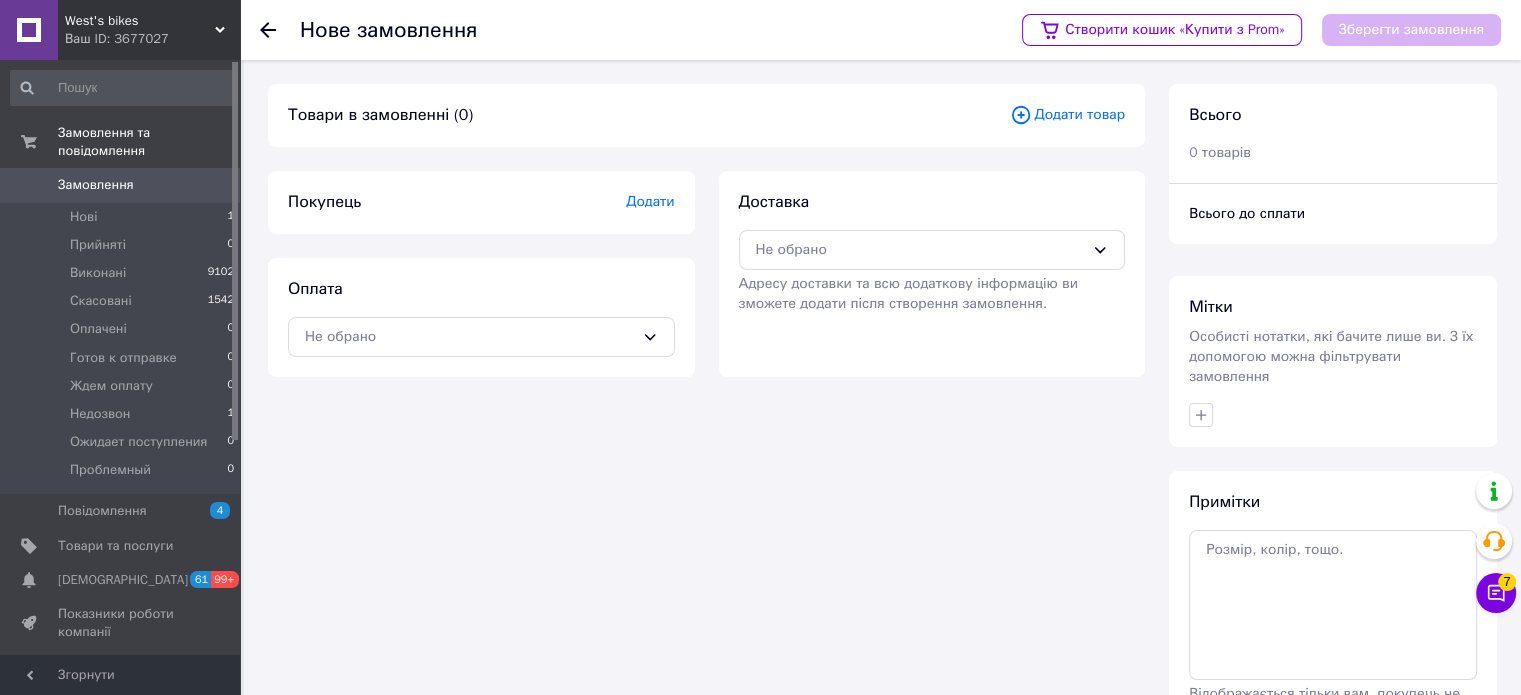 click on "Додати товар" at bounding box center (1067, 115) 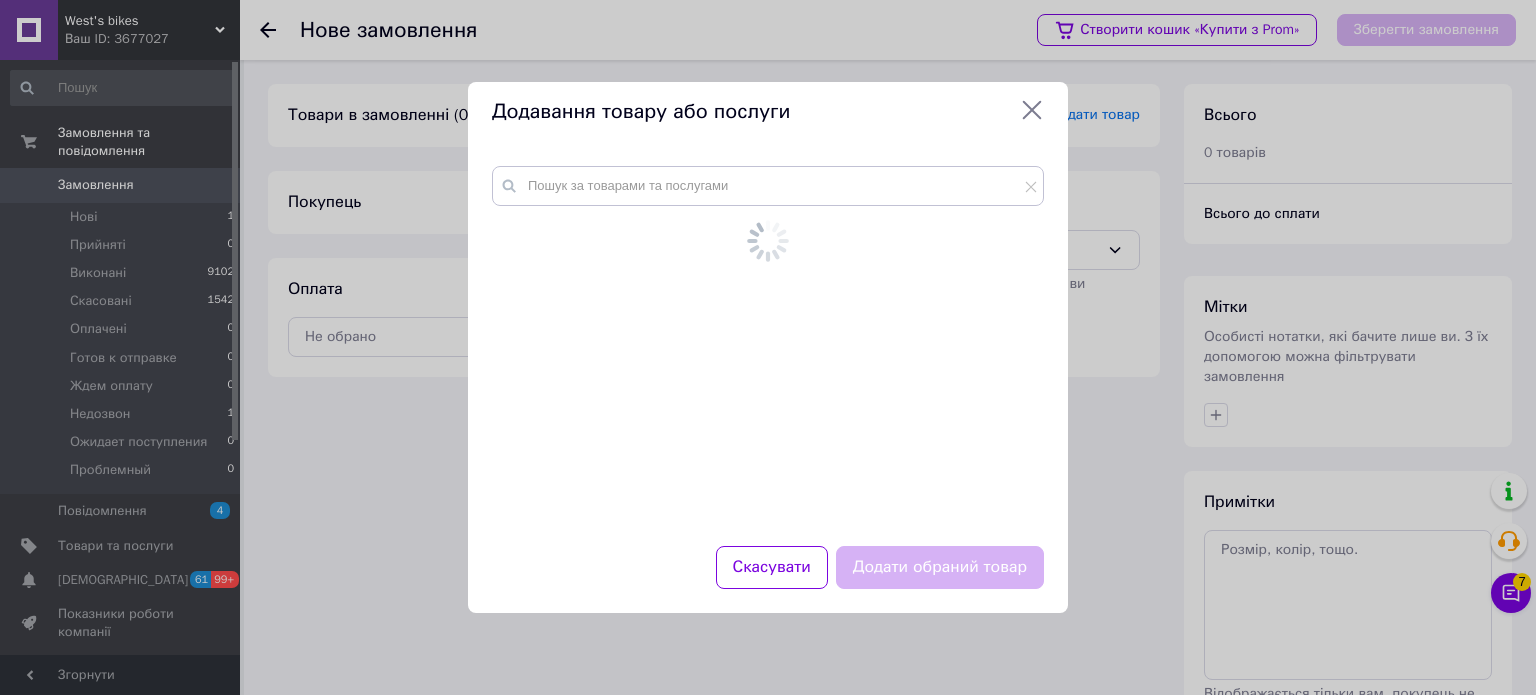 click at bounding box center (768, 323) 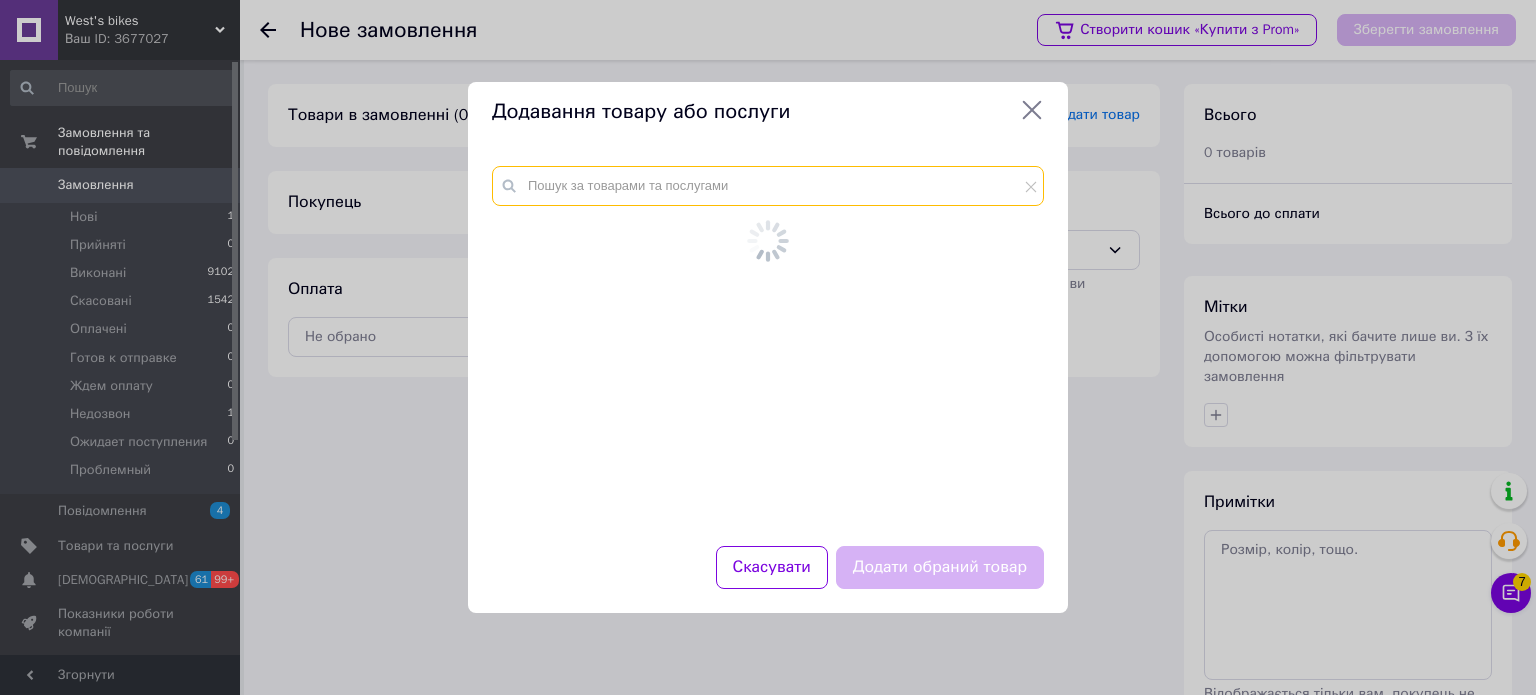 drag, startPoint x: 751, startPoint y: 201, endPoint x: 734, endPoint y: 200, distance: 17.029387 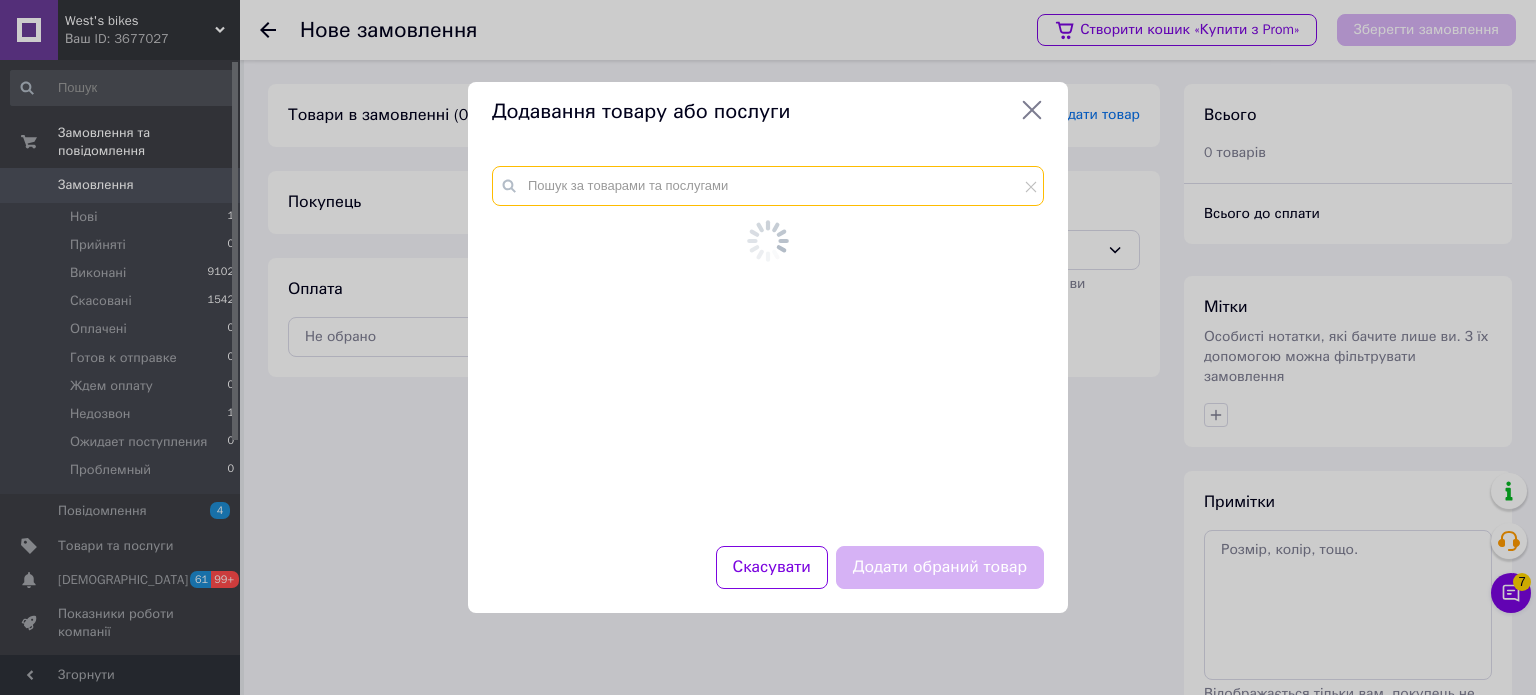 click at bounding box center [768, 186] 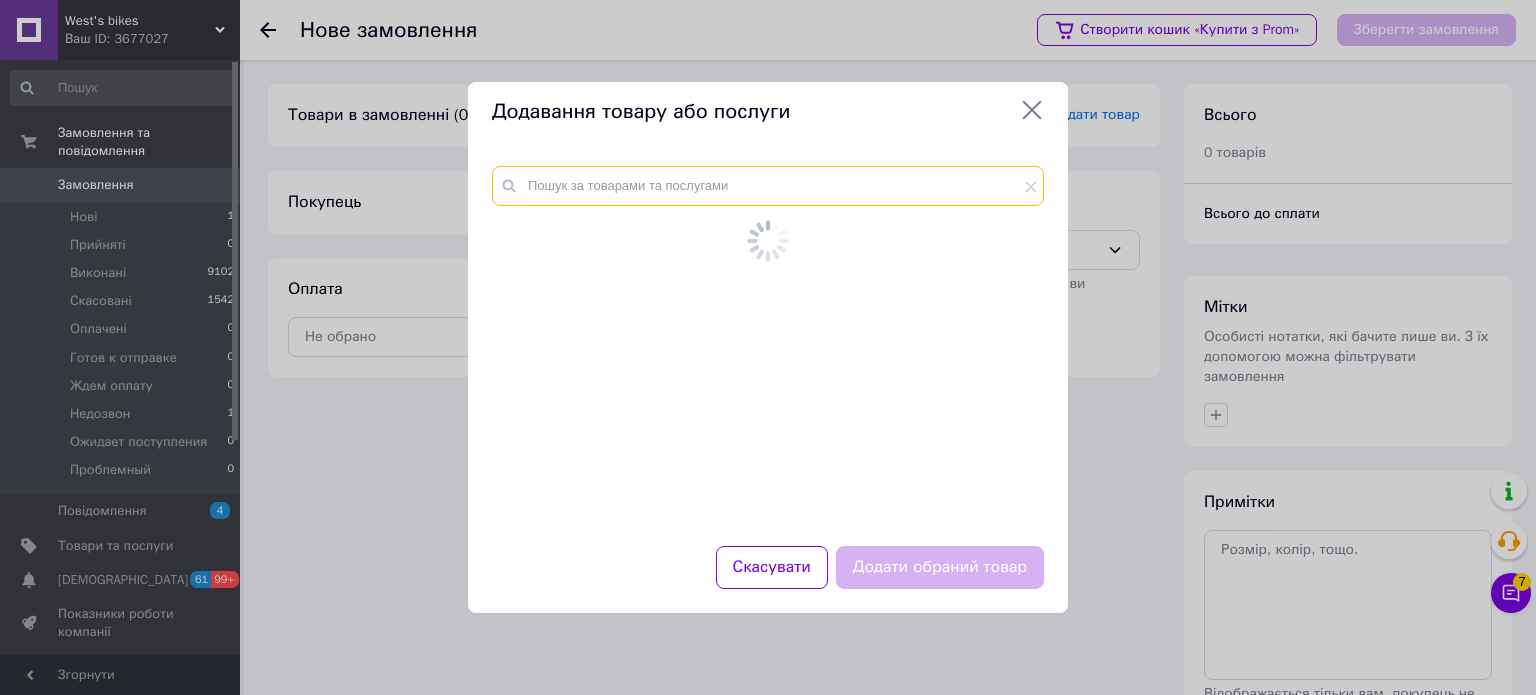 paste on "4513" 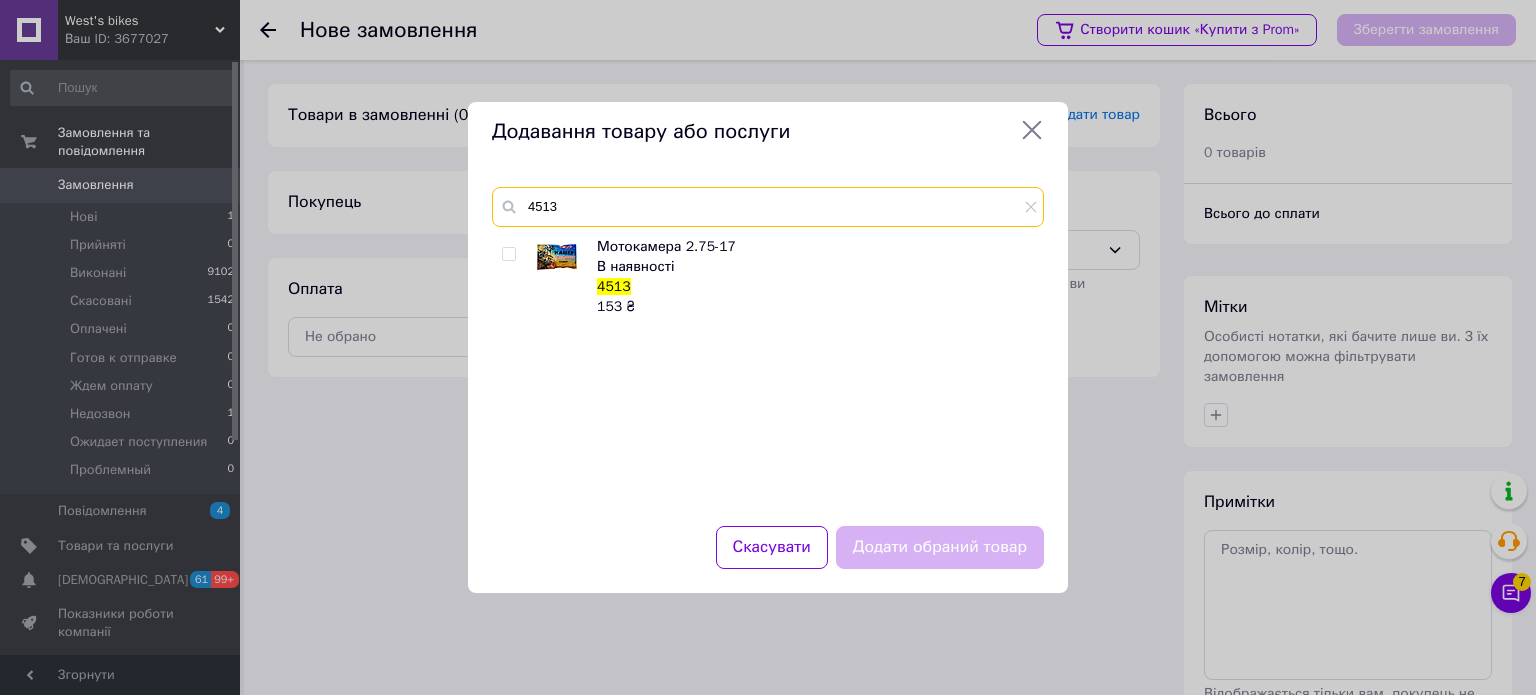 type on "4513" 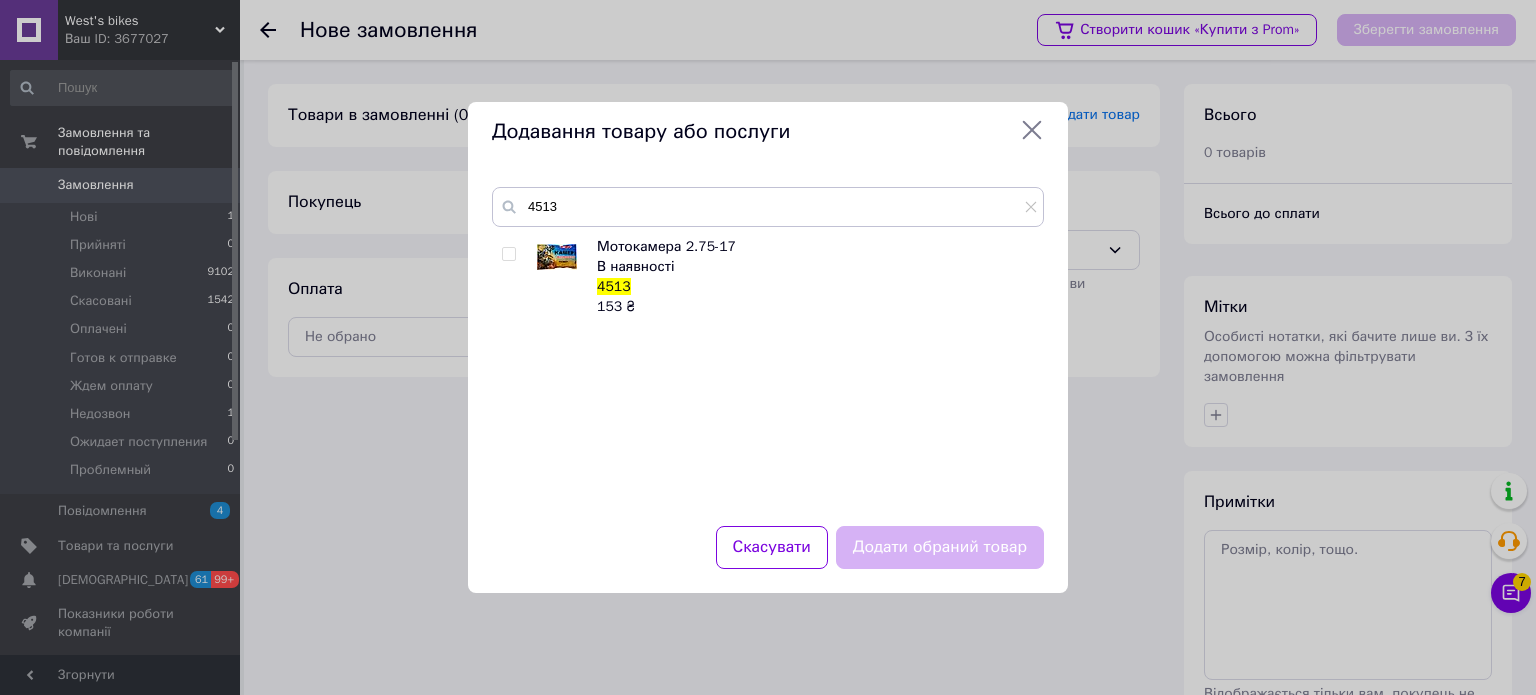 click at bounding box center [508, 254] 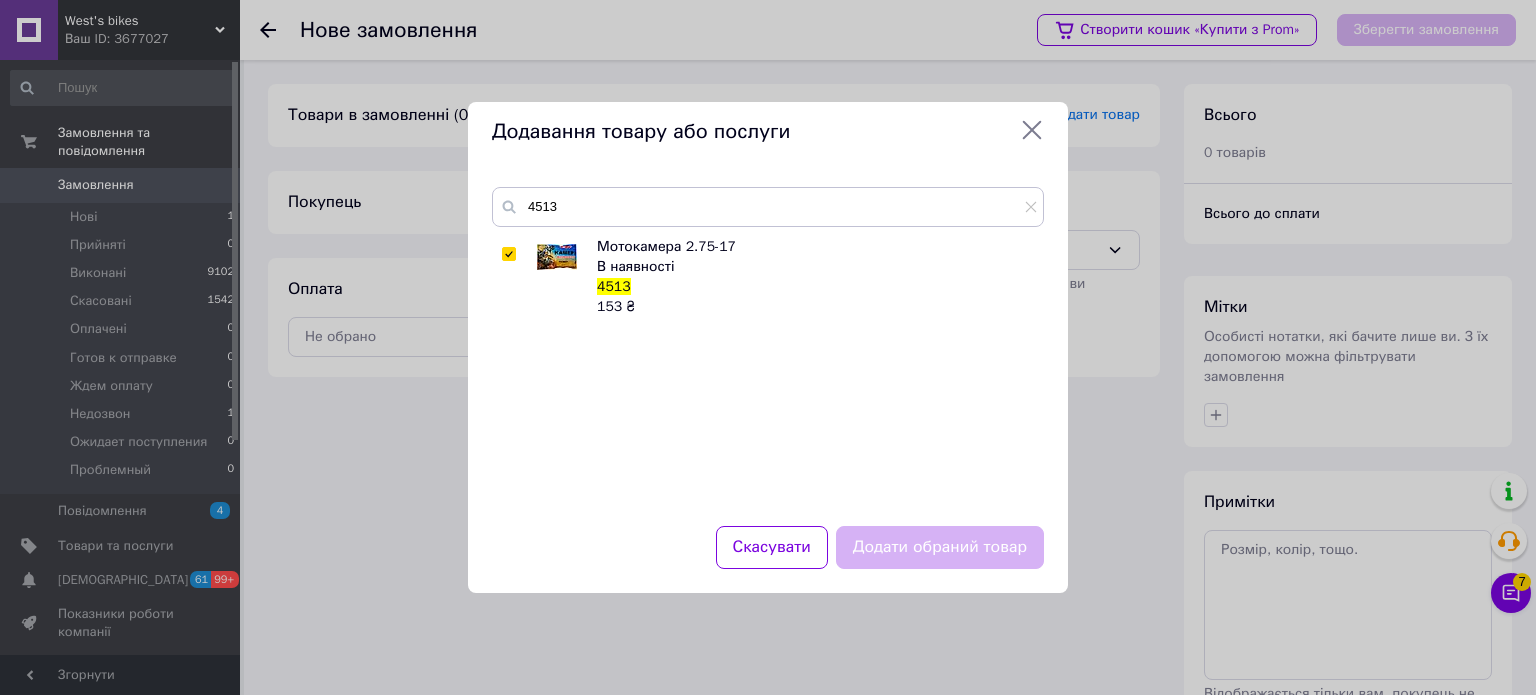 checkbox on "true" 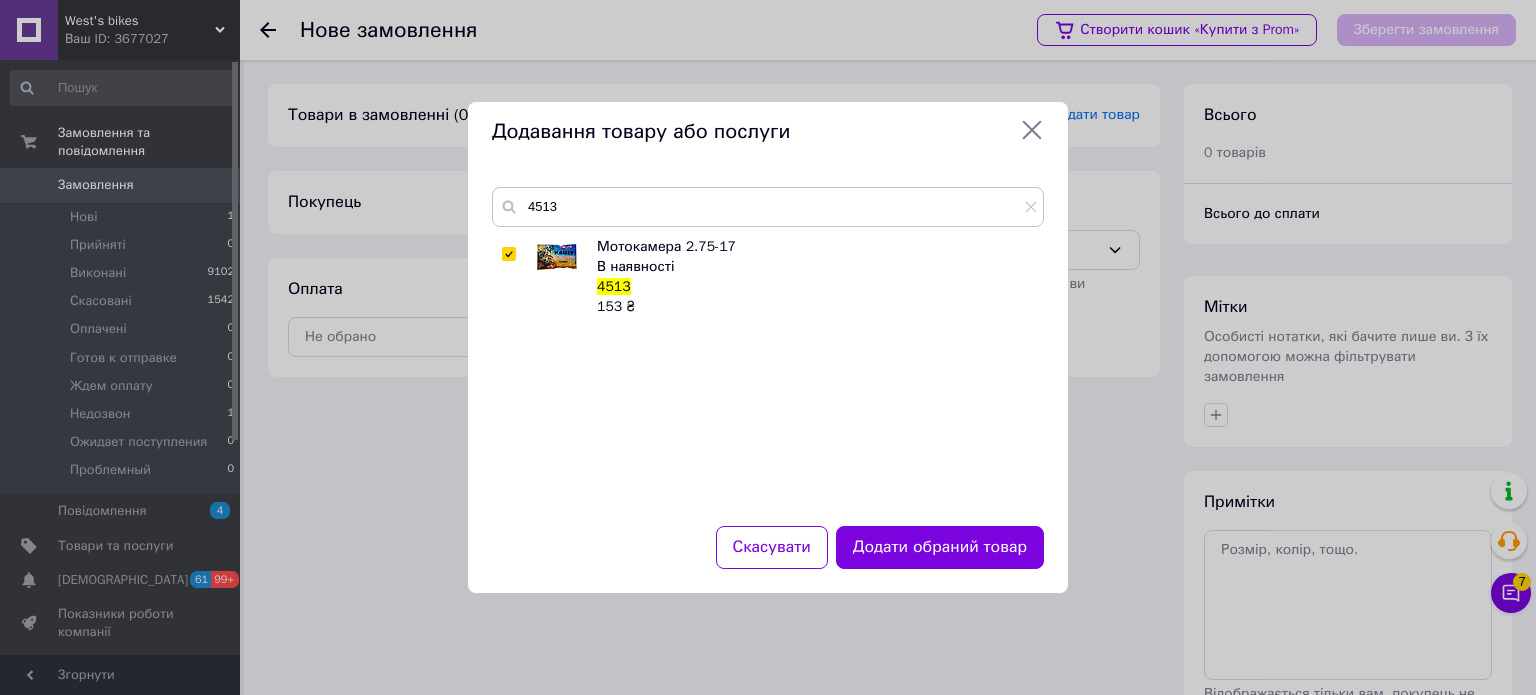 click on "4513 Мотокамера 2.75-17 В наявності 4513 153   ₴" at bounding box center [768, 344] 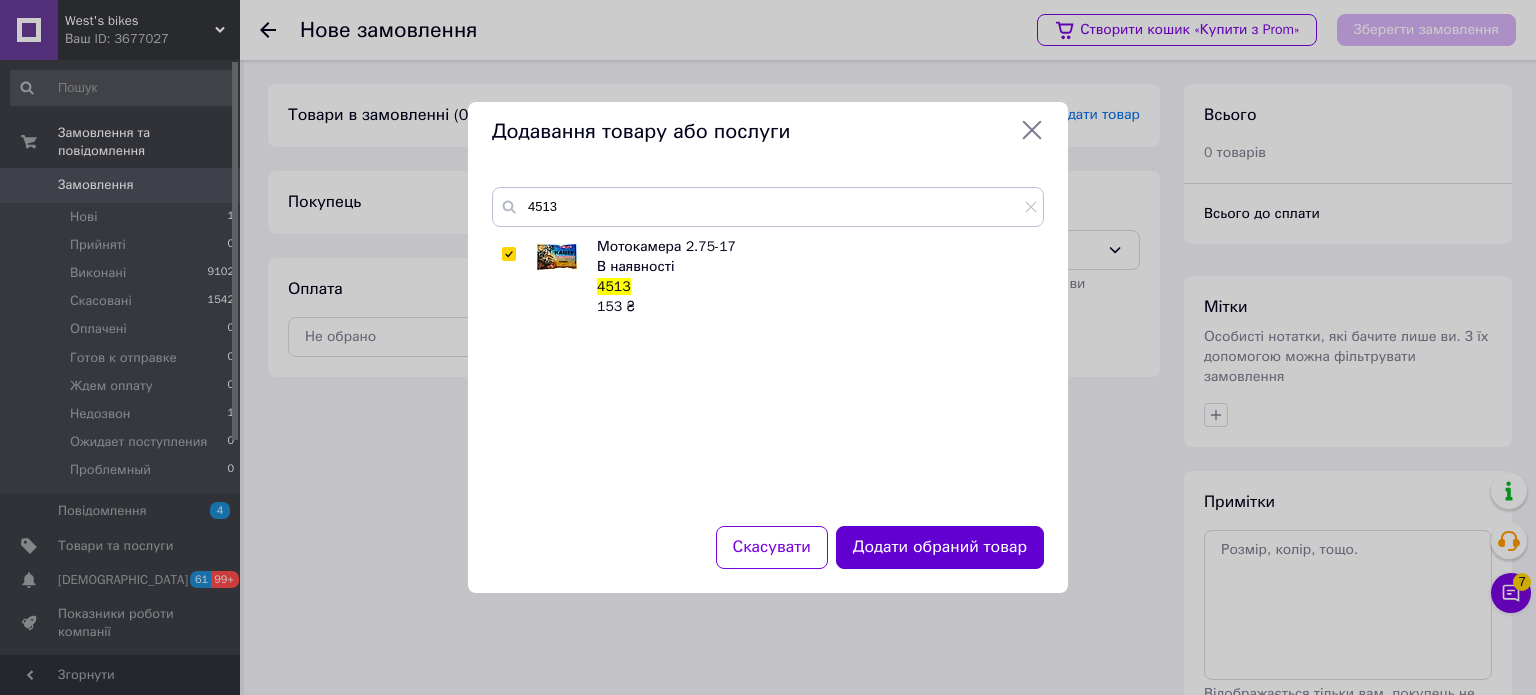 click on "Додати обраний товар" at bounding box center (940, 547) 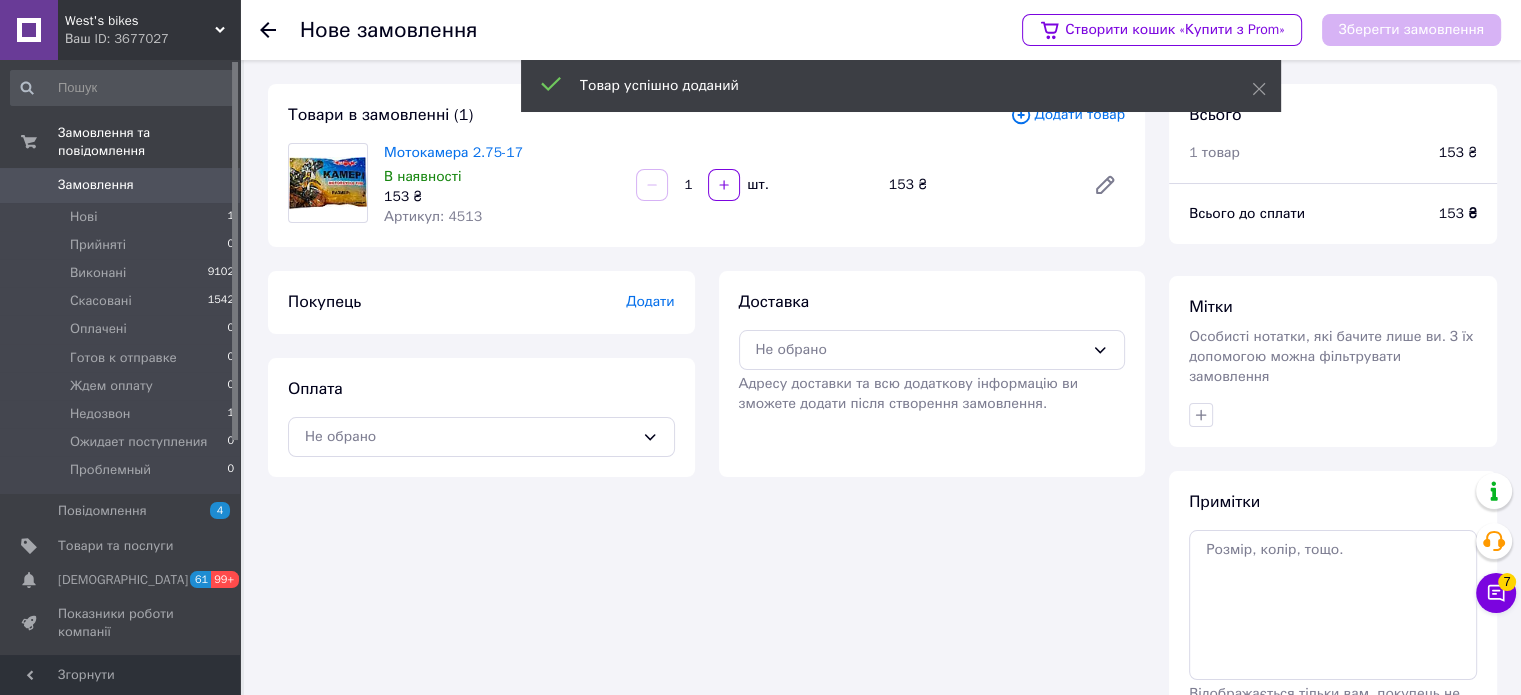 click on "Додати" at bounding box center [650, 301] 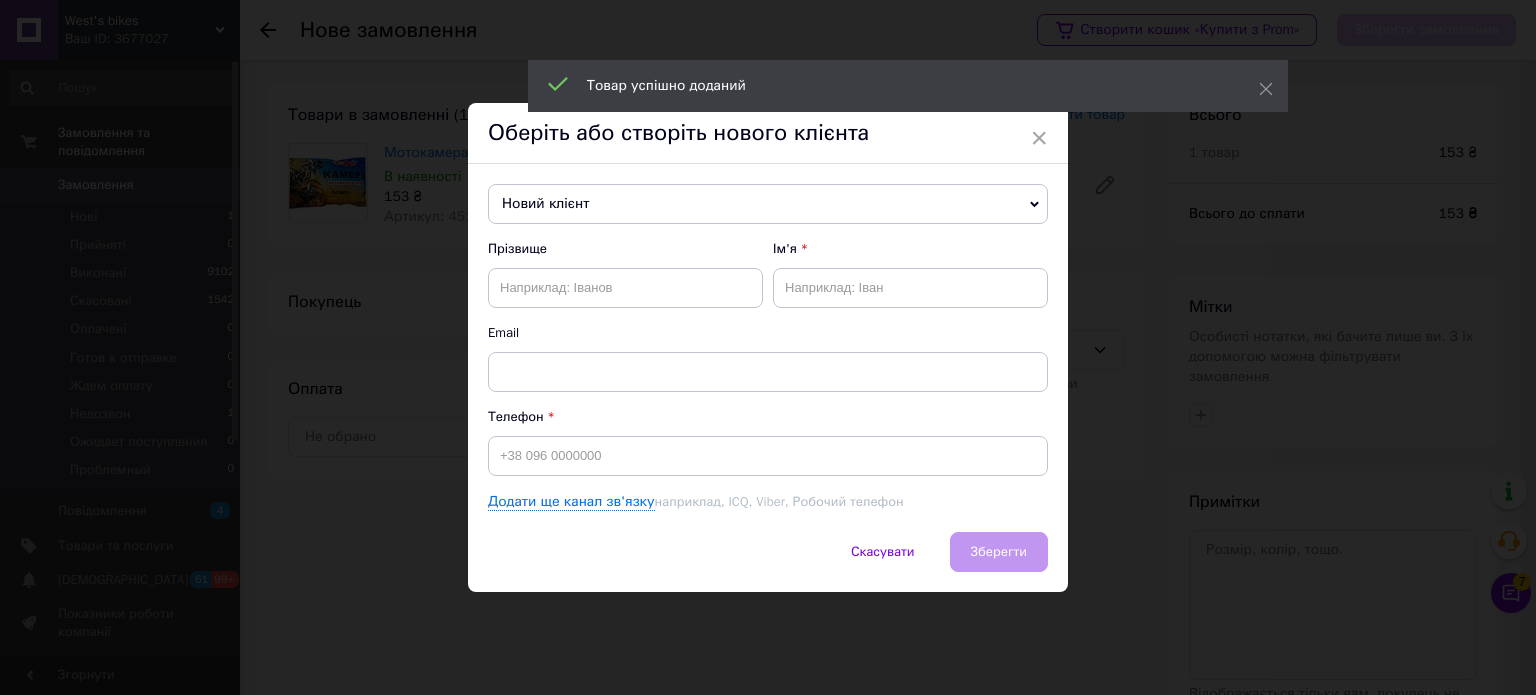 click on "Новий клієнт" at bounding box center (768, 204) 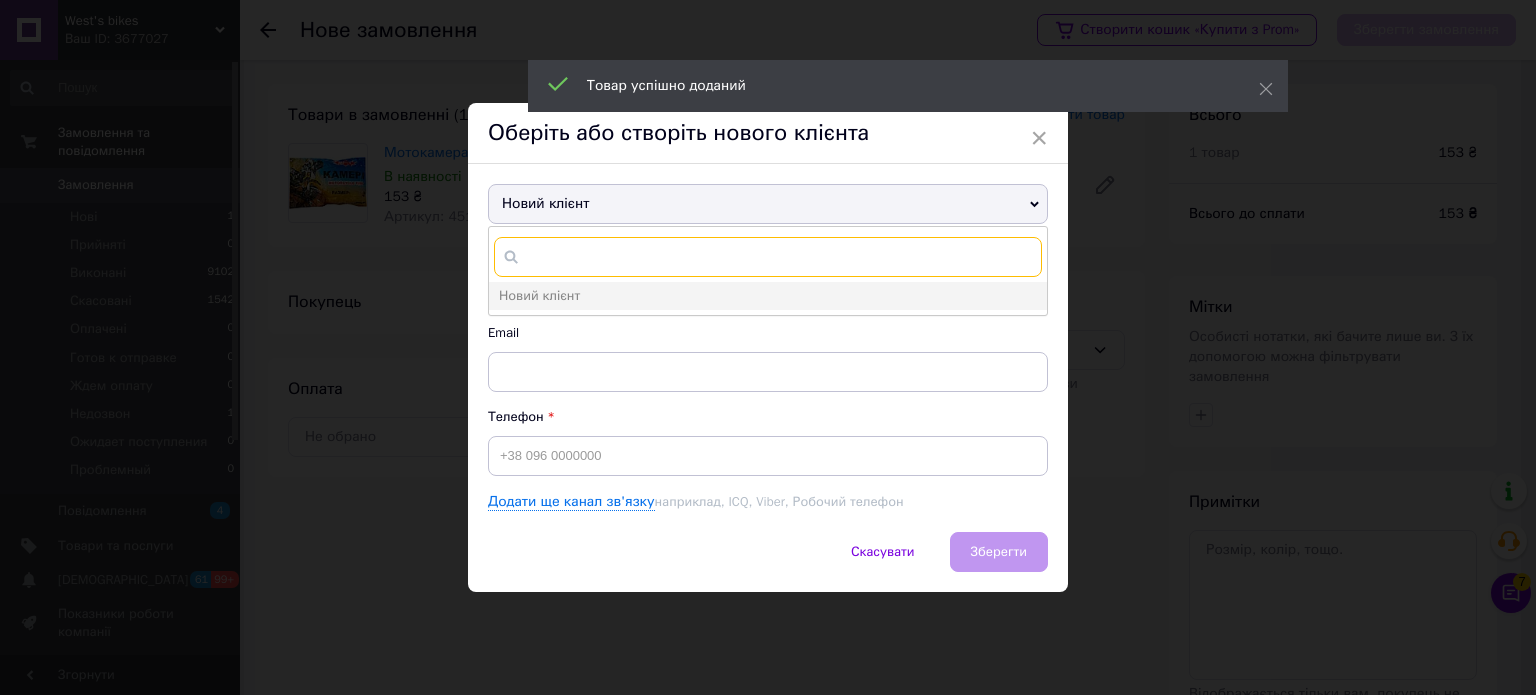 type on "к" 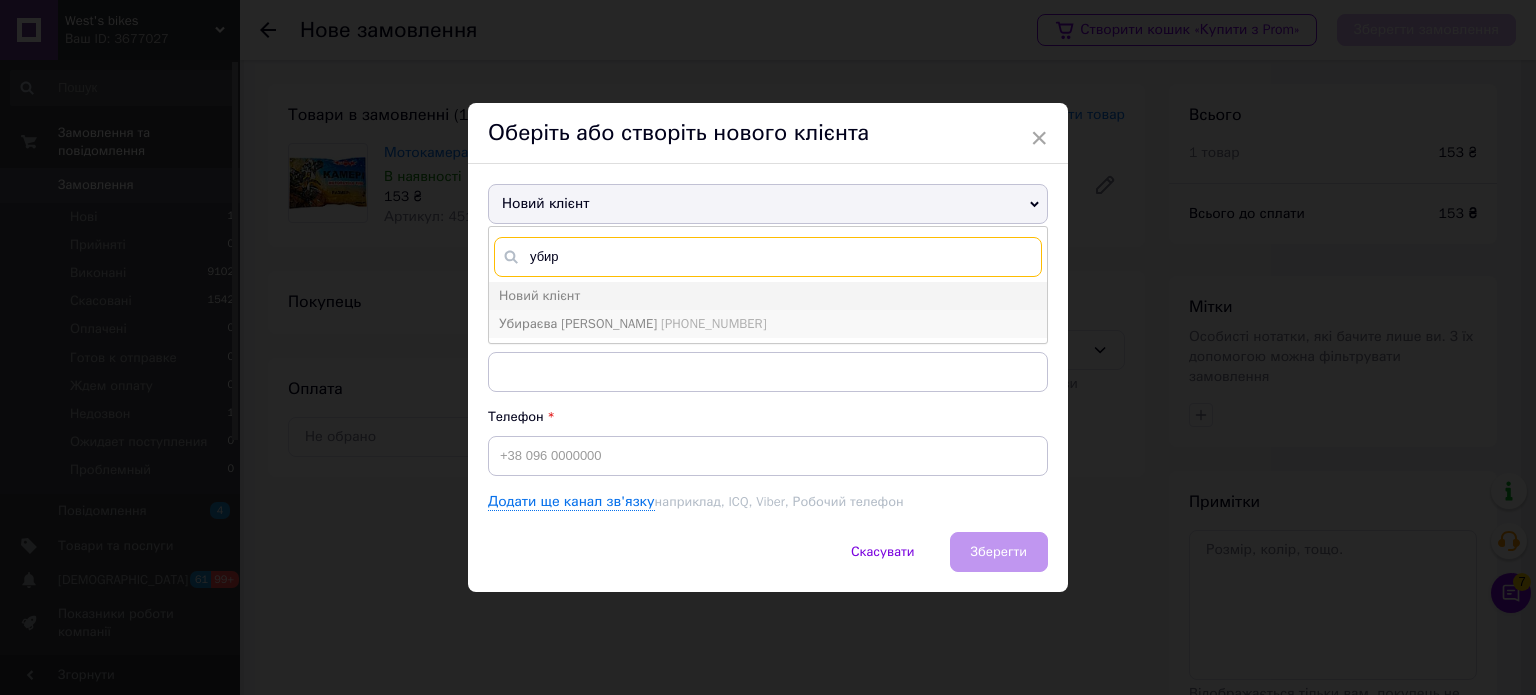 type on "убир" 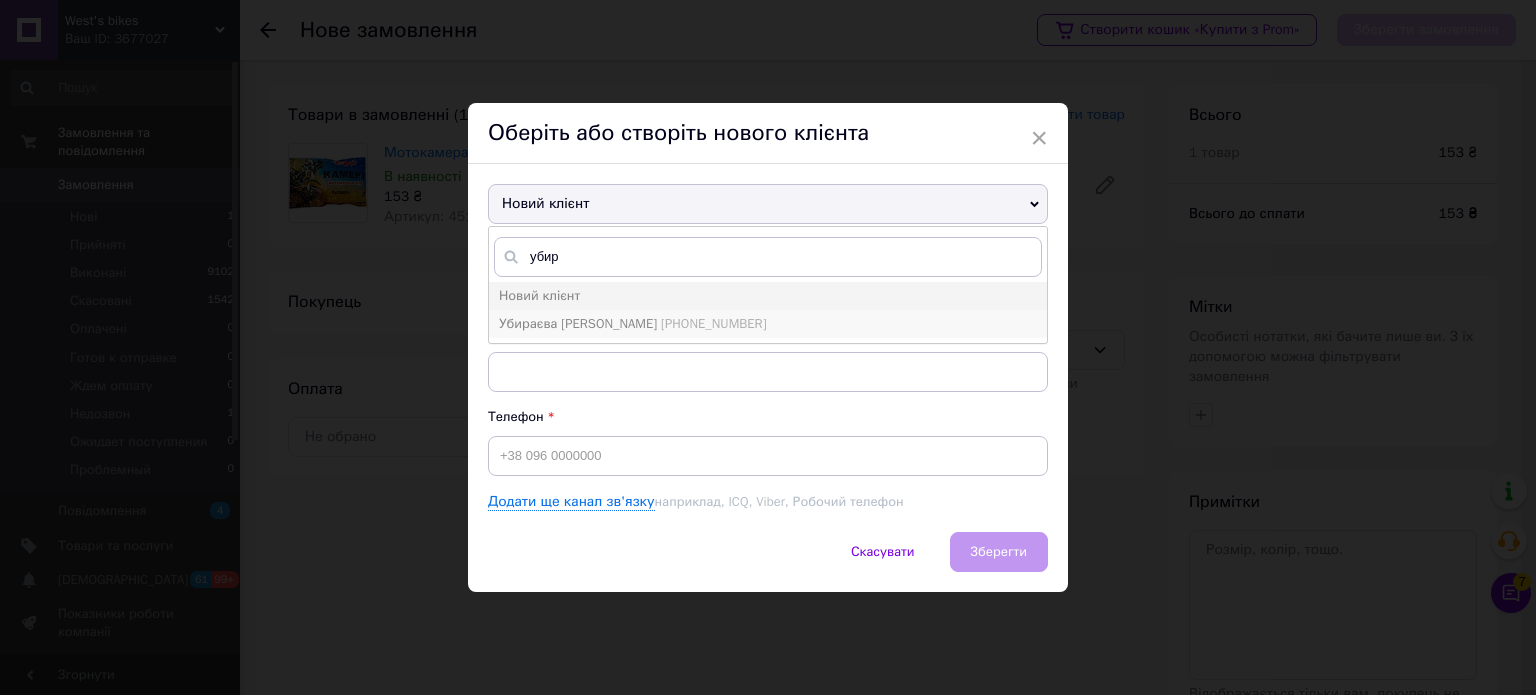 click on "Убираєва Ніна   +380967476779" at bounding box center [768, 324] 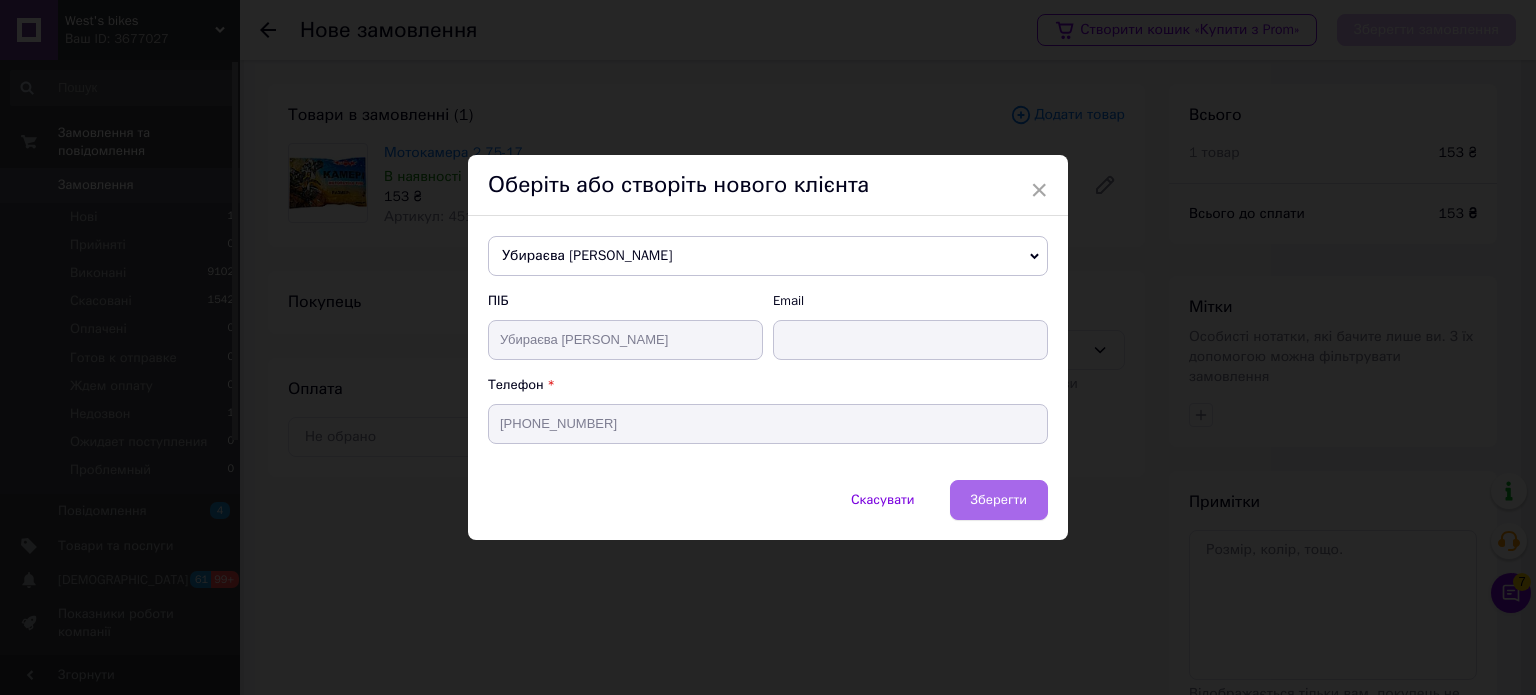 click on "Зберегти" at bounding box center [999, 500] 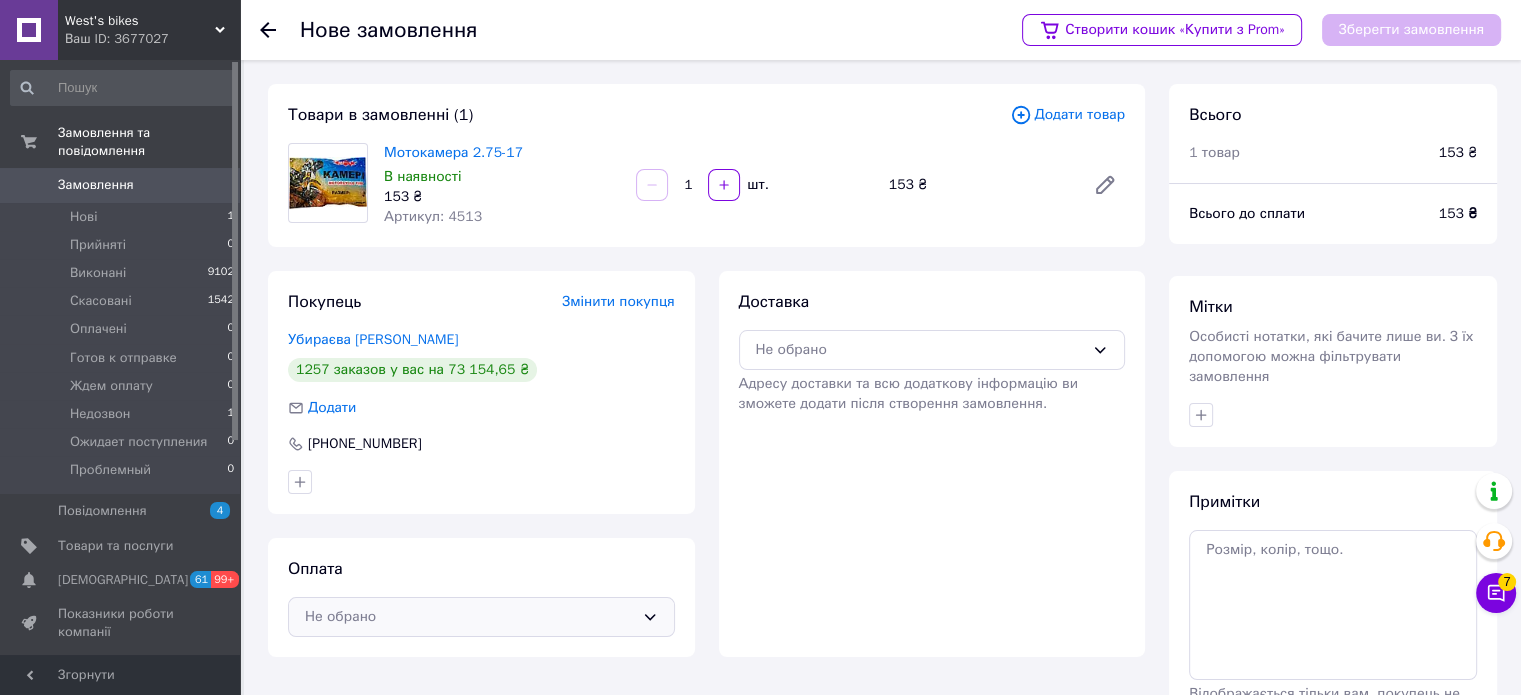 drag, startPoint x: 486, startPoint y: 578, endPoint x: 485, endPoint y: 597, distance: 19.026299 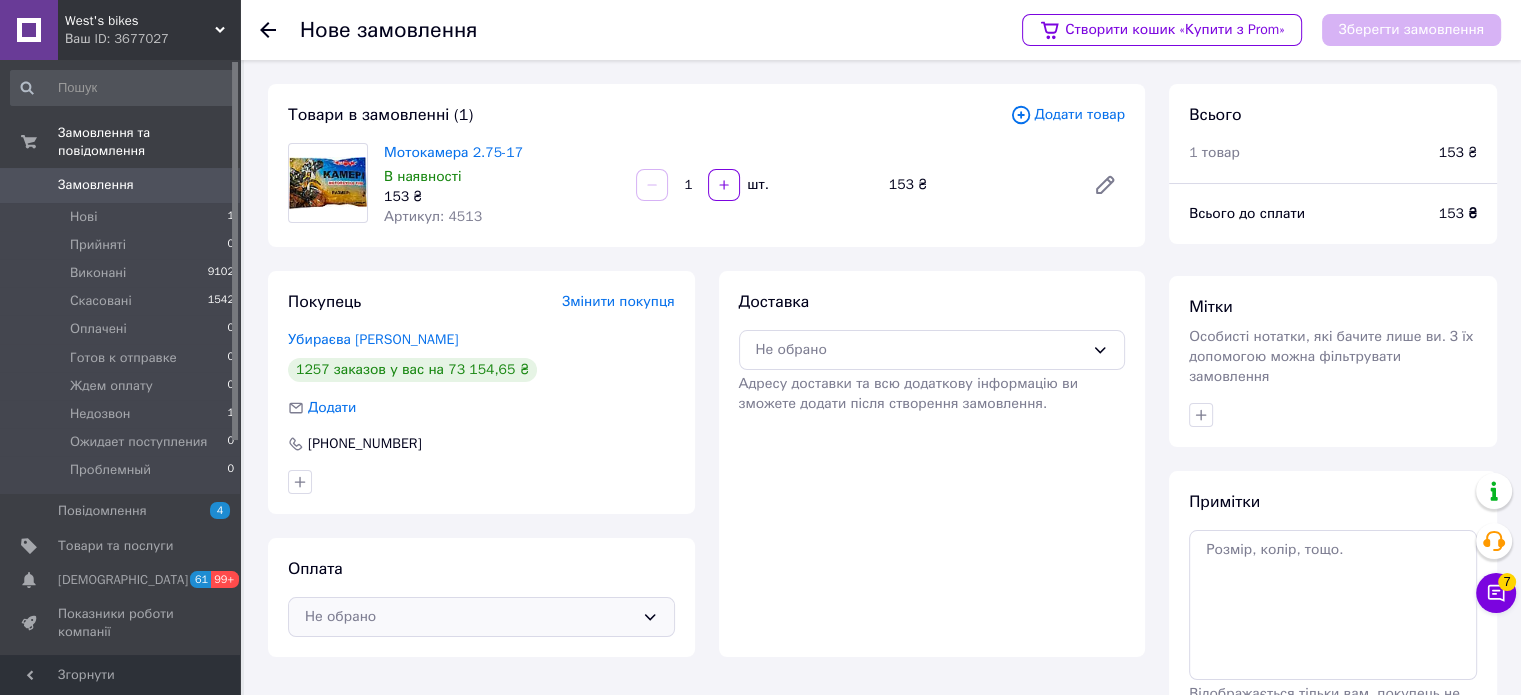 click on "Оплата Не обрано" at bounding box center [481, 597] 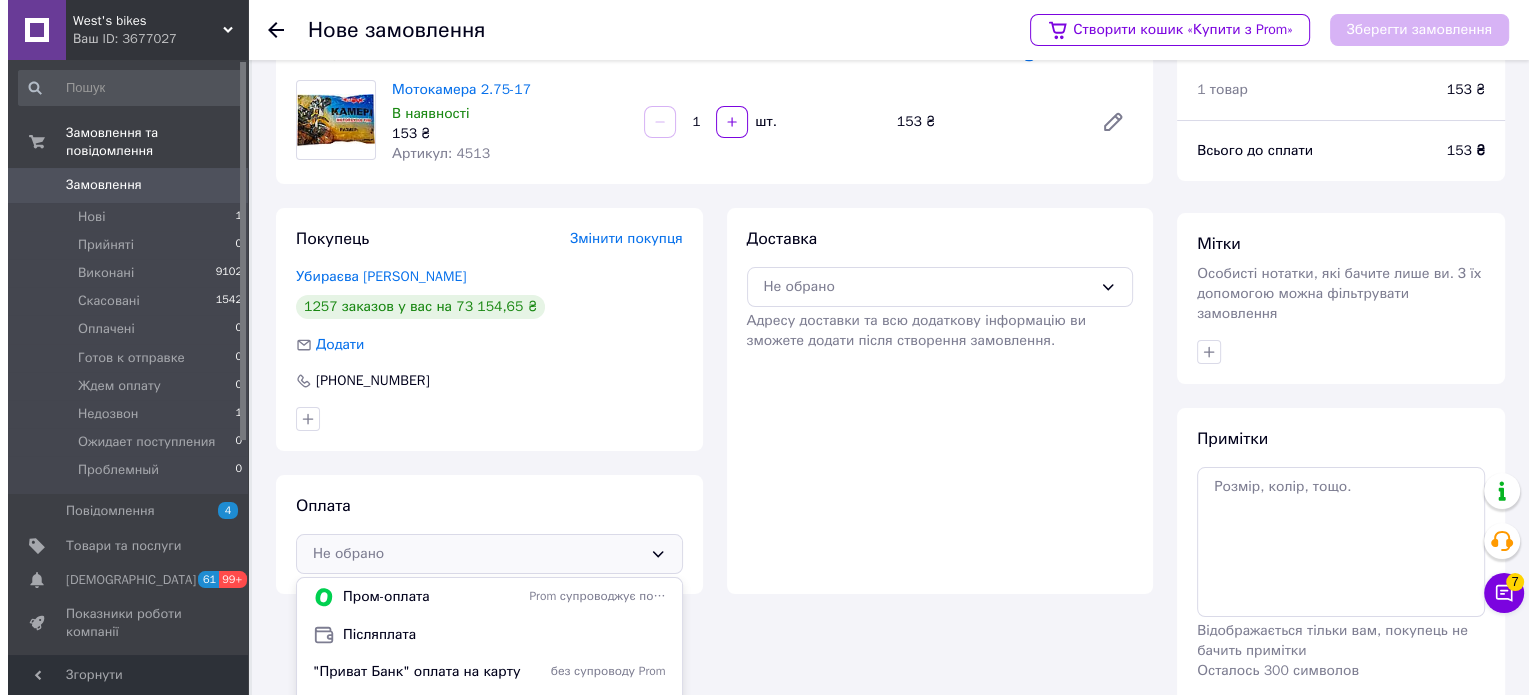 scroll, scrollTop: 128, scrollLeft: 0, axis: vertical 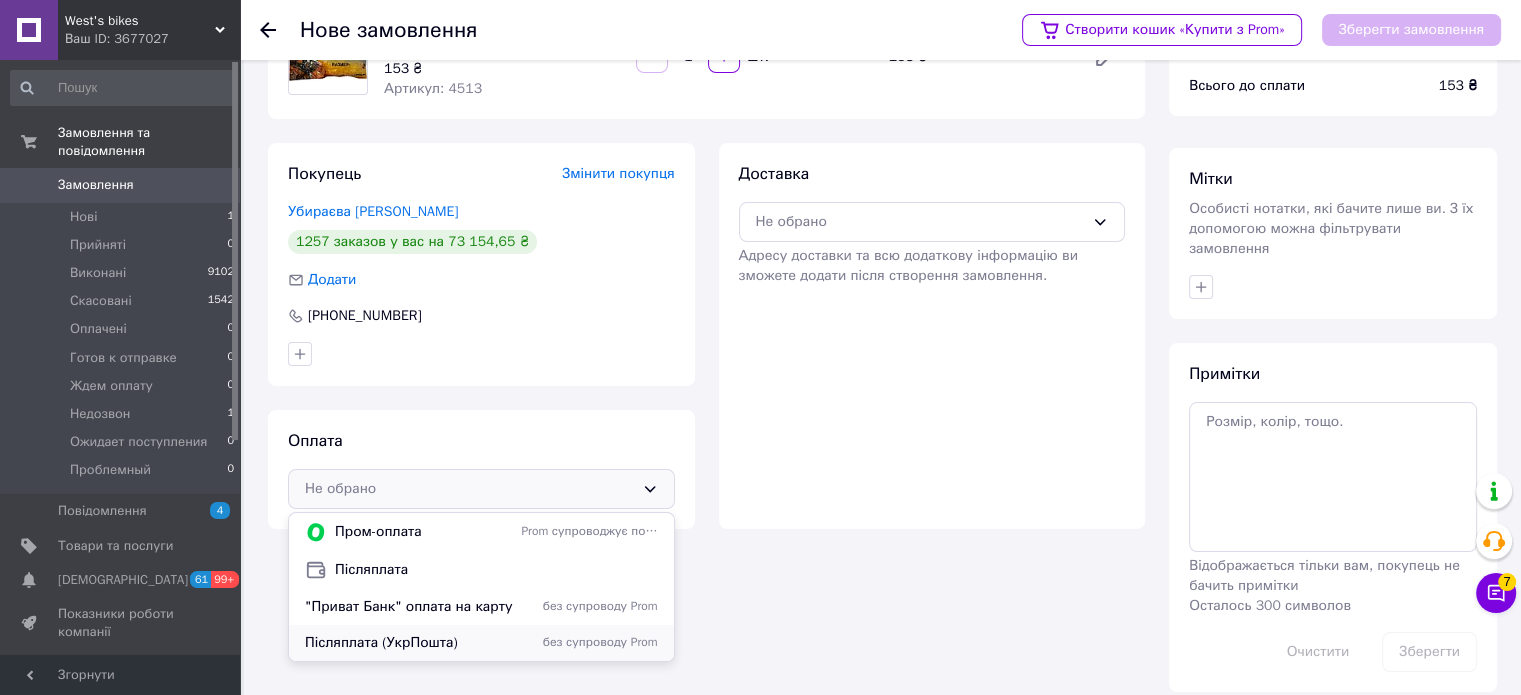 click on "Післяплата (УкрПошта)" at bounding box center [409, 643] 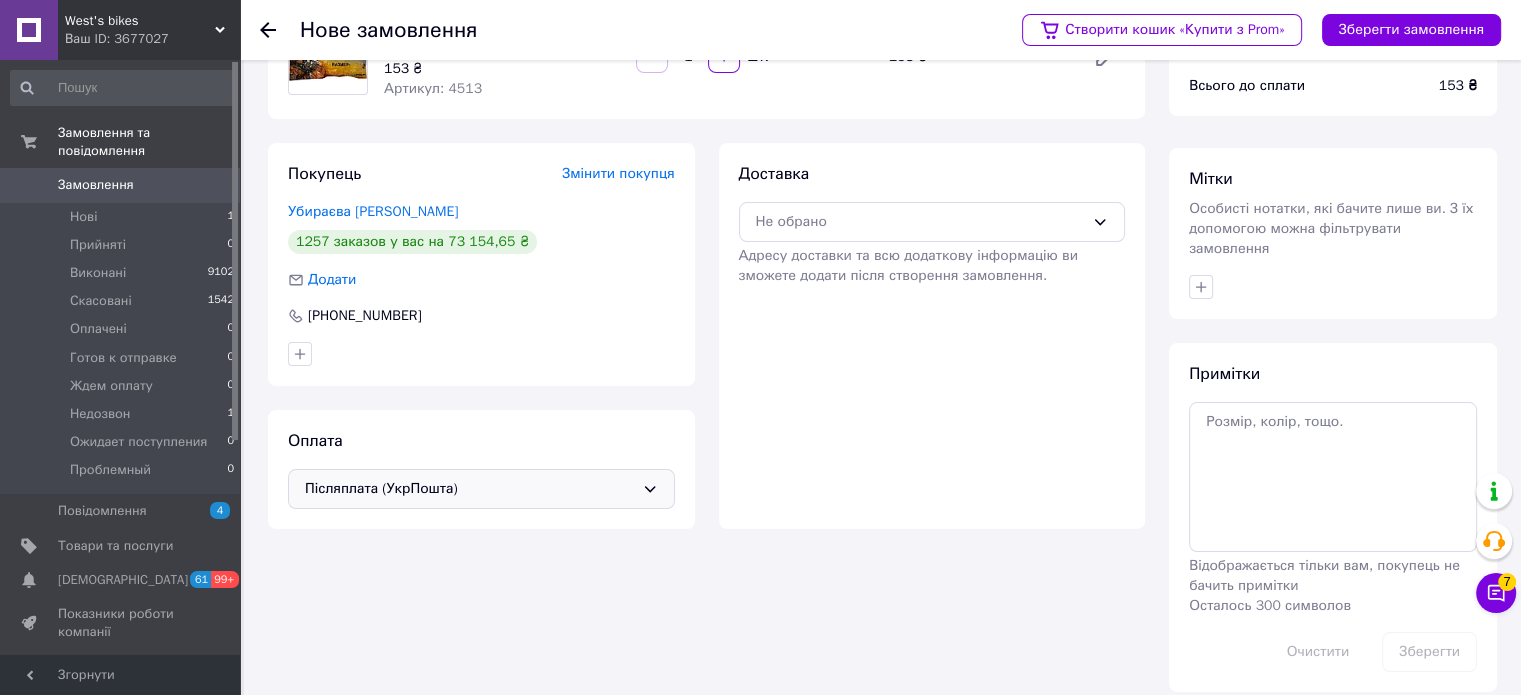 click on "Адресу доставки та всю додаткову інформацію
ви зможете додати після створення замовлення." at bounding box center (908, 265) 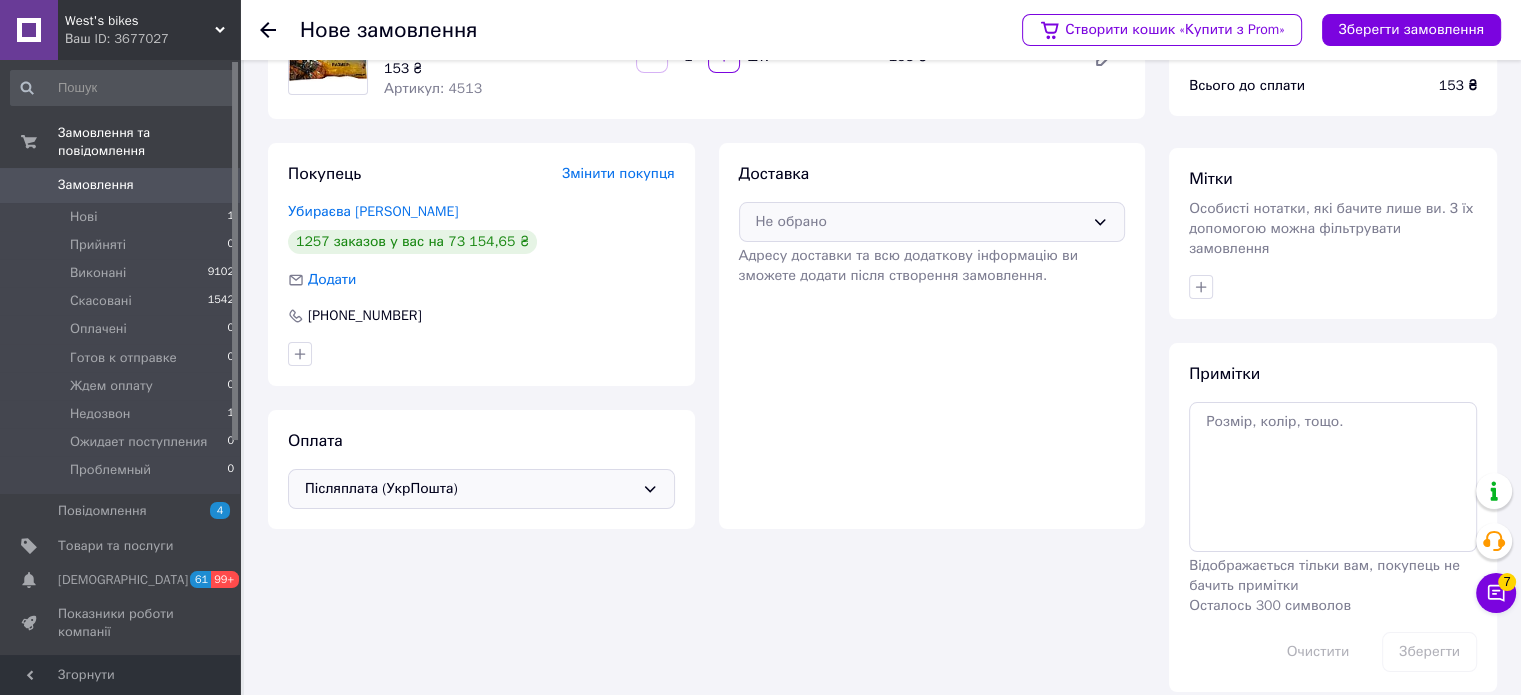 click on "Не обрано" at bounding box center (920, 222) 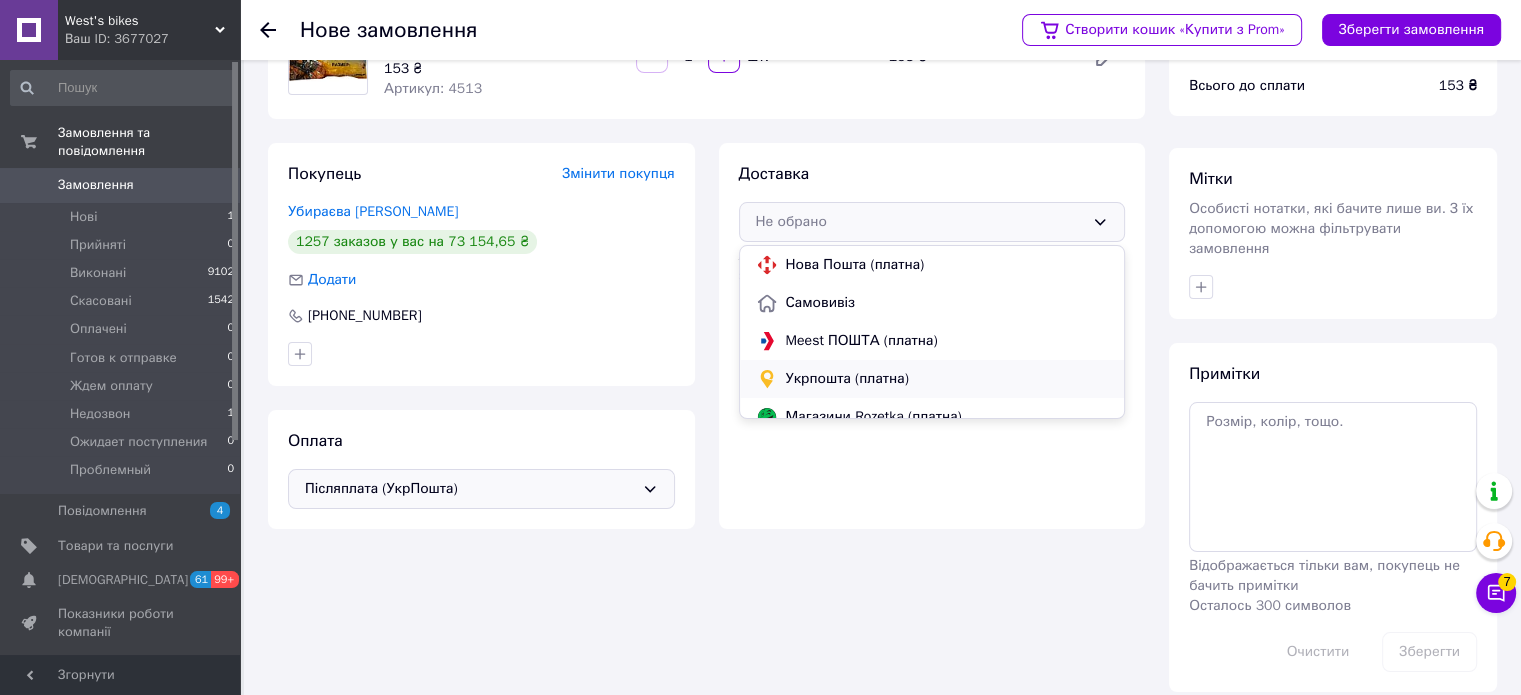 click on "Укрпошта (платна)" at bounding box center (947, 379) 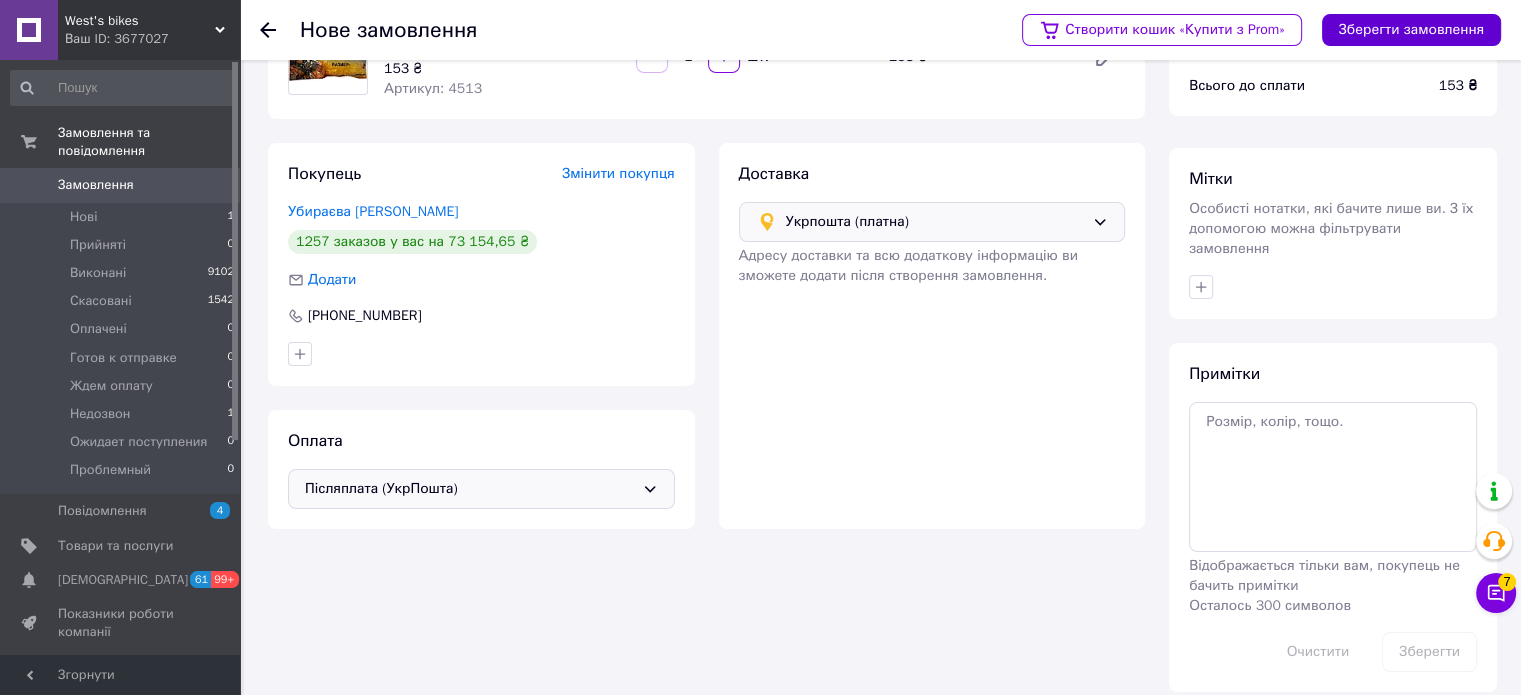 click on "Зберегти замовлення" at bounding box center (1411, 30) 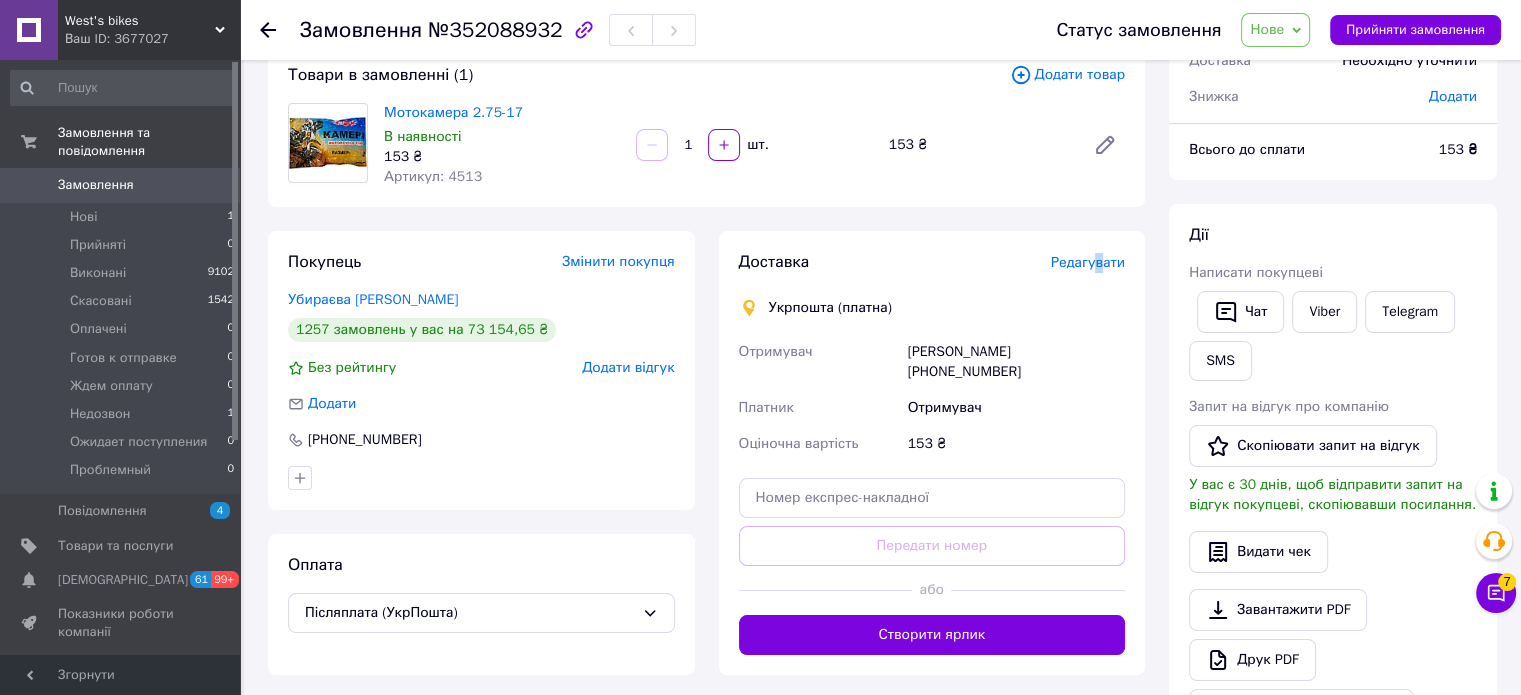 click on "Редагувати" at bounding box center [1088, 262] 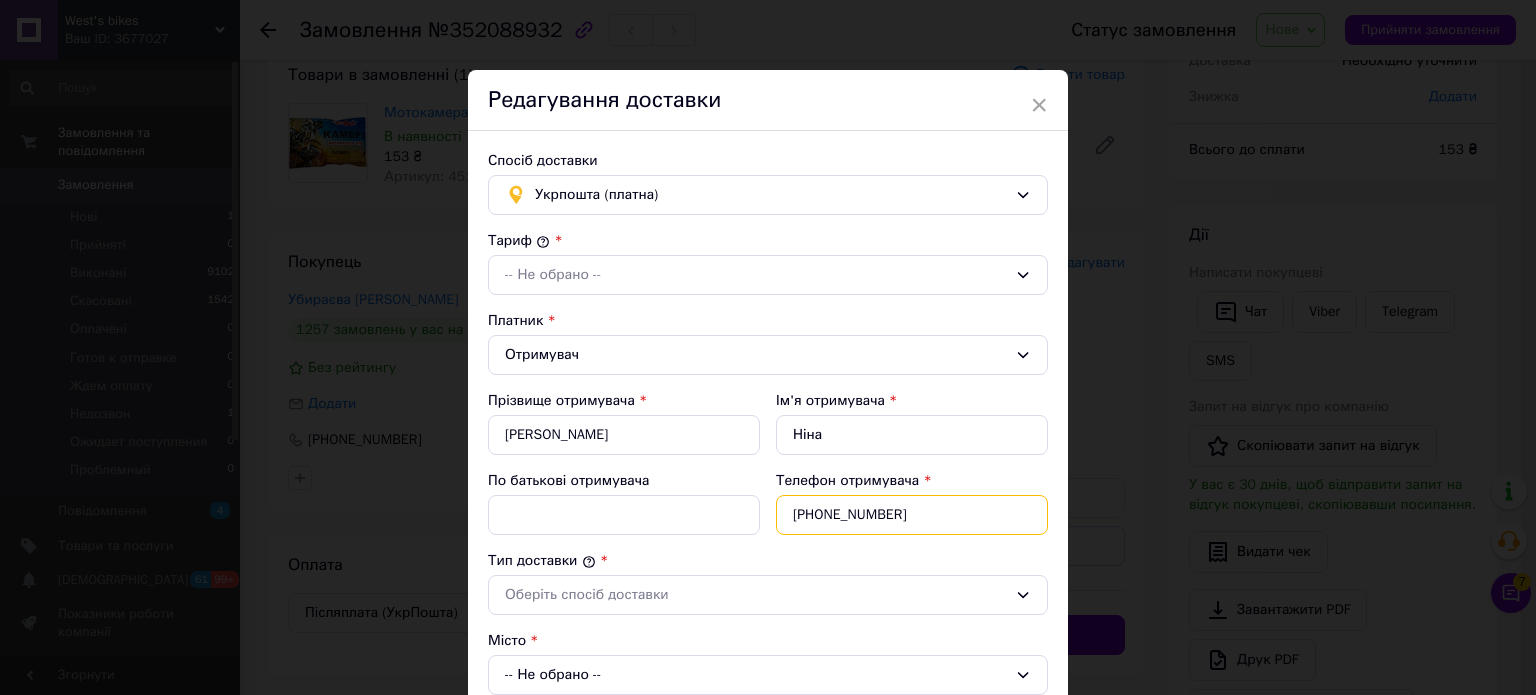 click on "[PHONE_NUMBER]" at bounding box center (912, 515) 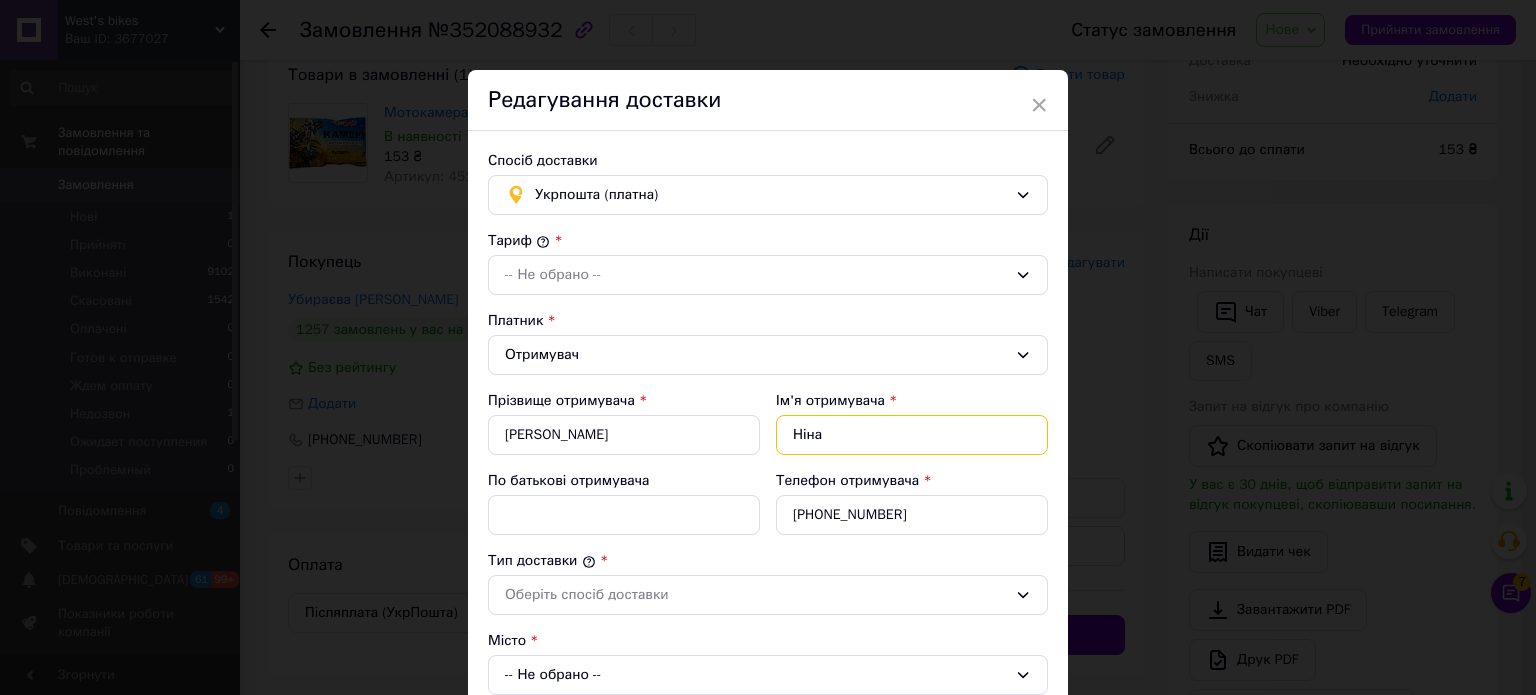click on "Ніна" at bounding box center (912, 435) 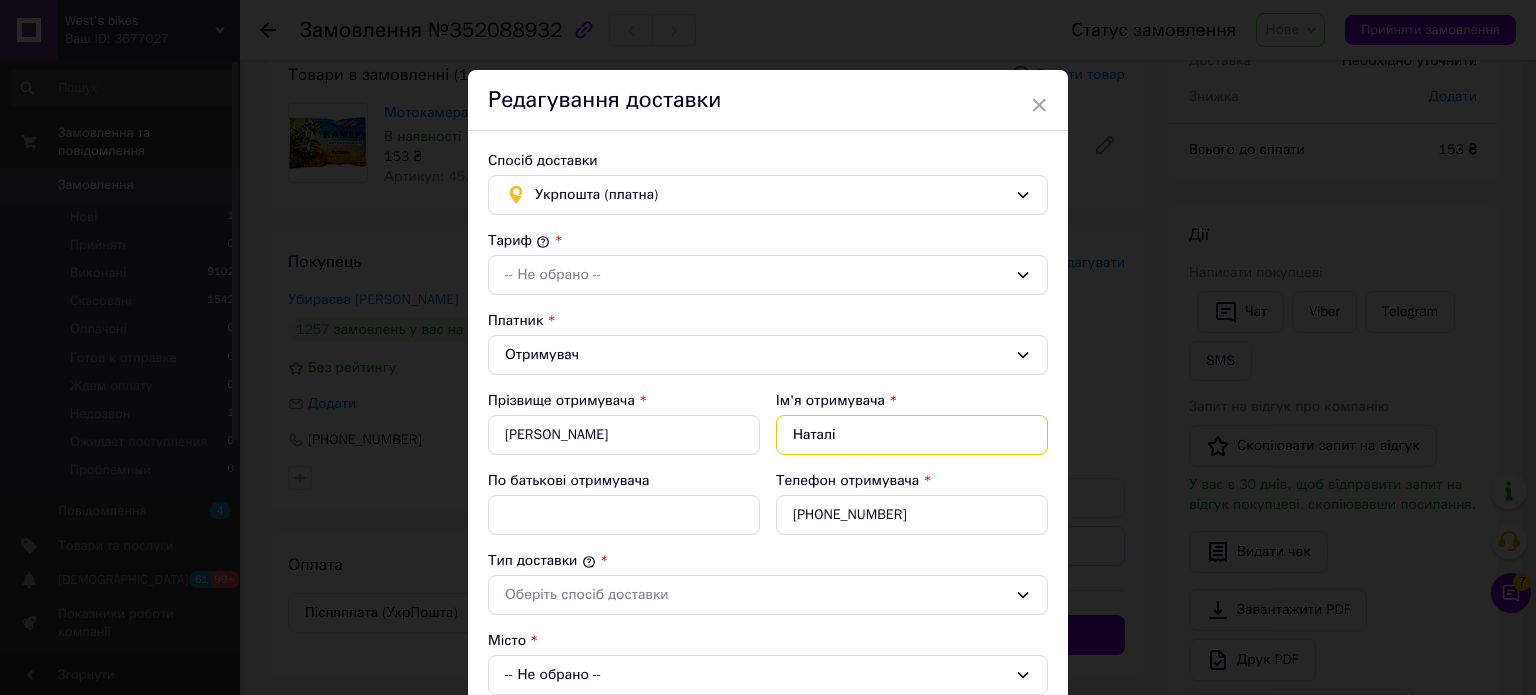 type on "Наталія" 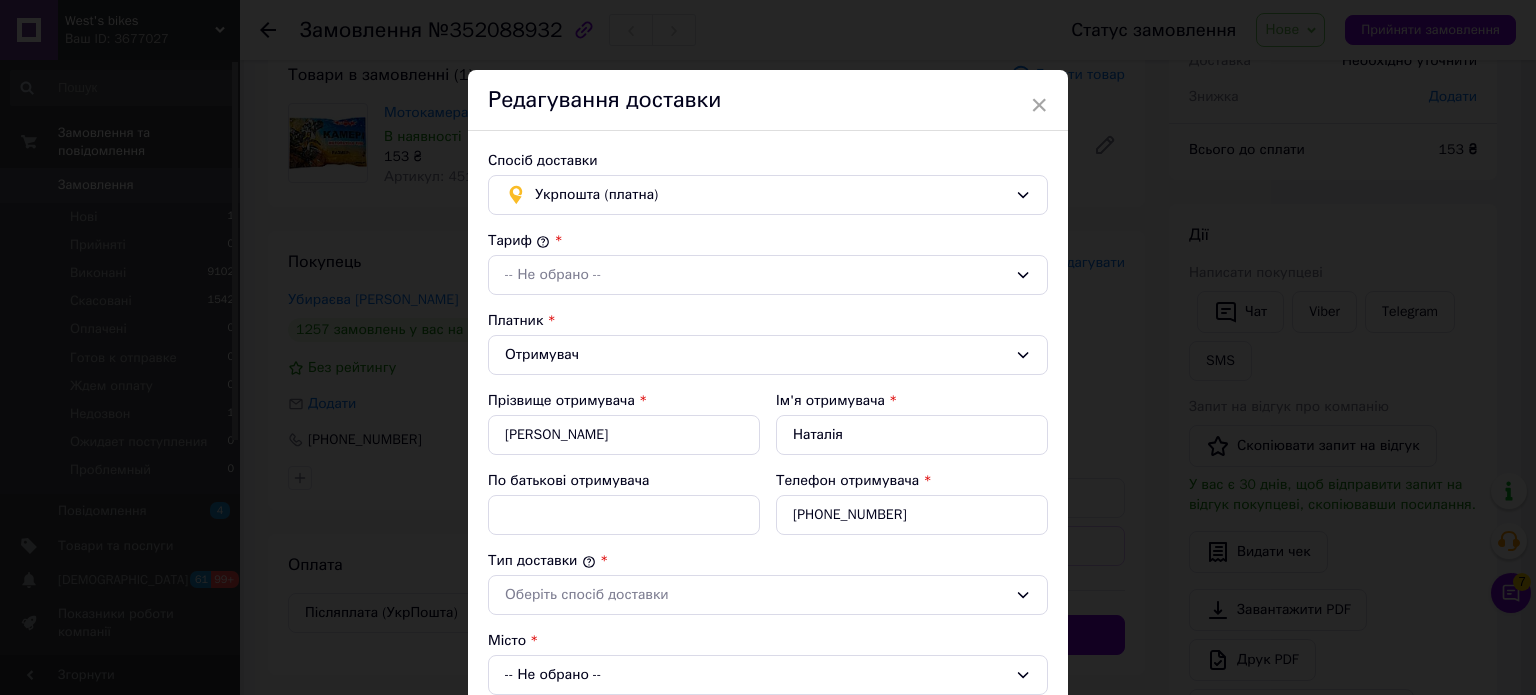 click on "× Редагування доставки Спосіб доставки Укрпошта (платна) Тариф     * -- Не обрано -- Платник   * Отримувач Прізвище отримувача   * Убираєва Ім'я отримувача   * Наталія По батькові отримувача Телефон отримувача   * +380686479341 Тип доставки     * Оберіть спосіб доставки Місто -- Не обрано -- Місце відправки   * м. Конотоп (Сумська обл.); 41607, вул. Володимира Шухова, 2 Оціночна вартість     * 153 Вага, грам   * 2000 Довжина, см   * 11 Ширина, см   * 33 Висота, см   * 22 Об'єм, см³ 7986 Додати місце SMS повідомлення відправнику (3 ₴)   Огляд покупцем при отриманні   Замовити зворотну доставку" at bounding box center [768, 347] 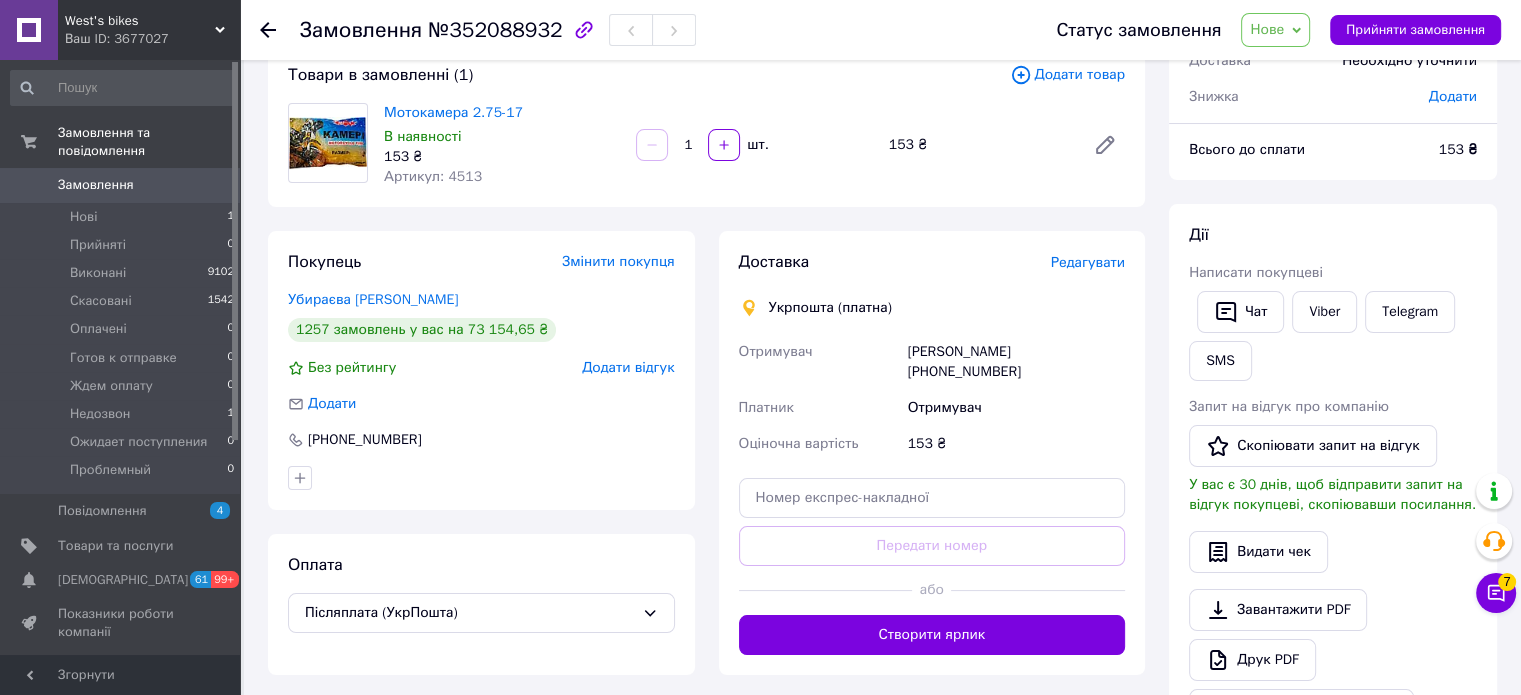 click on "Редагувати" at bounding box center [1088, 262] 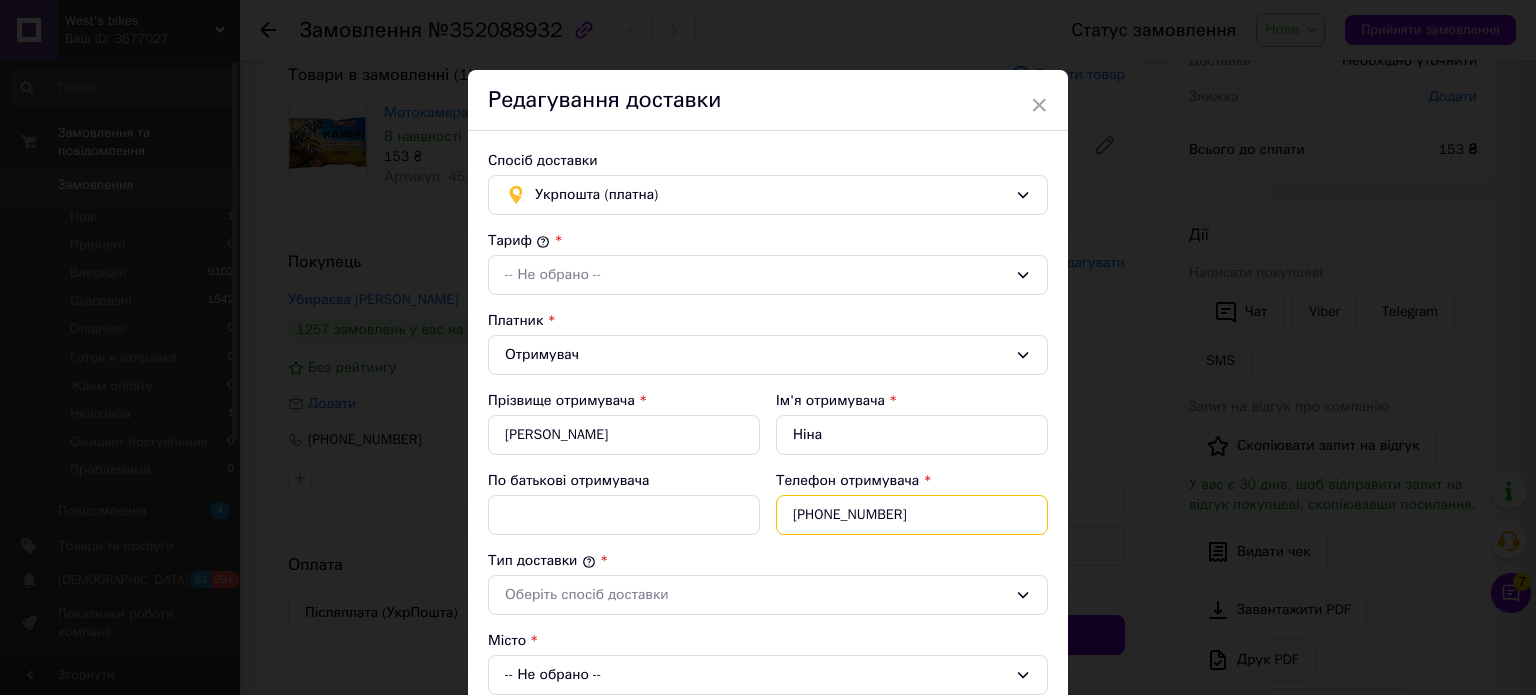 click on "[PHONE_NUMBER]" at bounding box center [912, 515] 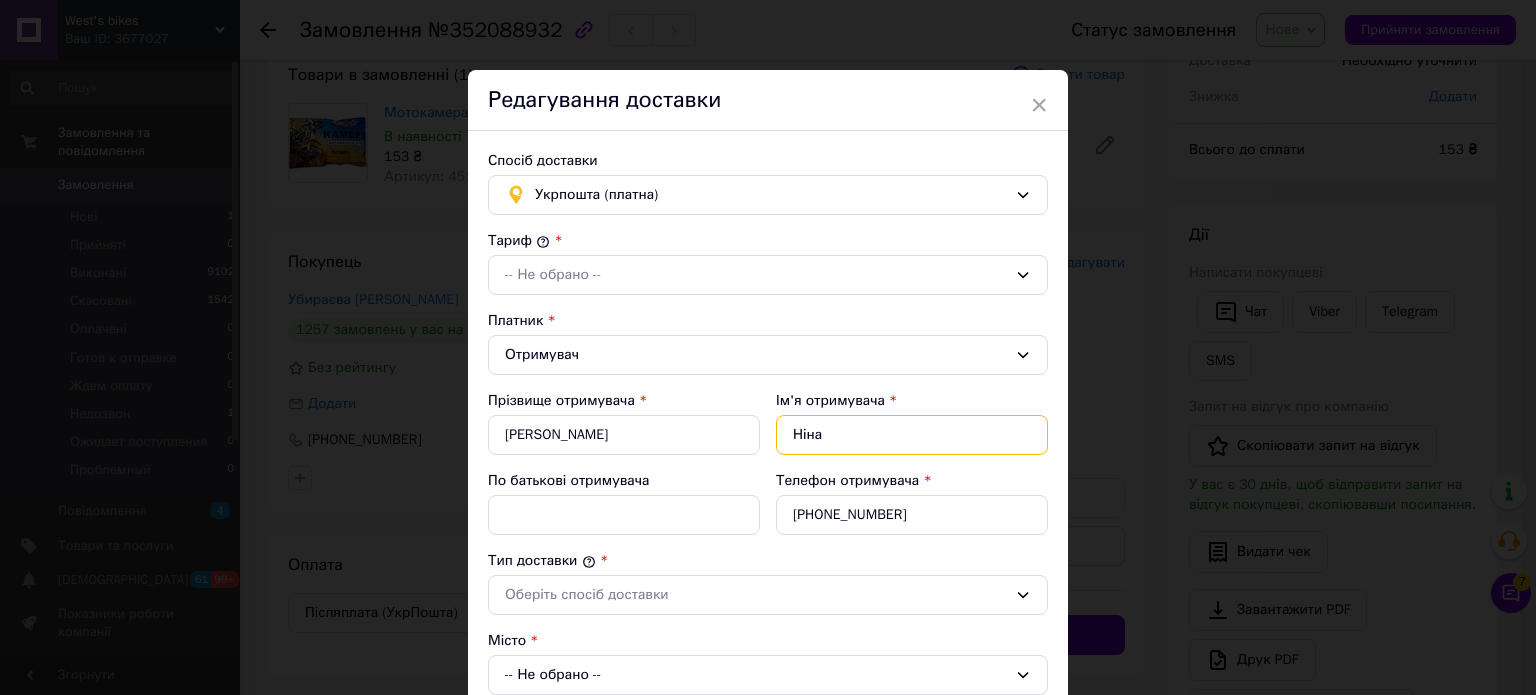 click on "Ніна" at bounding box center [912, 435] 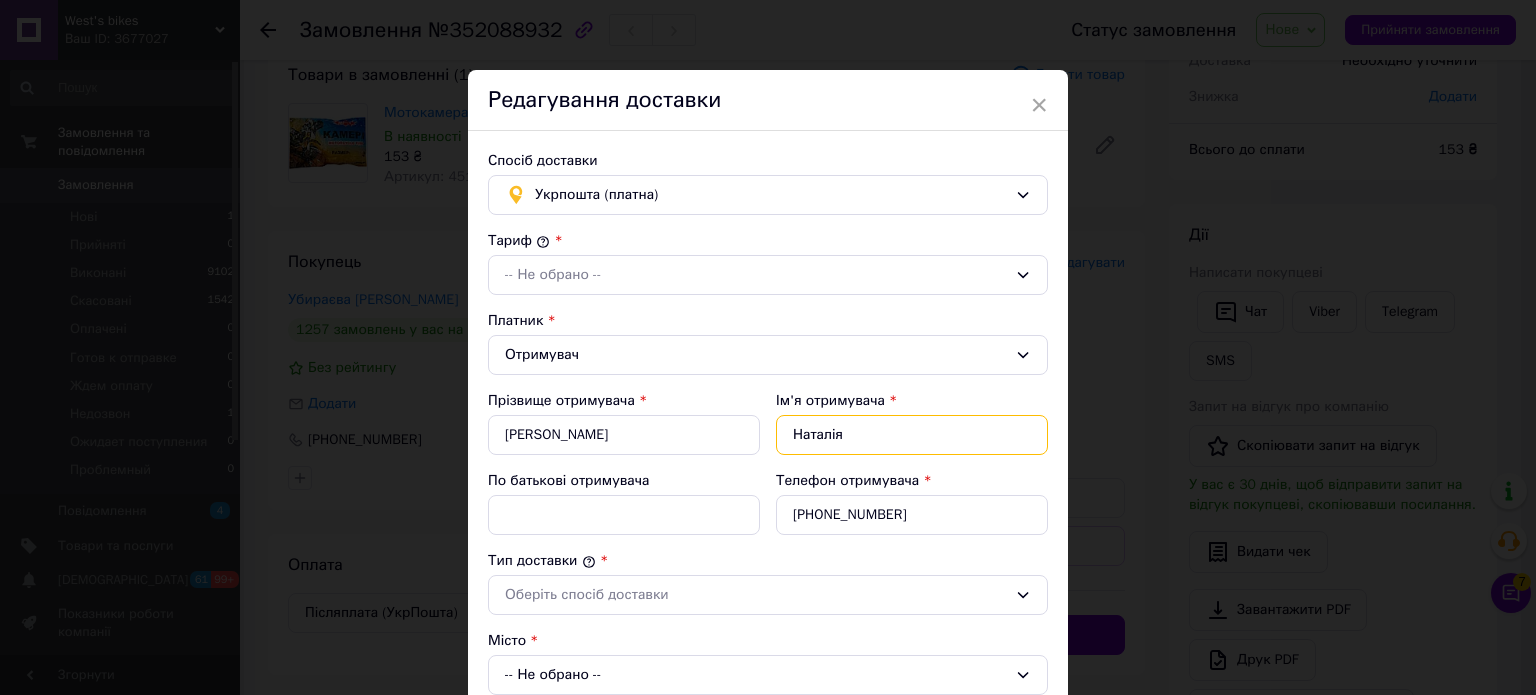 type on "Наталія" 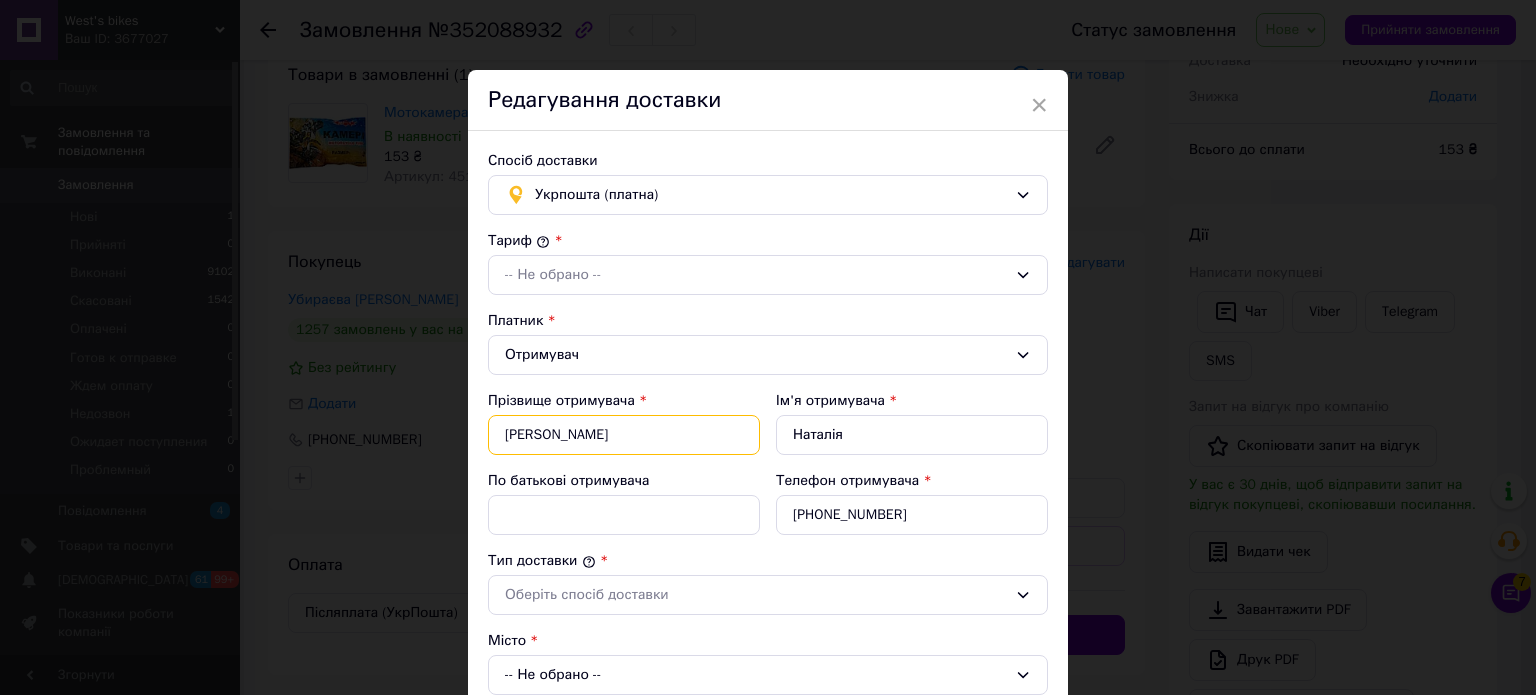click on "Убираєва" at bounding box center [624, 435] 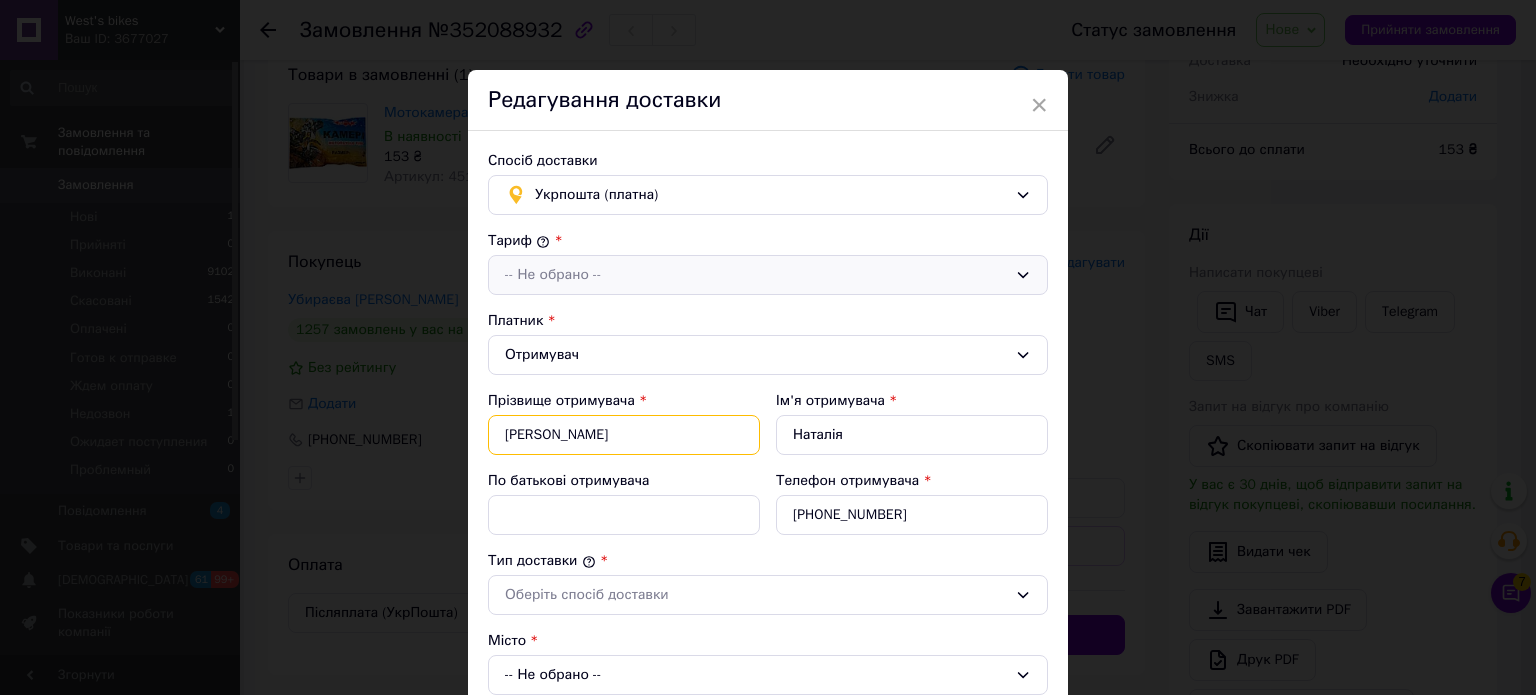 type on "Приходько" 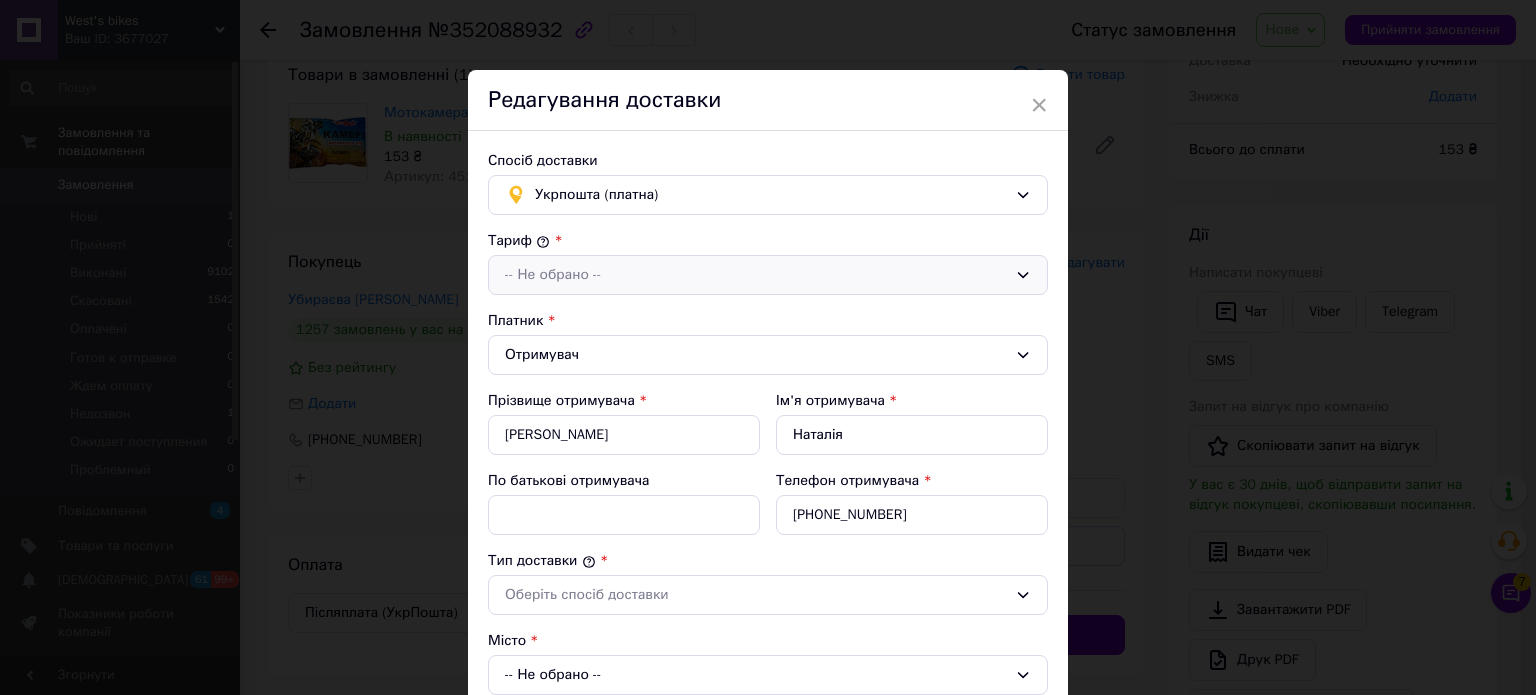 click on "-- Не обрано --" at bounding box center (768, 275) 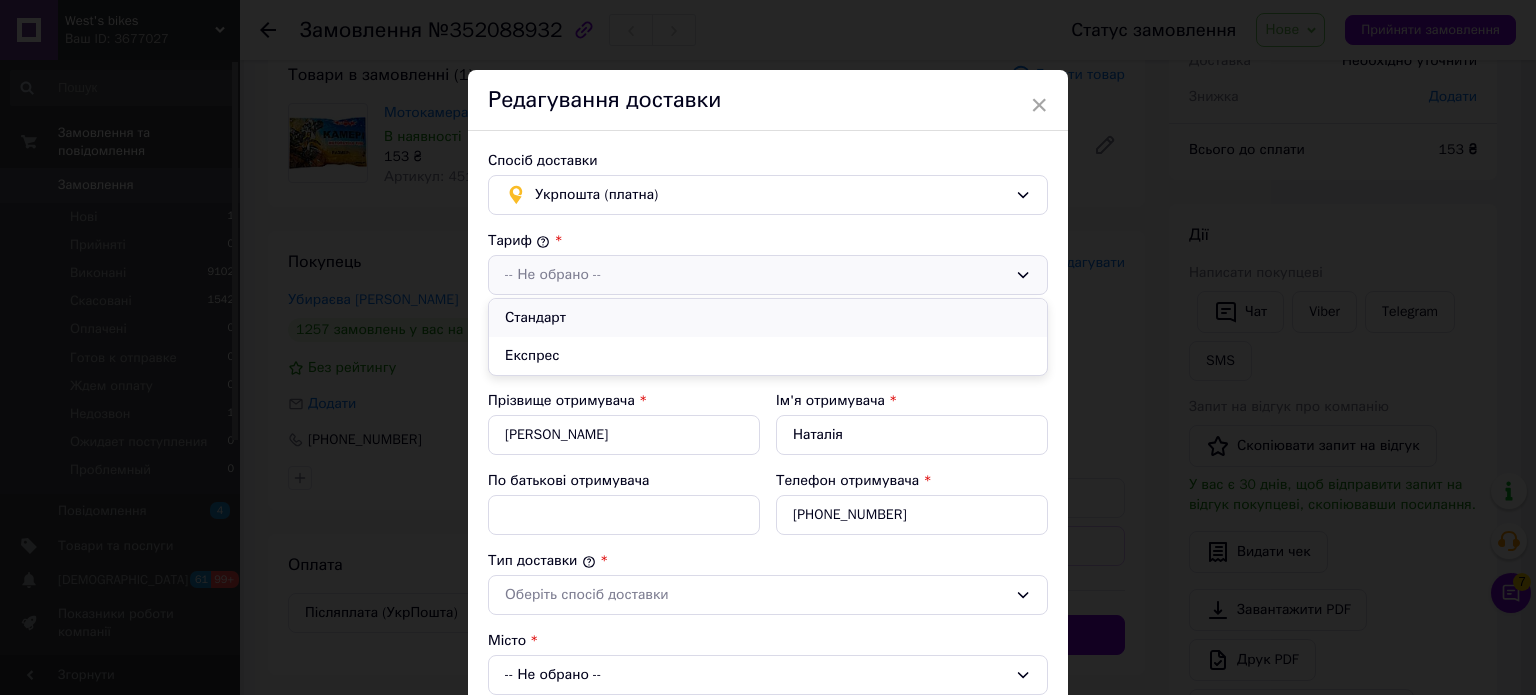 click on "Стандарт" at bounding box center (768, 318) 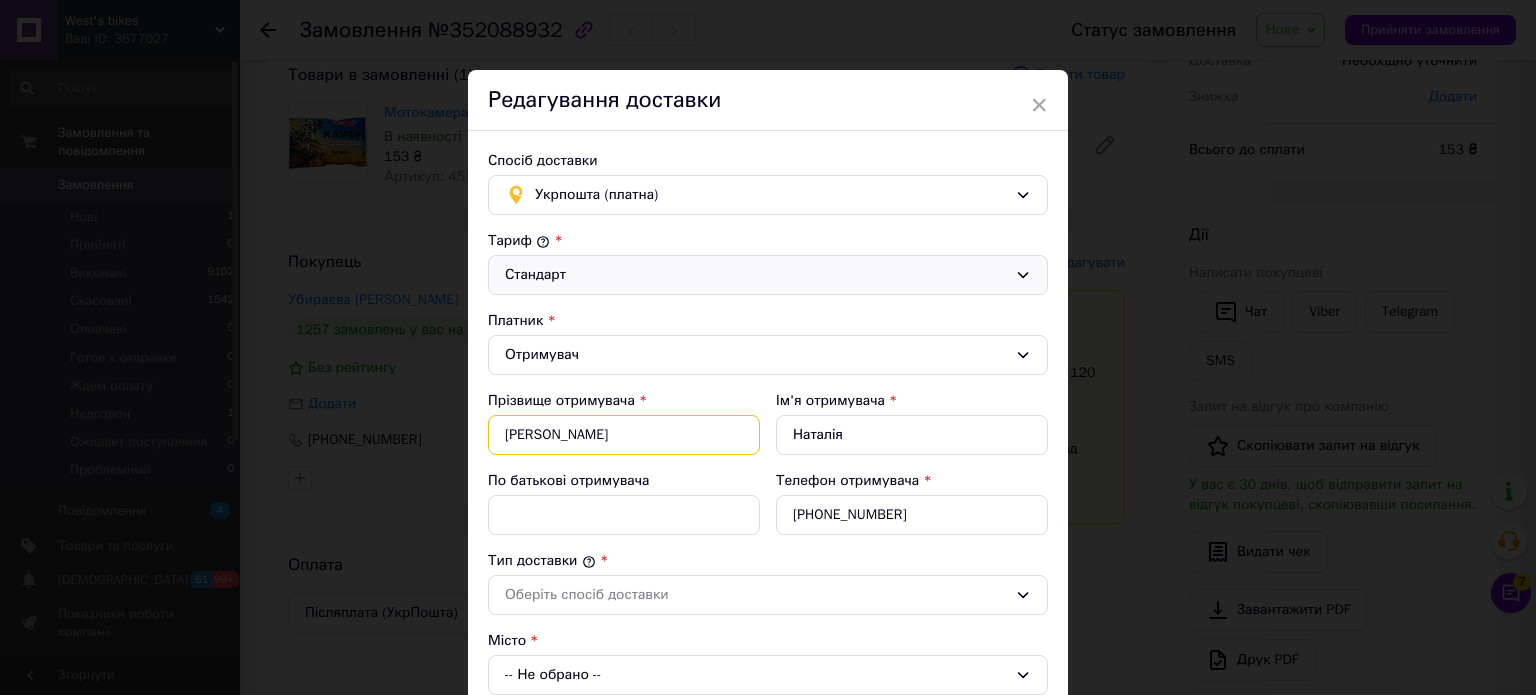 click on "Приходько" at bounding box center [624, 435] 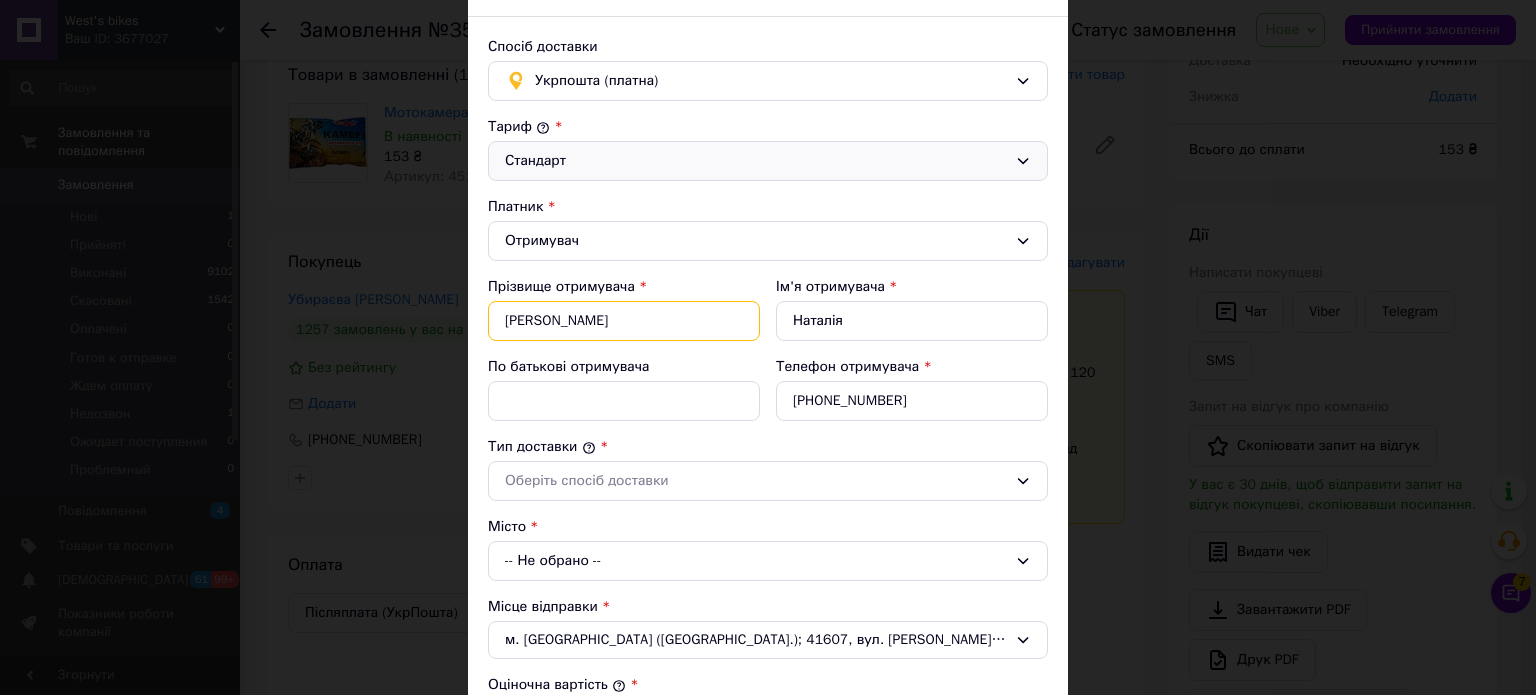 scroll, scrollTop: 200, scrollLeft: 0, axis: vertical 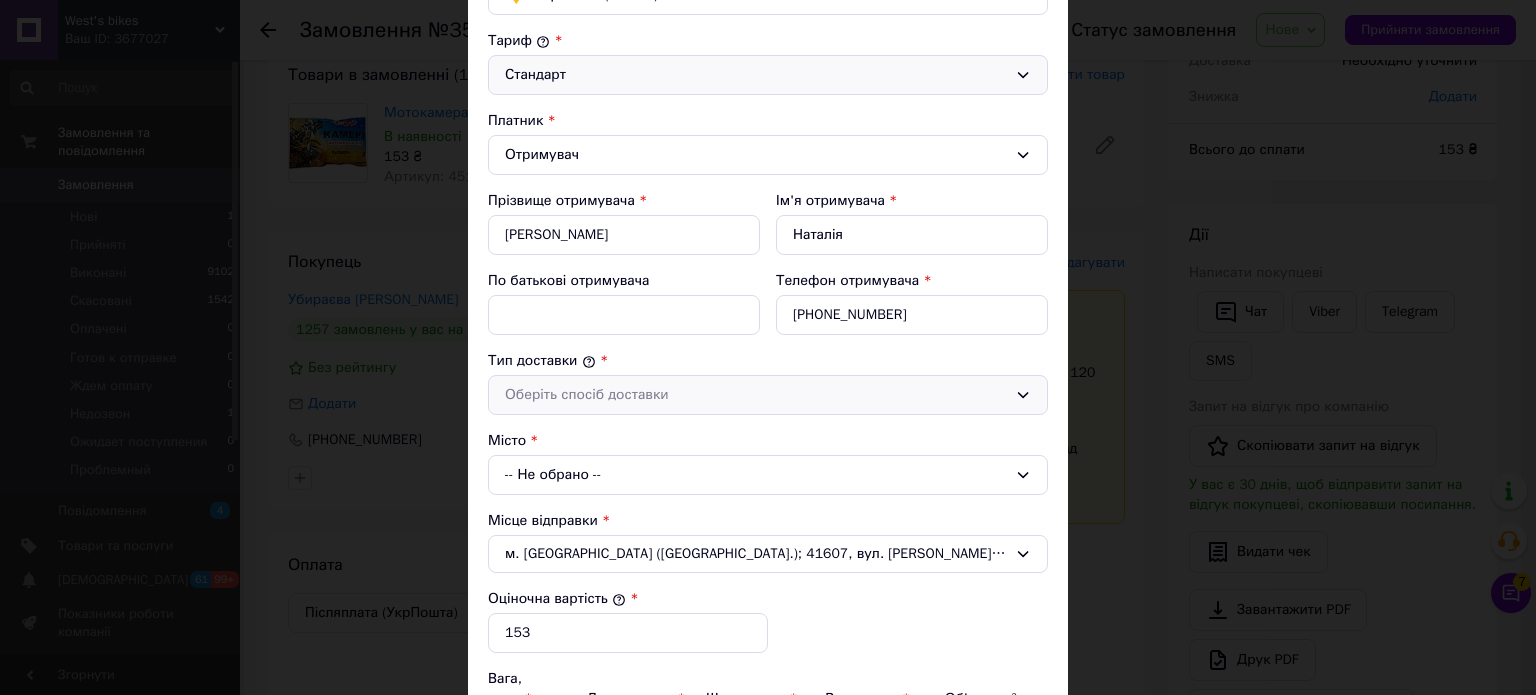 click on "Оберіть спосіб доставки" at bounding box center [756, 395] 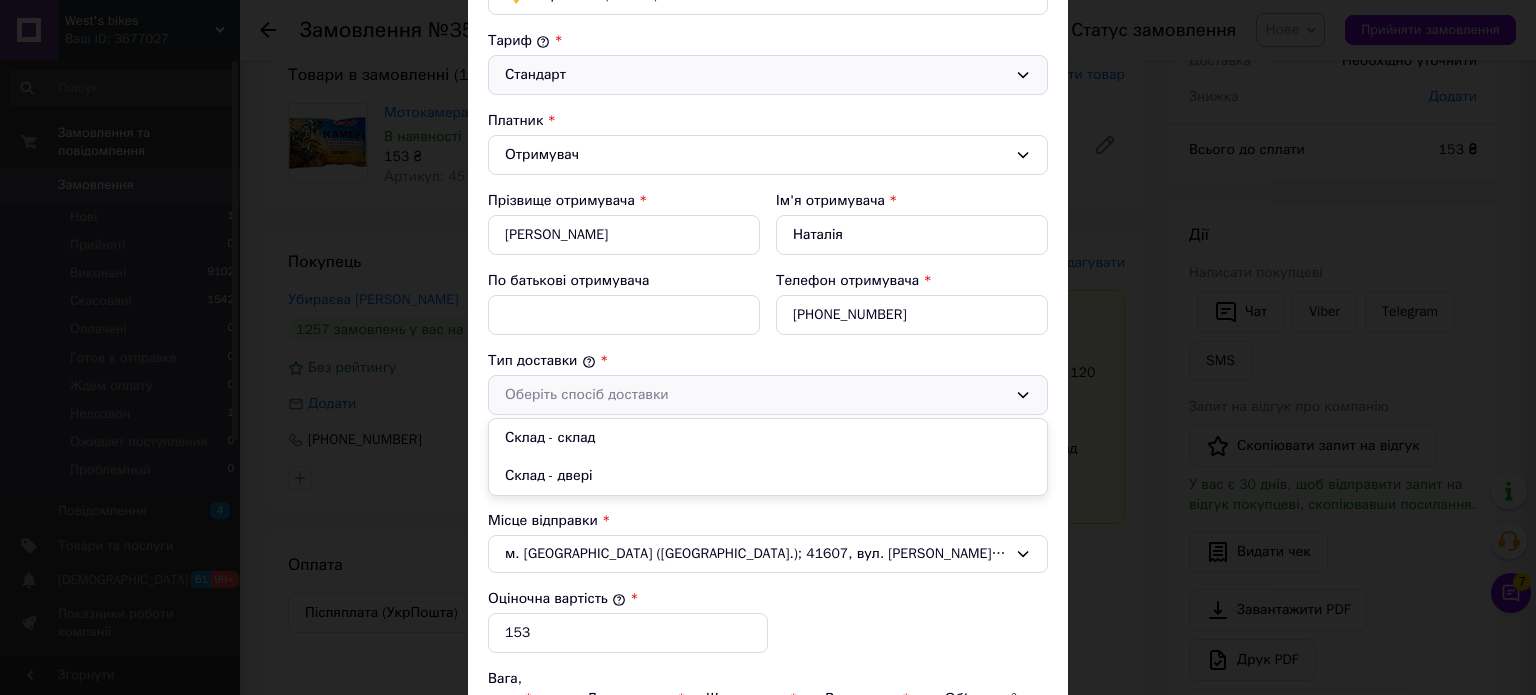 click on "Склад - склад" at bounding box center (768, 438) 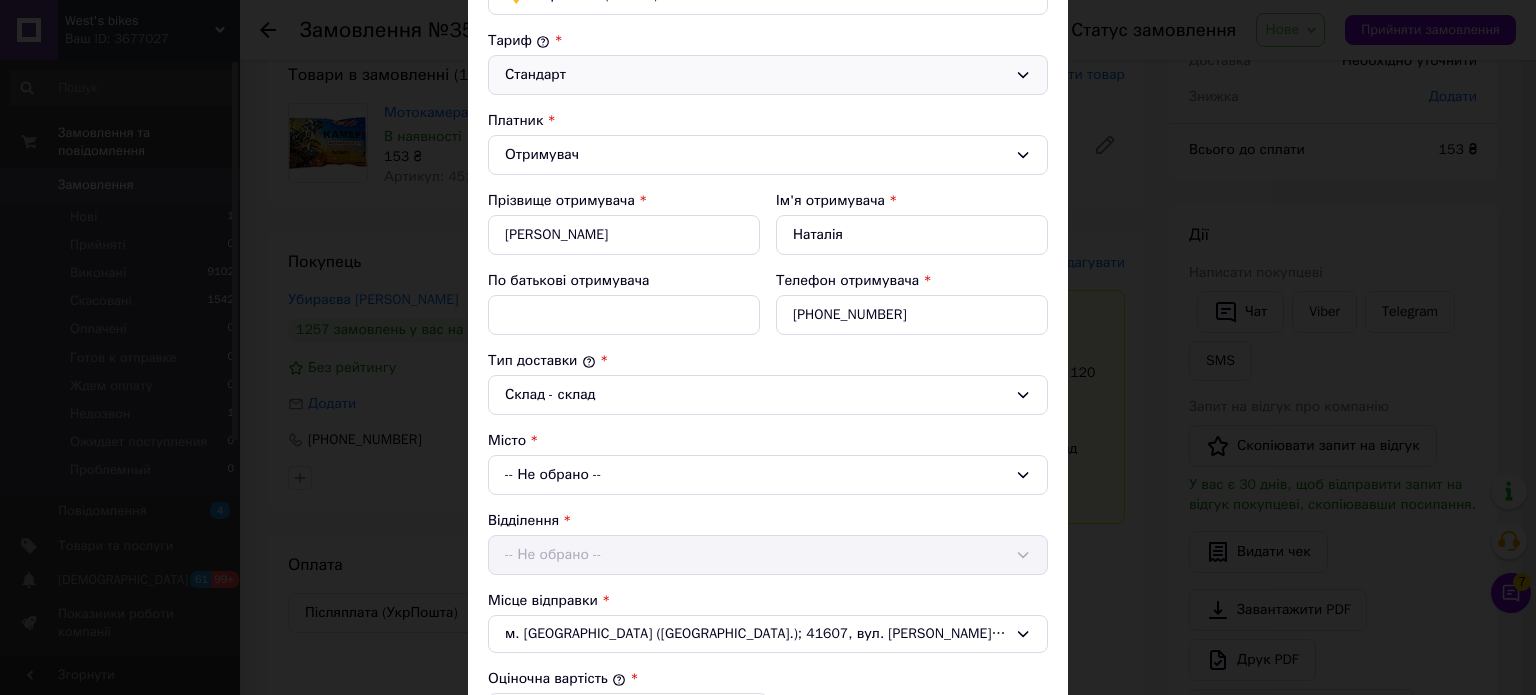 click on "-- Не обрано --" at bounding box center (768, 475) 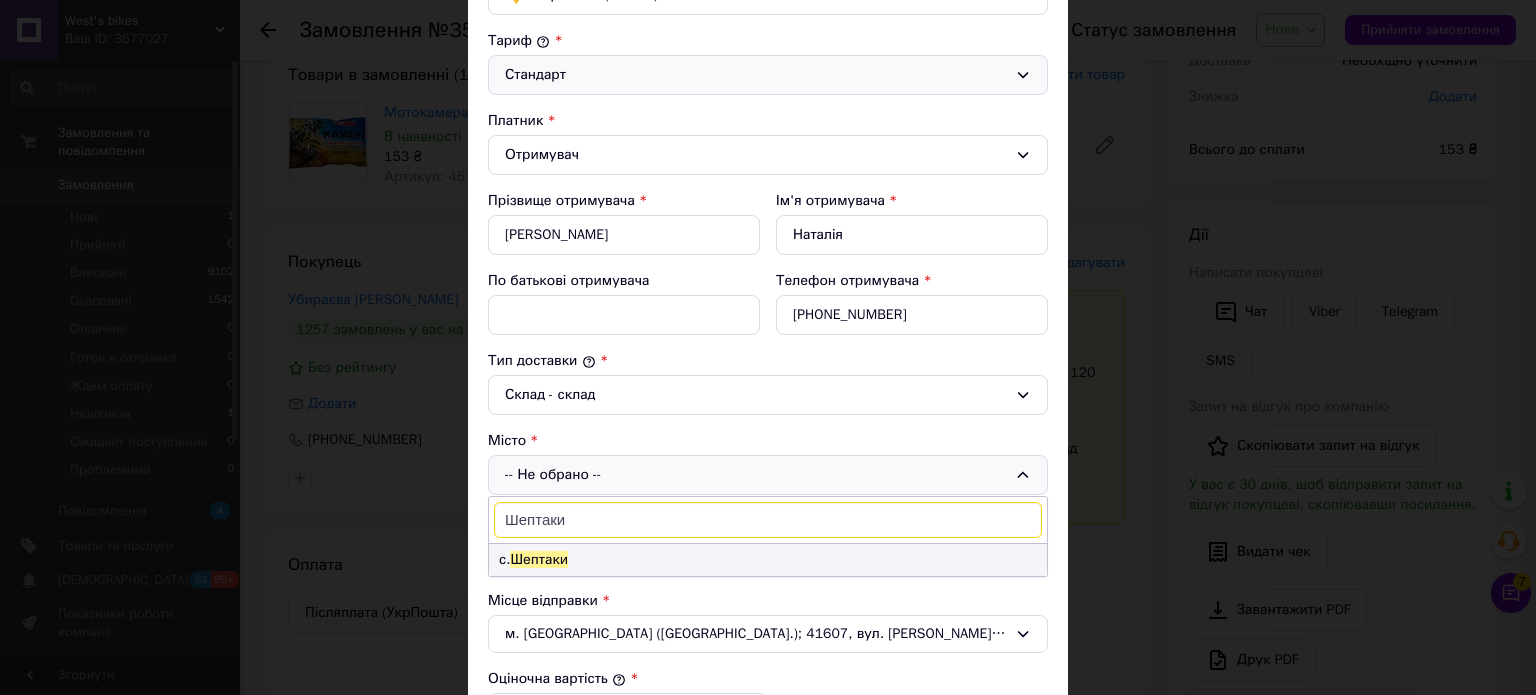 type on "Шептаки" 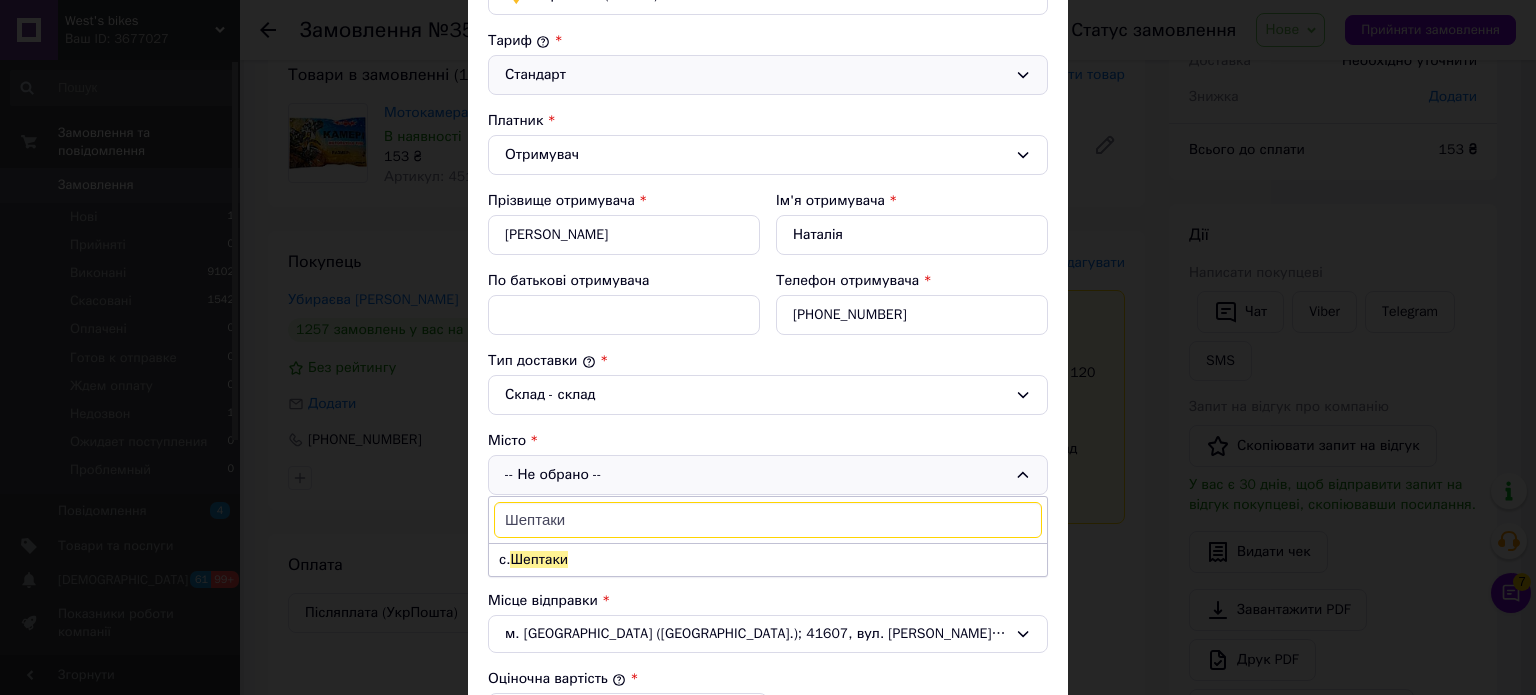 click on "Шептаки" at bounding box center [539, 559] 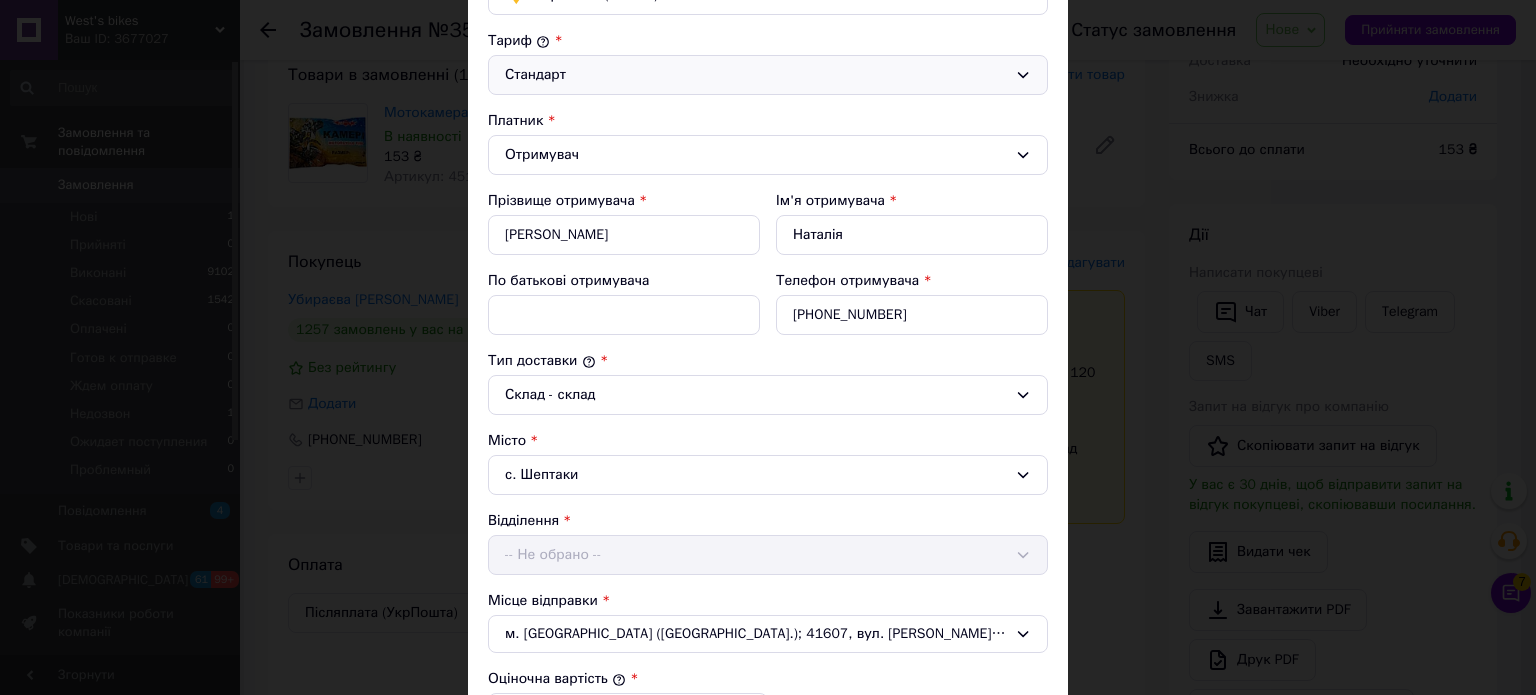 click on "-- Не обрано --" at bounding box center (768, 555) 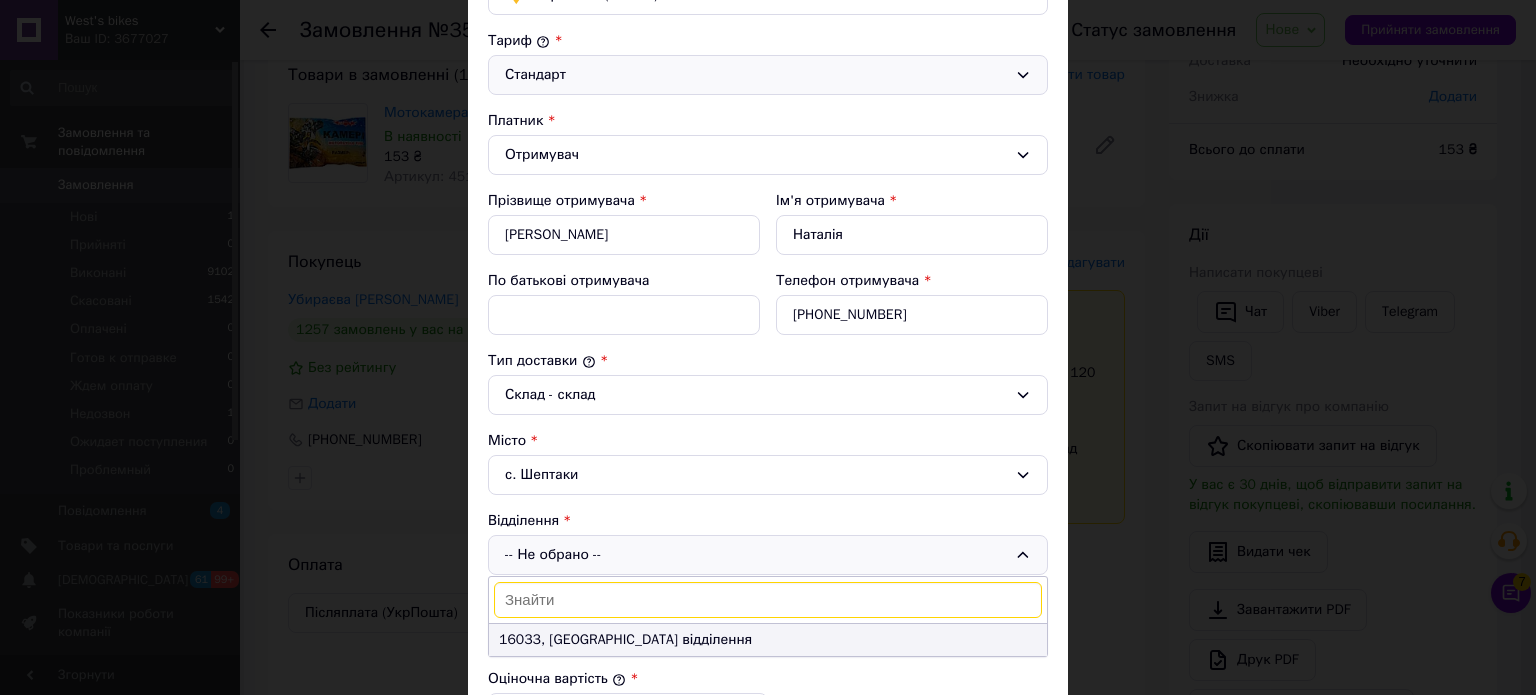 click on "16033, Пересувне відділення" at bounding box center (768, 640) 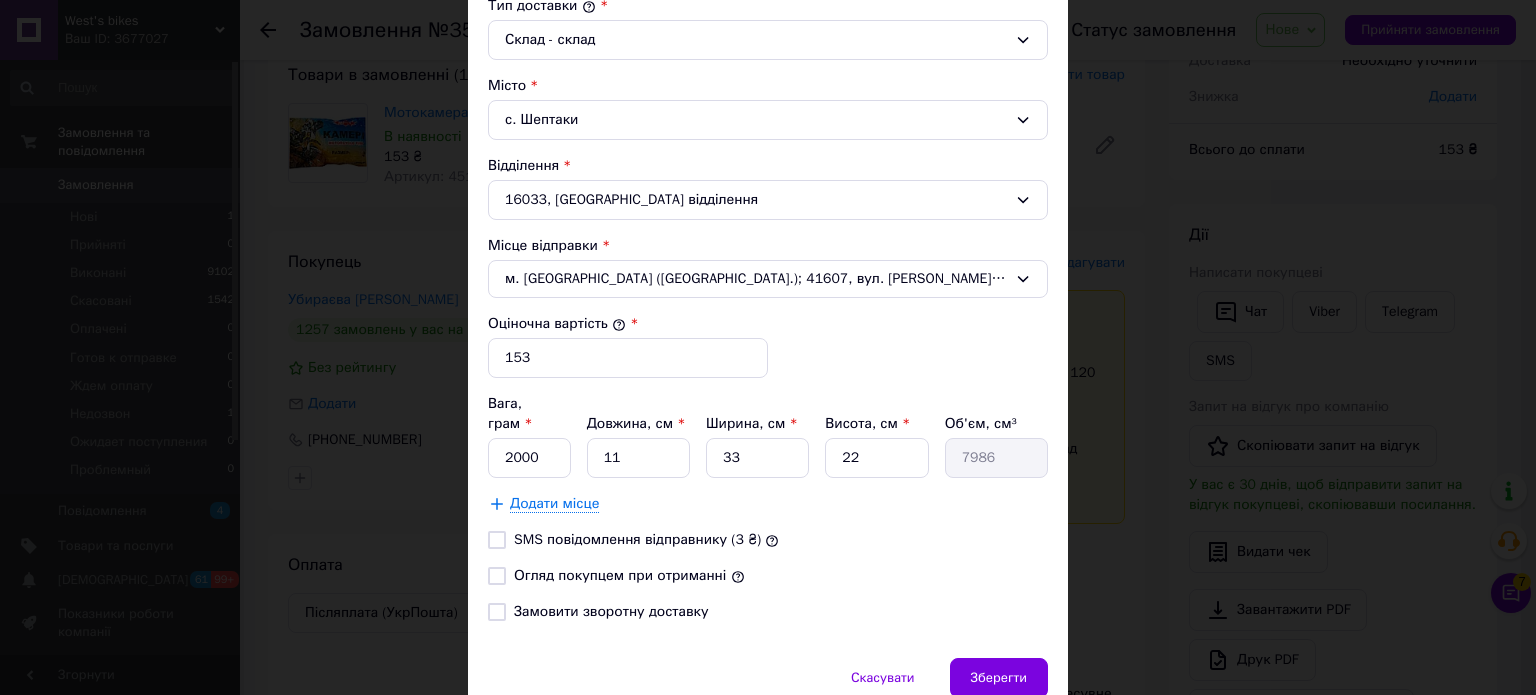 scroll, scrollTop: 623, scrollLeft: 0, axis: vertical 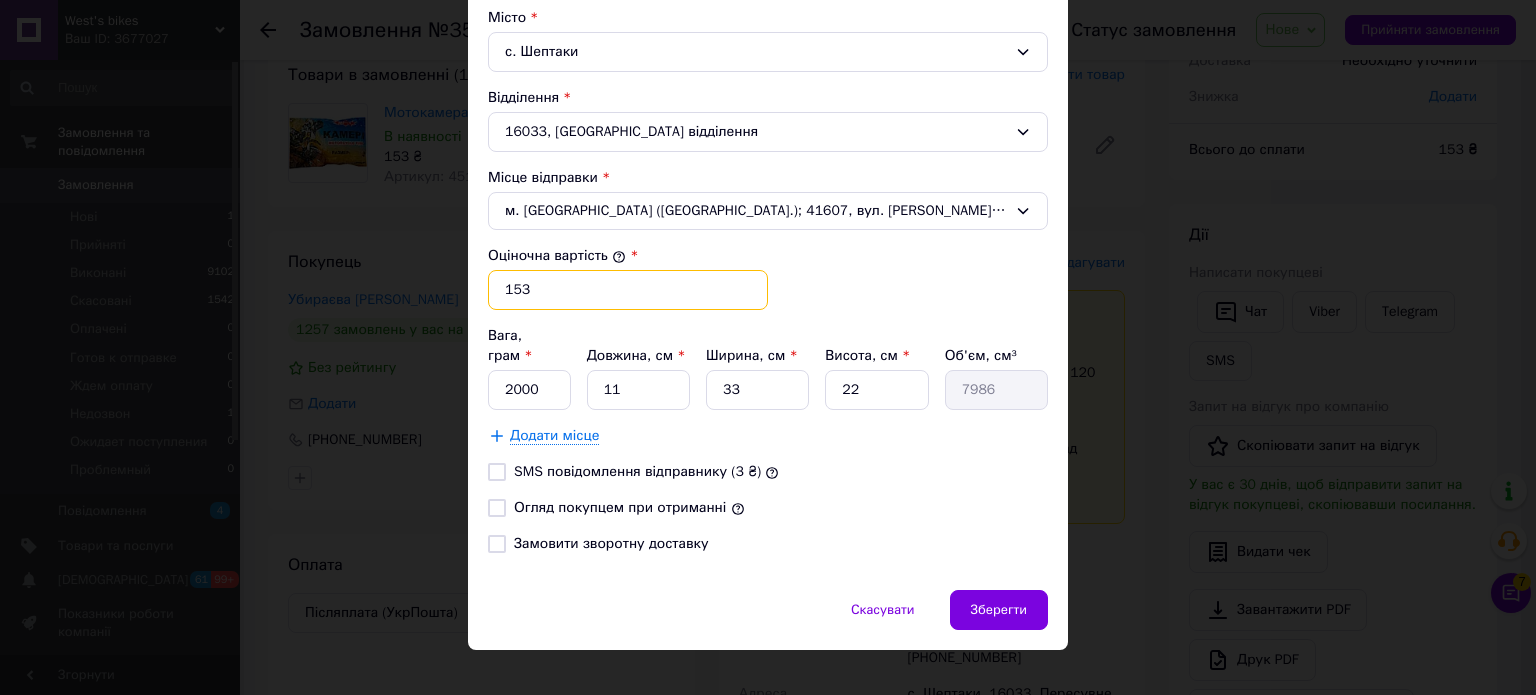 click on "153" at bounding box center [628, 290] 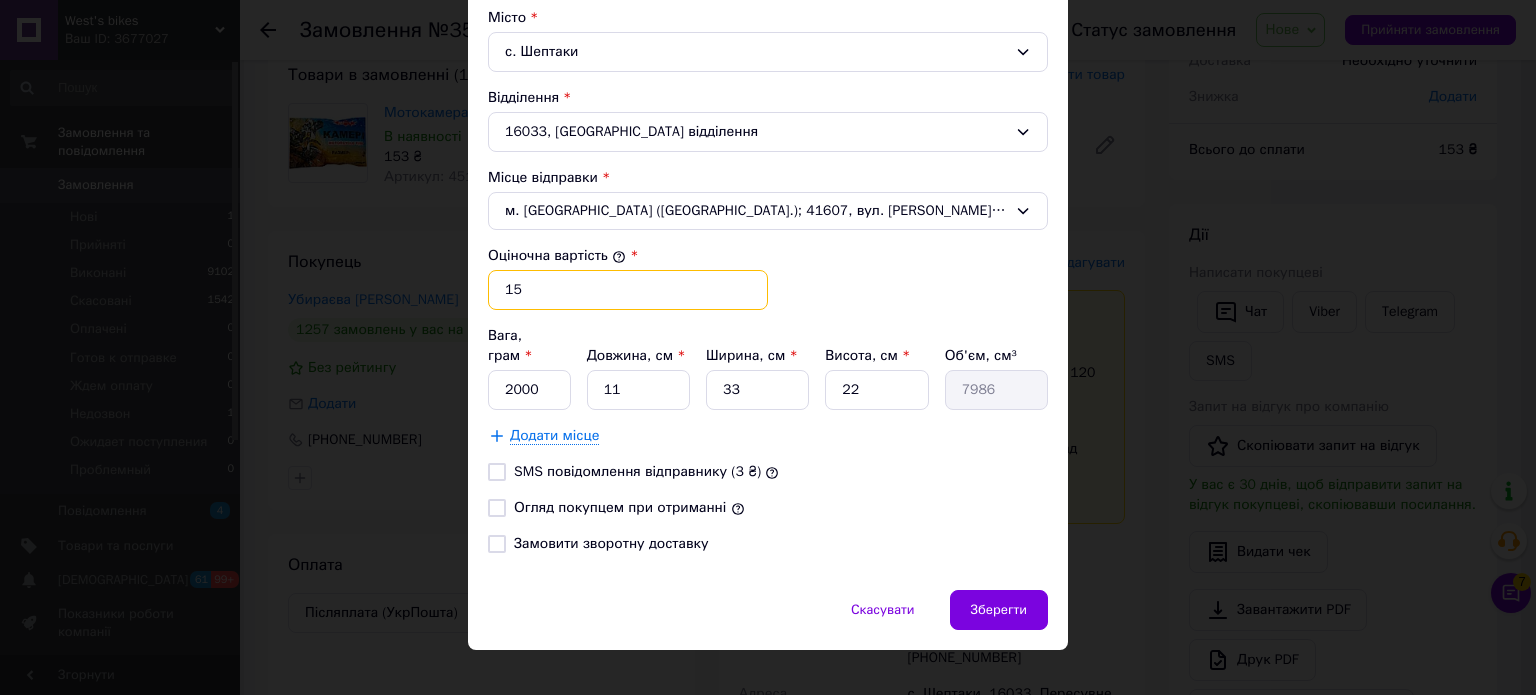type on "153" 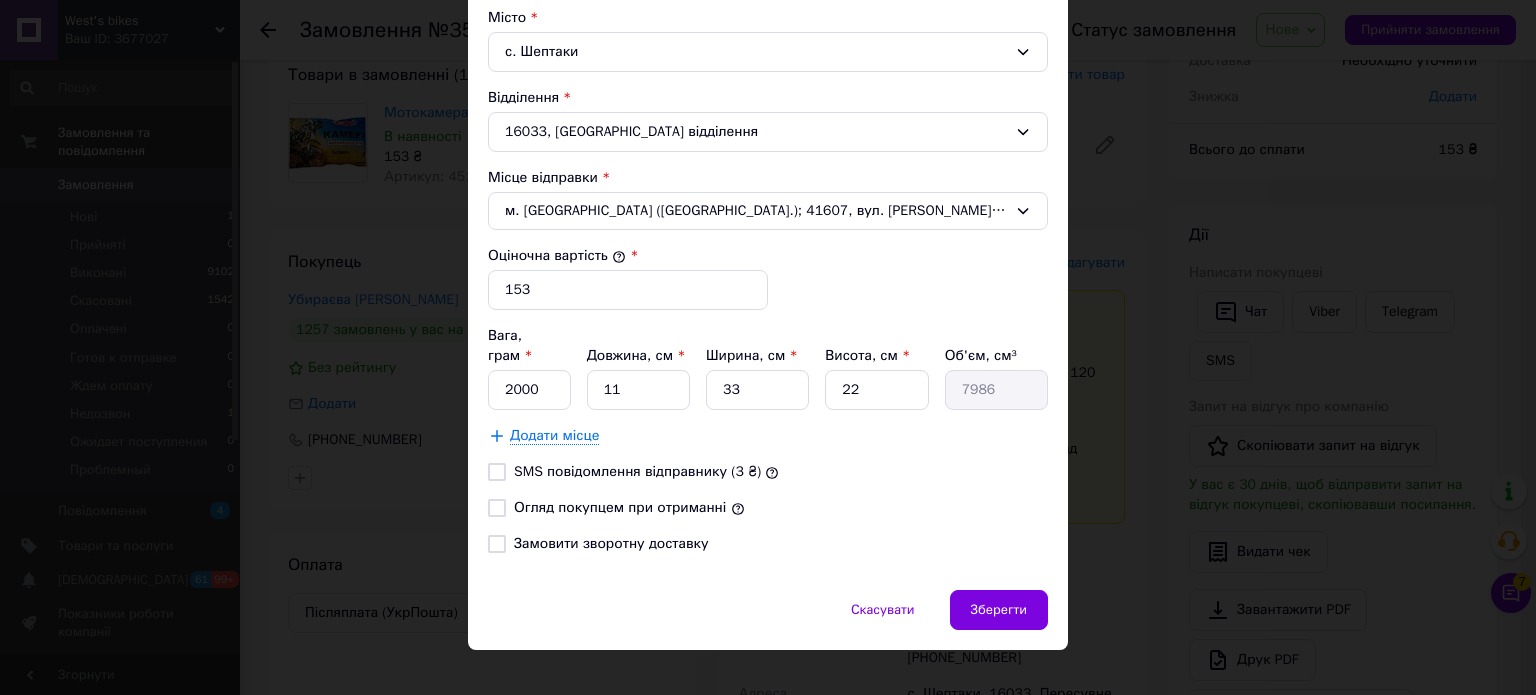 click on "Огляд покупцем при отриманні" at bounding box center (620, 507) 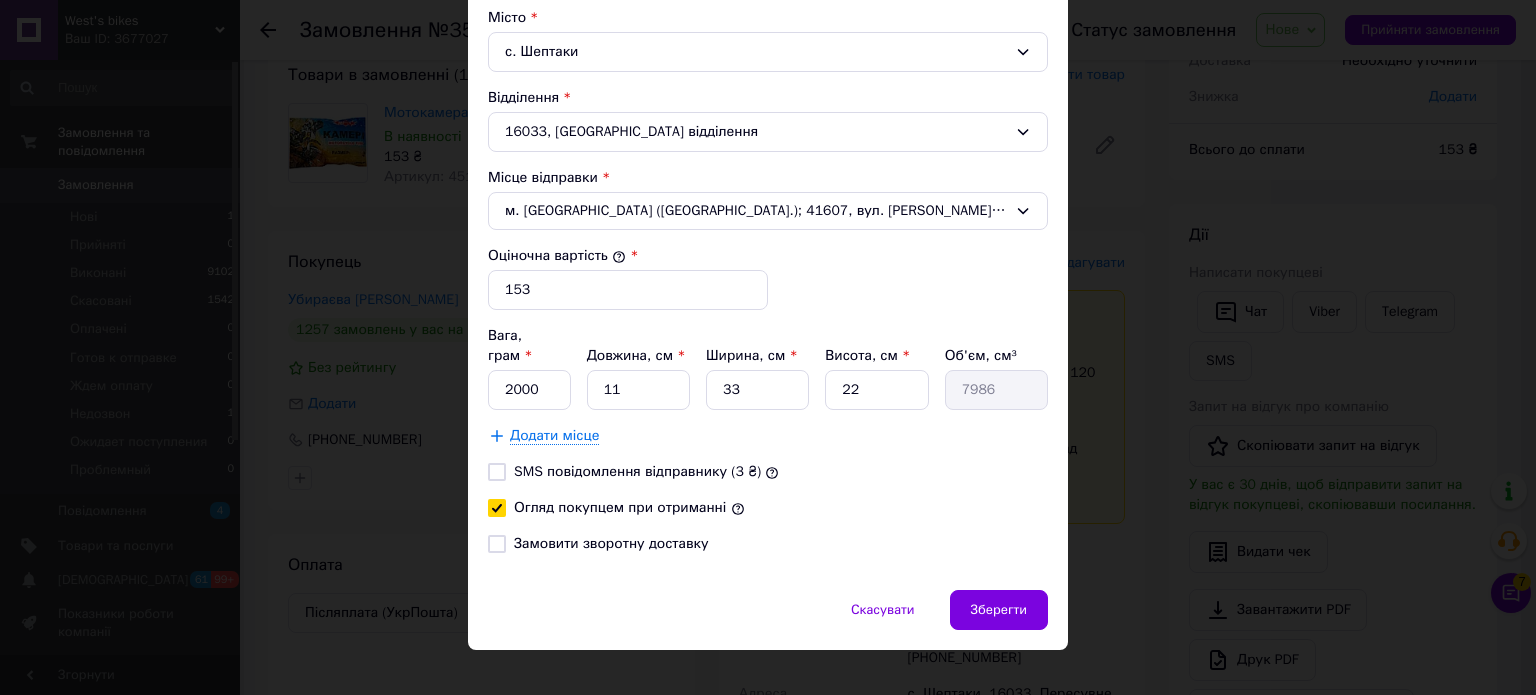 click on "Тариф     * Стандарт Платник   * Отримувач Прізвище отримувача   * Приходько Ім'я отримувача   * Наталія По батькові отримувача Телефон отримувача   * +380686479341 Тип доставки     * Склад - склад Місто с. Шептаки Відділення 16033, Пересувне відділення Місце відправки   * м. Конотоп (Сумська обл.); 41607, вул. Володимира Шухова, 2 Оціночна вартість     * 153 Вага, грам   * 2000 Довжина, см   * 11 Ширина, см   * 33 Висота, см   * 22 Об'єм, см³ 7986 Додати місце SMS повідомлення відправнику (3 ₴)   Огляд покупцем при отриманні   Замовити зворотну доставку" at bounding box center (768, 89) 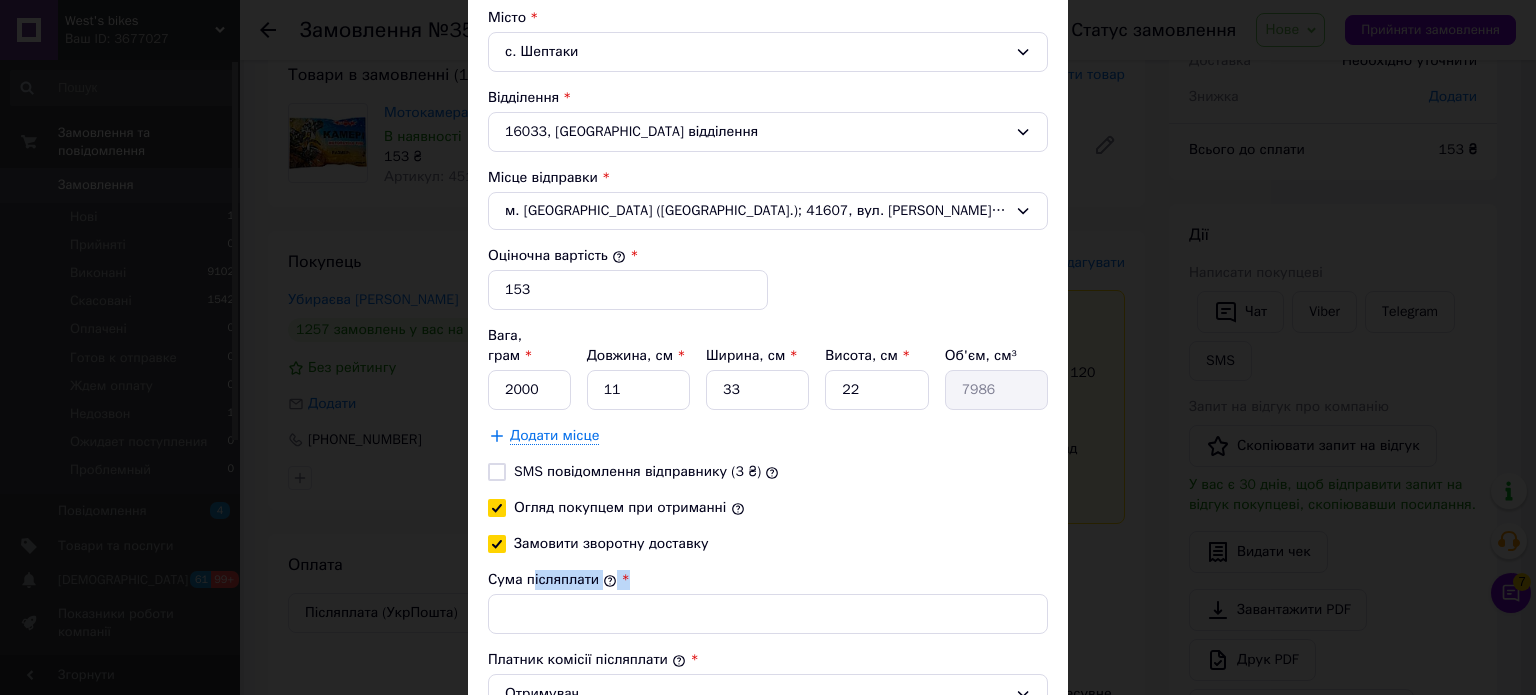 click on "Сума післяплати     *" at bounding box center [768, 602] 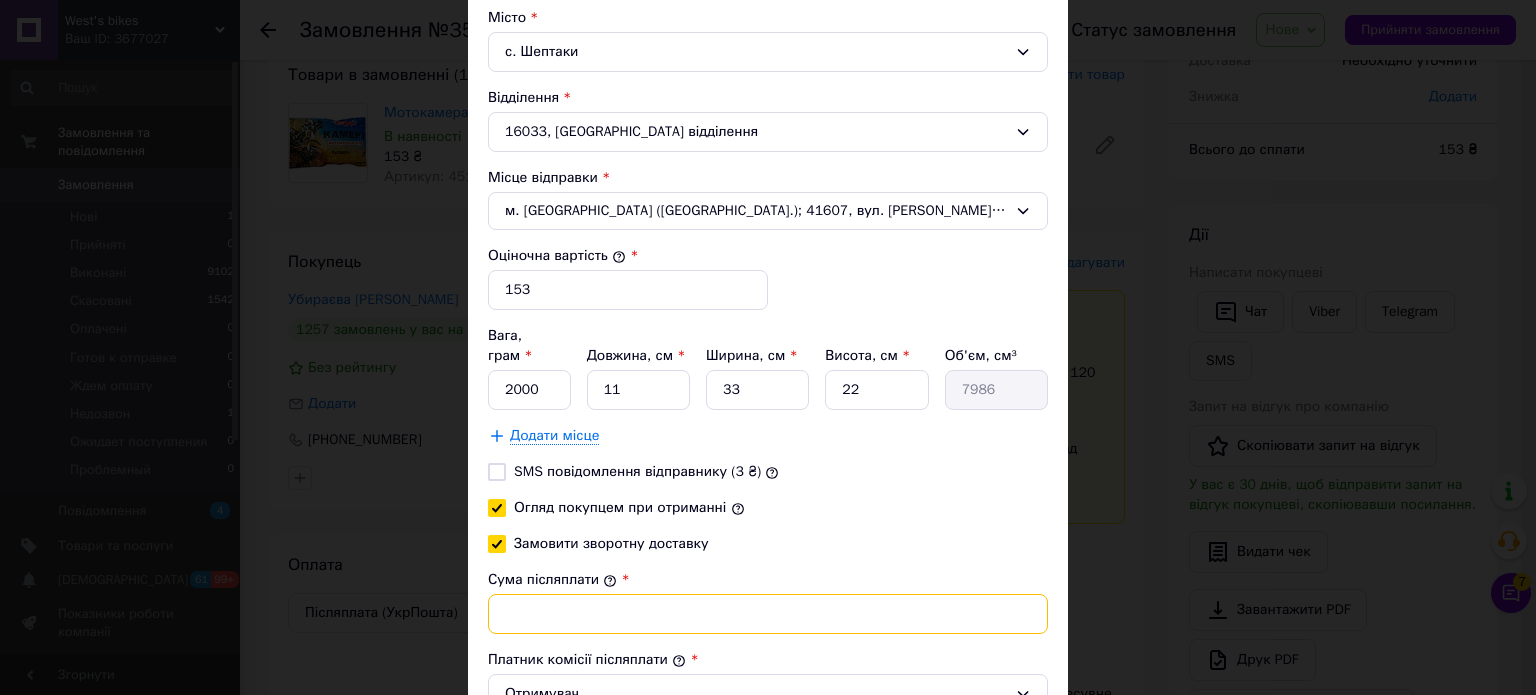 click on "Сума післяплати" at bounding box center [768, 614] 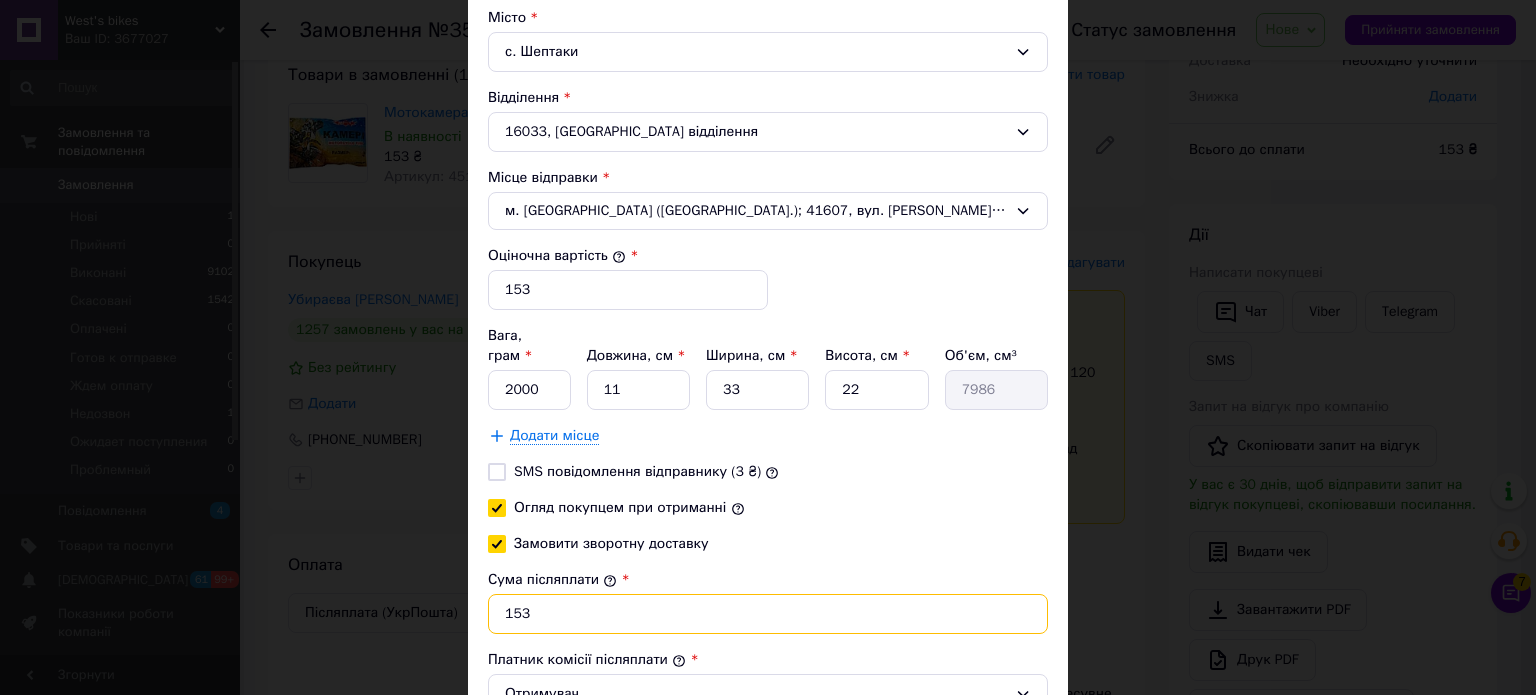 type on "153" 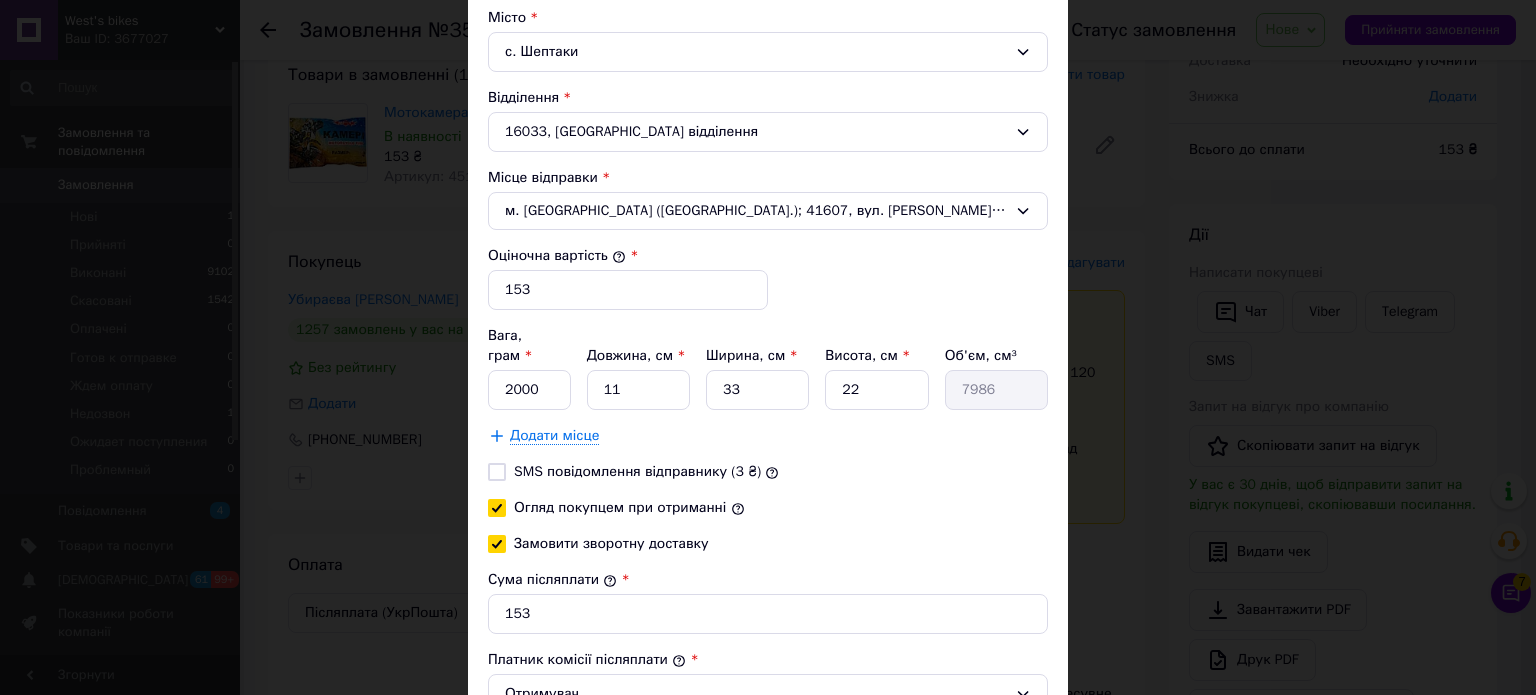 click on "Вага, грам   * 2000 Довжина, см   * 11 Ширина, см   * 33 Висота, см   * 22 Об'єм, см³ 7986 Додати місце" at bounding box center (768, 386) 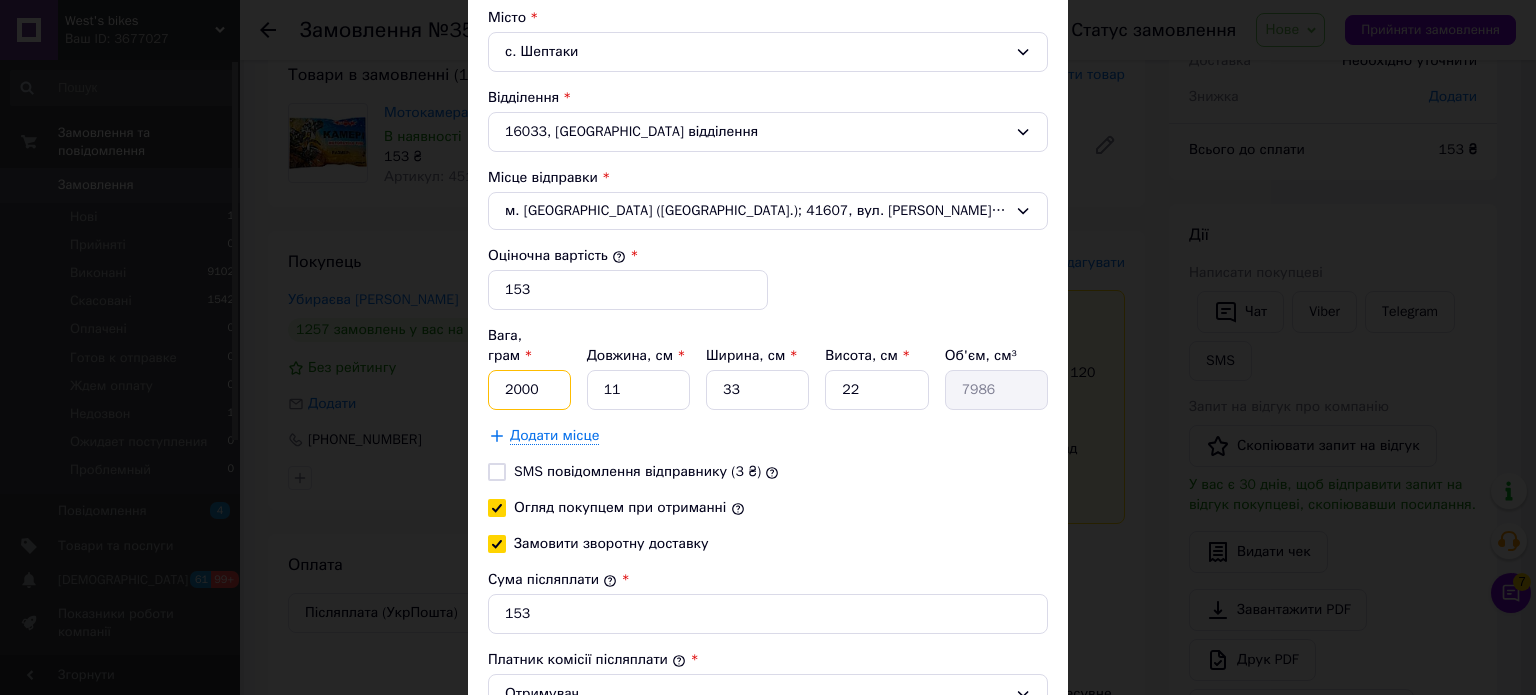 click on "2000" at bounding box center (529, 390) 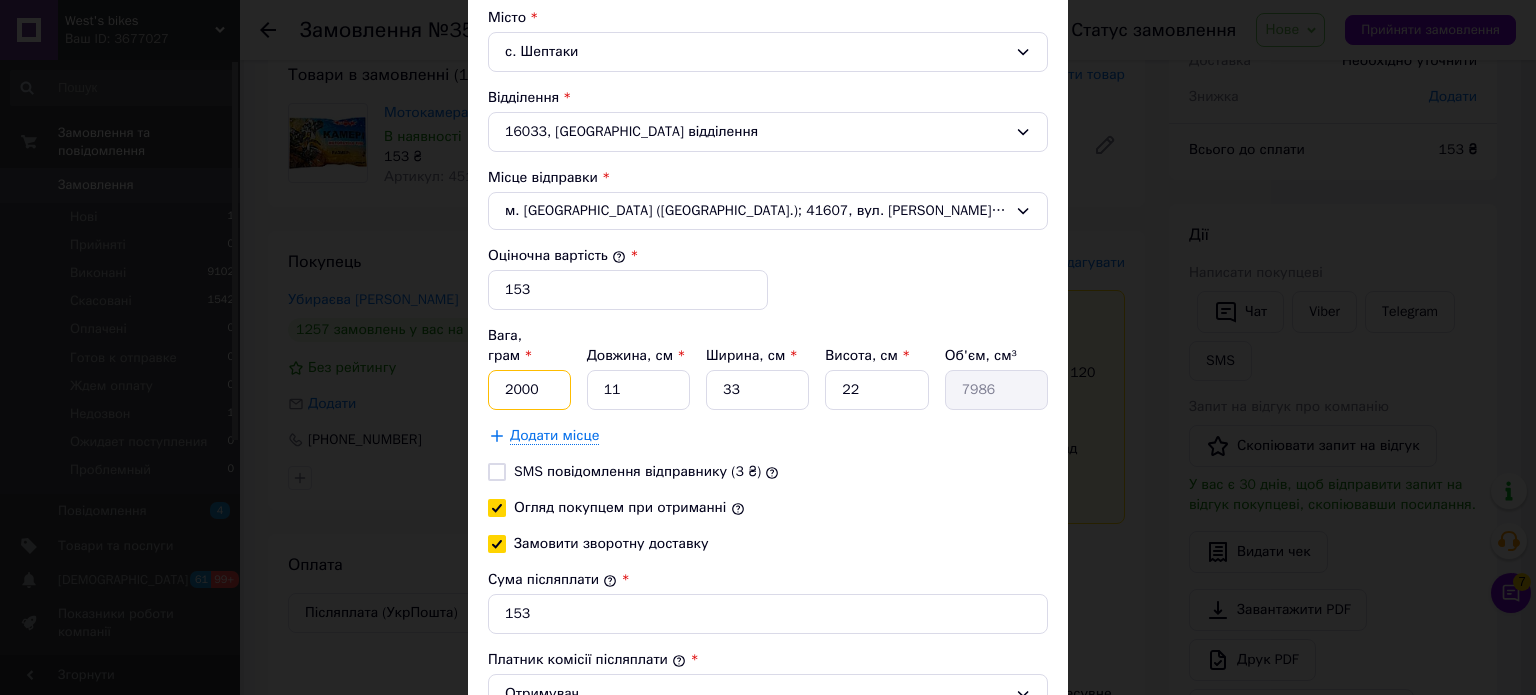 click on "2000" at bounding box center [529, 390] 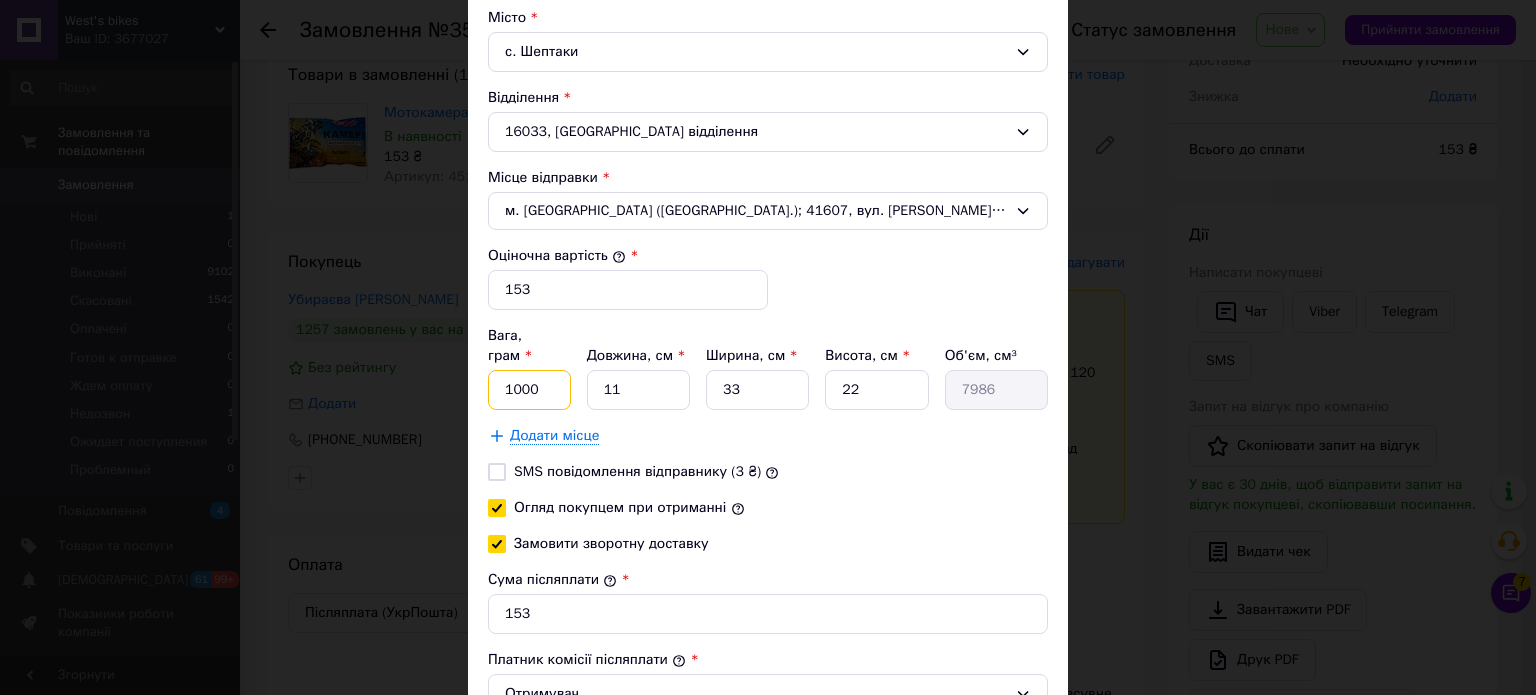 type on "1000" 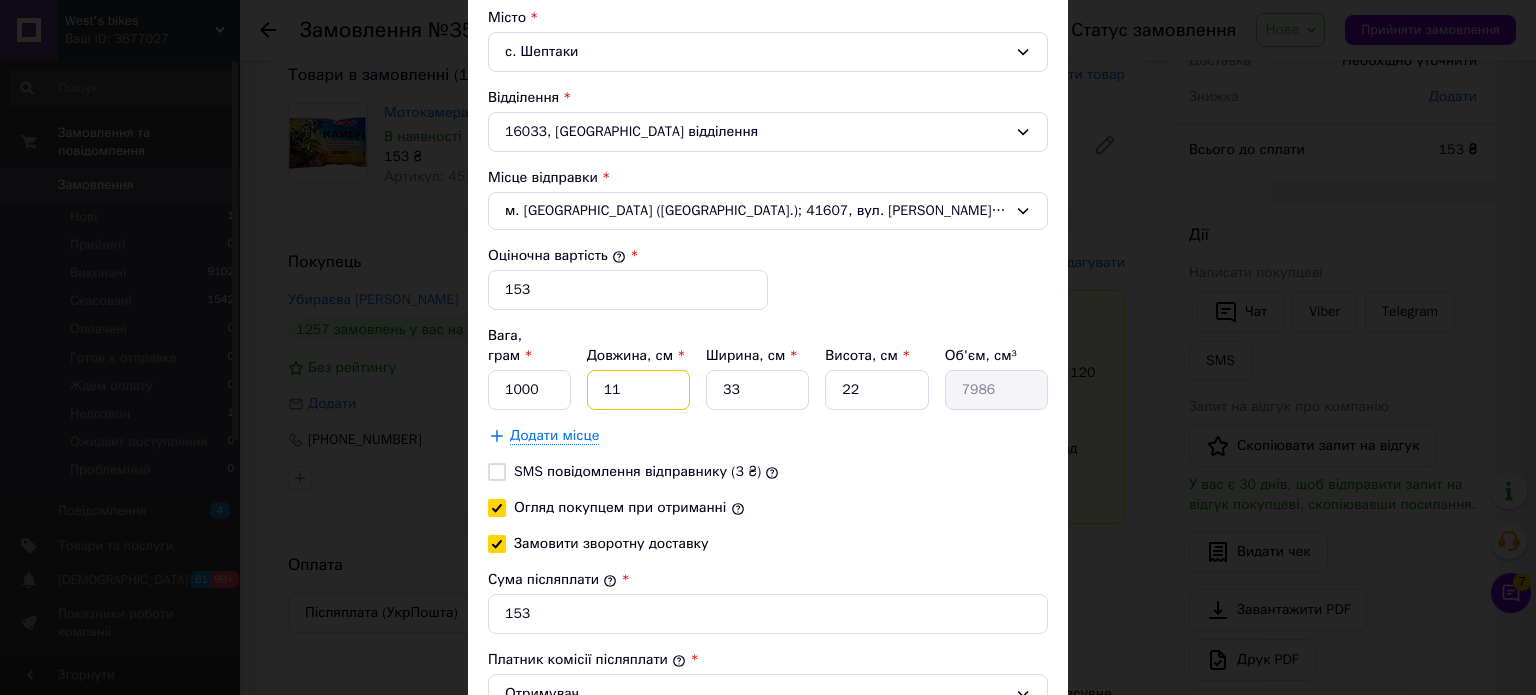 click on "11" at bounding box center [638, 390] 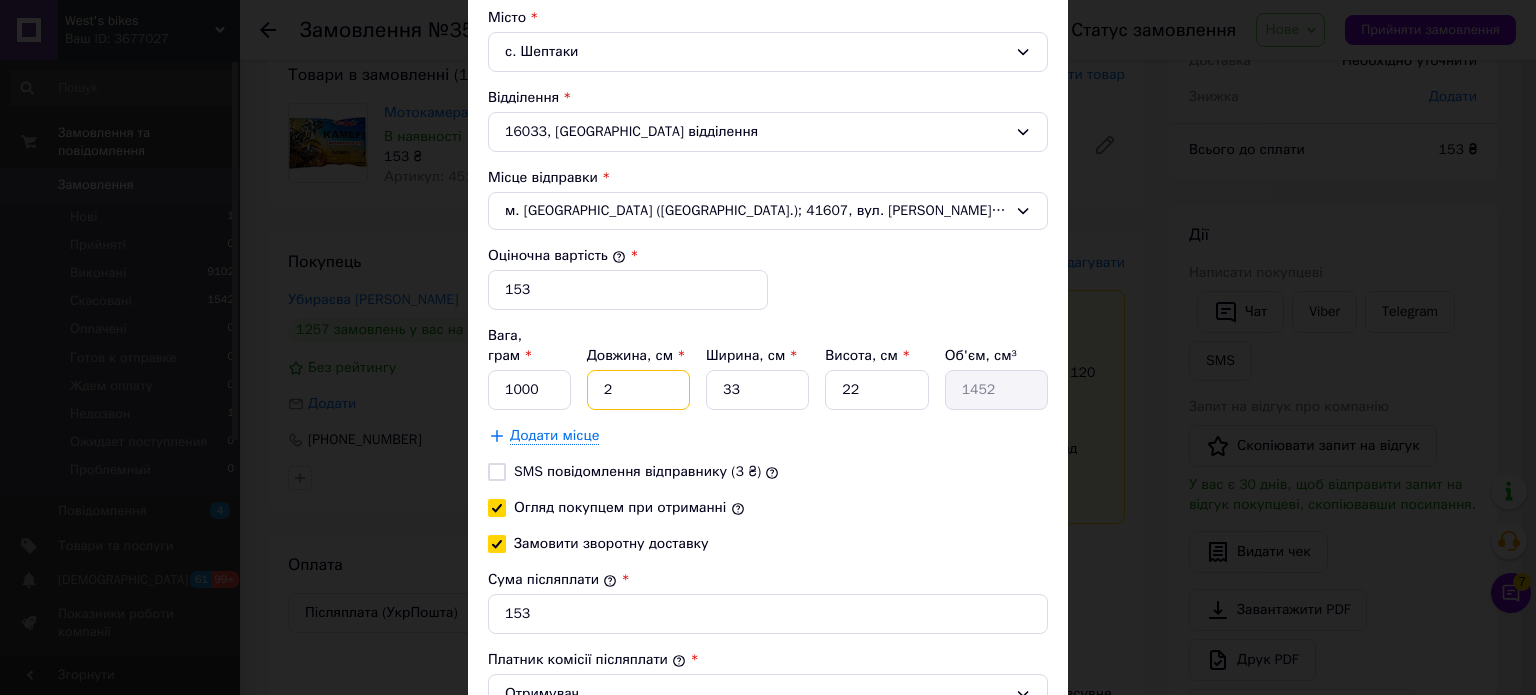 click on "2" at bounding box center (638, 390) 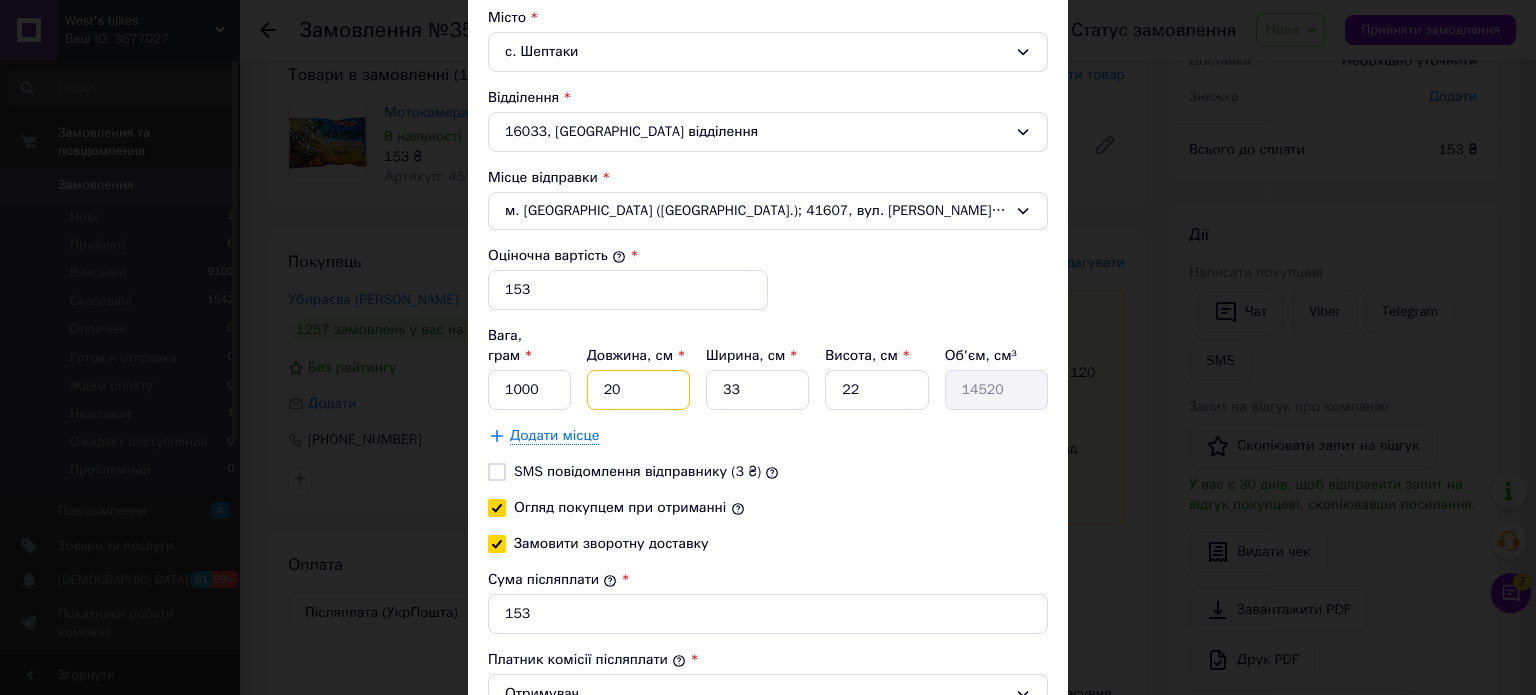 type on "20" 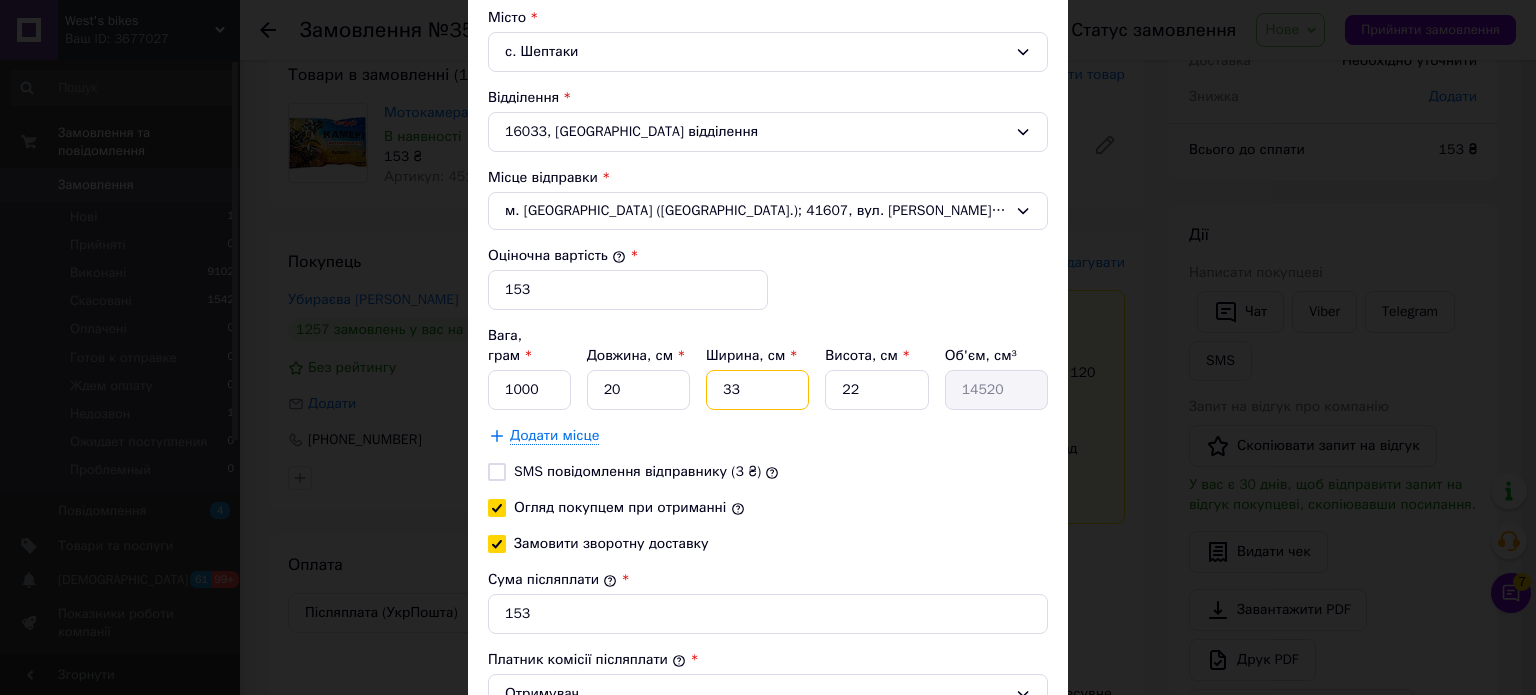 click on "33" at bounding box center (757, 390) 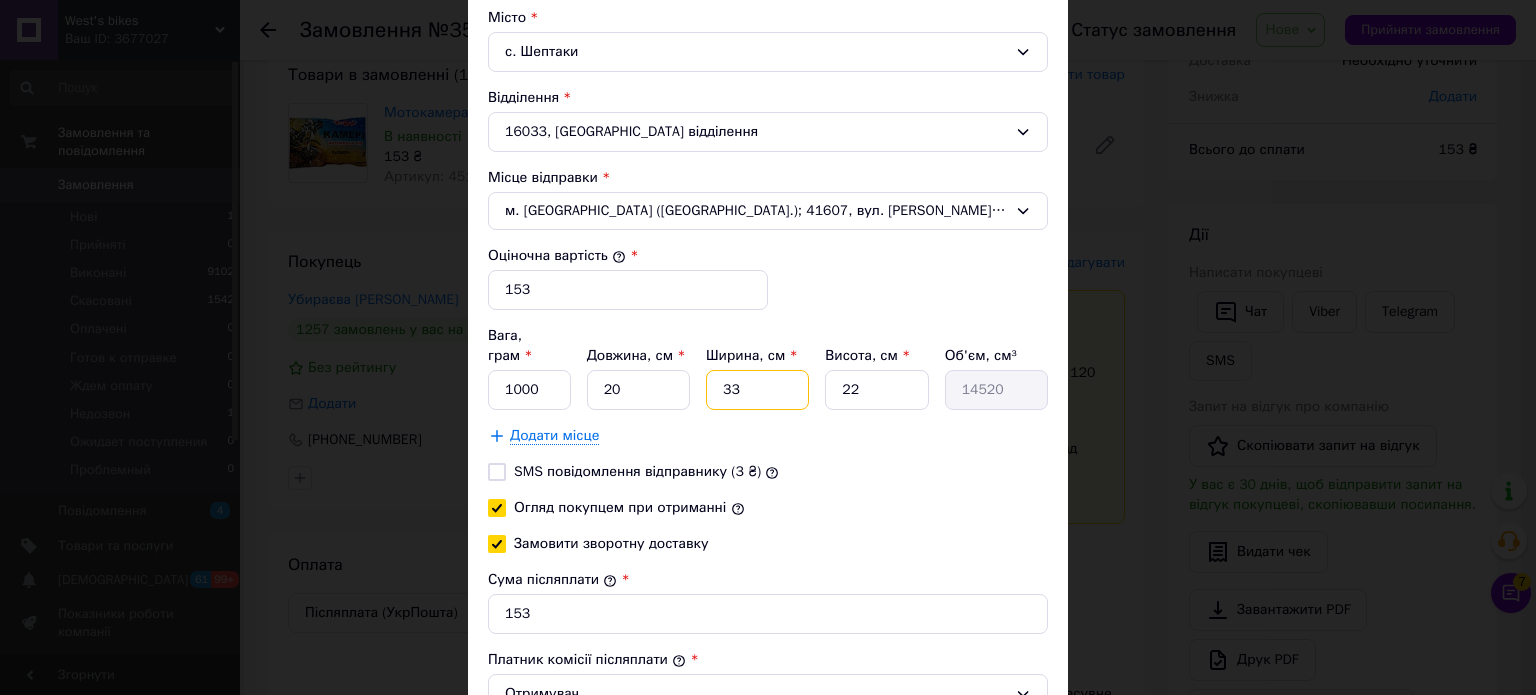 click on "33" at bounding box center [757, 390] 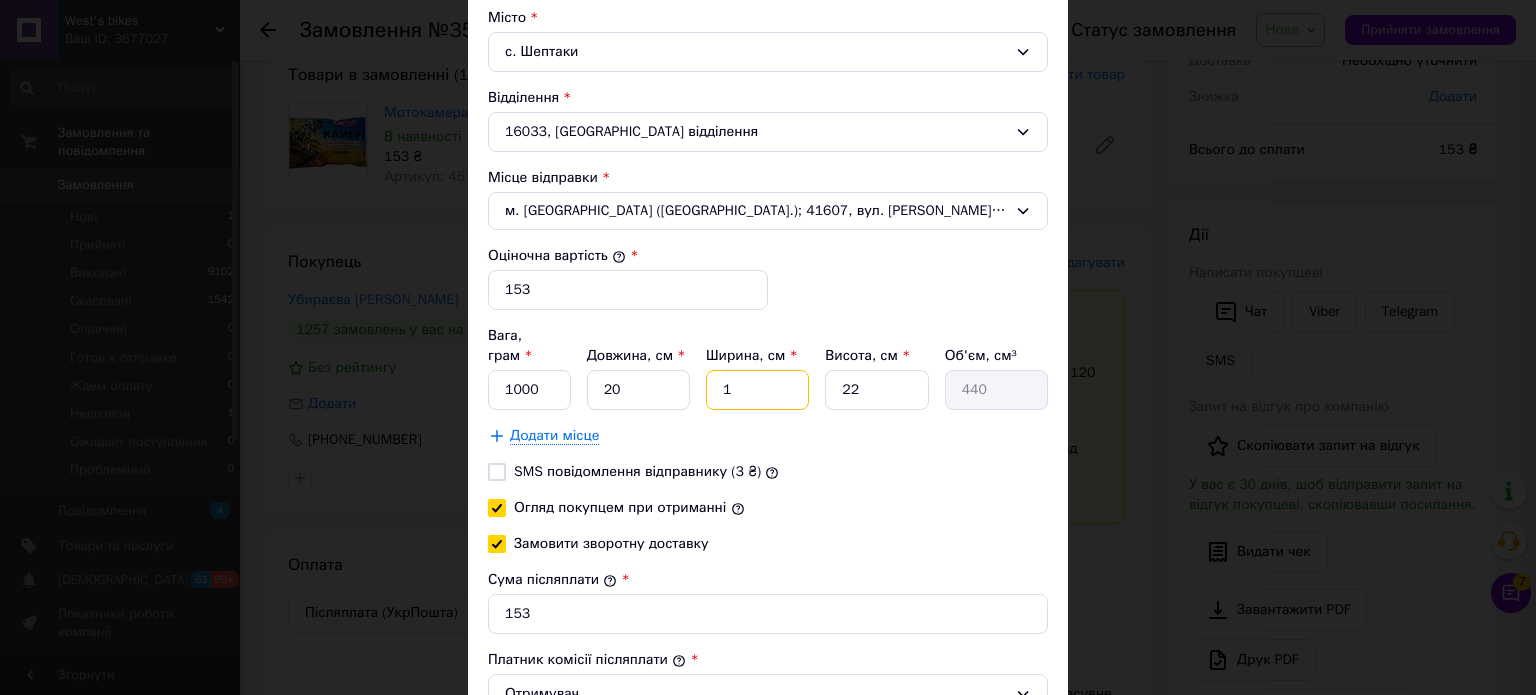 type on "15" 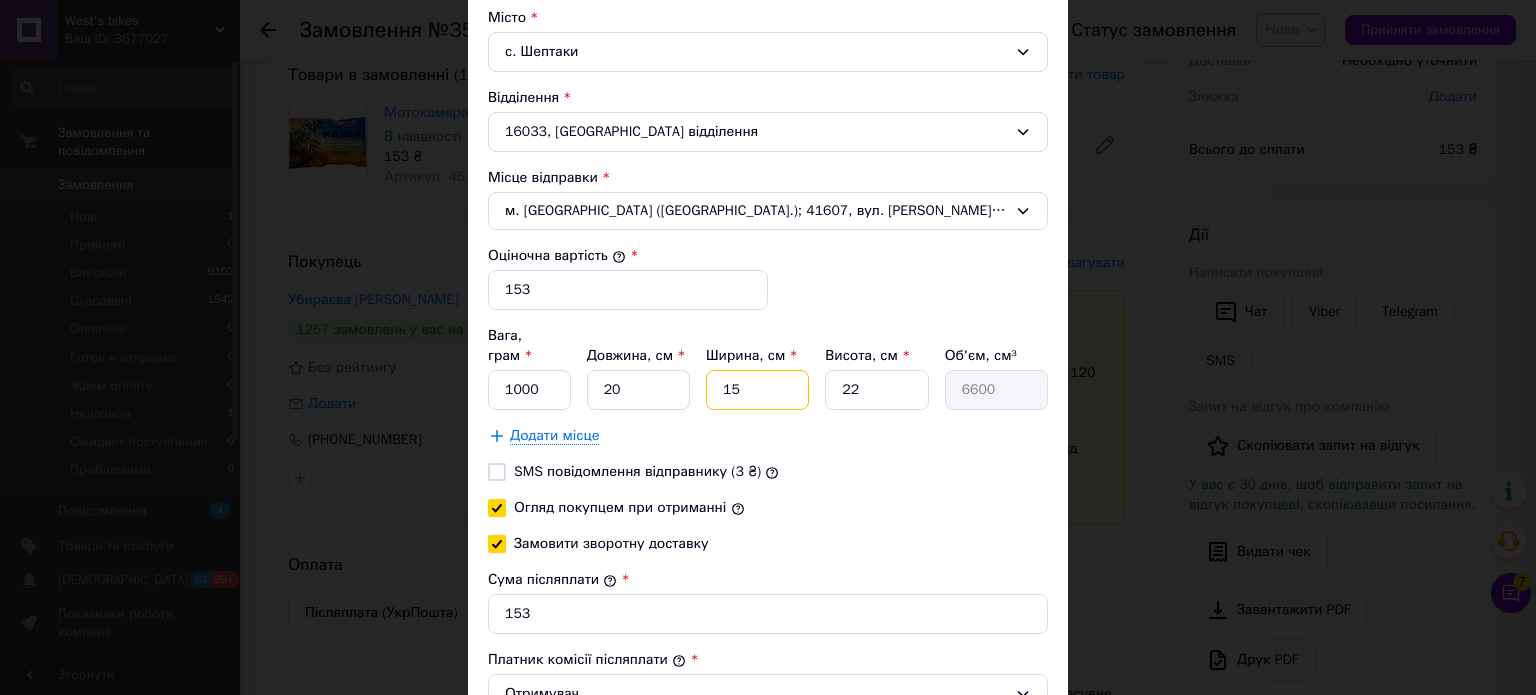 type on "15" 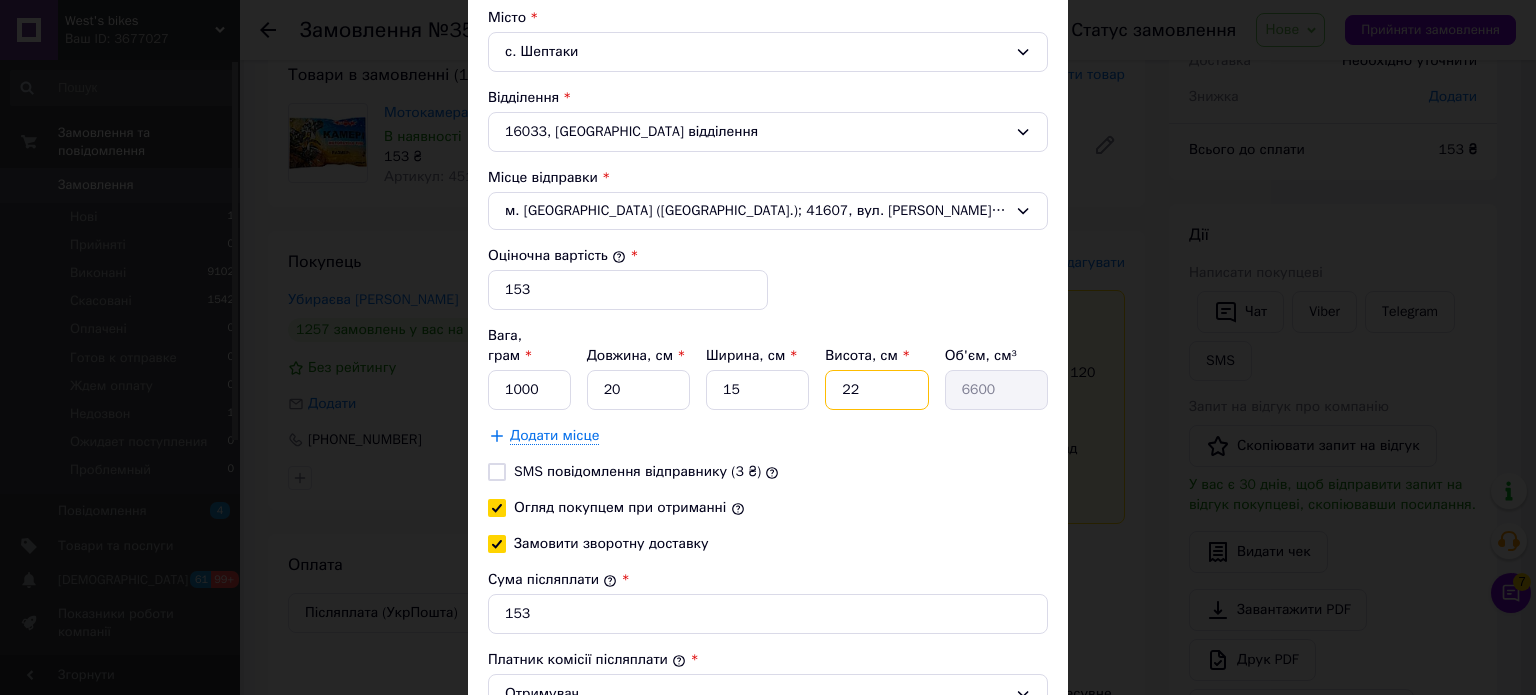 click on "22" at bounding box center (876, 390) 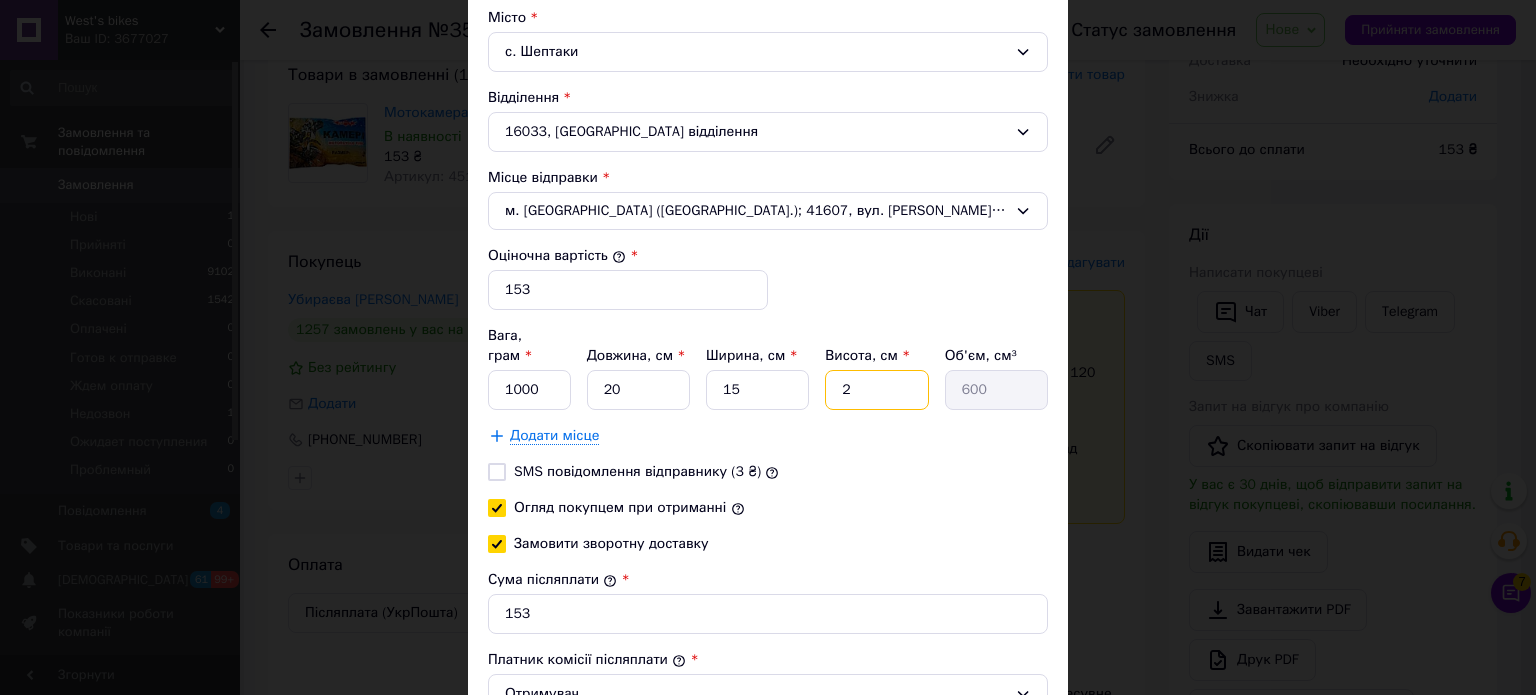 type on "20" 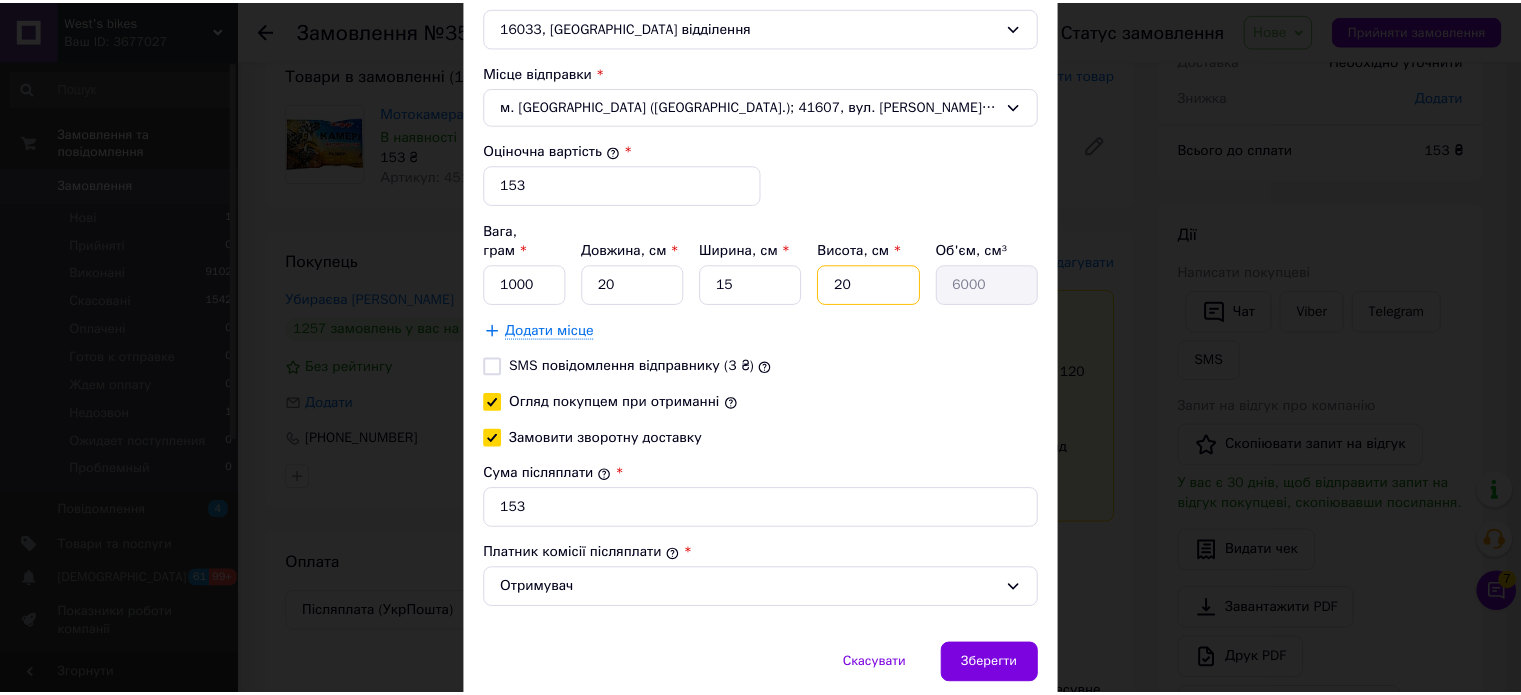 scroll, scrollTop: 782, scrollLeft: 0, axis: vertical 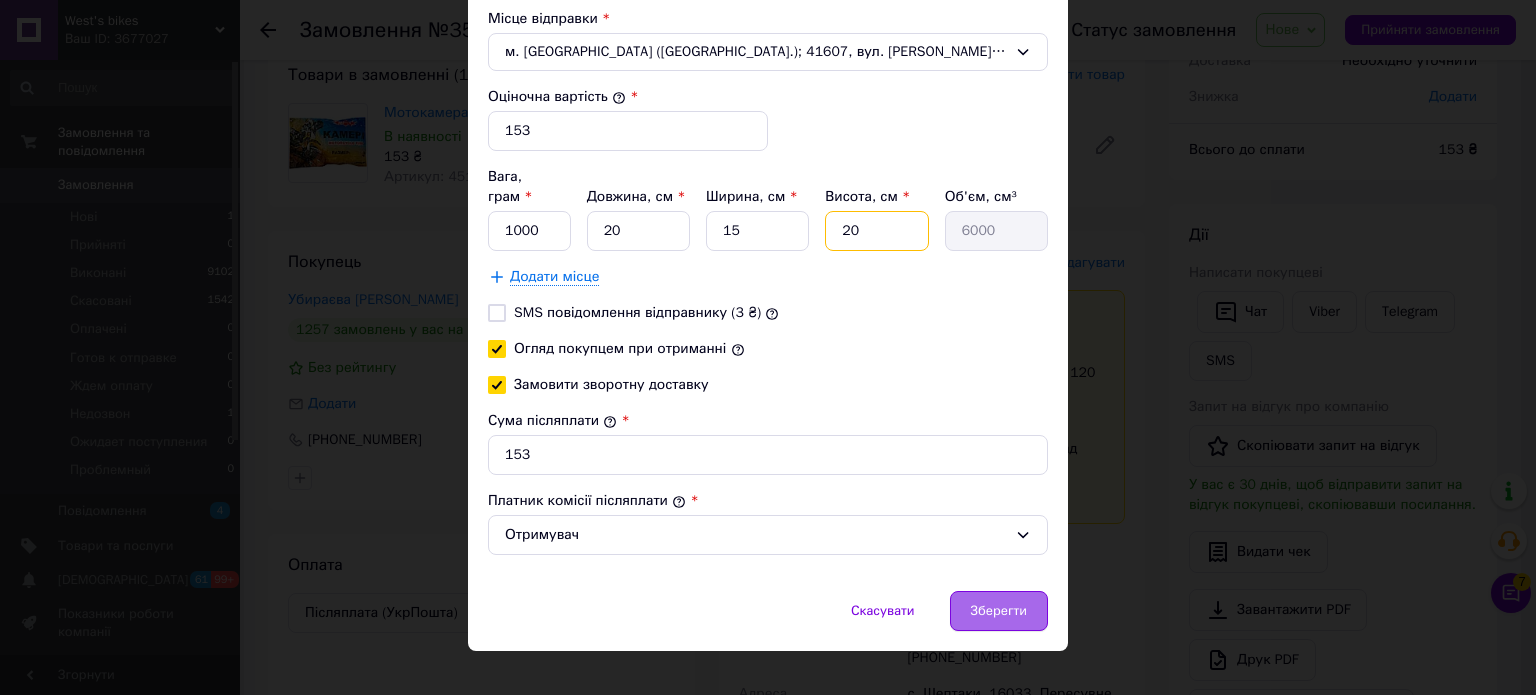 type on "20" 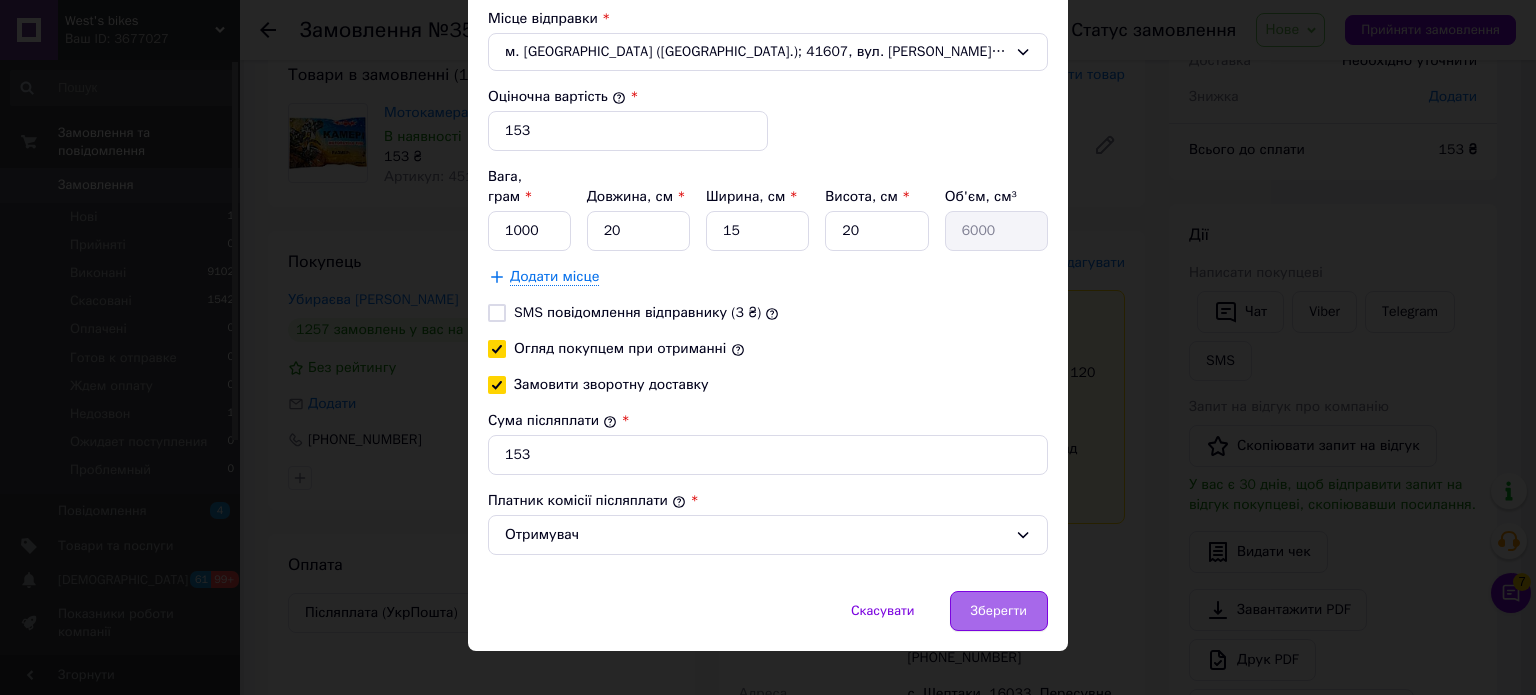 click on "Зберегти" at bounding box center (999, 611) 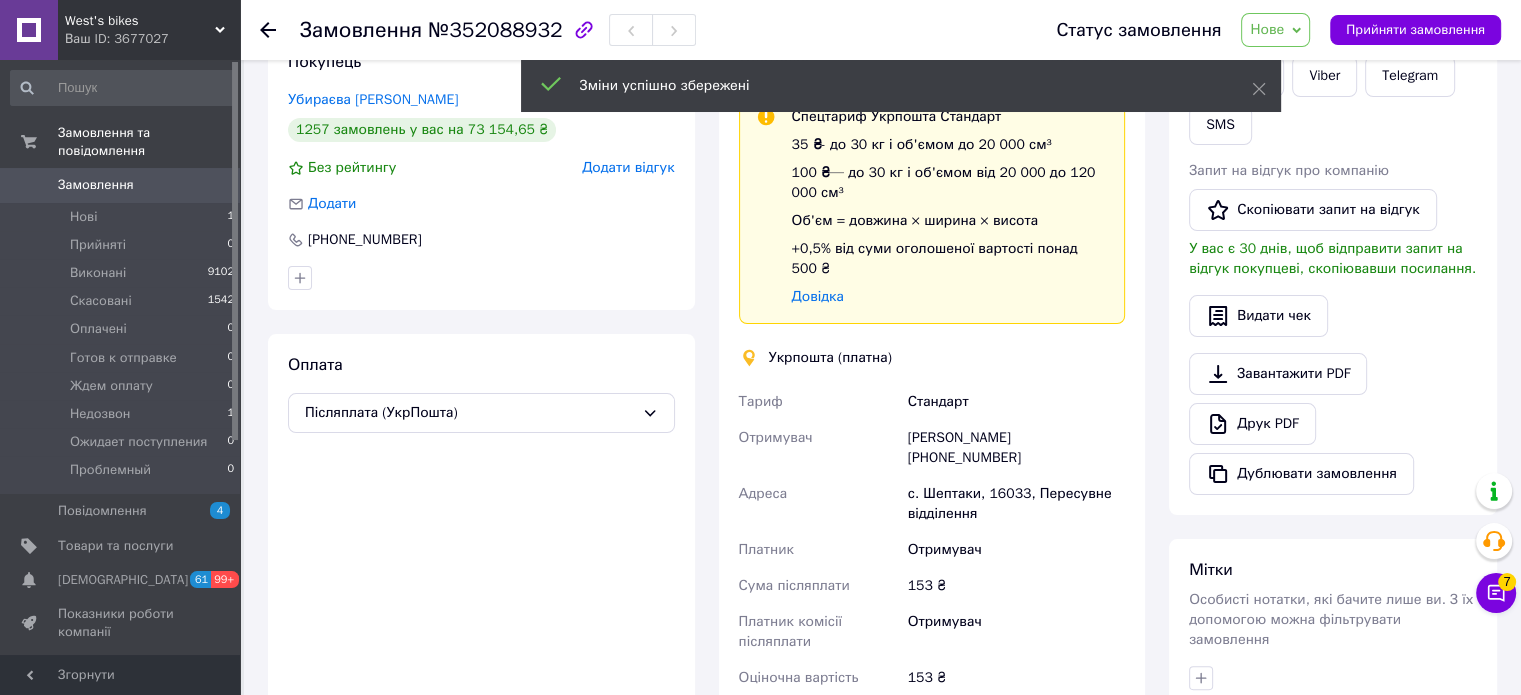 scroll, scrollTop: 528, scrollLeft: 0, axis: vertical 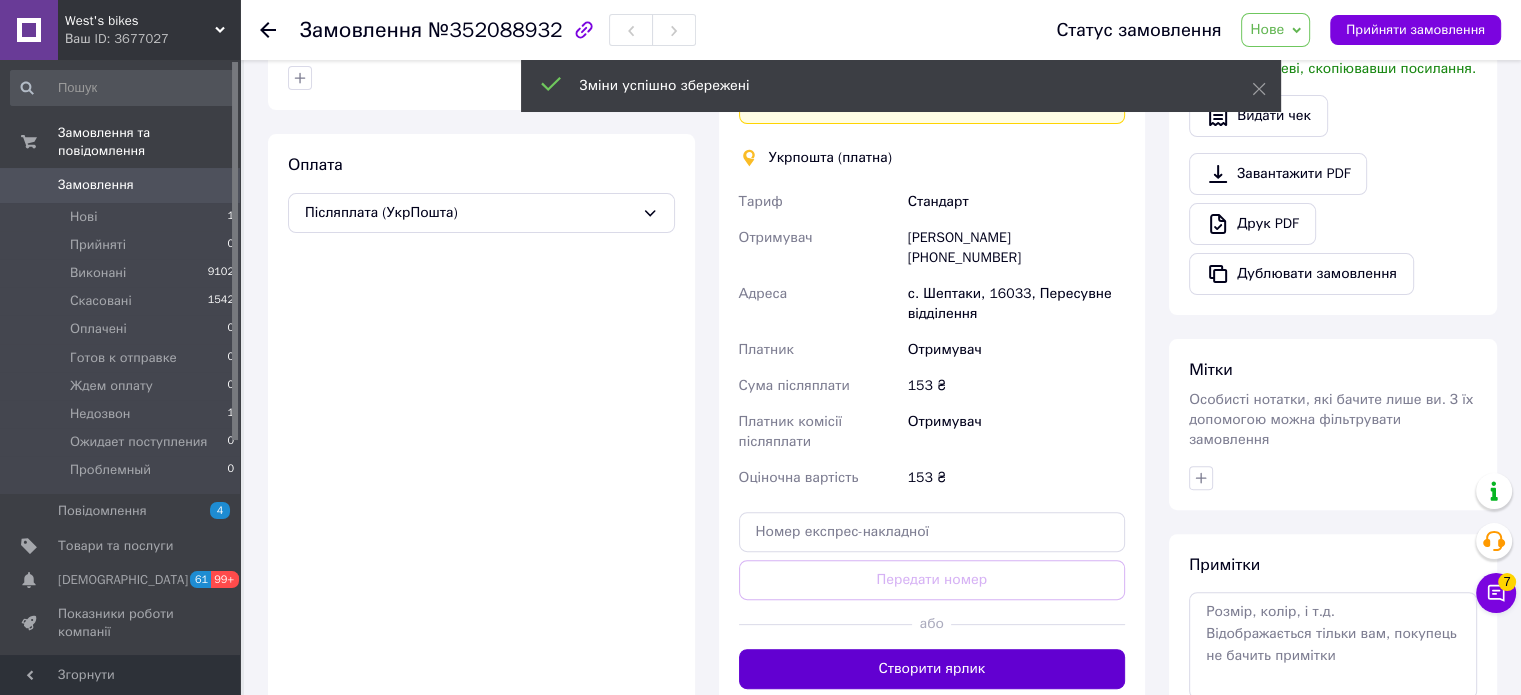 click on "Створити ярлик" at bounding box center (932, 669) 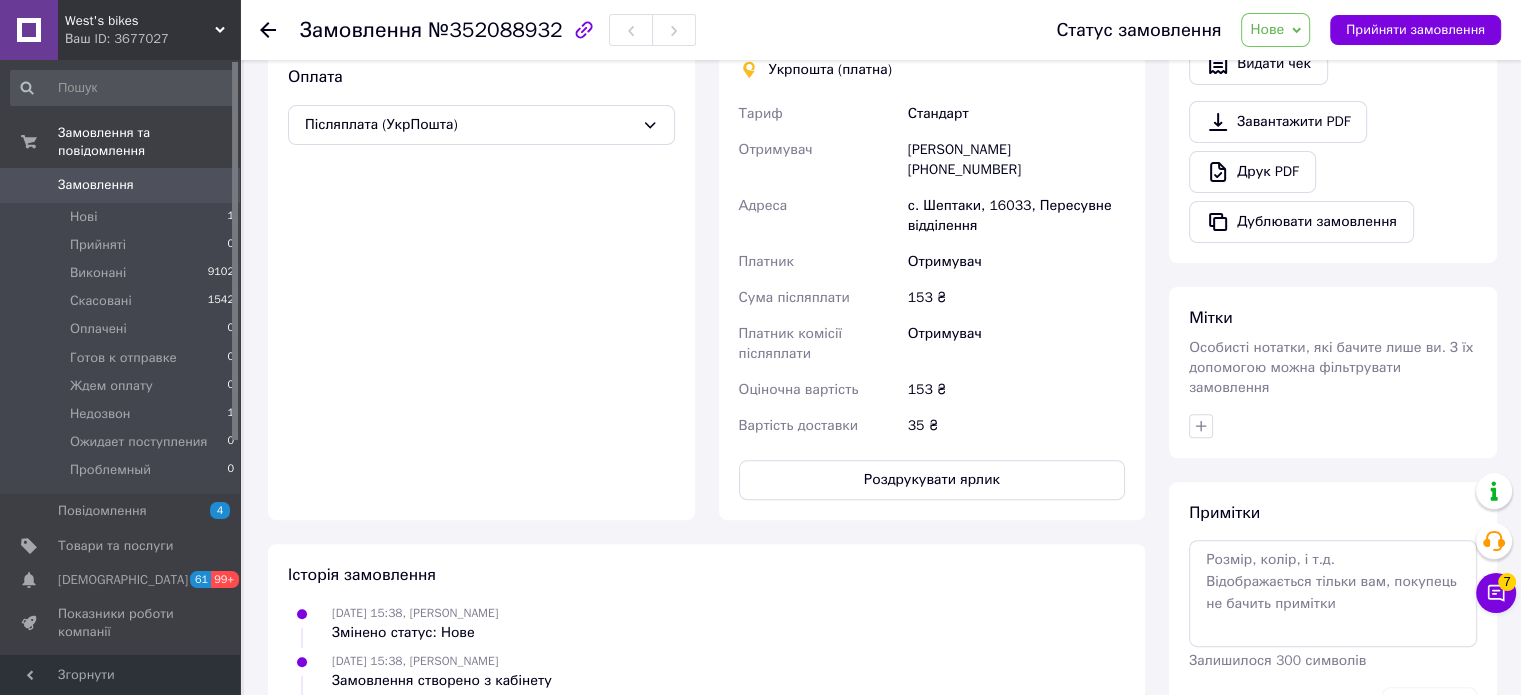 scroll, scrollTop: 628, scrollLeft: 0, axis: vertical 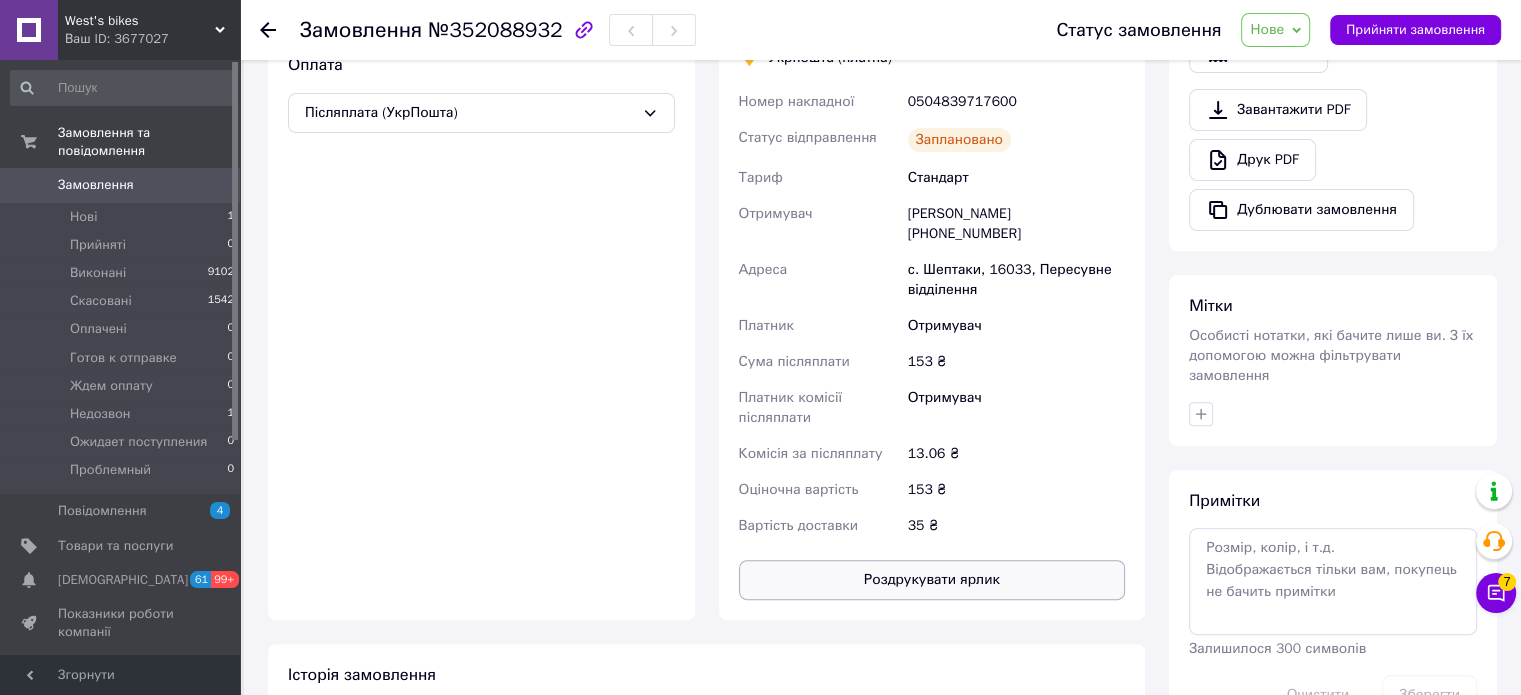 click on "Роздрукувати ярлик" at bounding box center (932, 580) 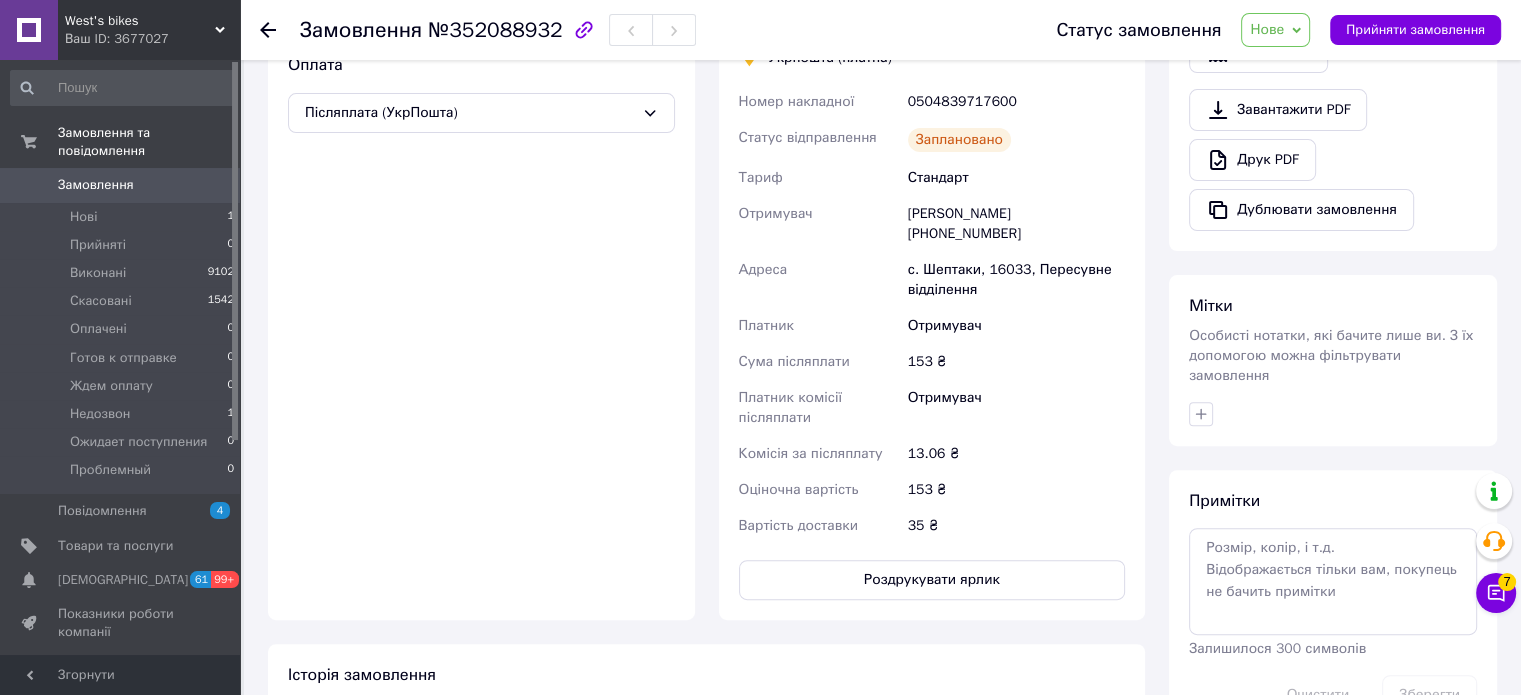 click on "Нове" at bounding box center (1275, 30) 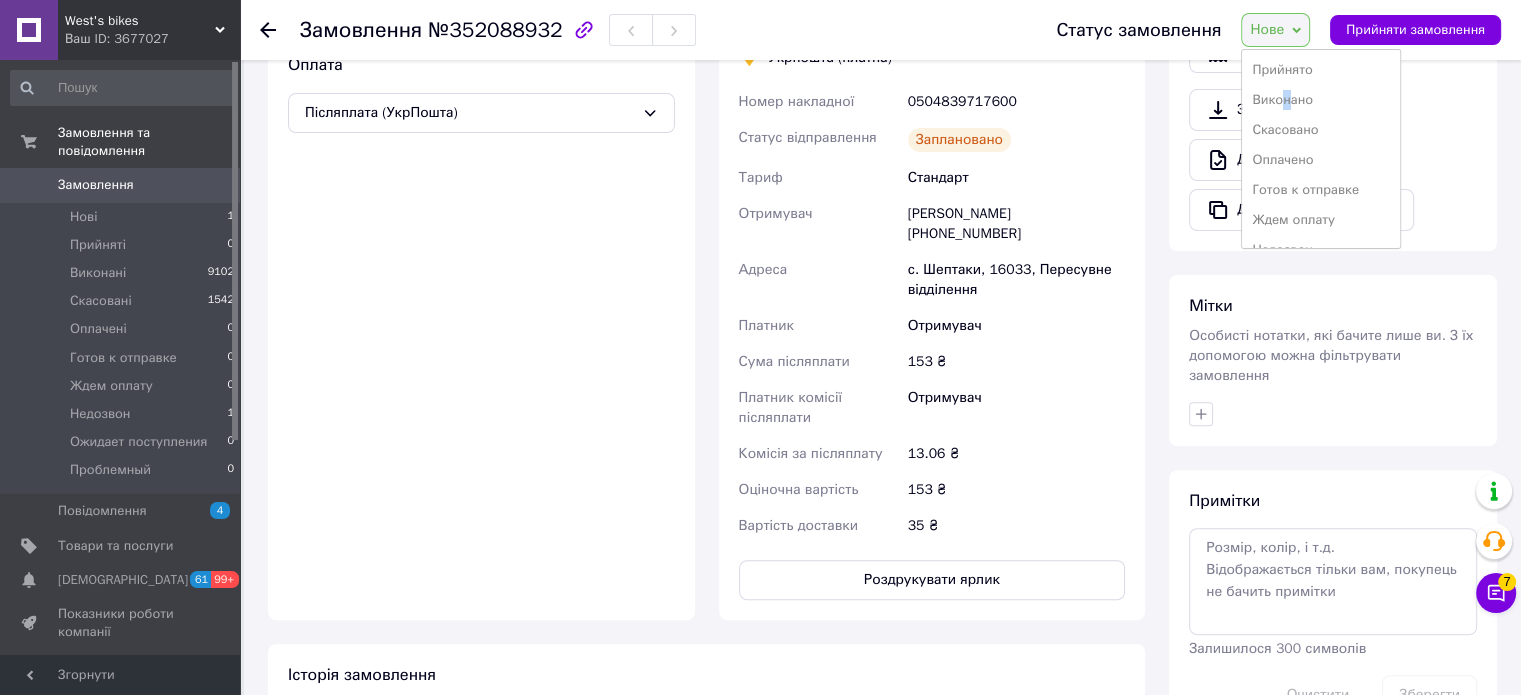 drag, startPoint x: 1292, startPoint y: 107, endPoint x: 550, endPoint y: 87, distance: 742.2695 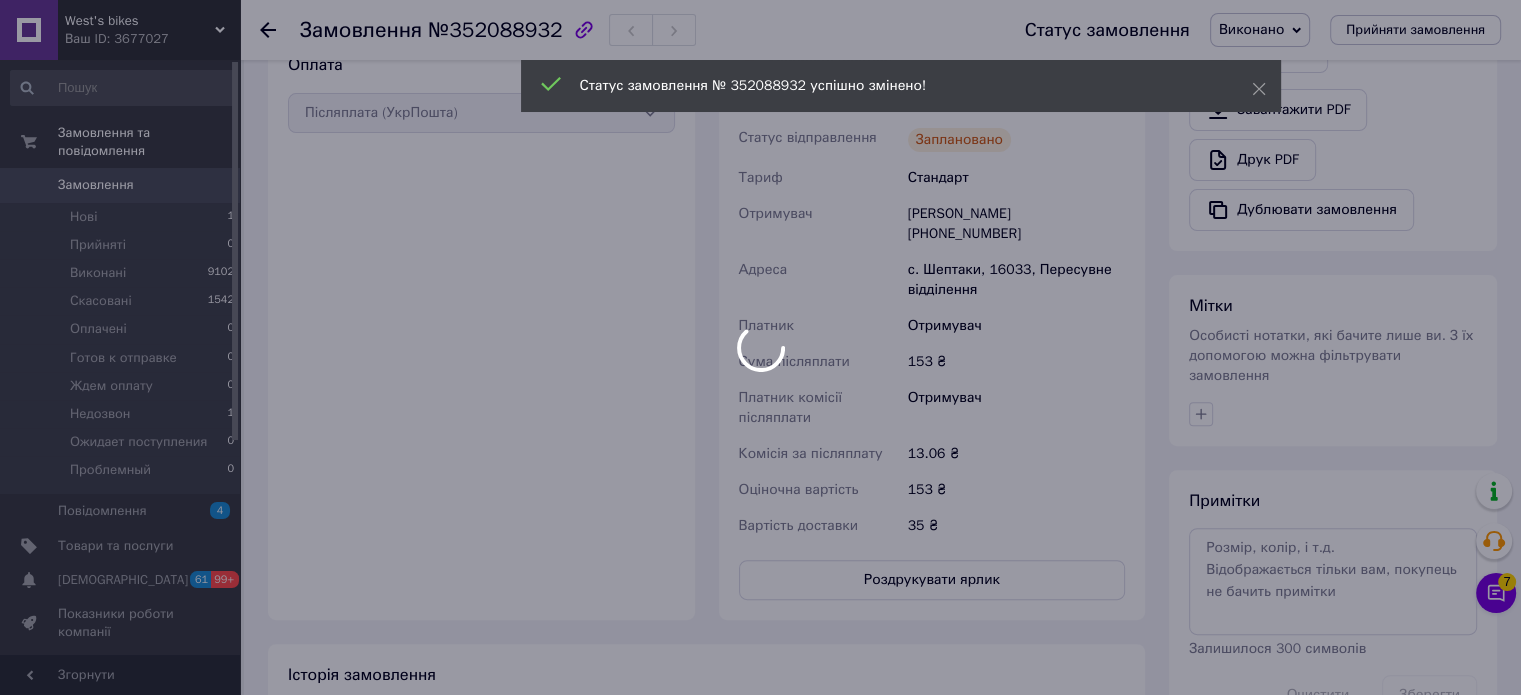 click at bounding box center [760, 347] 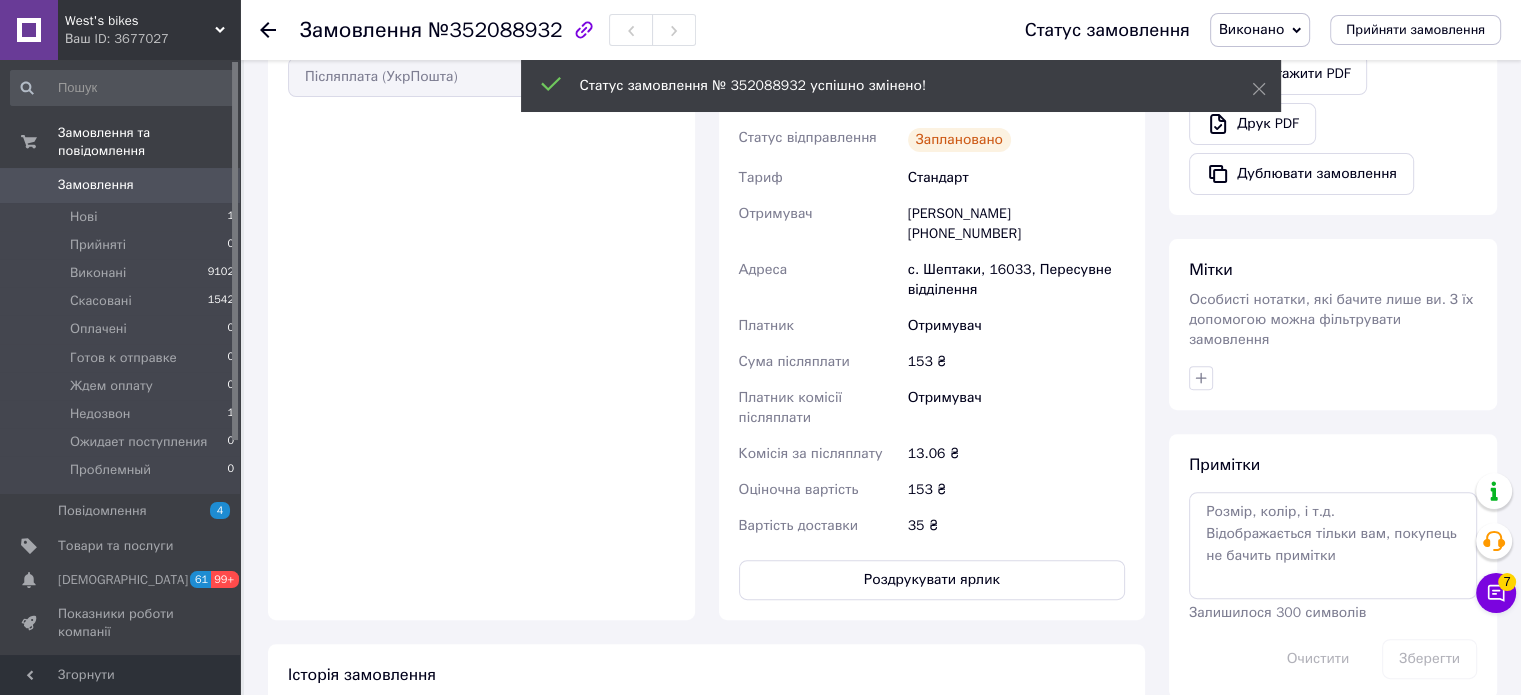 click on "Замовлення" at bounding box center [121, 185] 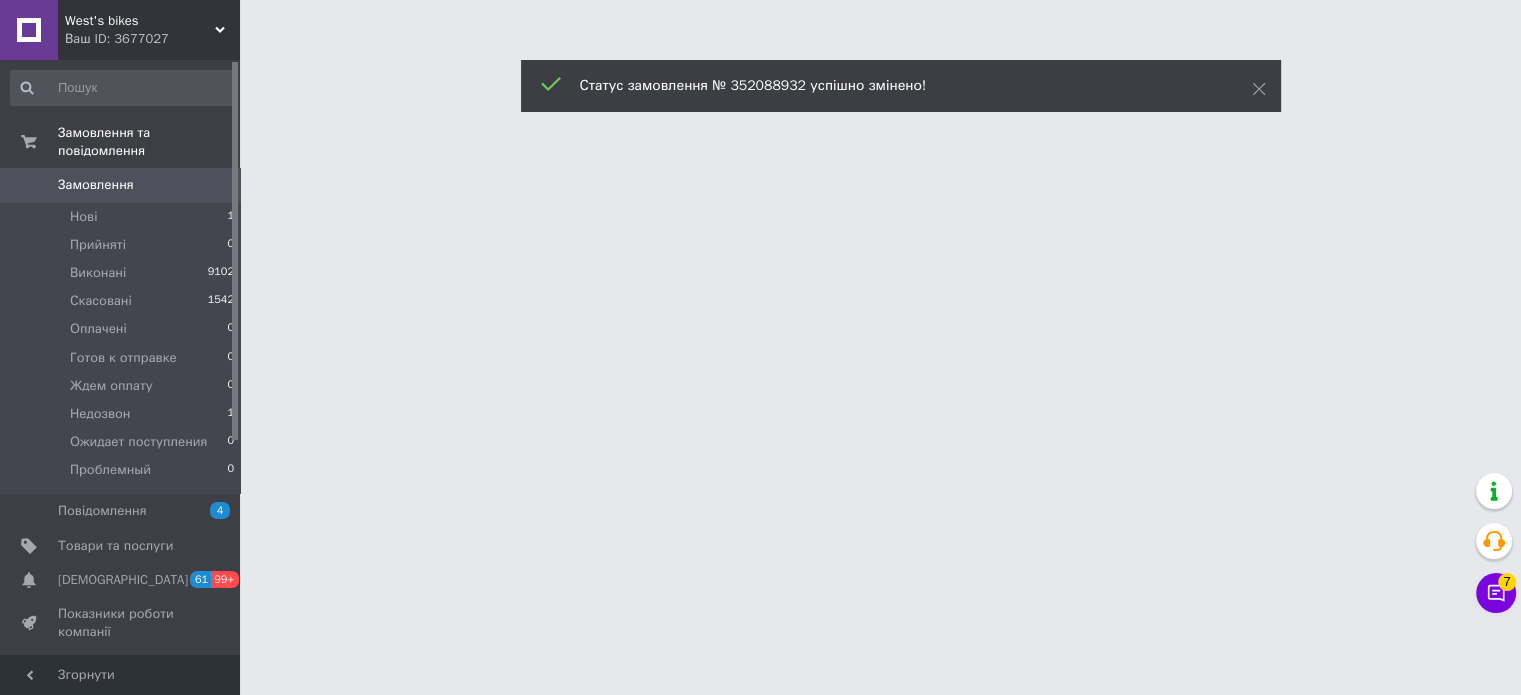 scroll, scrollTop: 0, scrollLeft: 0, axis: both 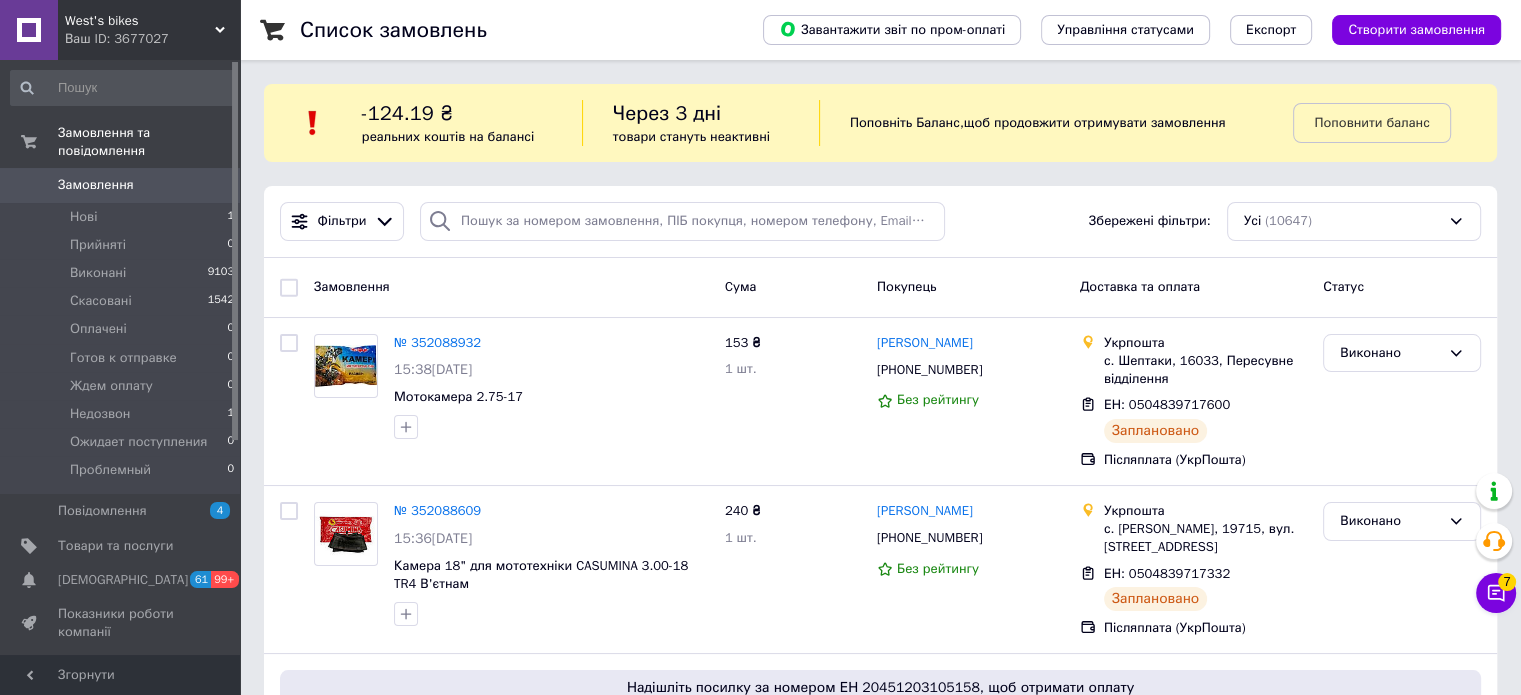 click on "West's bikes Ваш ID: 3677027" at bounding box center (149, 30) 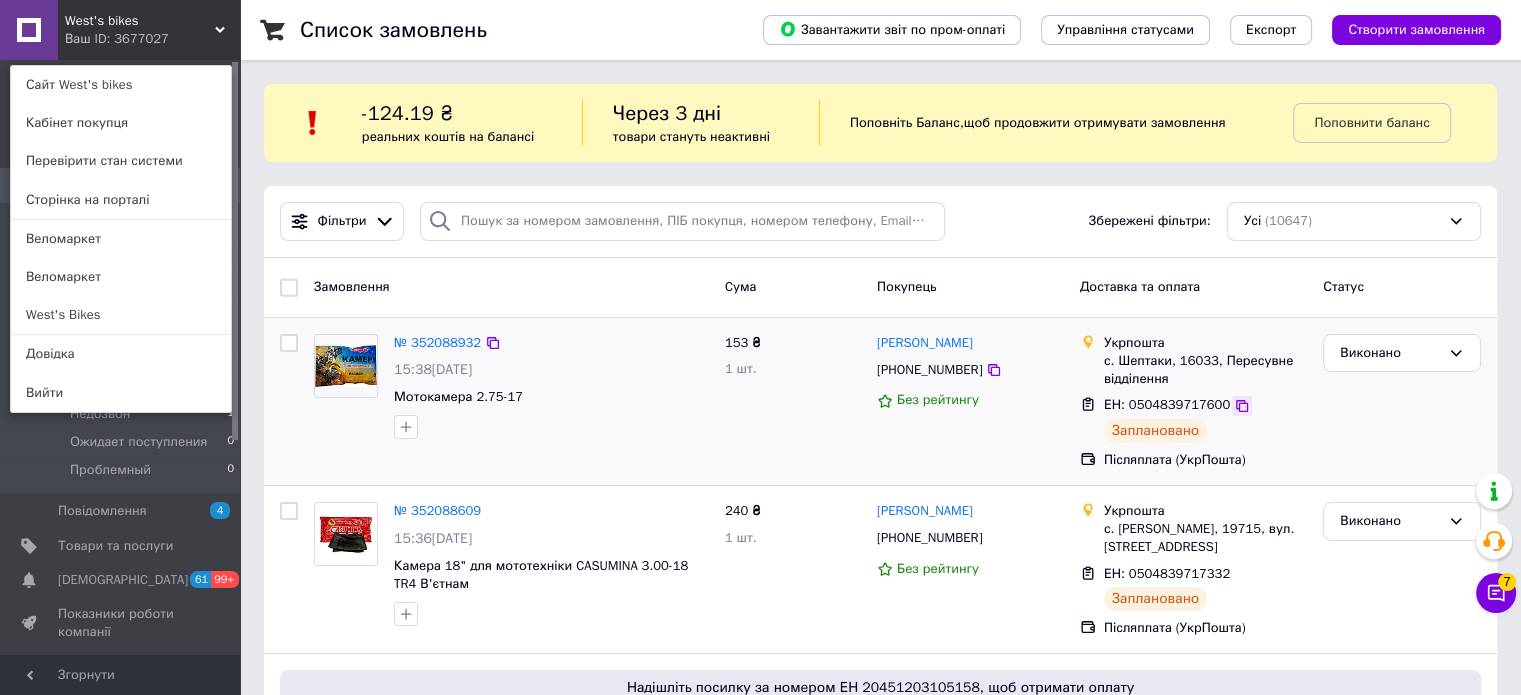 click 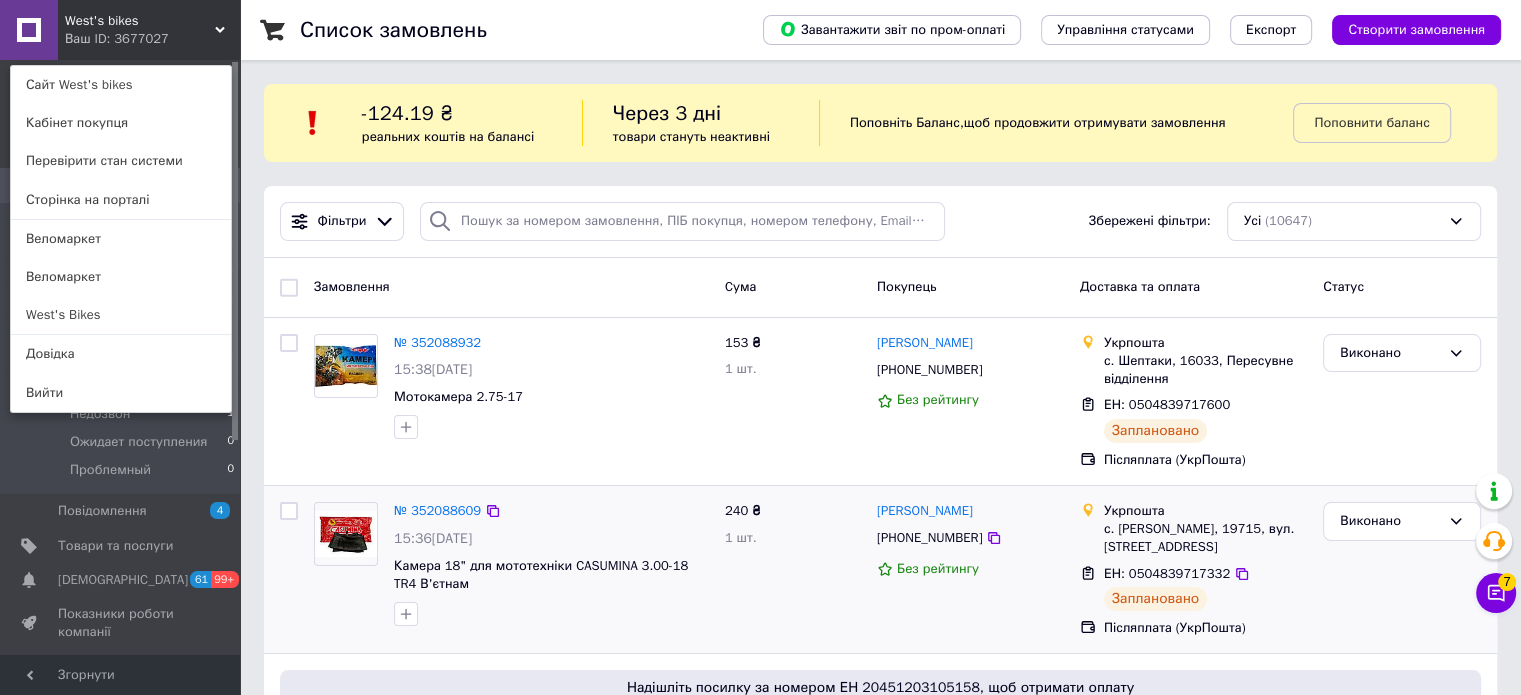 drag, startPoint x: 1232, startPoint y: 569, endPoint x: 1226, endPoint y: 557, distance: 13.416408 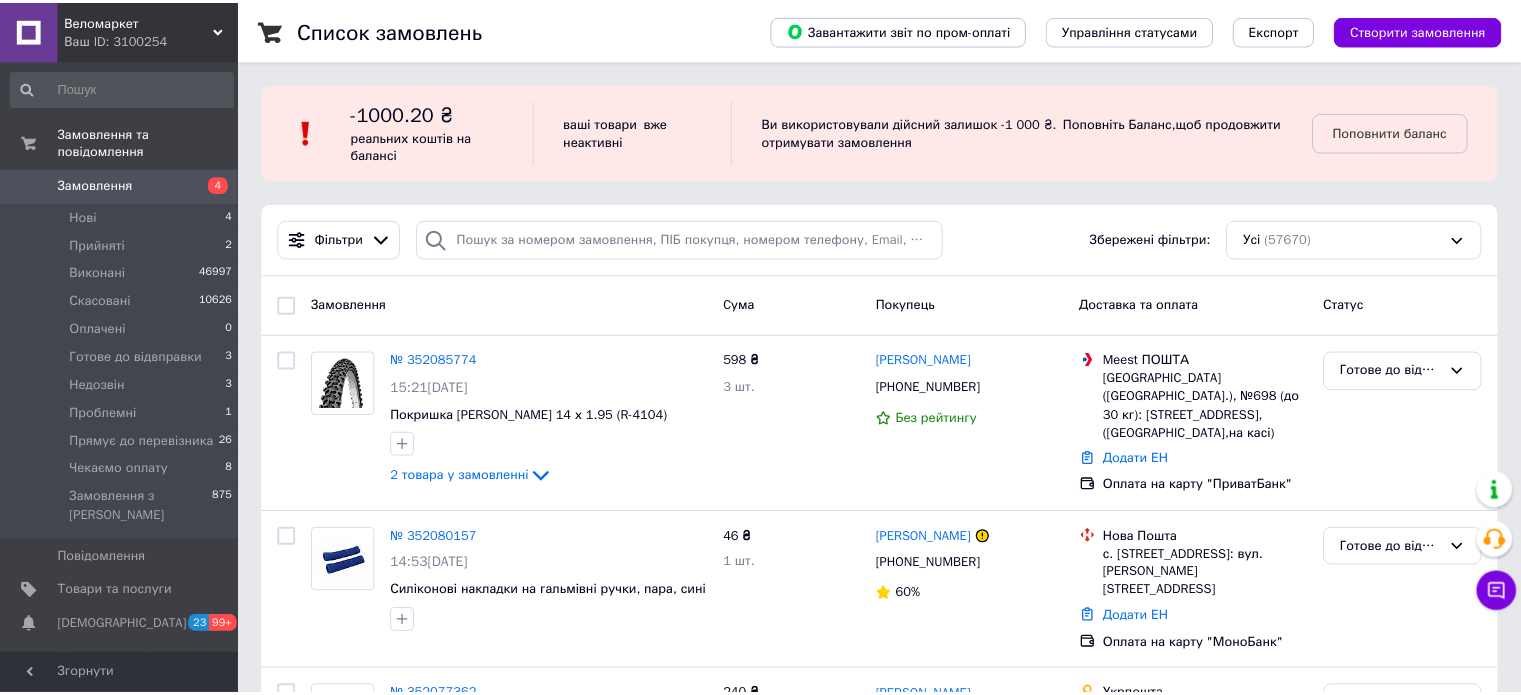scroll, scrollTop: 0, scrollLeft: 0, axis: both 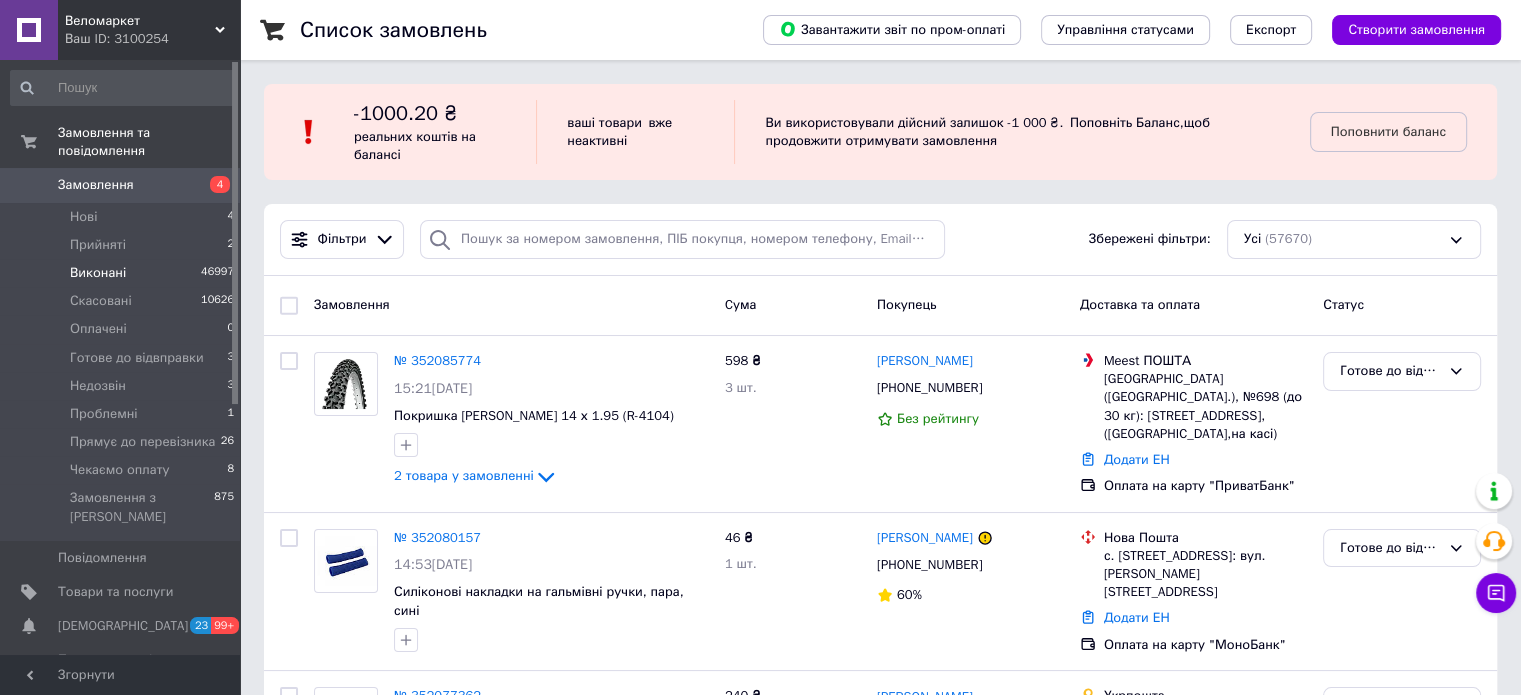 click on "Виконані 46997" at bounding box center (123, 273) 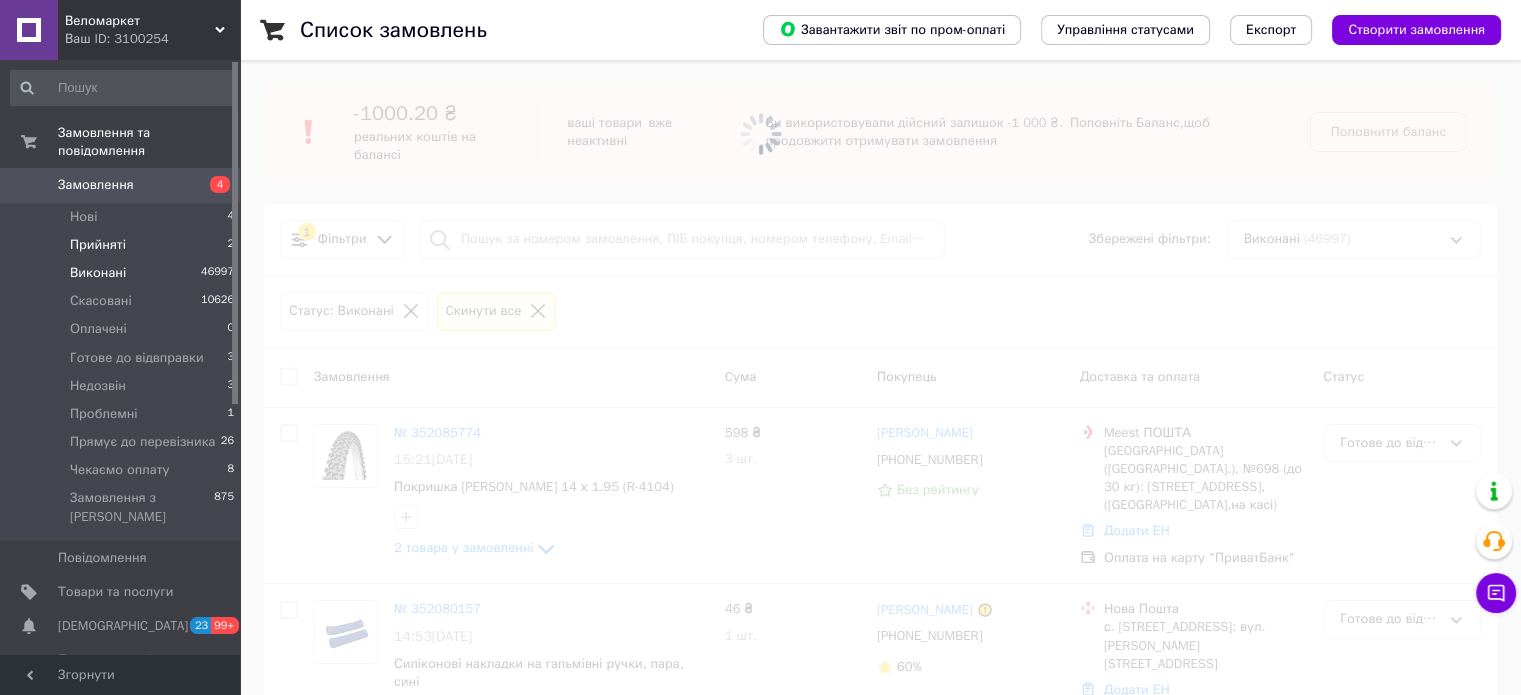 click on "Прийняті 2" at bounding box center (123, 245) 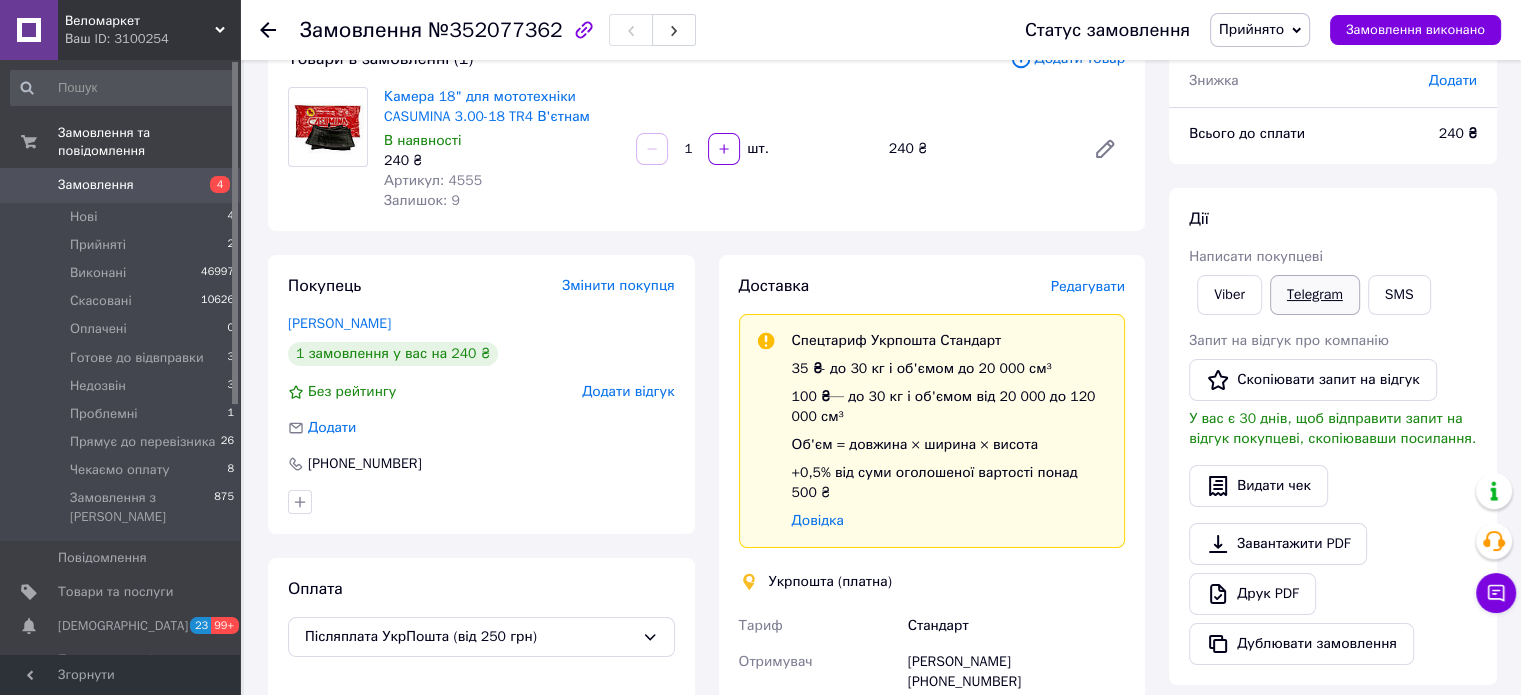 scroll, scrollTop: 200, scrollLeft: 0, axis: vertical 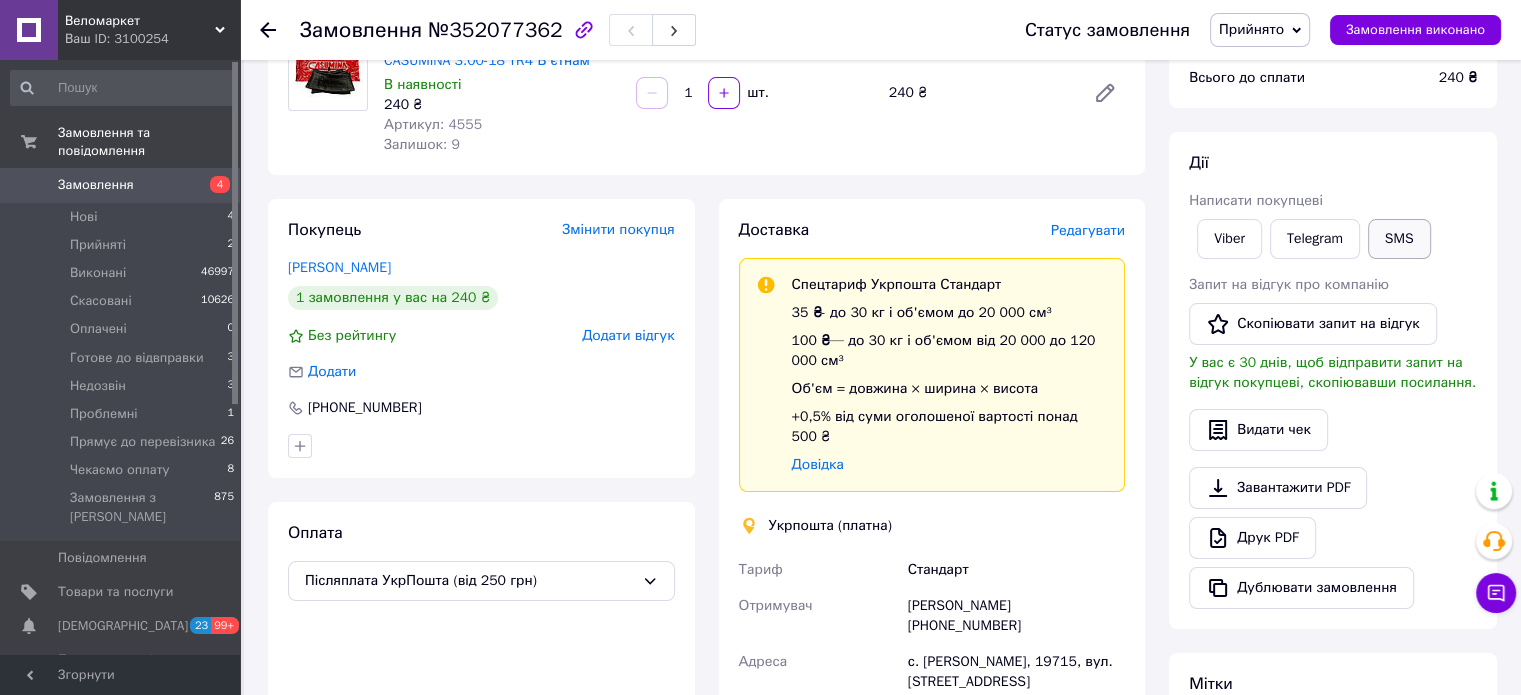 click on "SMS" at bounding box center [1399, 239] 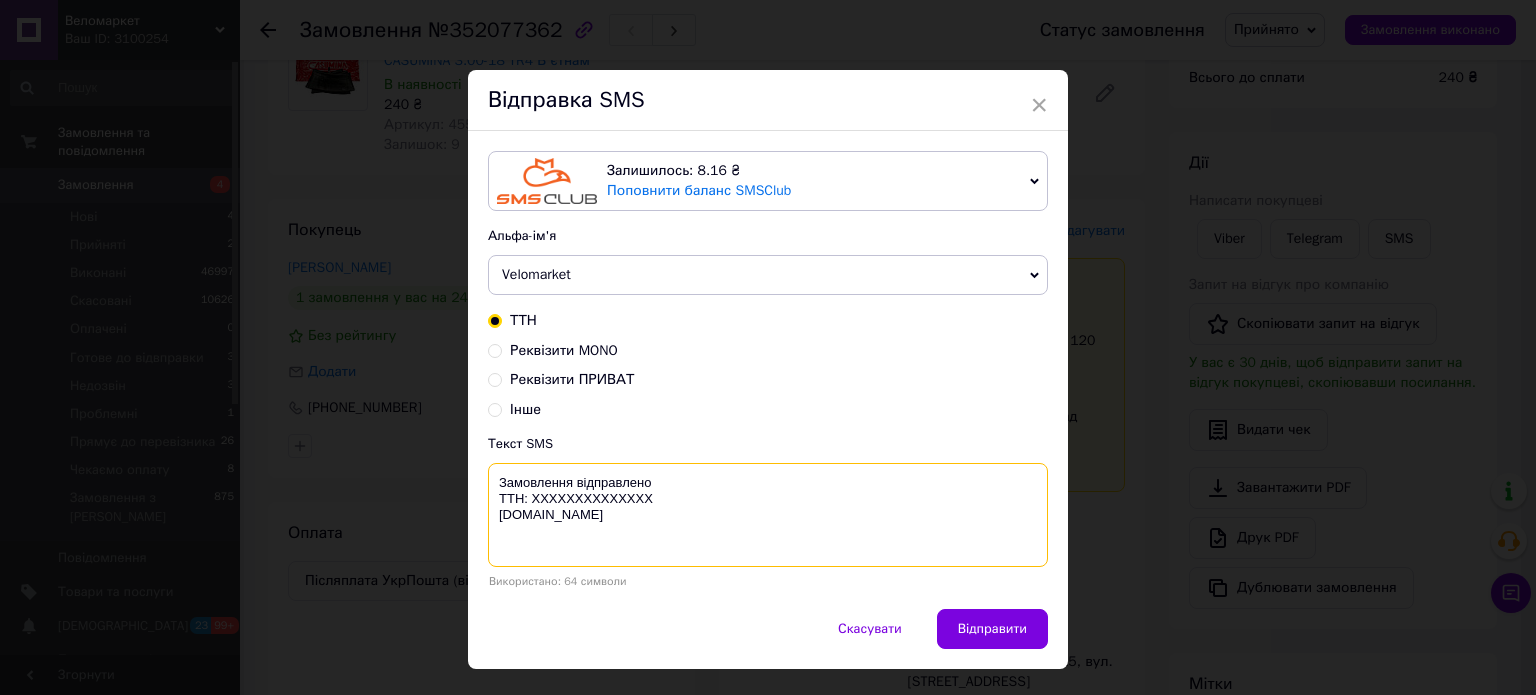 click on "Замовлення відправлено
ТТН: XXXXXXXXXXXXXX
[DOMAIN_NAME]" at bounding box center (768, 515) 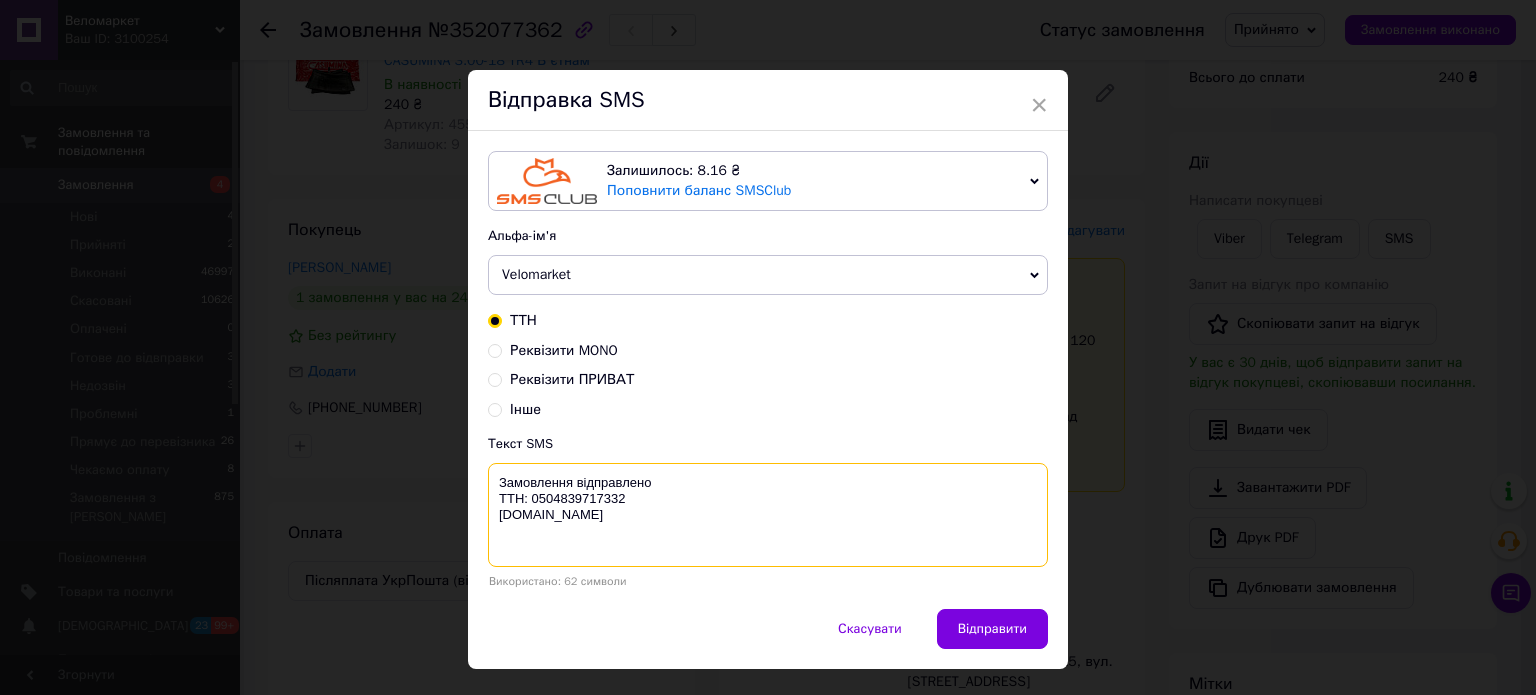 click on "Замовлення відправлено
ТТН: 0504839717332
[DOMAIN_NAME]" at bounding box center [768, 515] 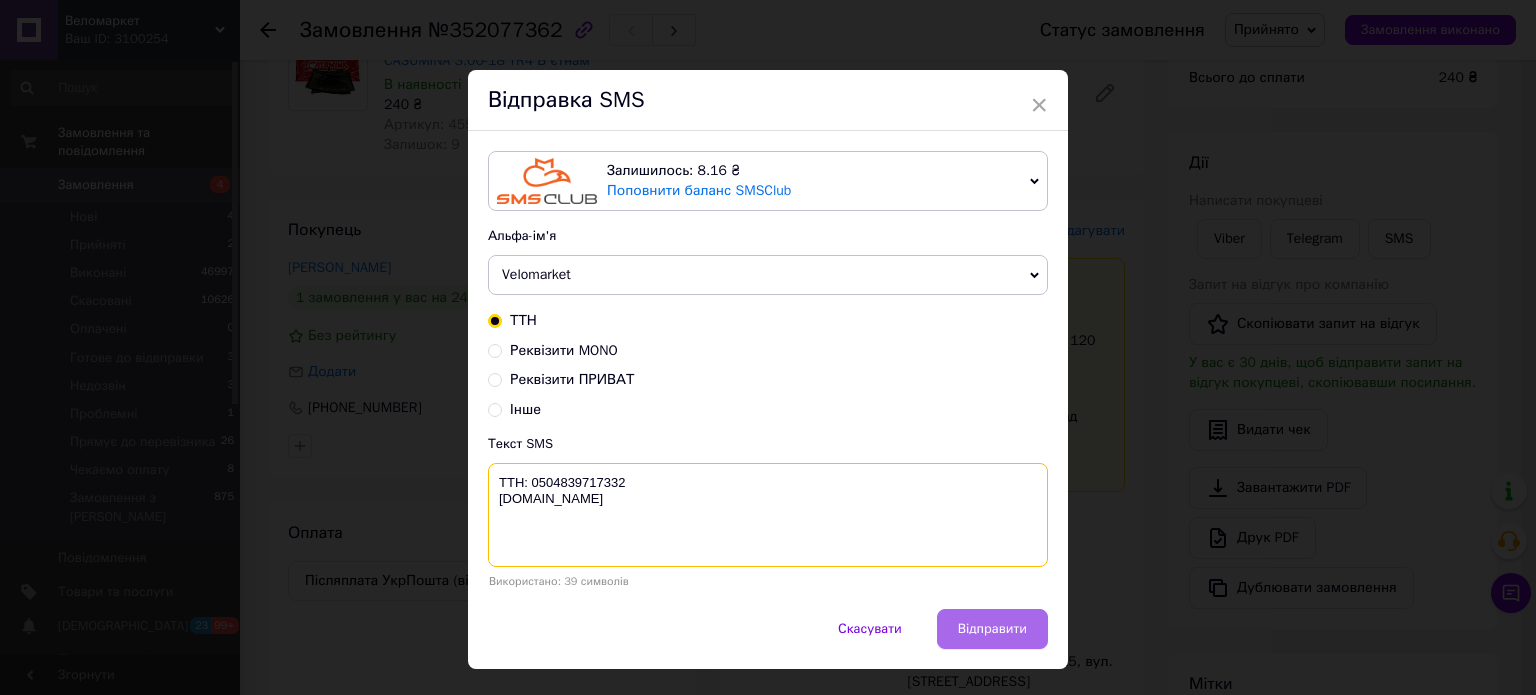 type on "ТТН: 0504839717332
[DOMAIN_NAME]" 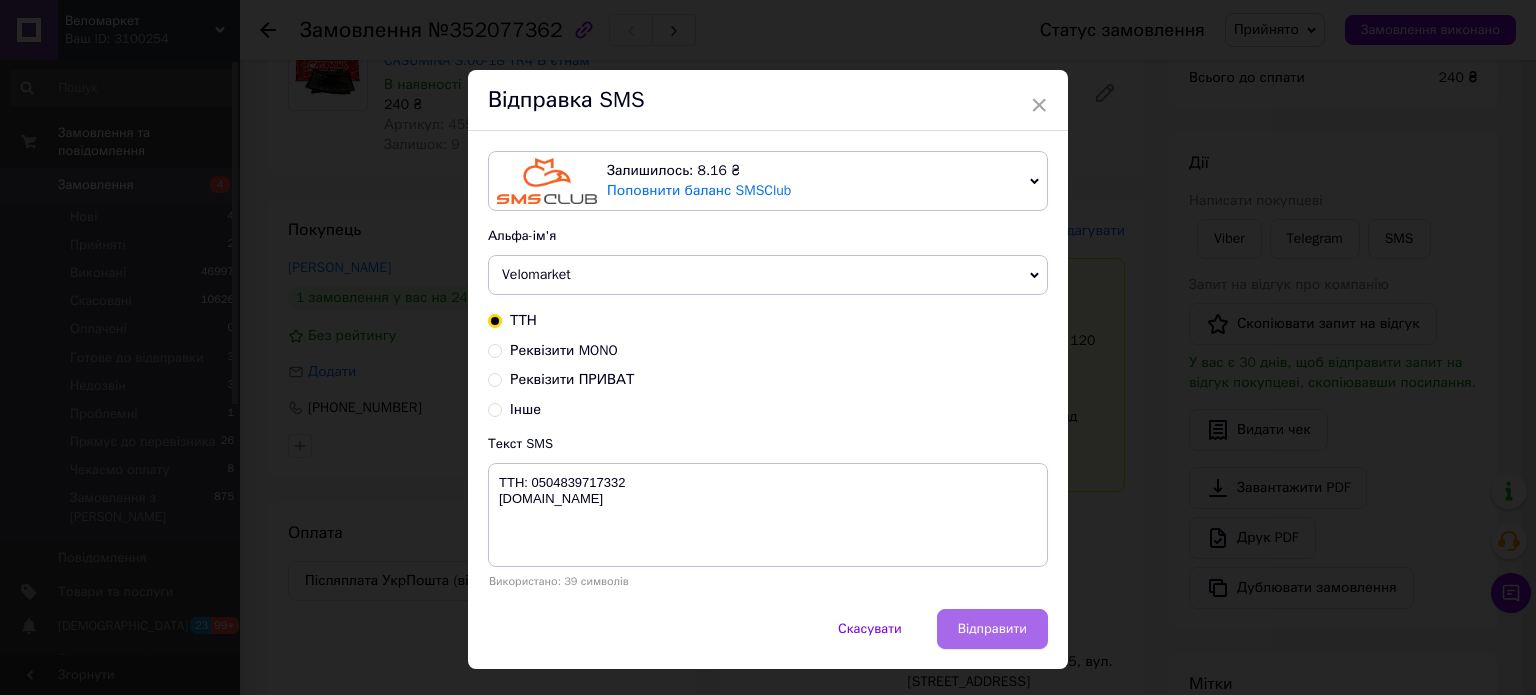 click on "Відправити" at bounding box center [992, 629] 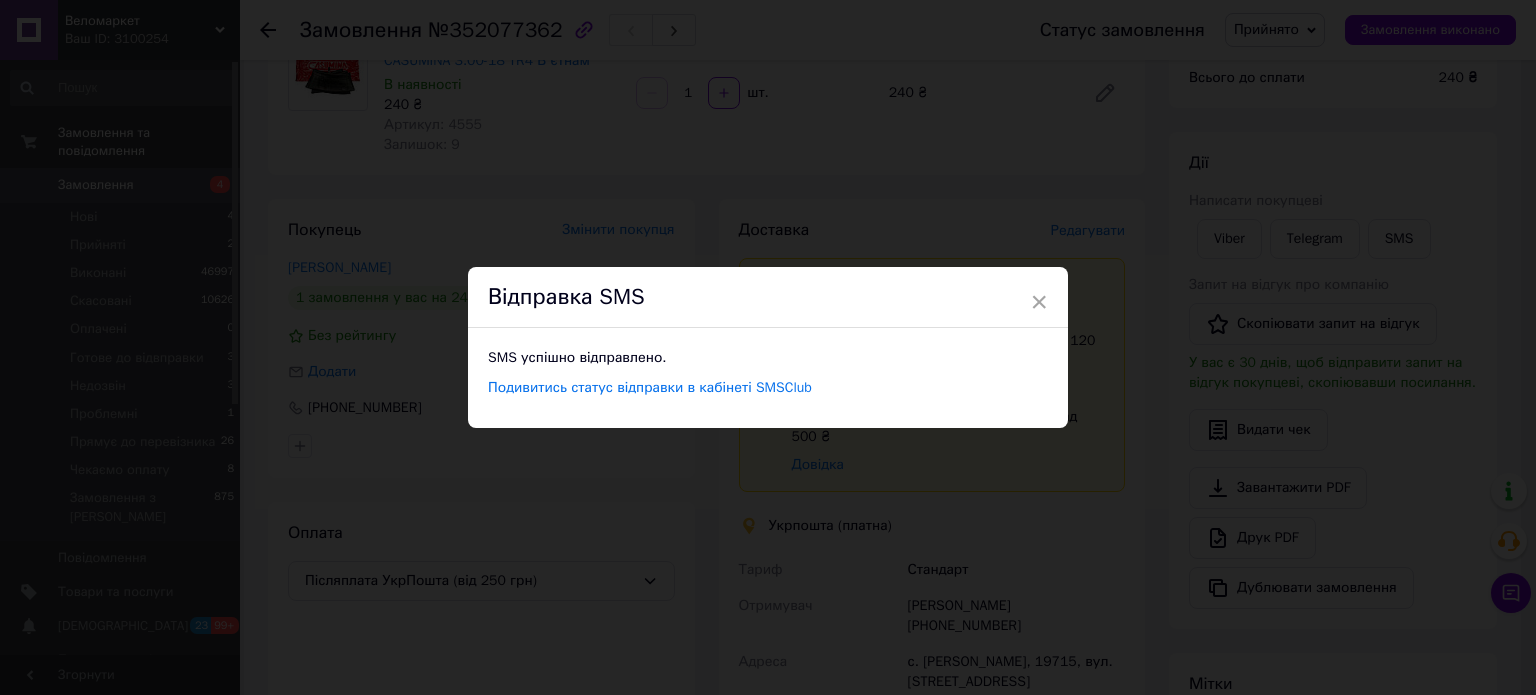 drag, startPoint x: 1330, startPoint y: 85, endPoint x: 1301, endPoint y: 28, distance: 63.953106 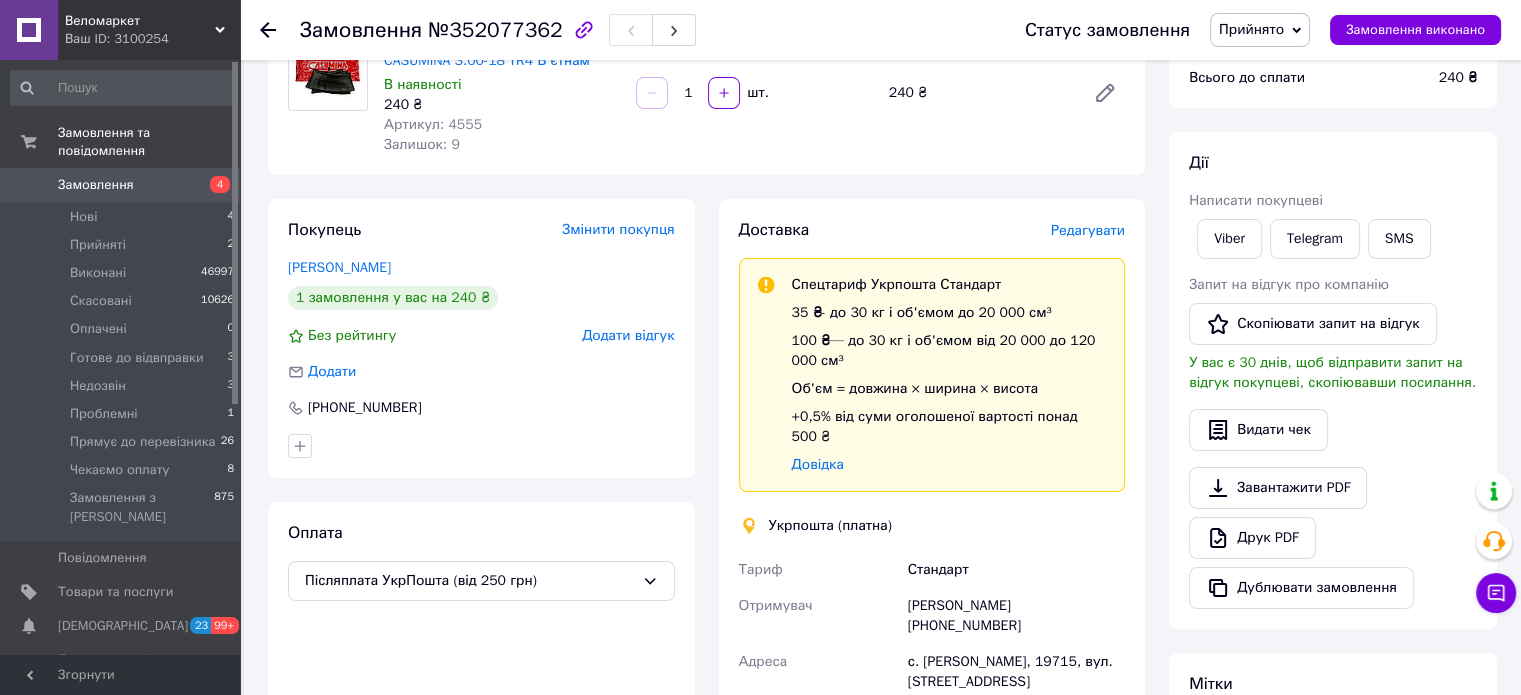 click 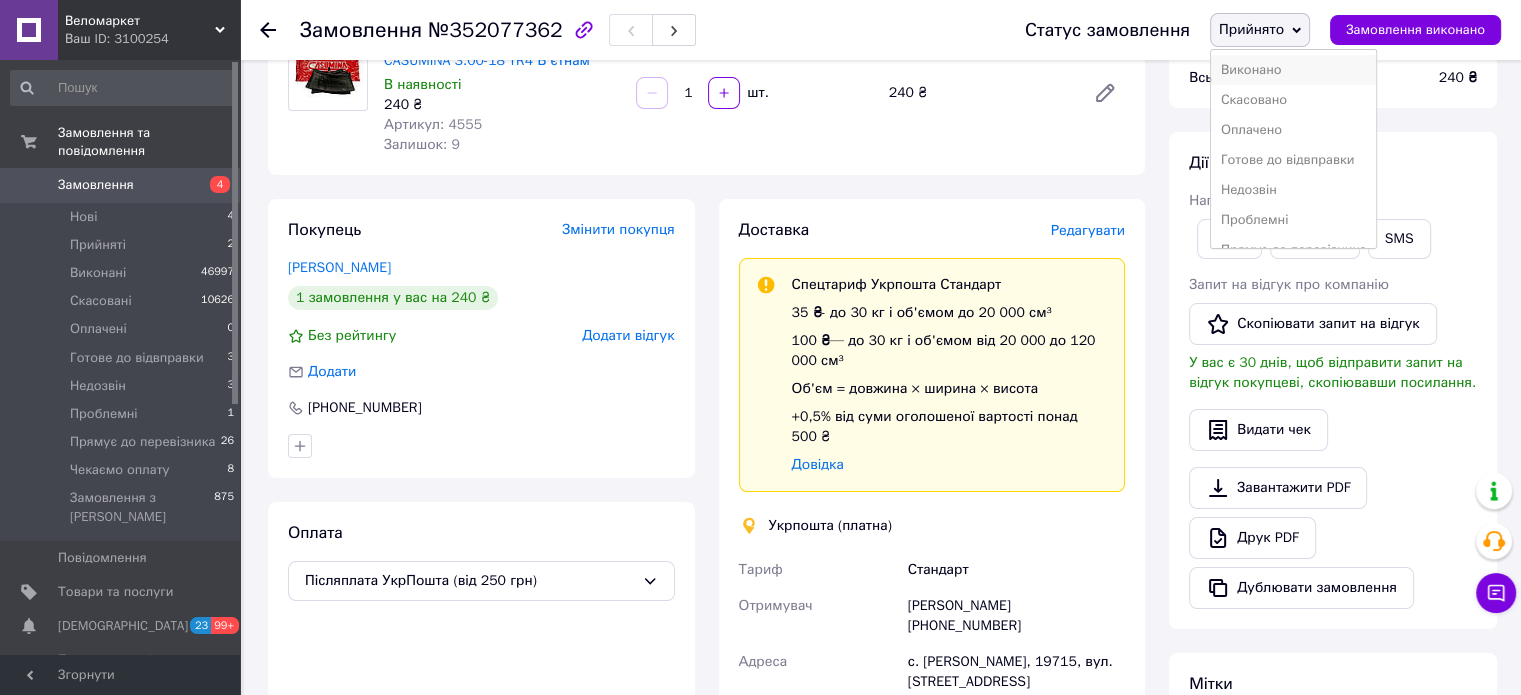click on "Виконано" at bounding box center [1293, 70] 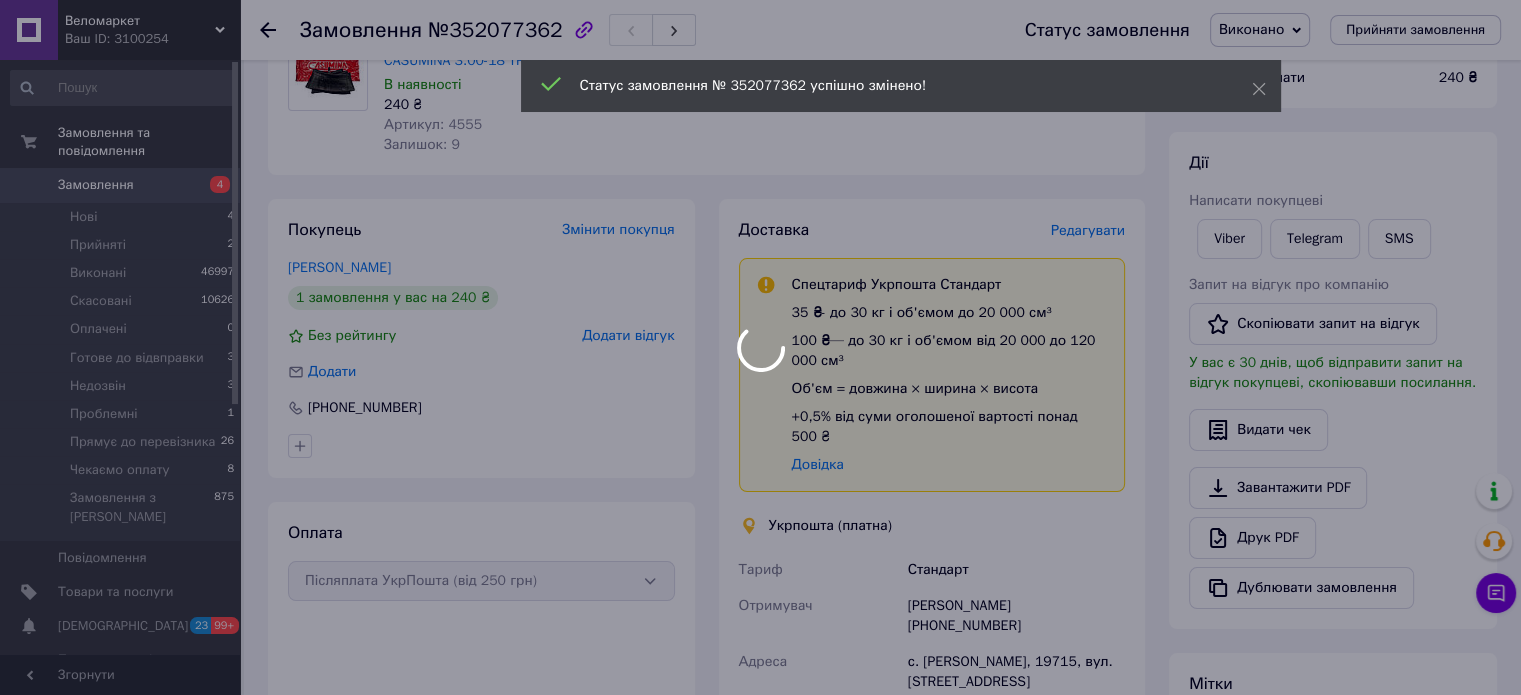 click at bounding box center [760, 347] 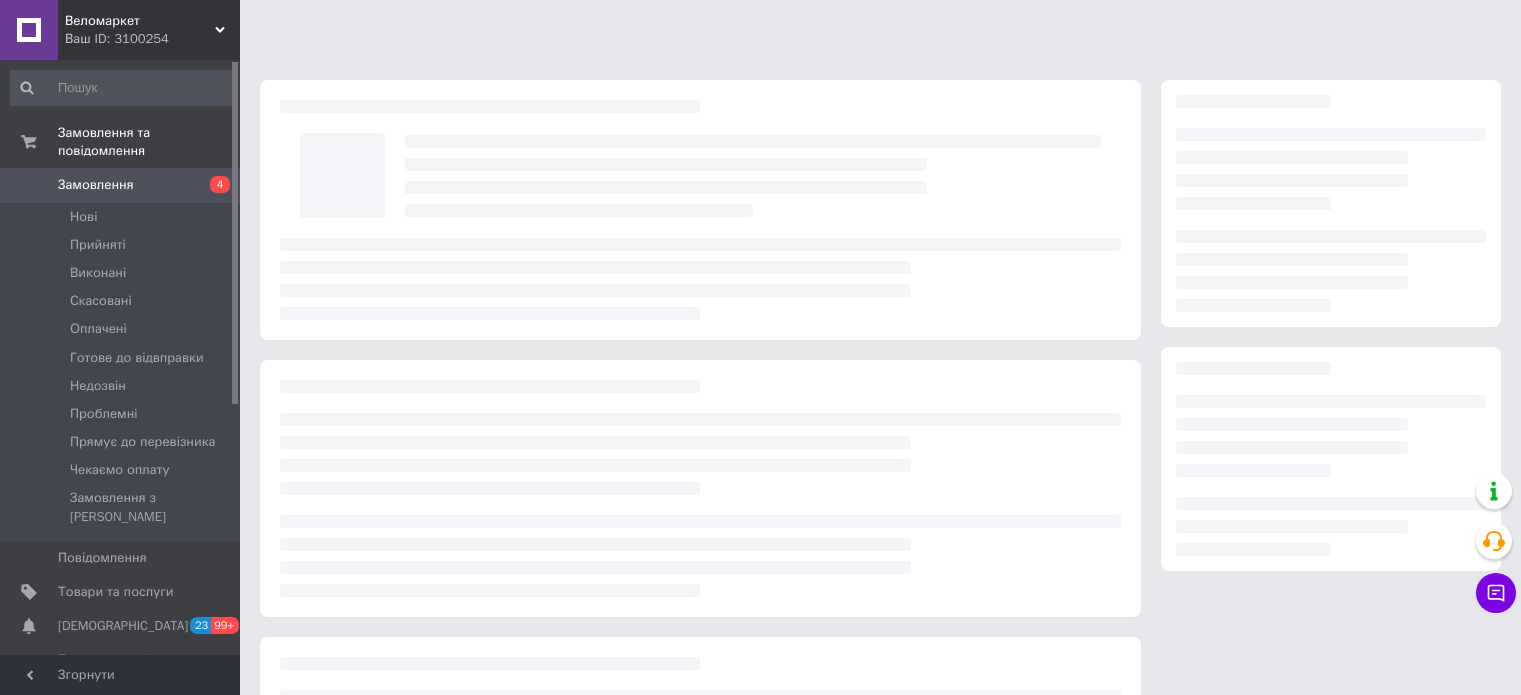 scroll, scrollTop: 0, scrollLeft: 0, axis: both 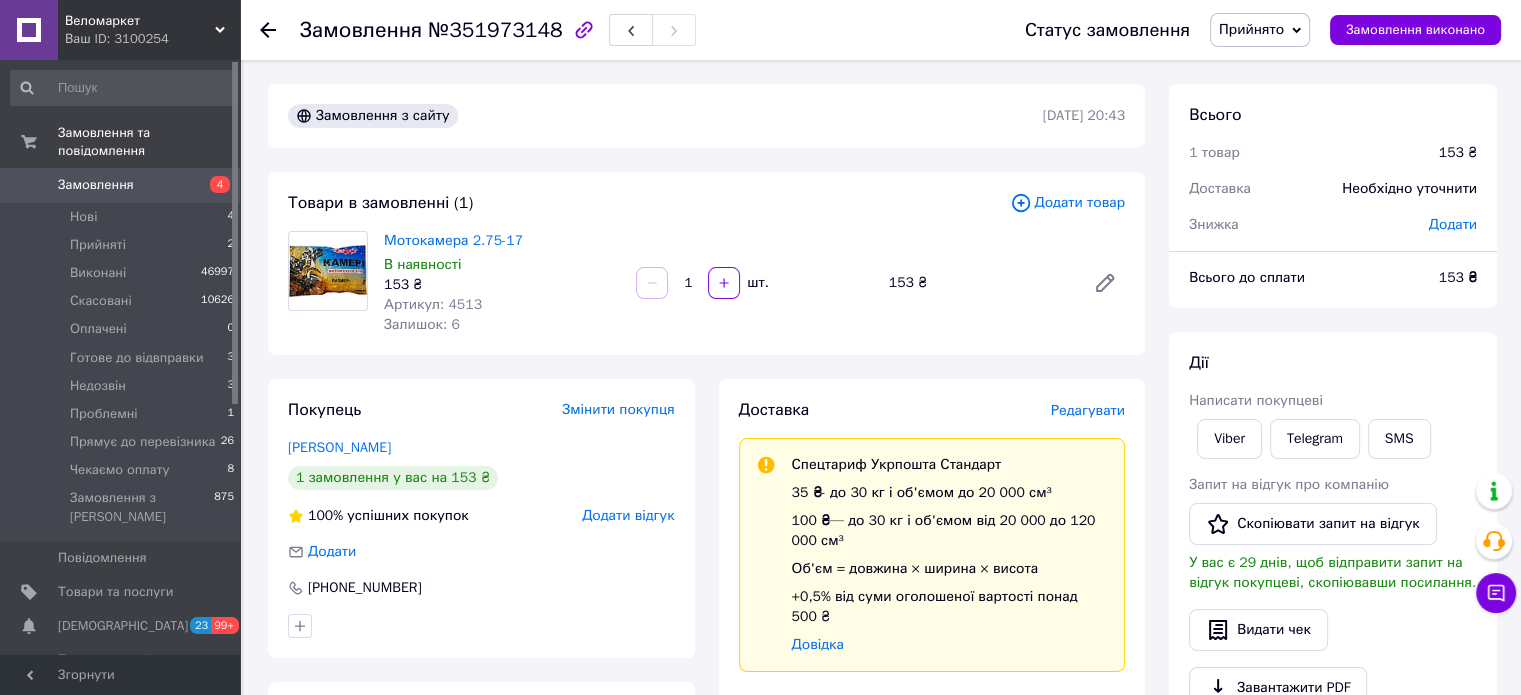 click on "Написати покупцеві" at bounding box center [1333, 401] 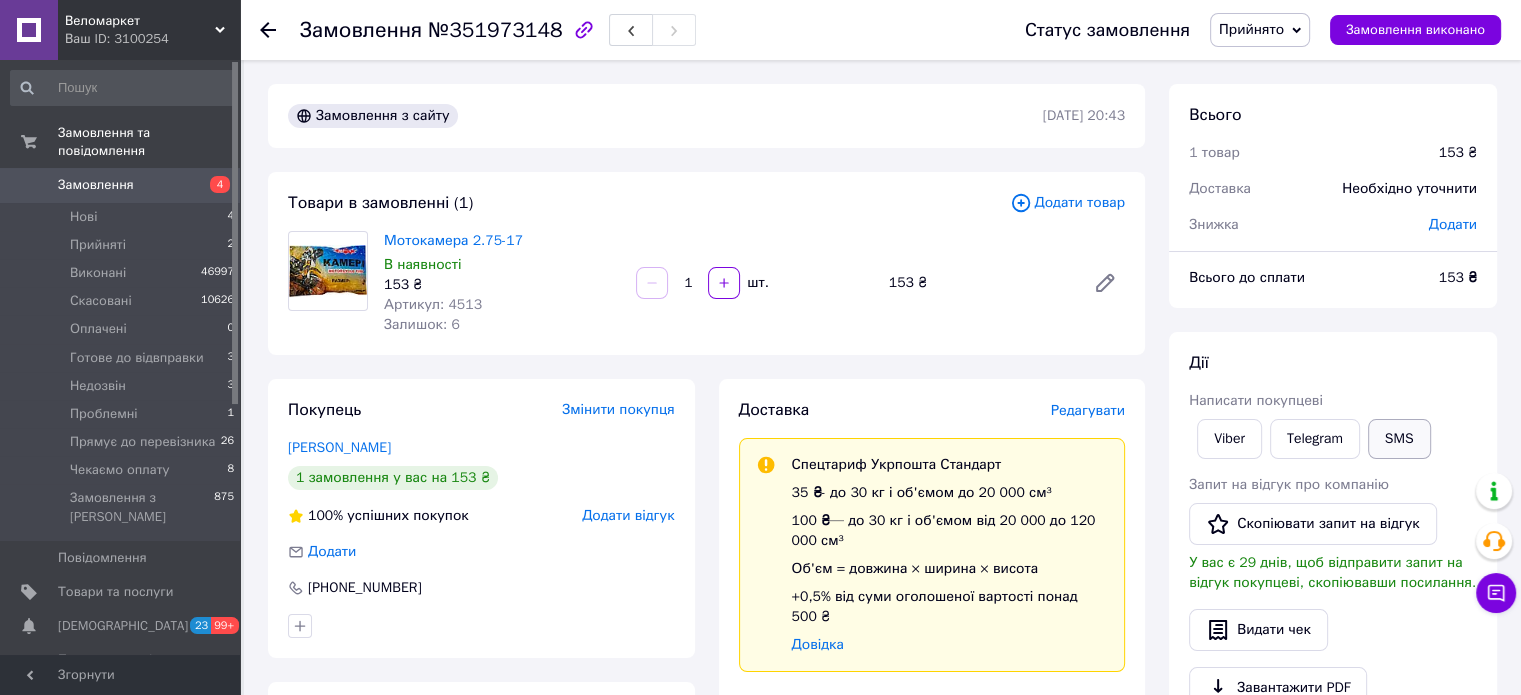 click on "SMS" at bounding box center (1399, 439) 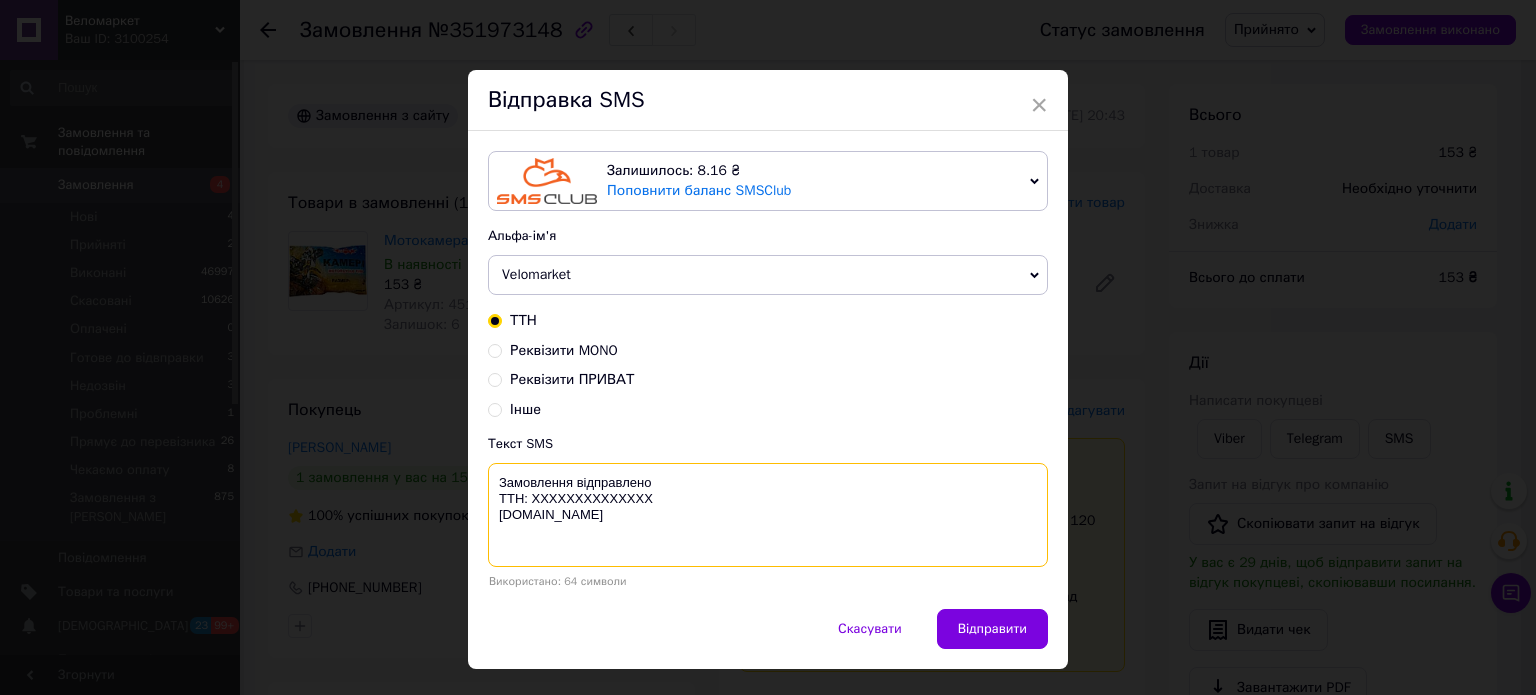 click on "Замовлення відправлено
ТТН: XXXXXXXXXXXXXX
[DOMAIN_NAME]" at bounding box center (768, 515) 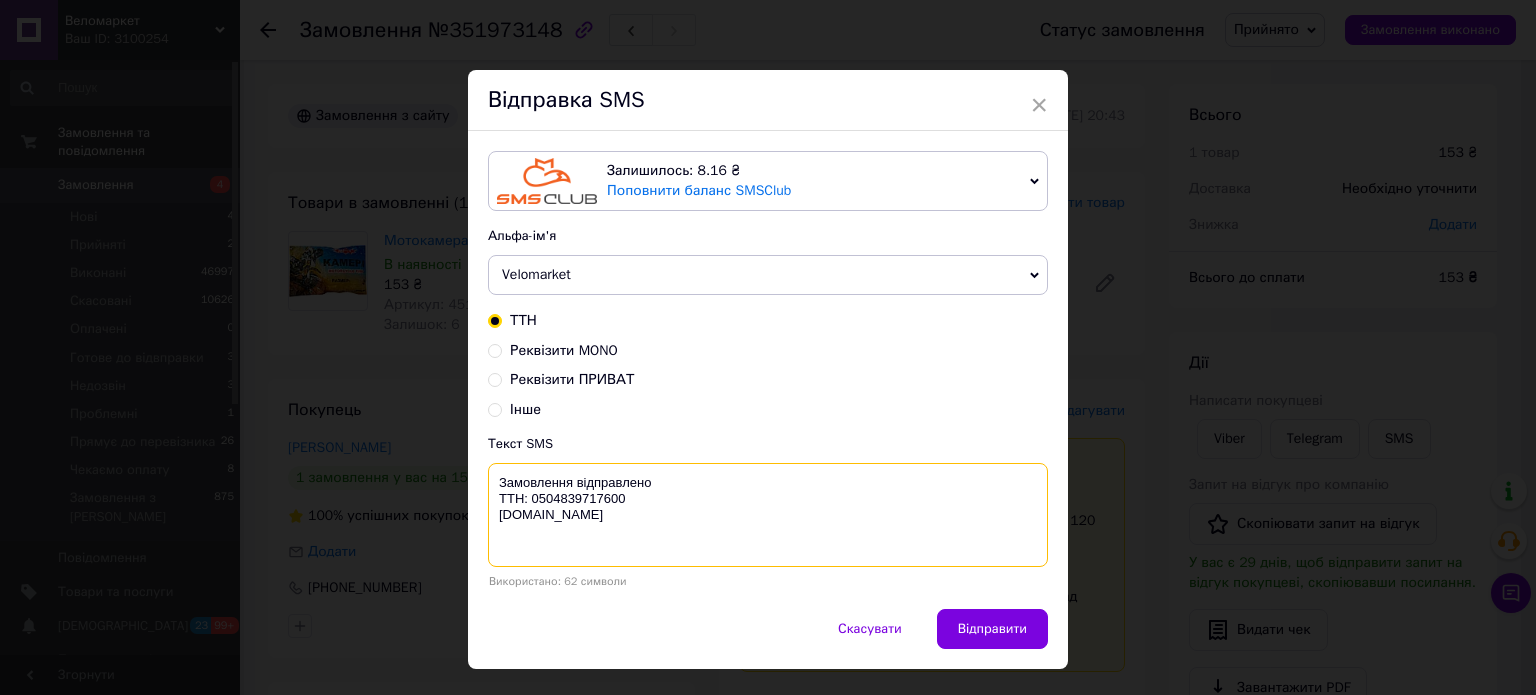 click on "Замовлення відправлено
ТТН: 0504839717600
velomarket24.com.ua" at bounding box center (768, 515) 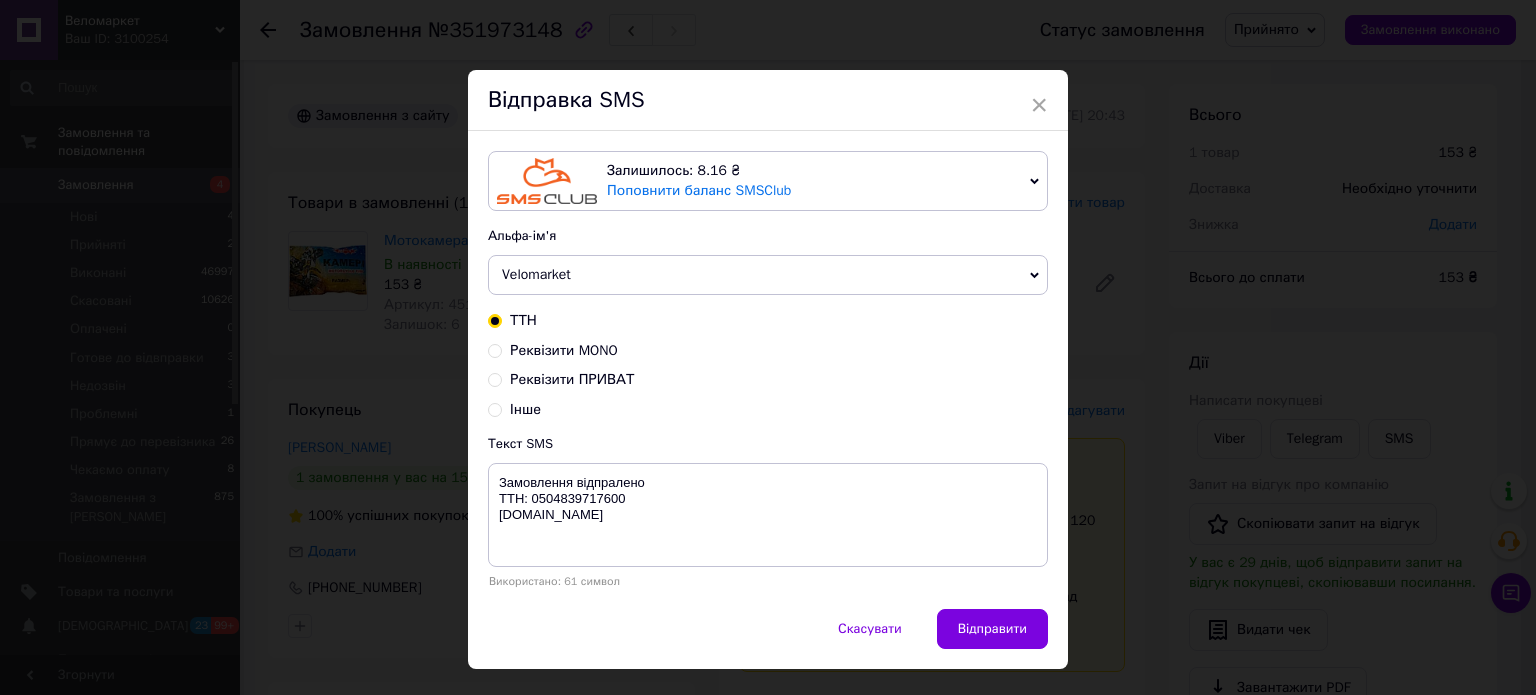 click on "Текст SMS Замовлення відпралено
ТТН: 0504839717600
velomarket24.com.ua  Використано: 61 символ" at bounding box center (768, 511) 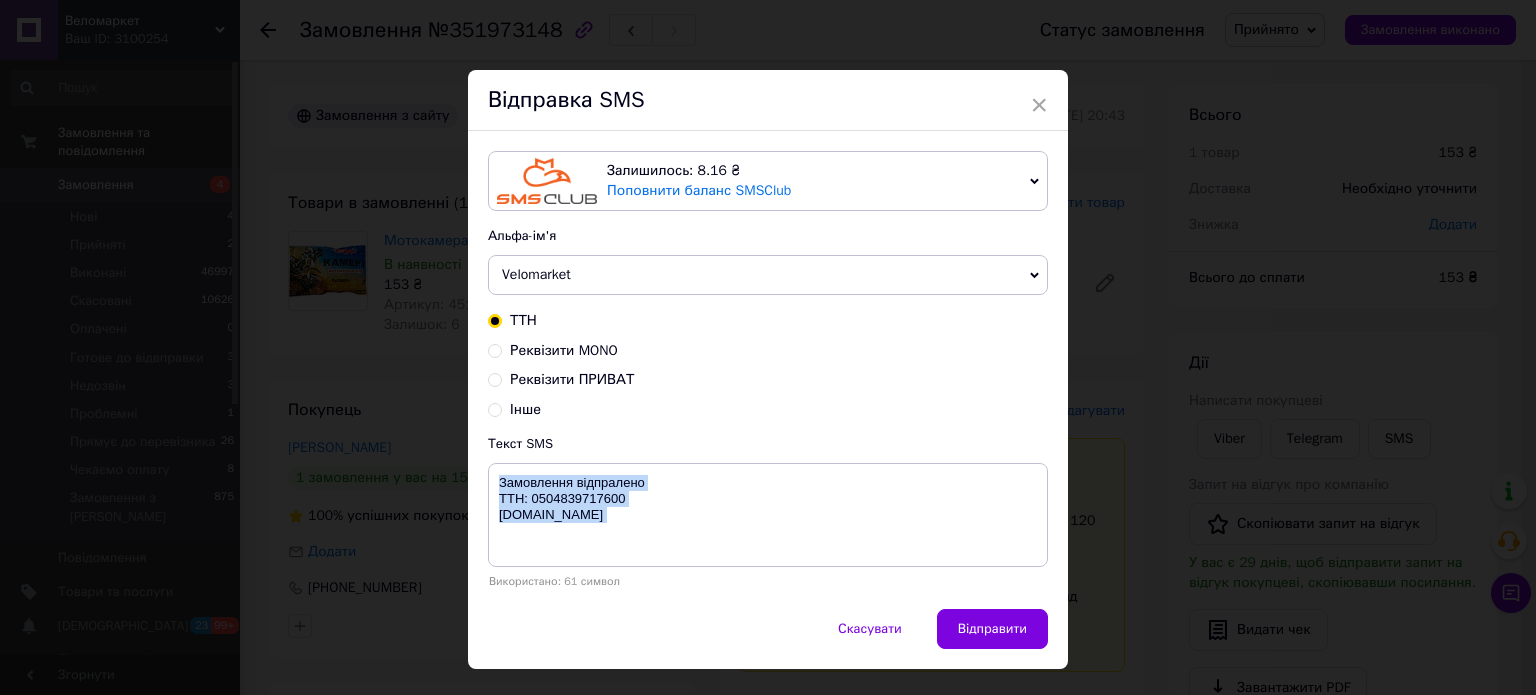 click on "Текст SMS Замовлення відпралено
ТТН: 0504839717600
velomarket24.com.ua  Використано: 61 символ" at bounding box center [768, 511] 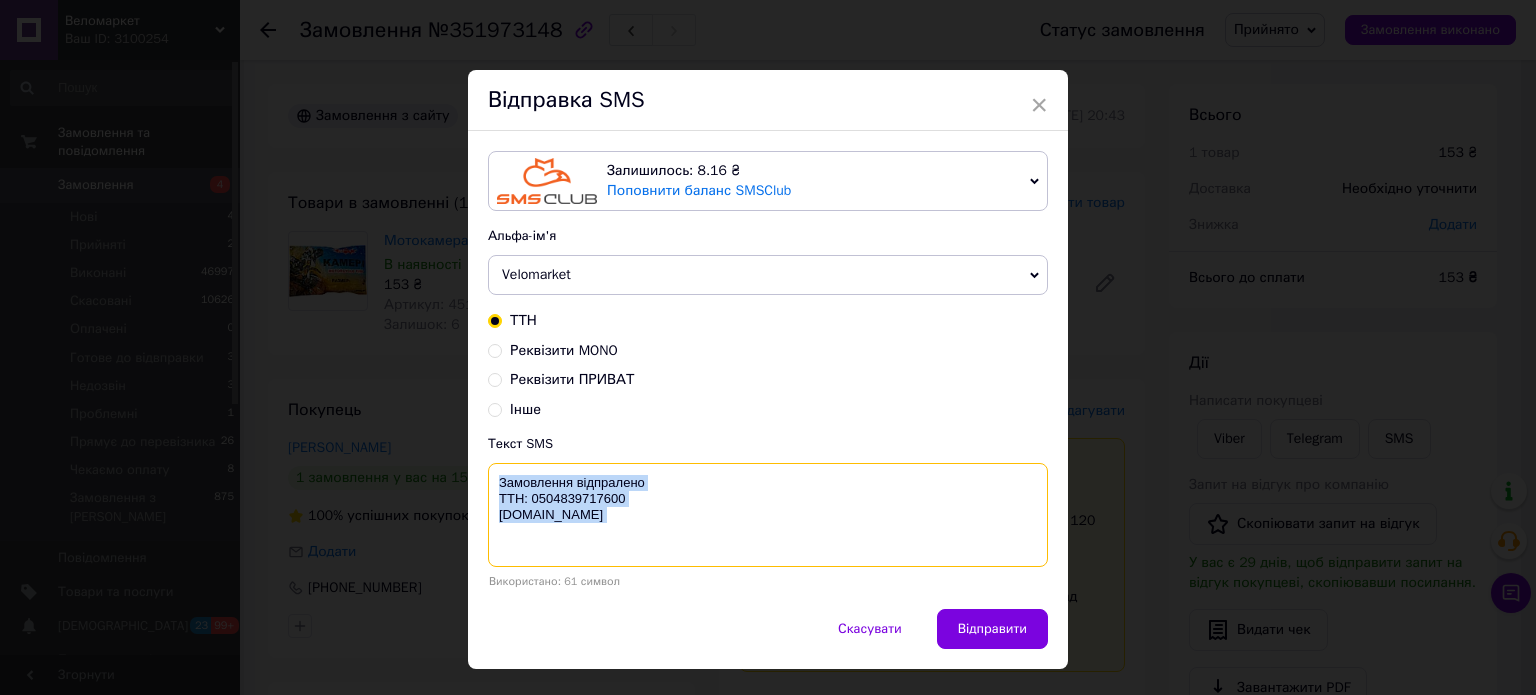 click on "Замовлення відпралено
ТТН: 0504839717600
velomarket24.com.ua" at bounding box center [768, 515] 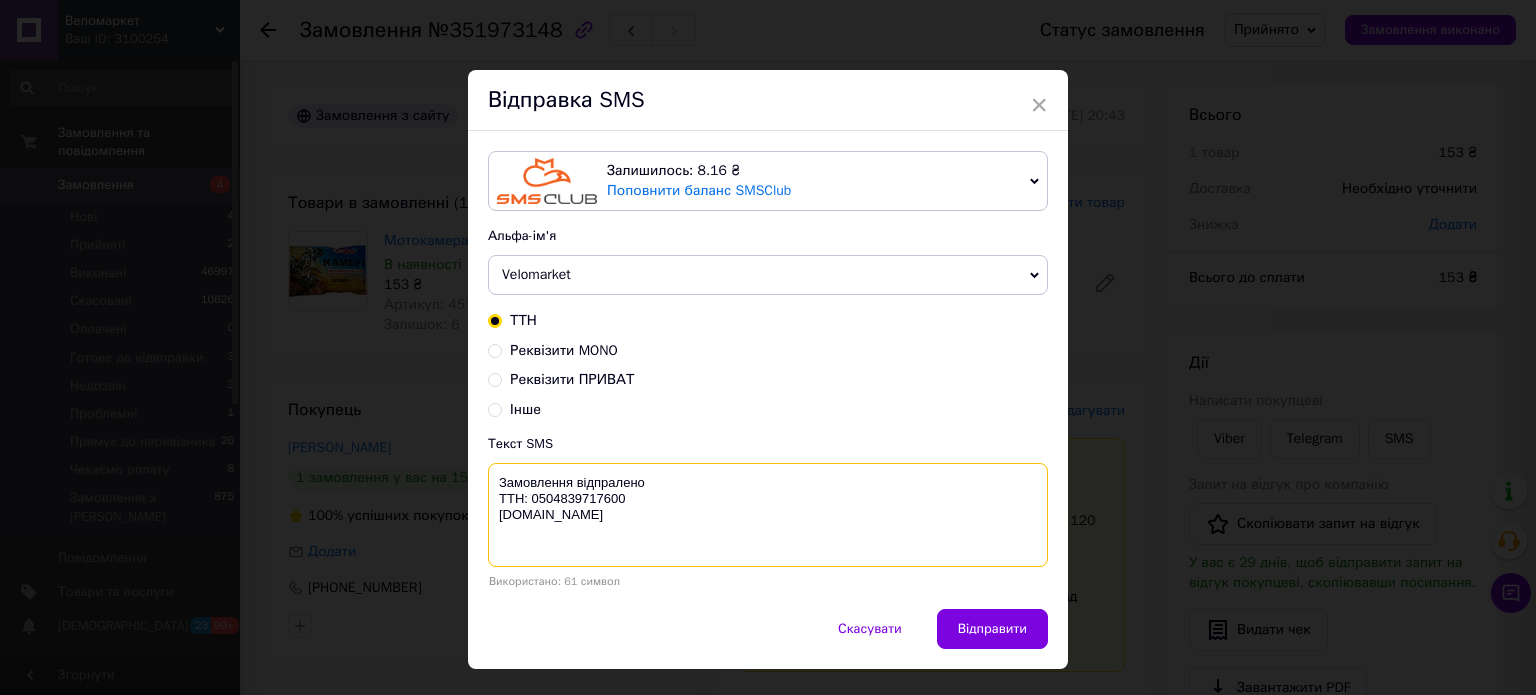 click on "Замовлення відпралено
ТТН: 0504839717600
velomarket24.com.ua" at bounding box center [768, 515] 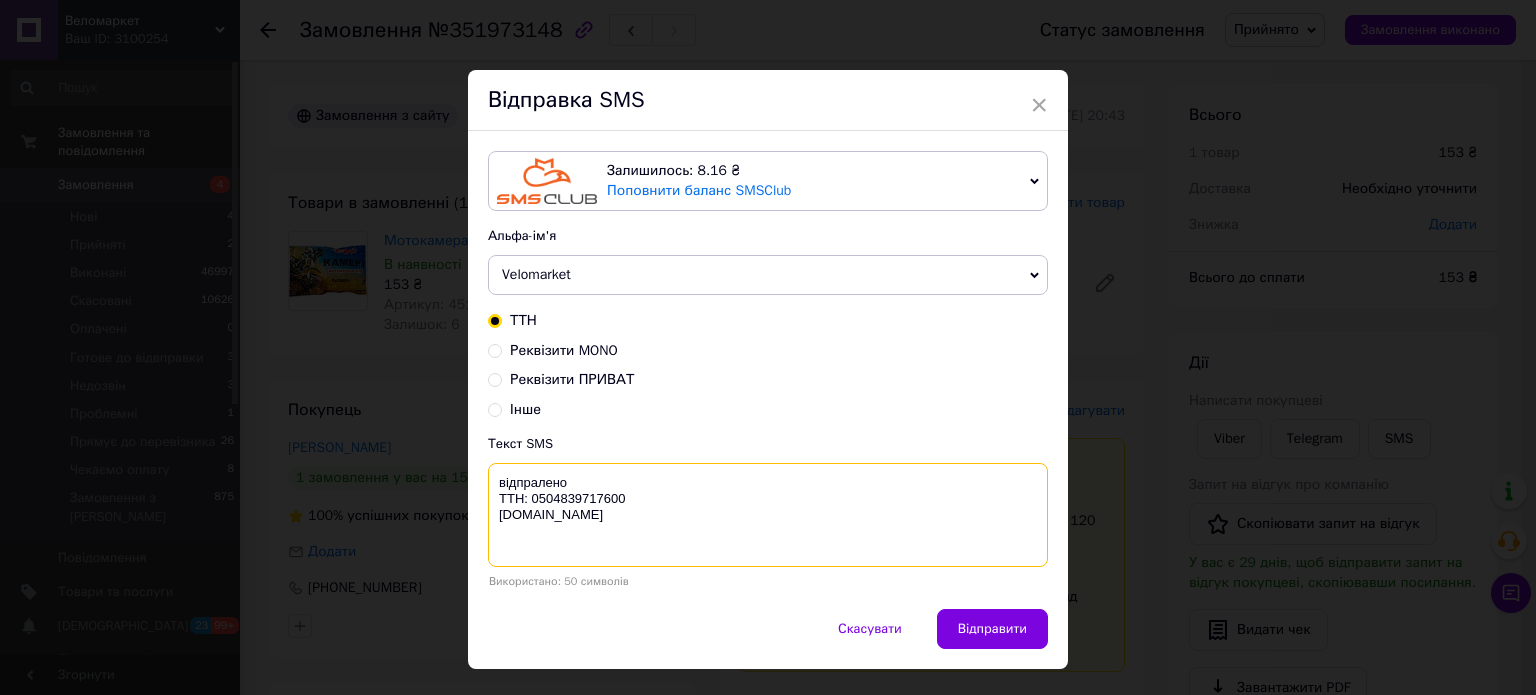 click on "відпралено
ТТН: 0504839717600
velomarket24.com.ua" at bounding box center [768, 515] 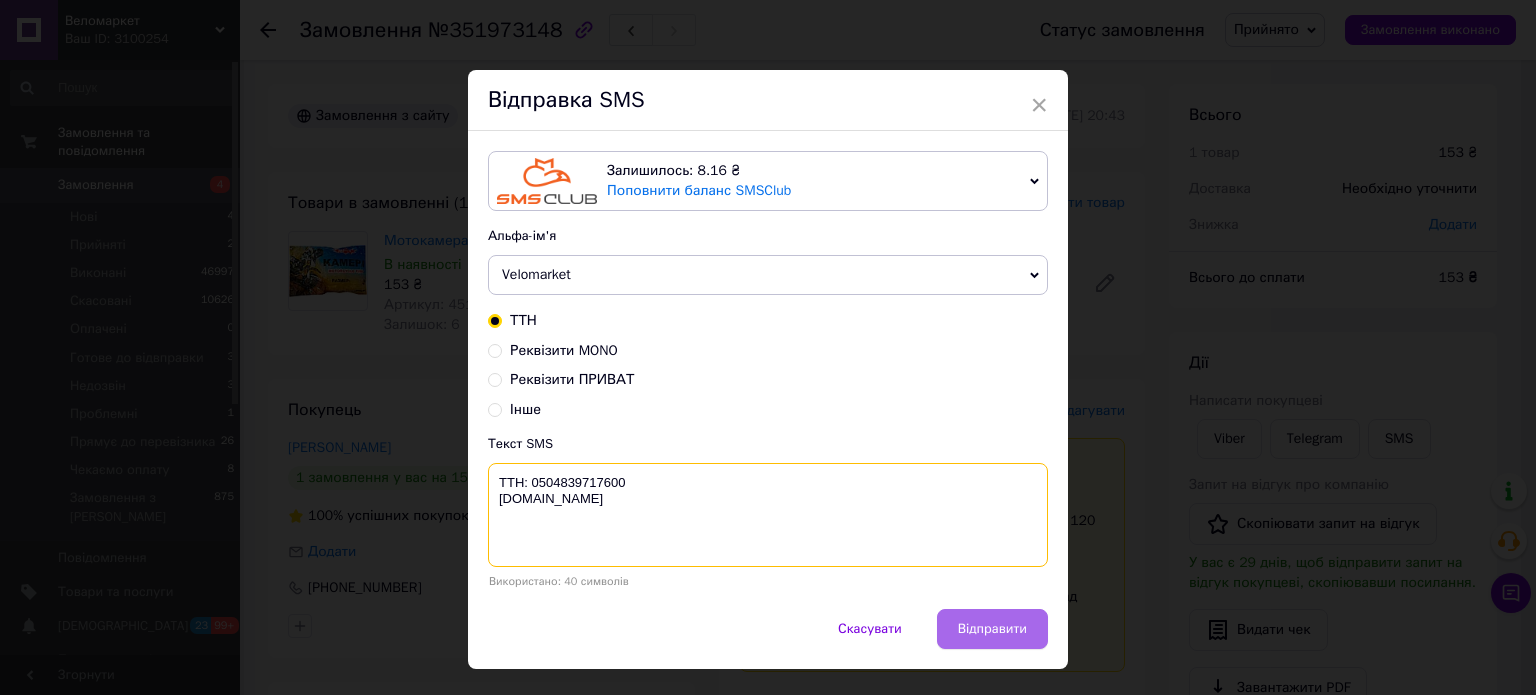 type on "ТТН: 0504839717600
velomarket24.com.ua" 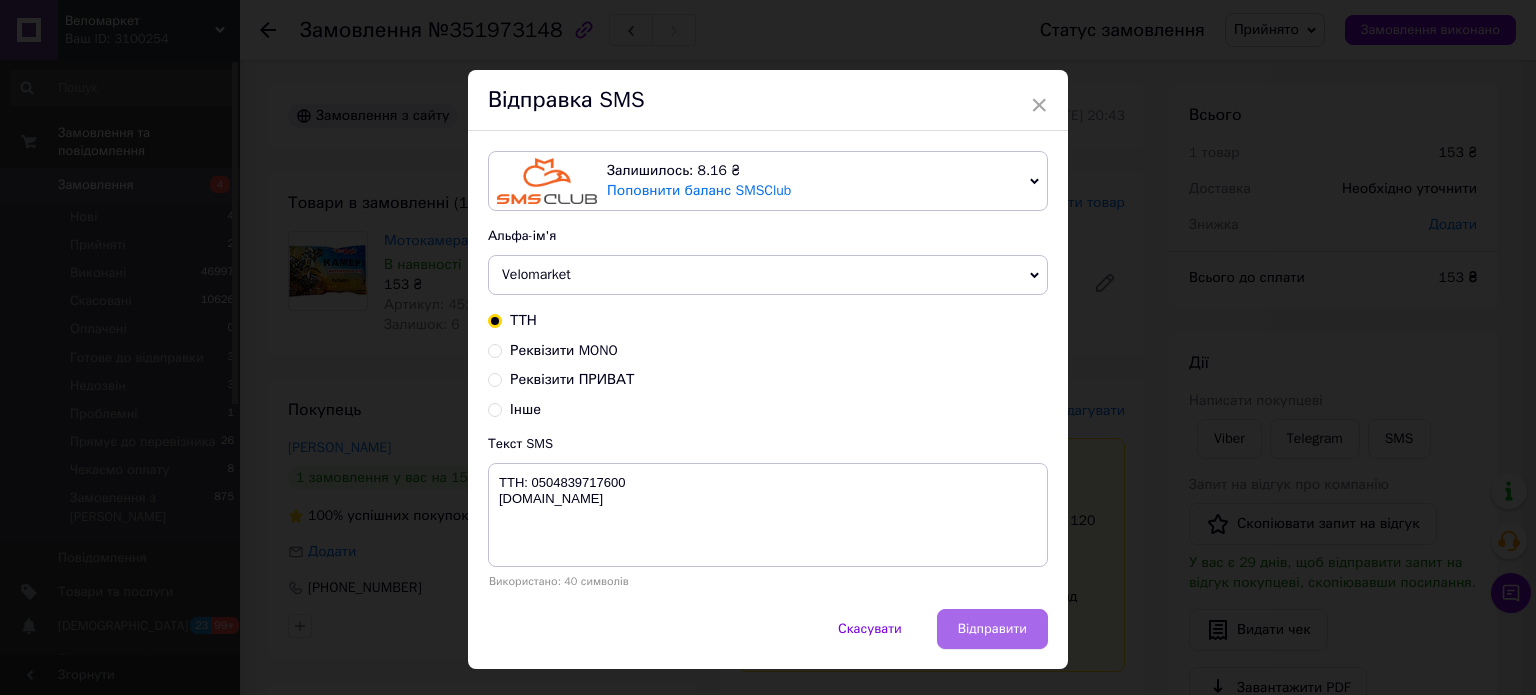 click on "Відправити" at bounding box center (992, 629) 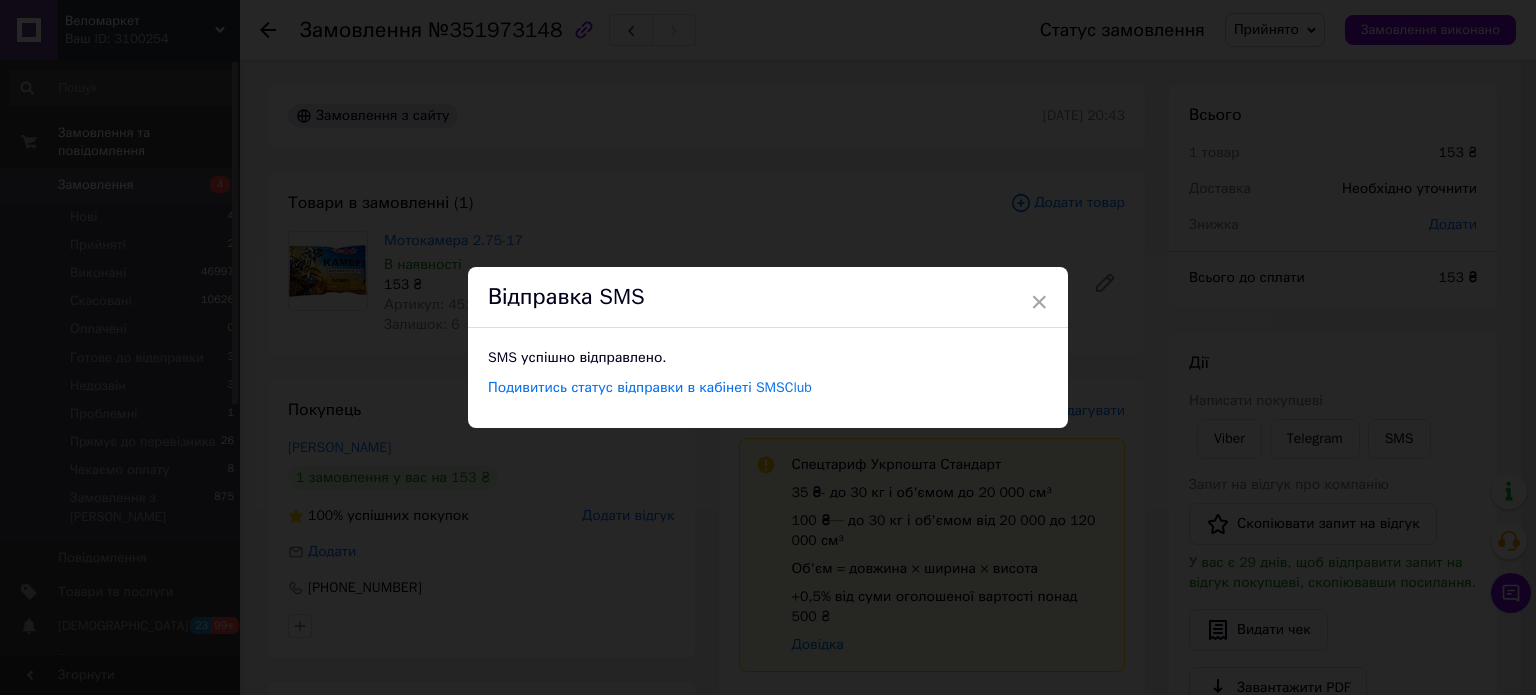 click on "× Відправка SMS SMS успішно відправлено. Подивитись статус відправки в кабінеті SMSClub" at bounding box center [768, 347] 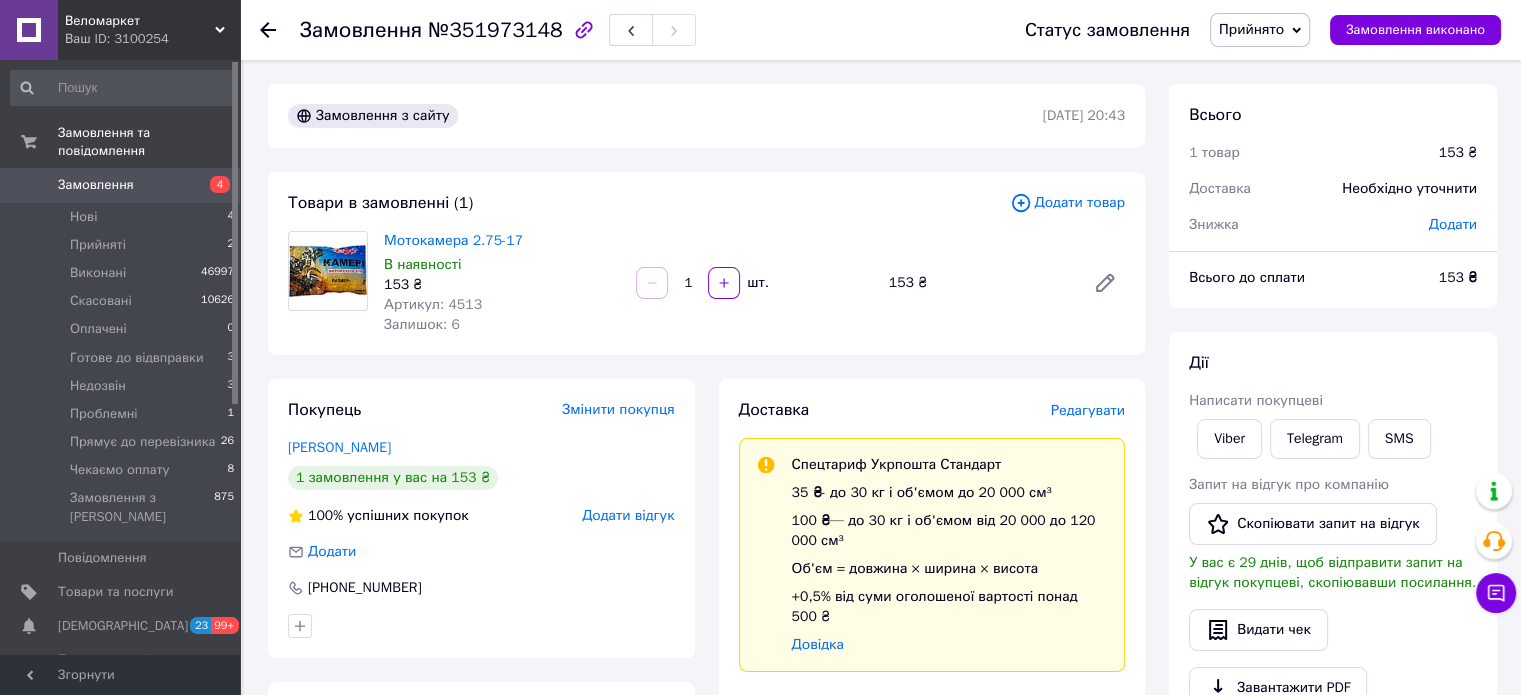 click on "Прийнято" at bounding box center (1251, 29) 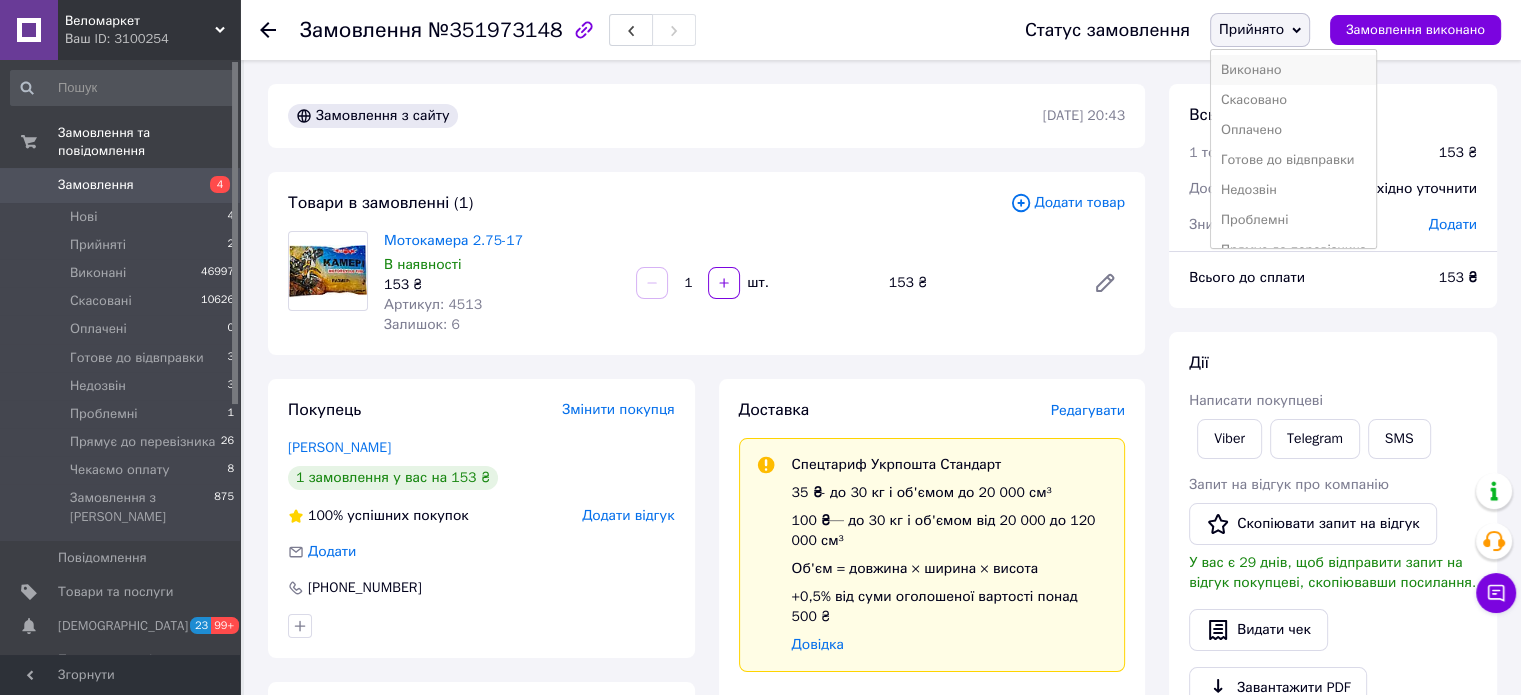 click on "Виконано" at bounding box center (1293, 70) 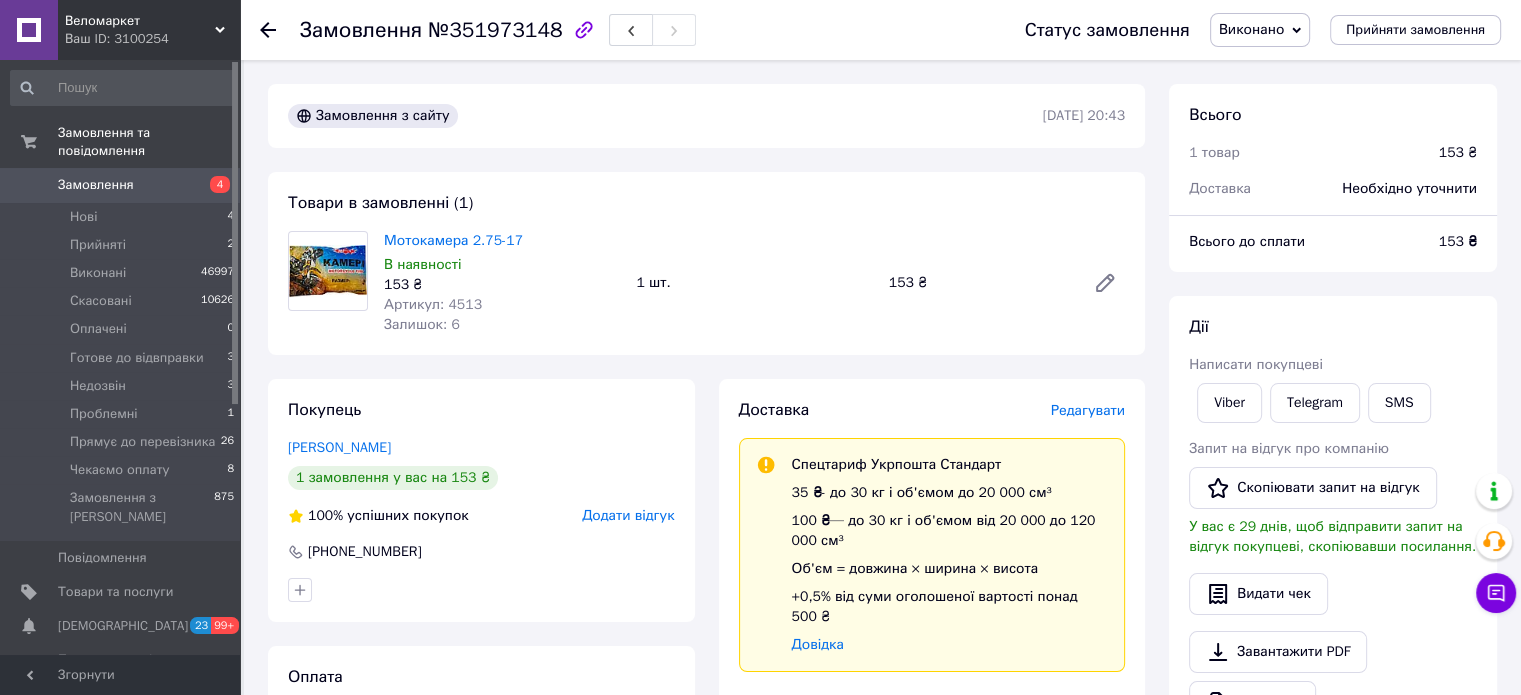 click on "Ваш ID: 3100254" at bounding box center [152, 39] 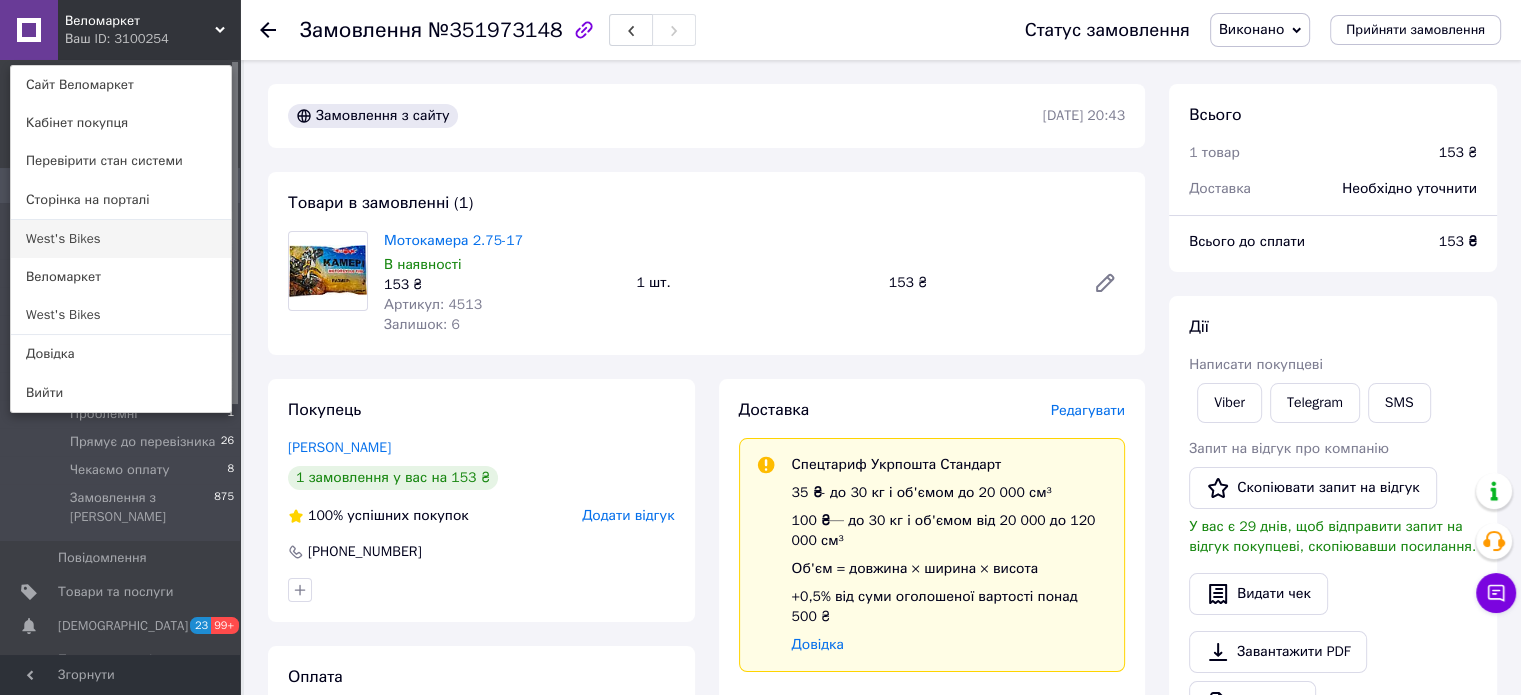 drag, startPoint x: 121, startPoint y: 229, endPoint x: 124, endPoint y: 216, distance: 13.341664 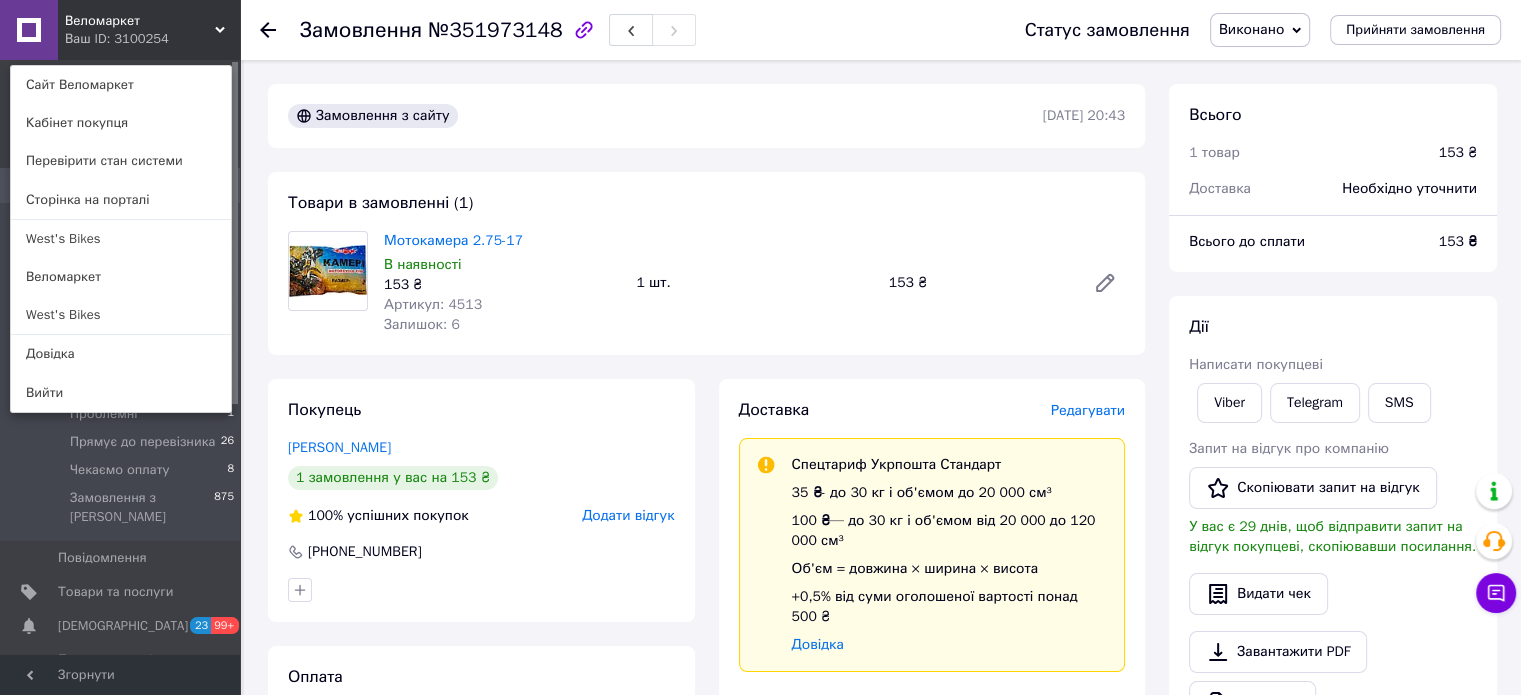 click on "West's Bikes" at bounding box center (121, 239) 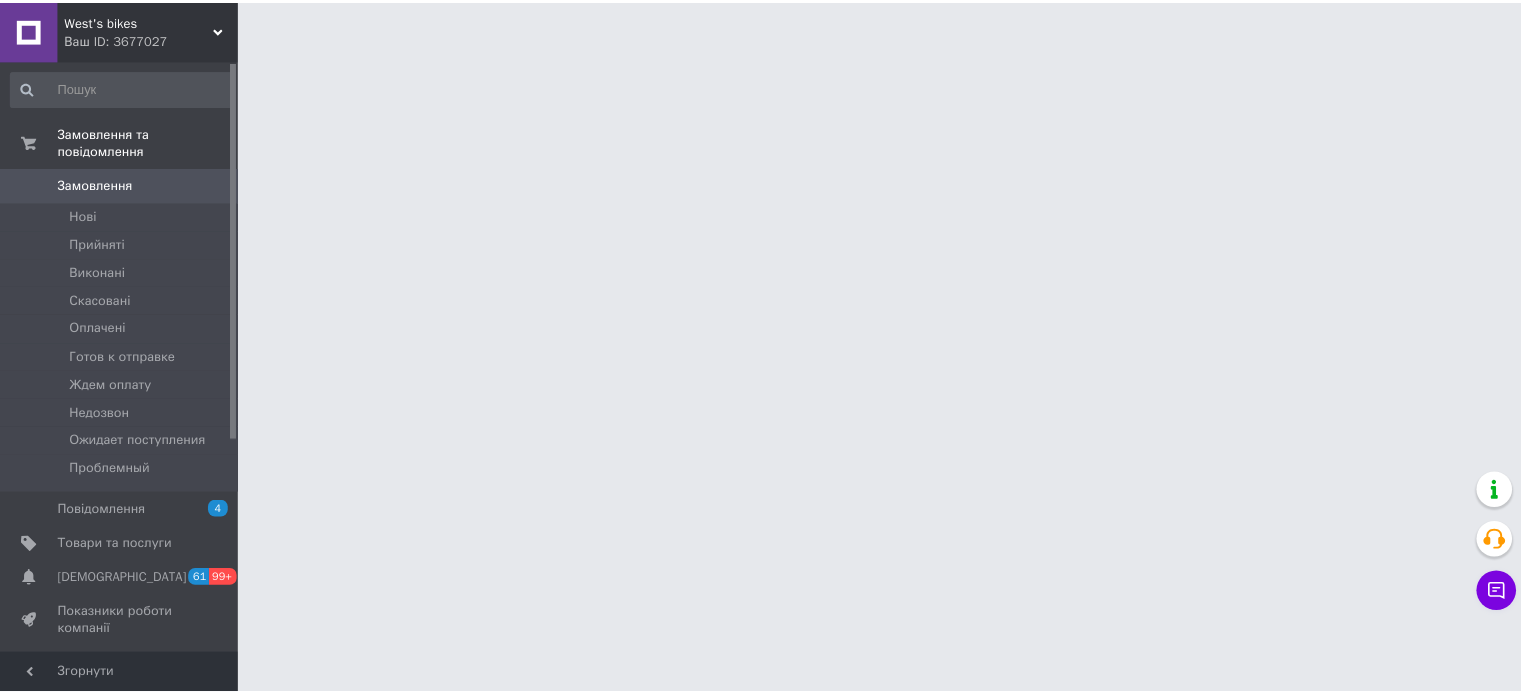 scroll, scrollTop: 0, scrollLeft: 0, axis: both 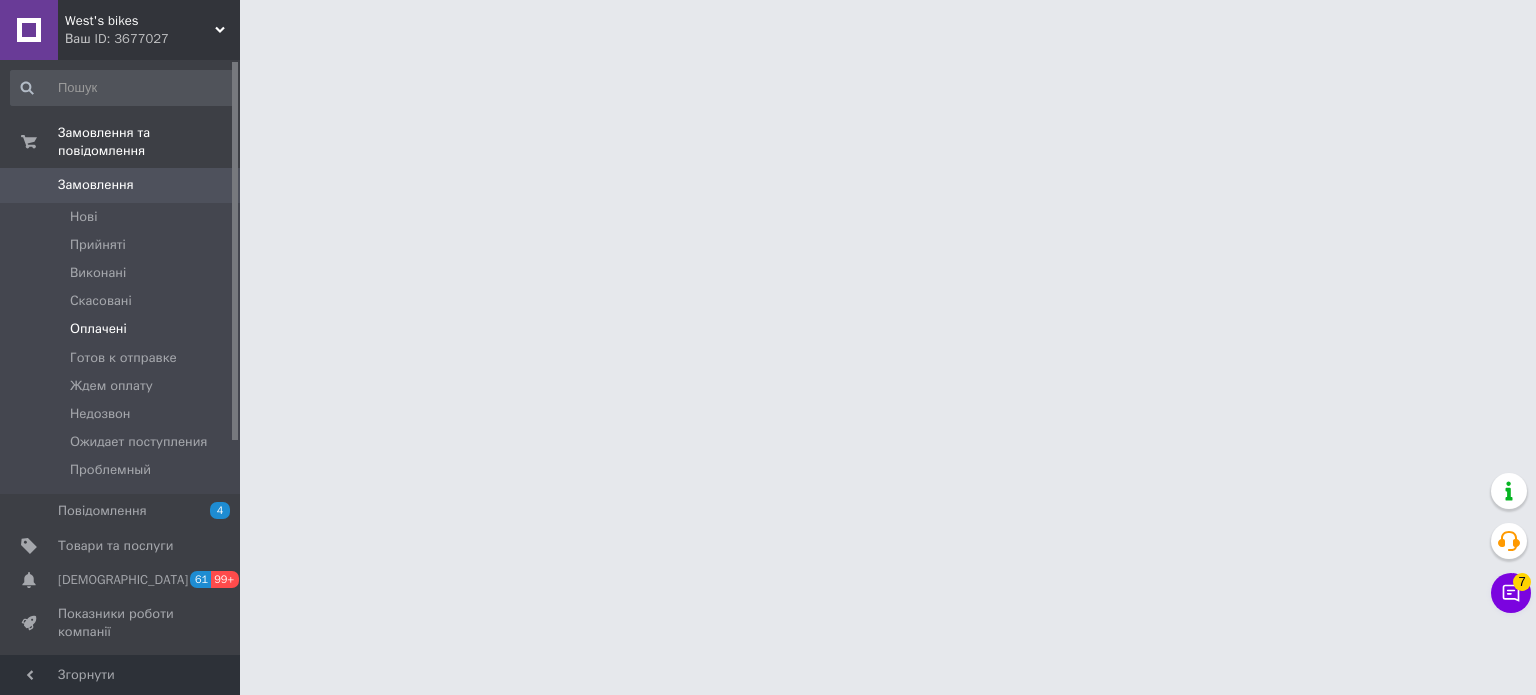 click on "Оплачені" at bounding box center (123, 329) 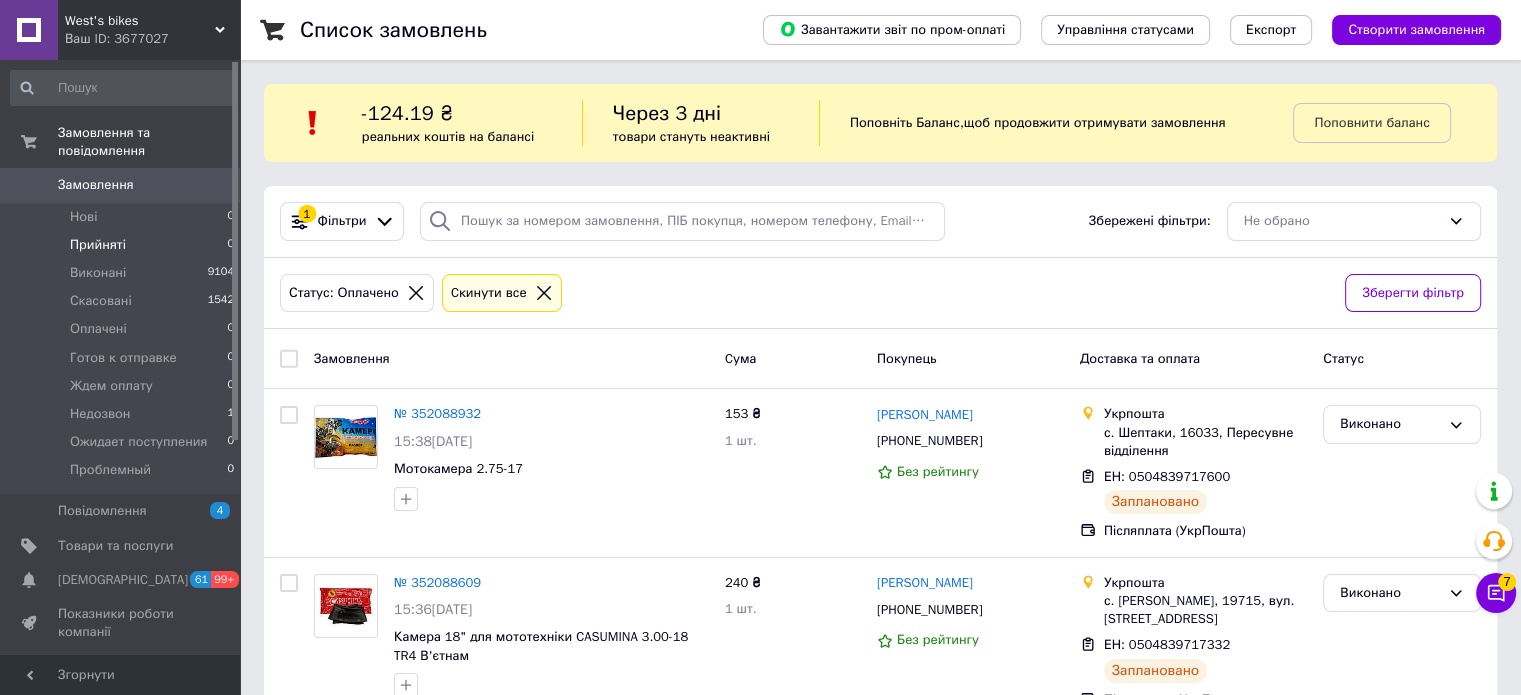 click on "Прийняті 0" at bounding box center [123, 245] 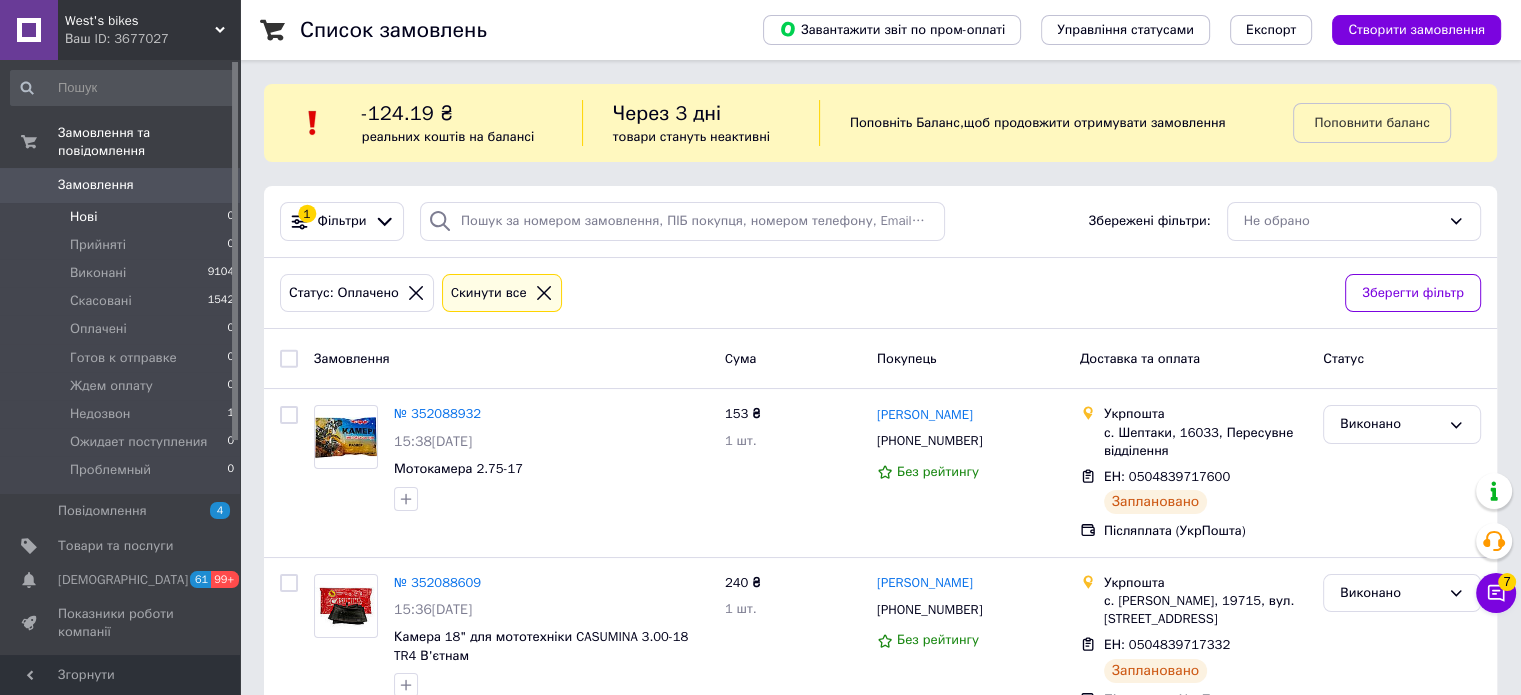 click on "Нові 0" at bounding box center (123, 217) 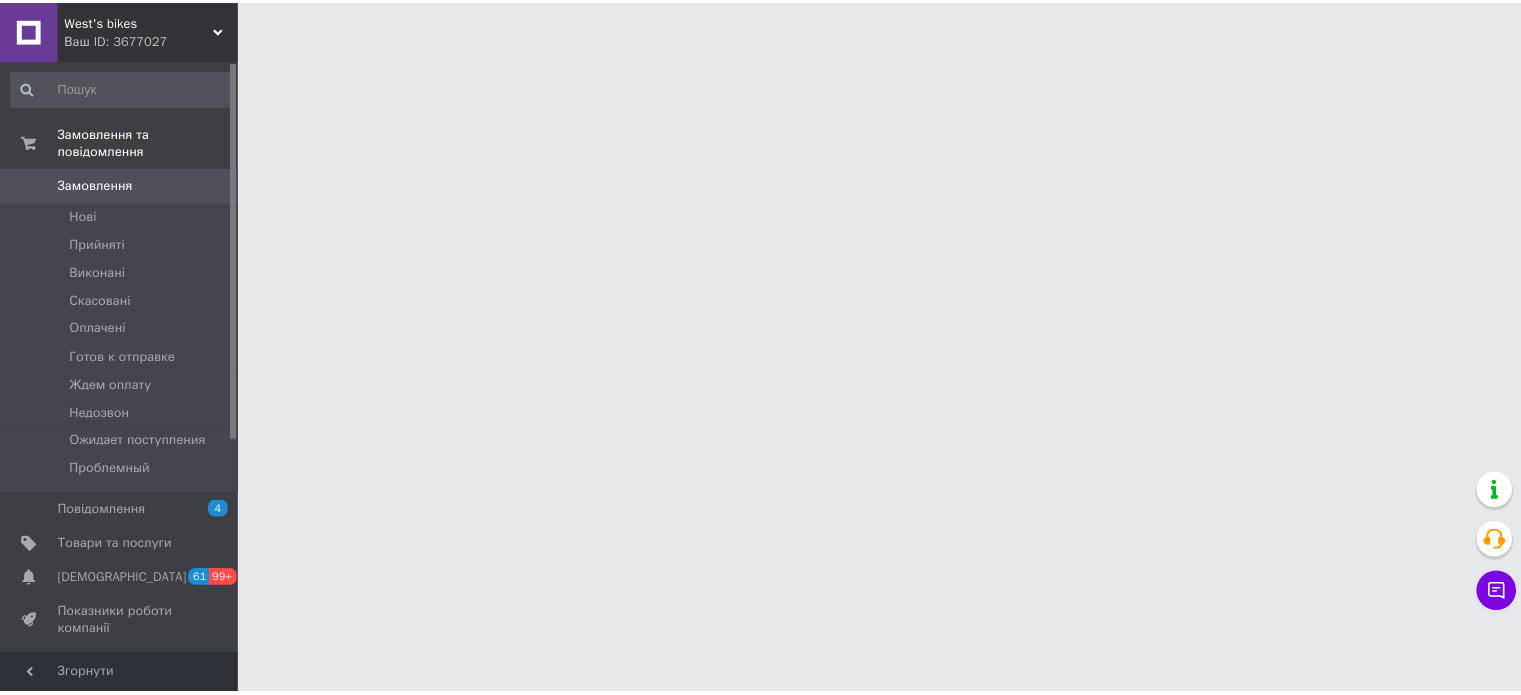 scroll, scrollTop: 0, scrollLeft: 0, axis: both 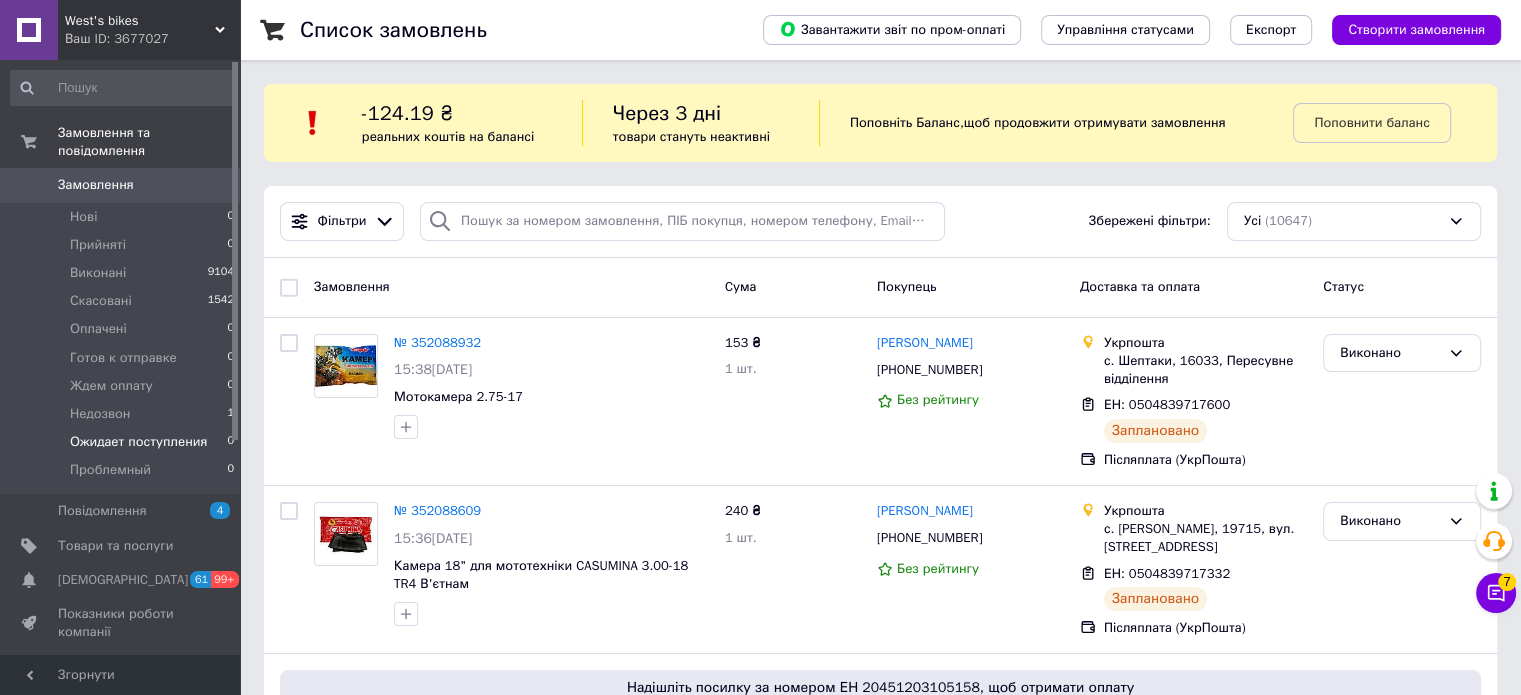 click on "Ожидает поступления 0" at bounding box center [123, 442] 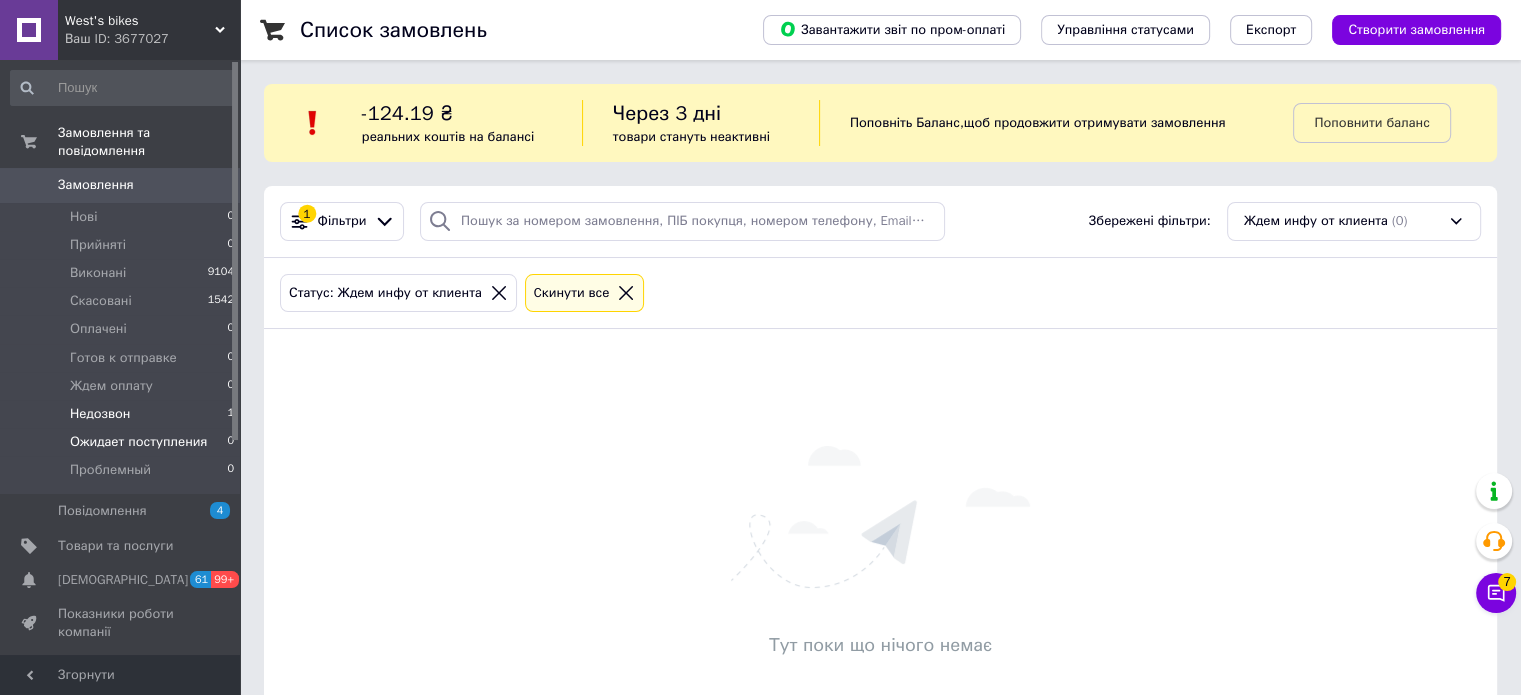 click on "Недозвон 1" at bounding box center [123, 414] 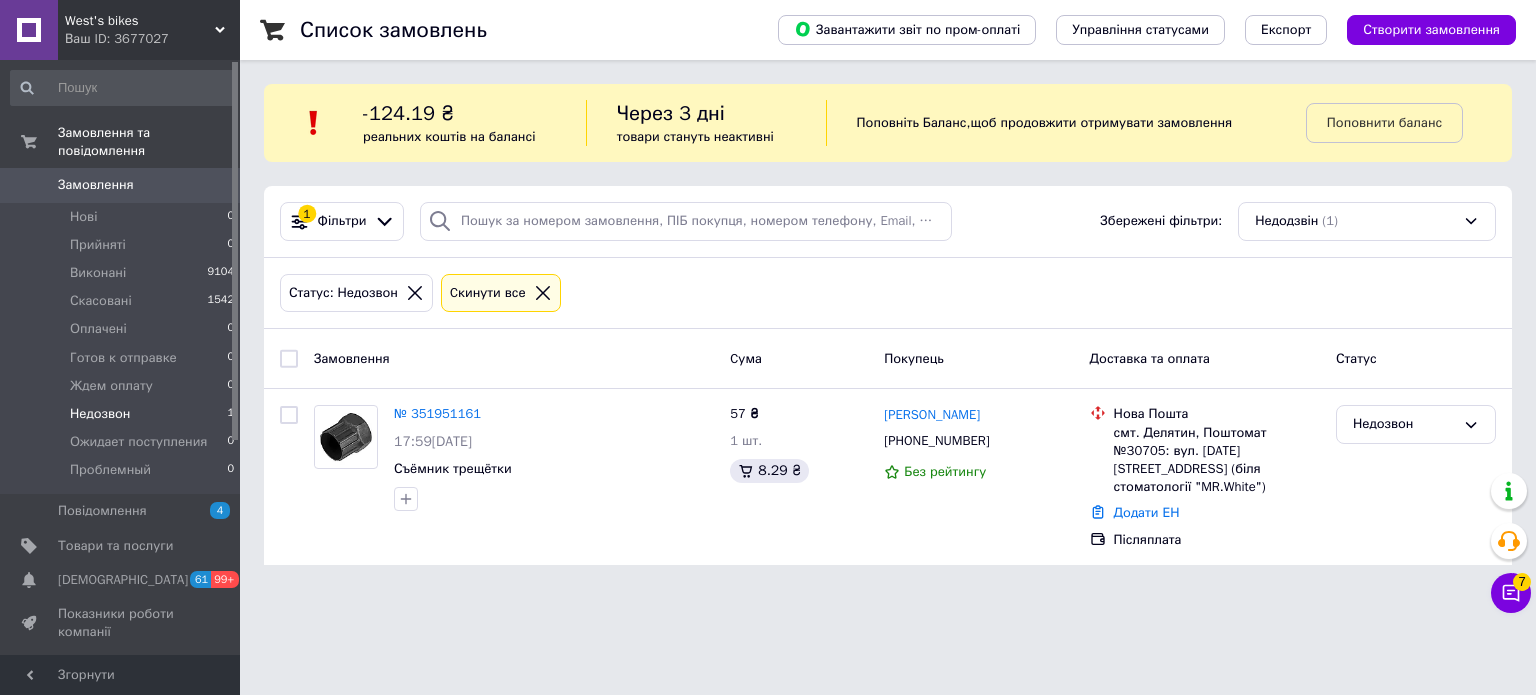 drag, startPoint x: 520, startPoint y: 283, endPoint x: 521, endPoint y: 59, distance: 224.00223 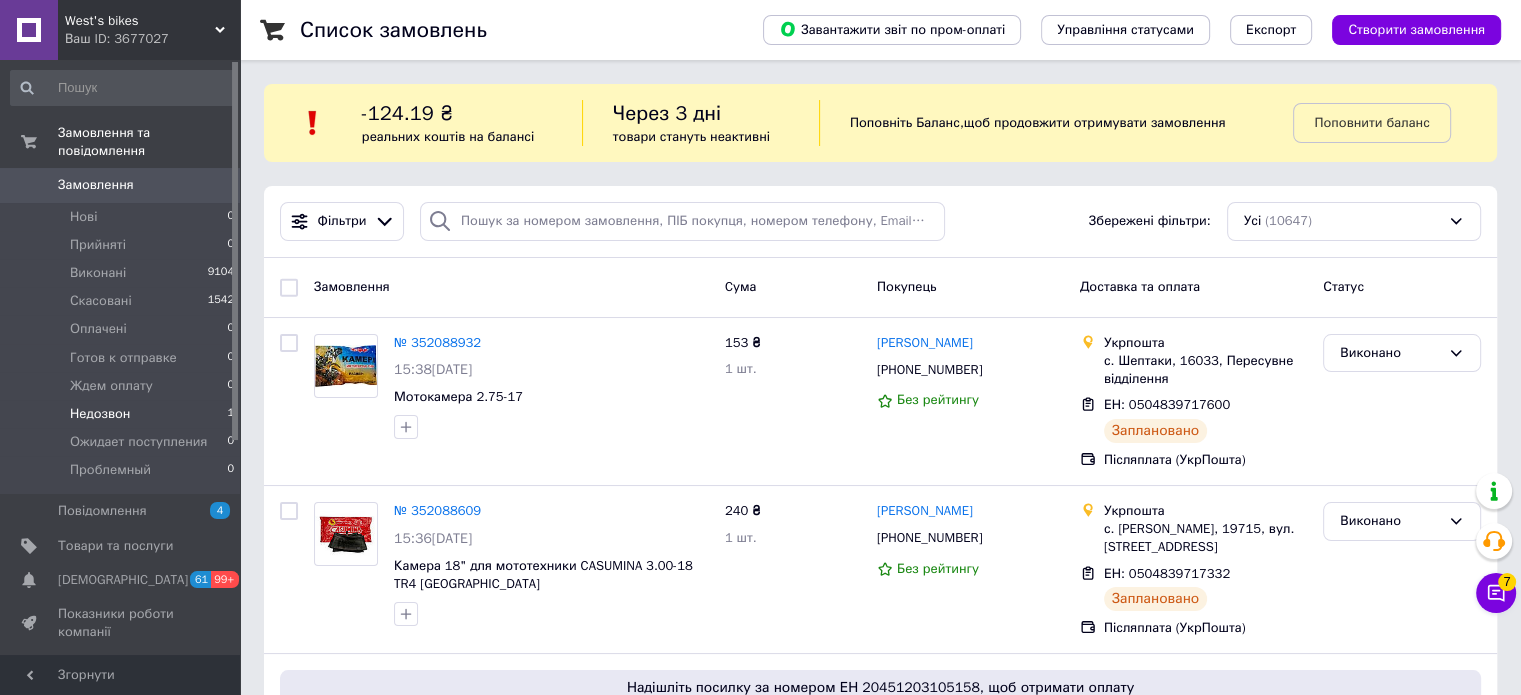 click on "Замовлення Cума Покупець Доставка та оплата Статус" at bounding box center [880, 288] 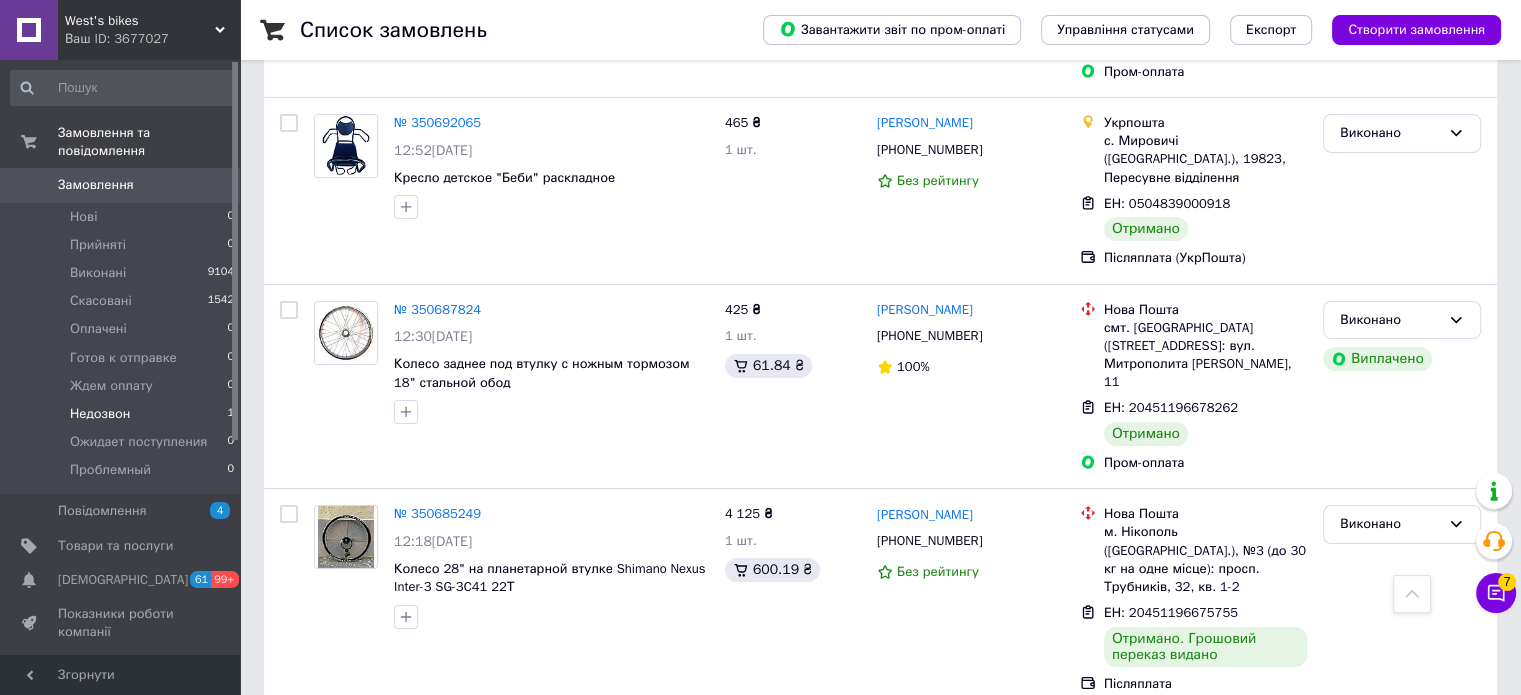 scroll, scrollTop: 14304, scrollLeft: 0, axis: vertical 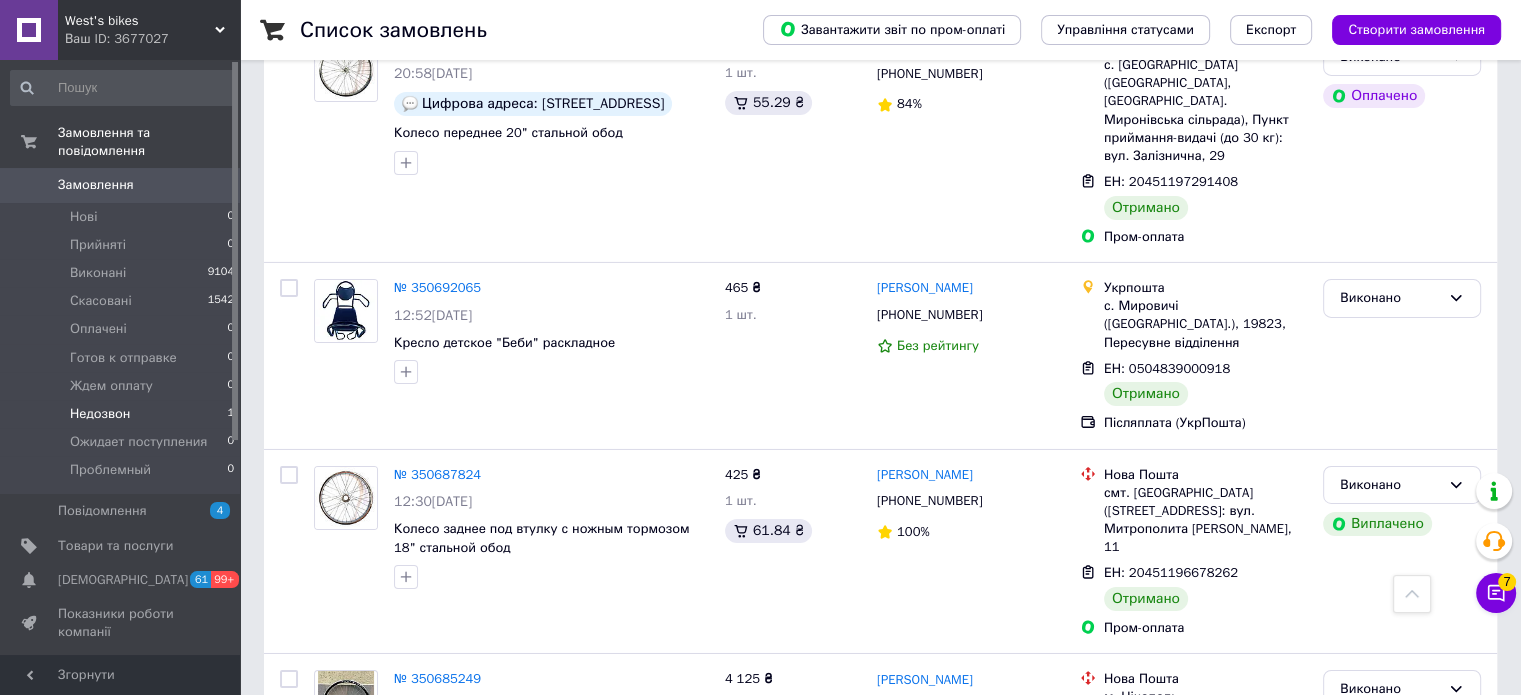 click at bounding box center [346, 1294] 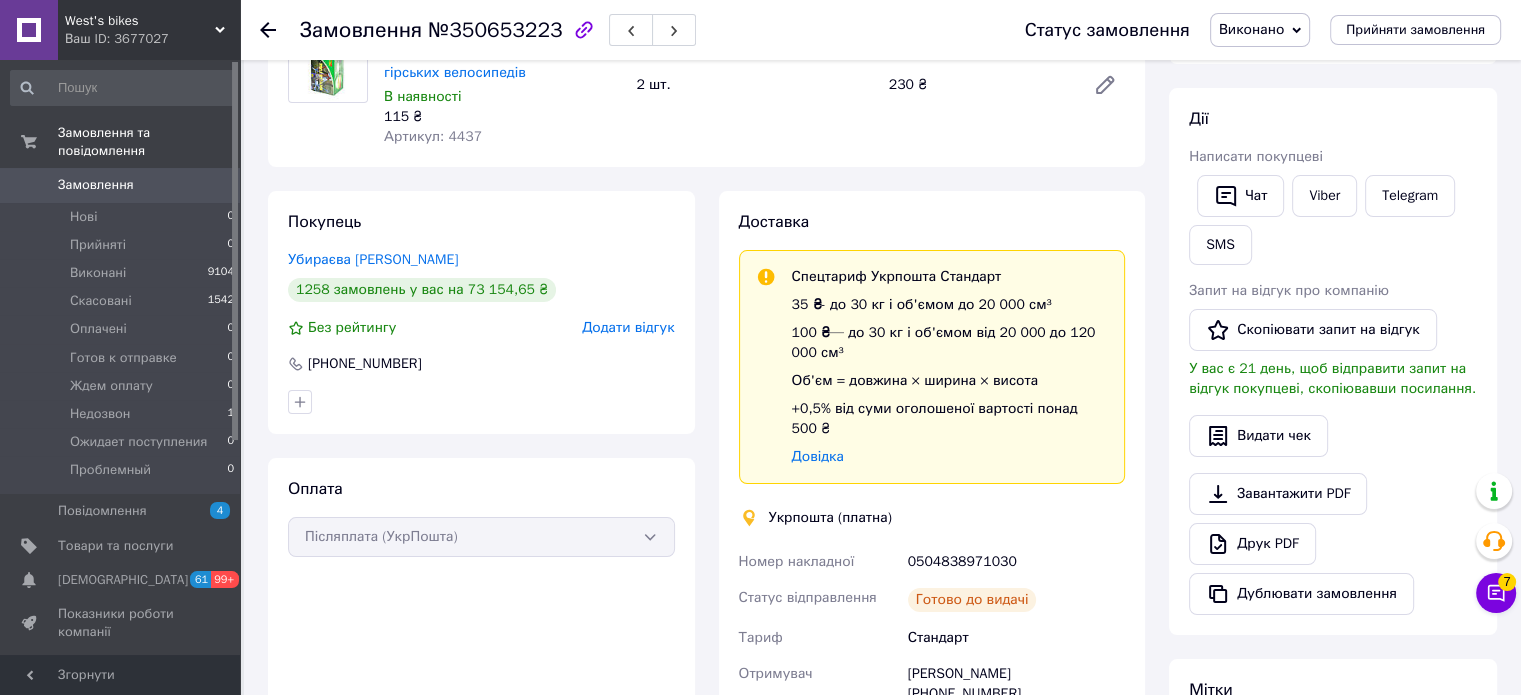 scroll, scrollTop: 500, scrollLeft: 0, axis: vertical 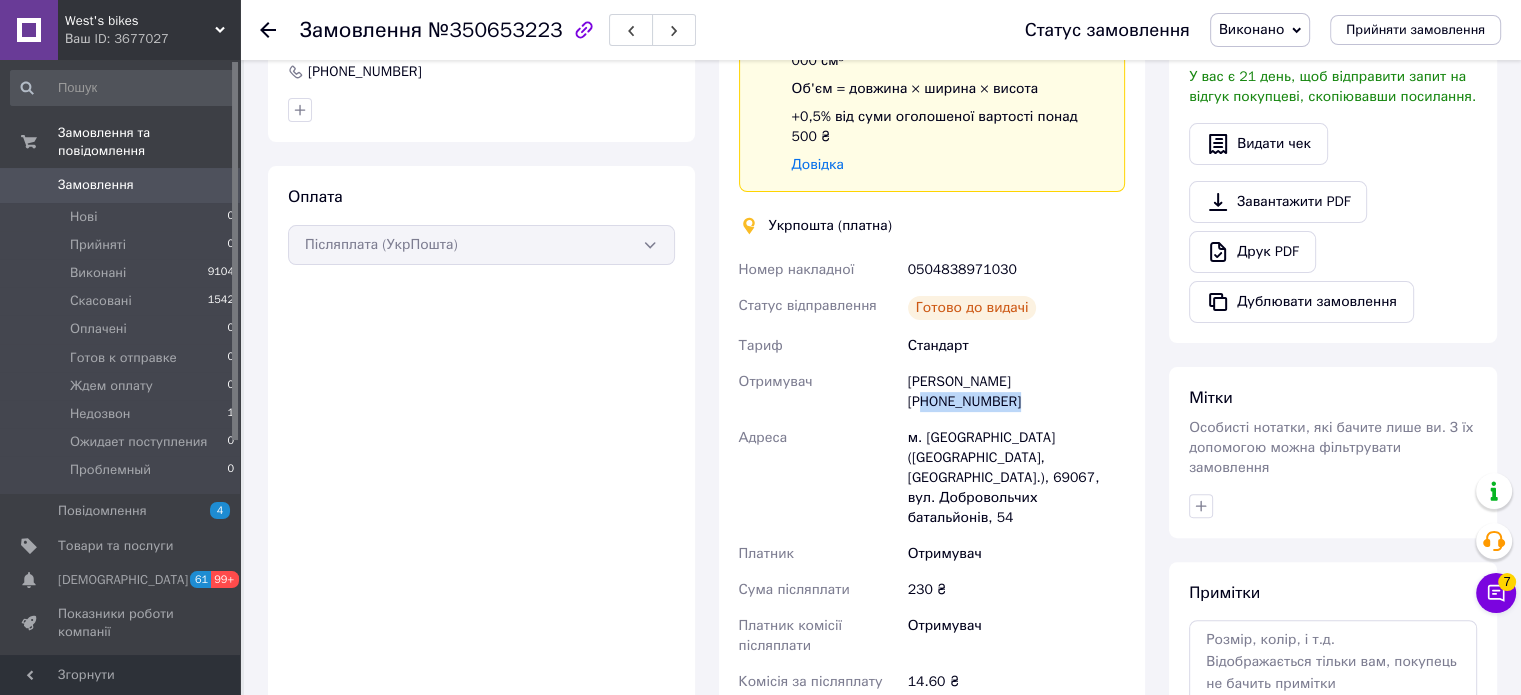 drag, startPoint x: 1024, startPoint y: 367, endPoint x: 1077, endPoint y: 359, distance: 53.600372 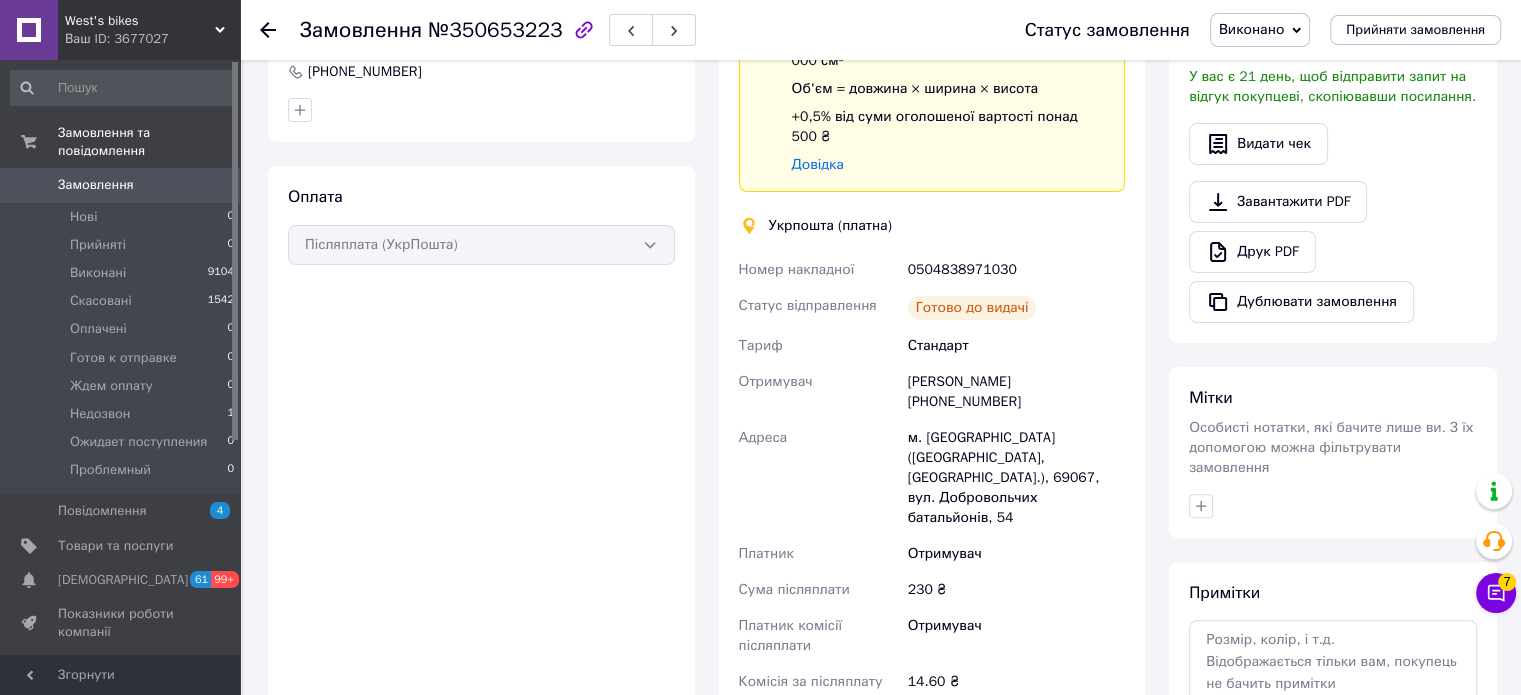 click on "[PERSON_NAME] [PHONE_NUMBER]" at bounding box center (1016, 392) 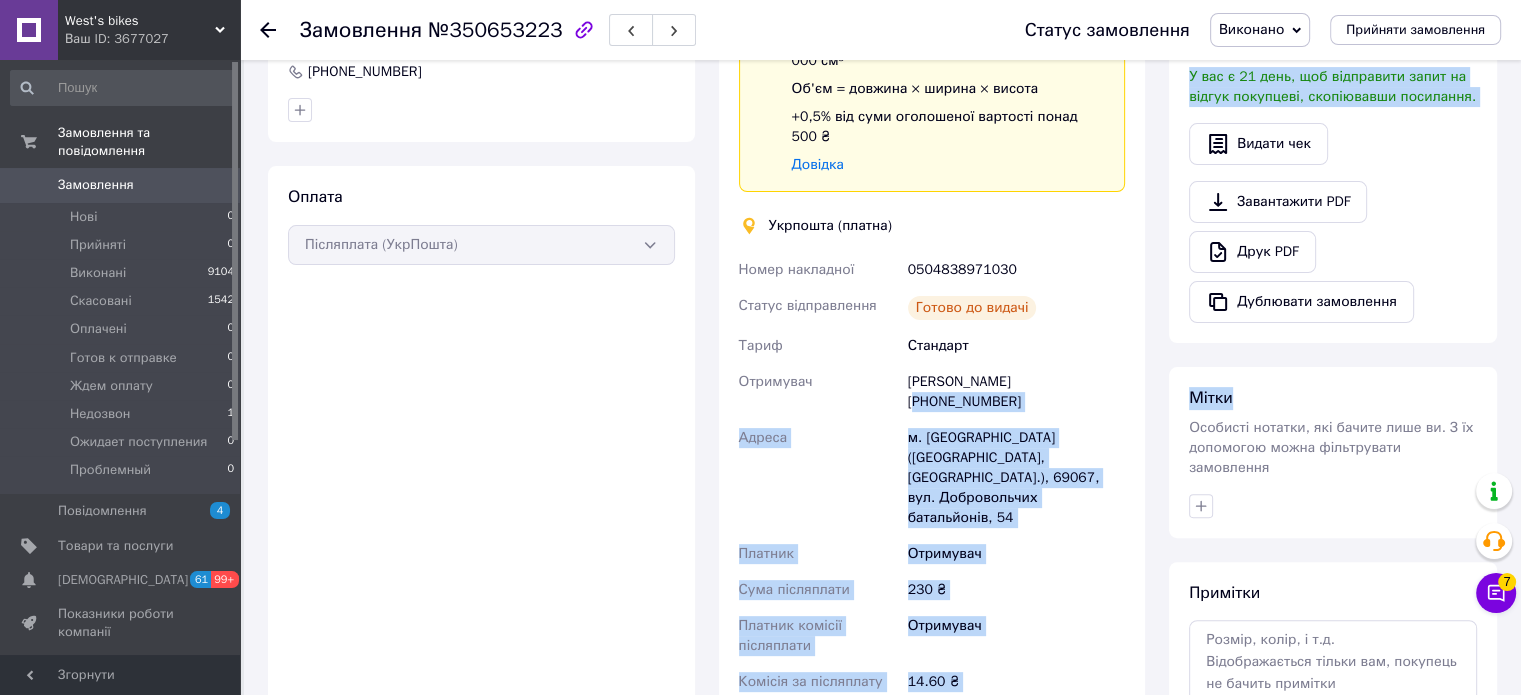 drag, startPoint x: 1117, startPoint y: 373, endPoint x: 1166, endPoint y: 373, distance: 49 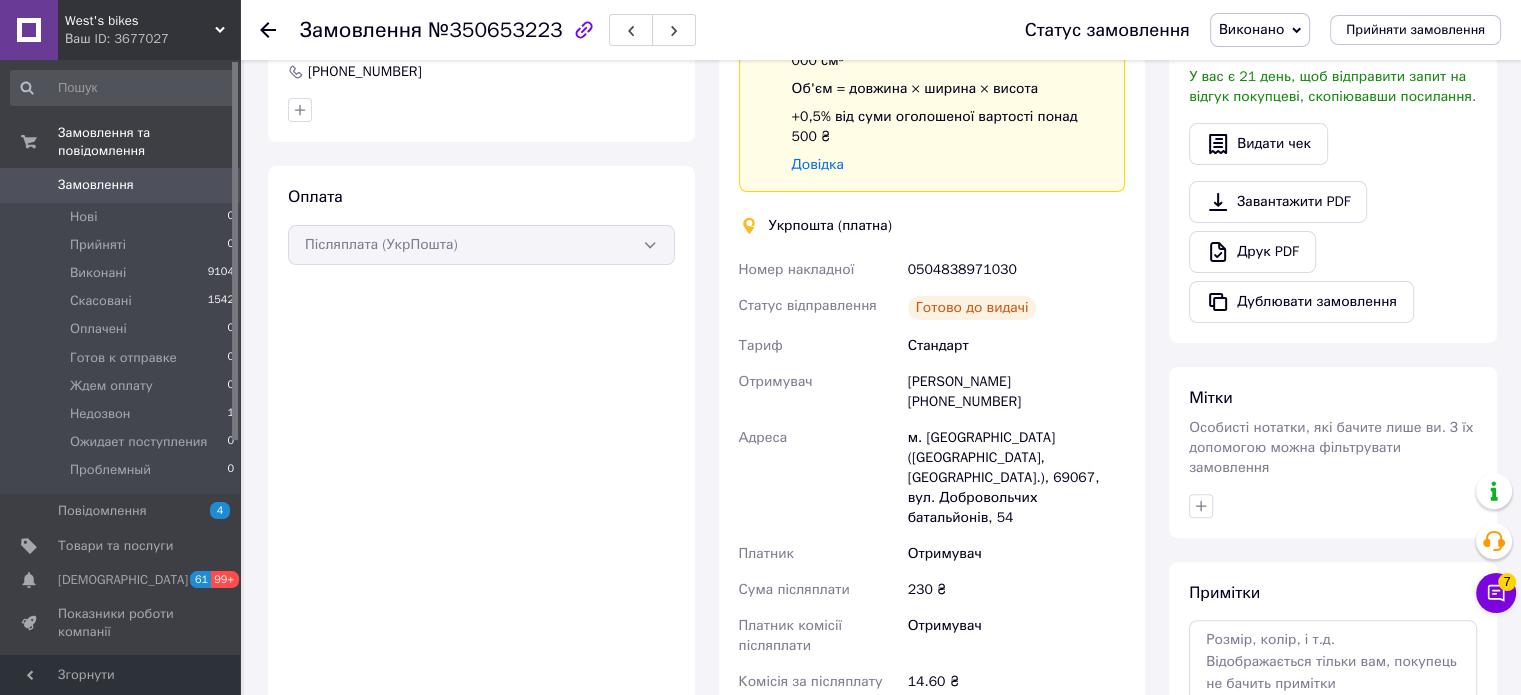 click on "Готово до видачі" at bounding box center (1016, 308) 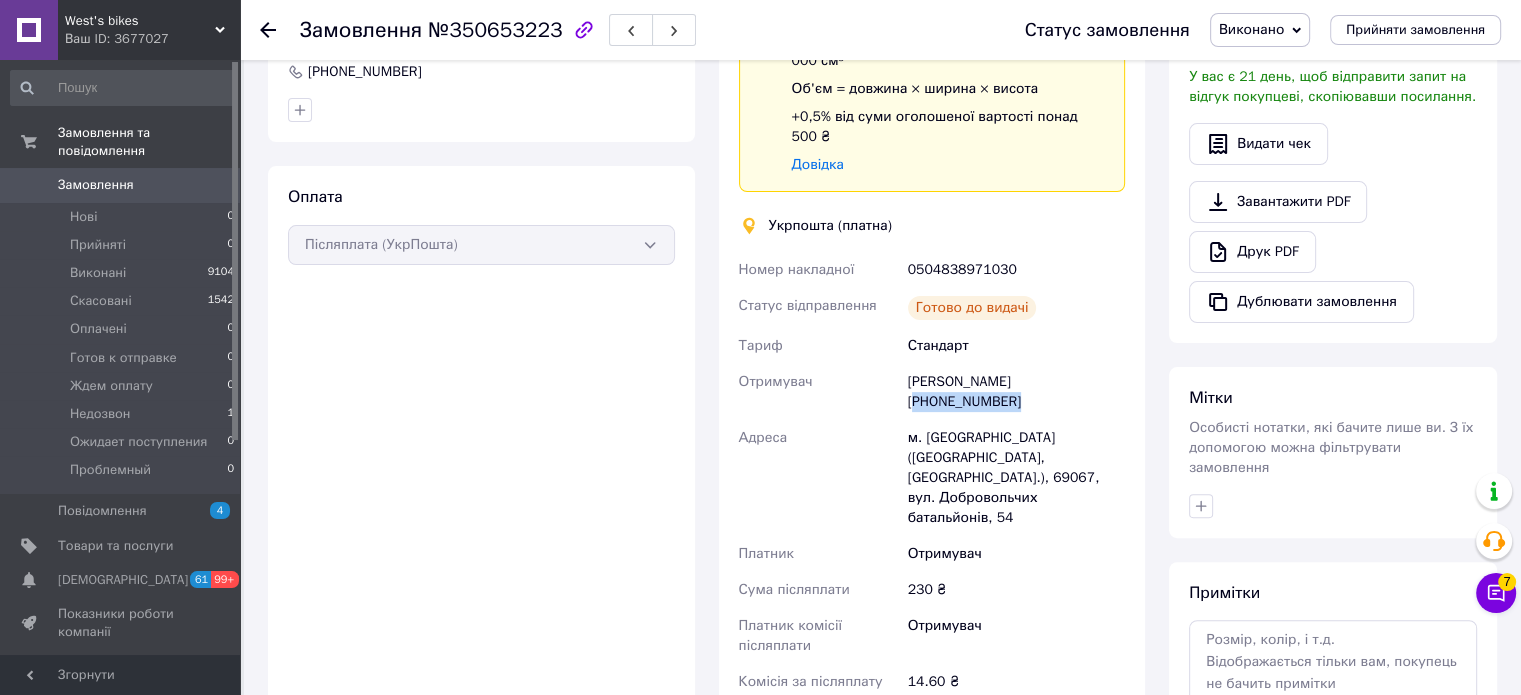 drag, startPoint x: 1053, startPoint y: 353, endPoint x: 1120, endPoint y: 347, distance: 67.26812 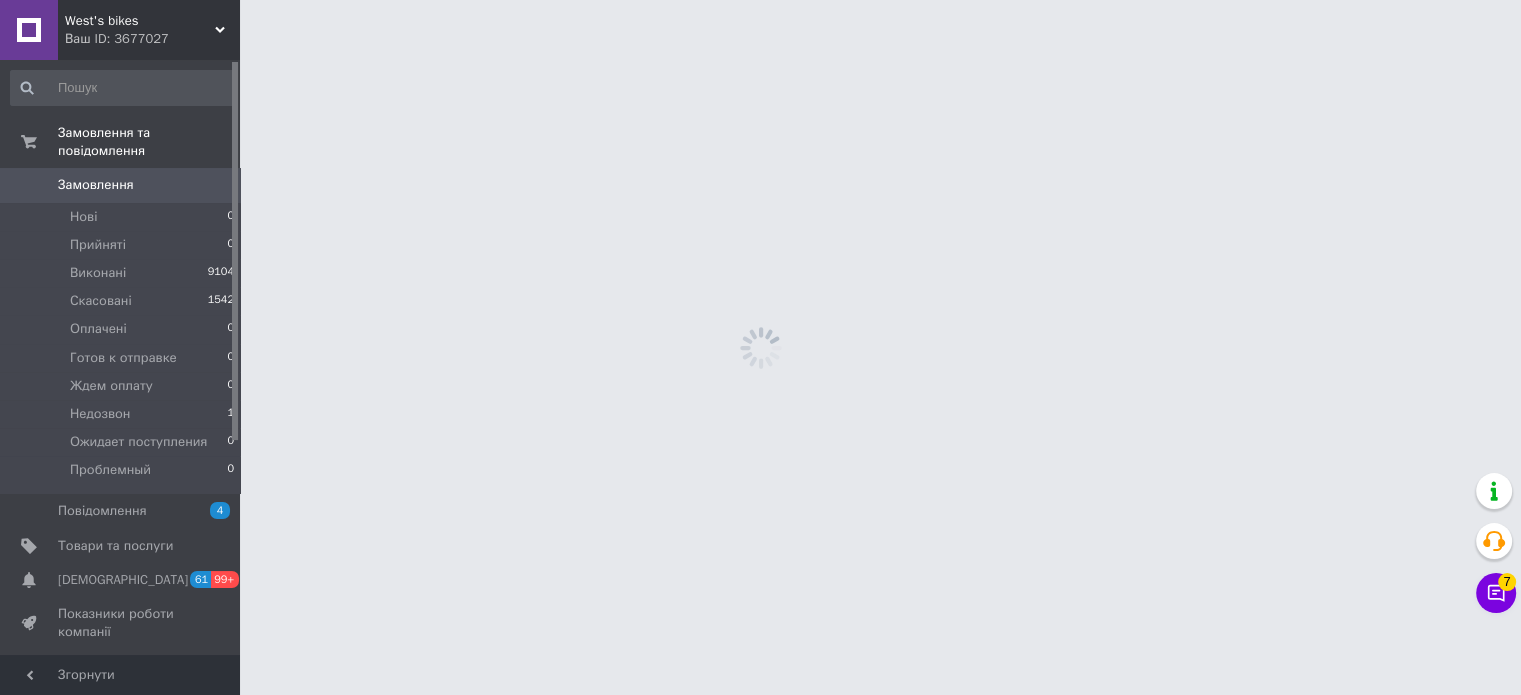 scroll, scrollTop: 0, scrollLeft: 0, axis: both 